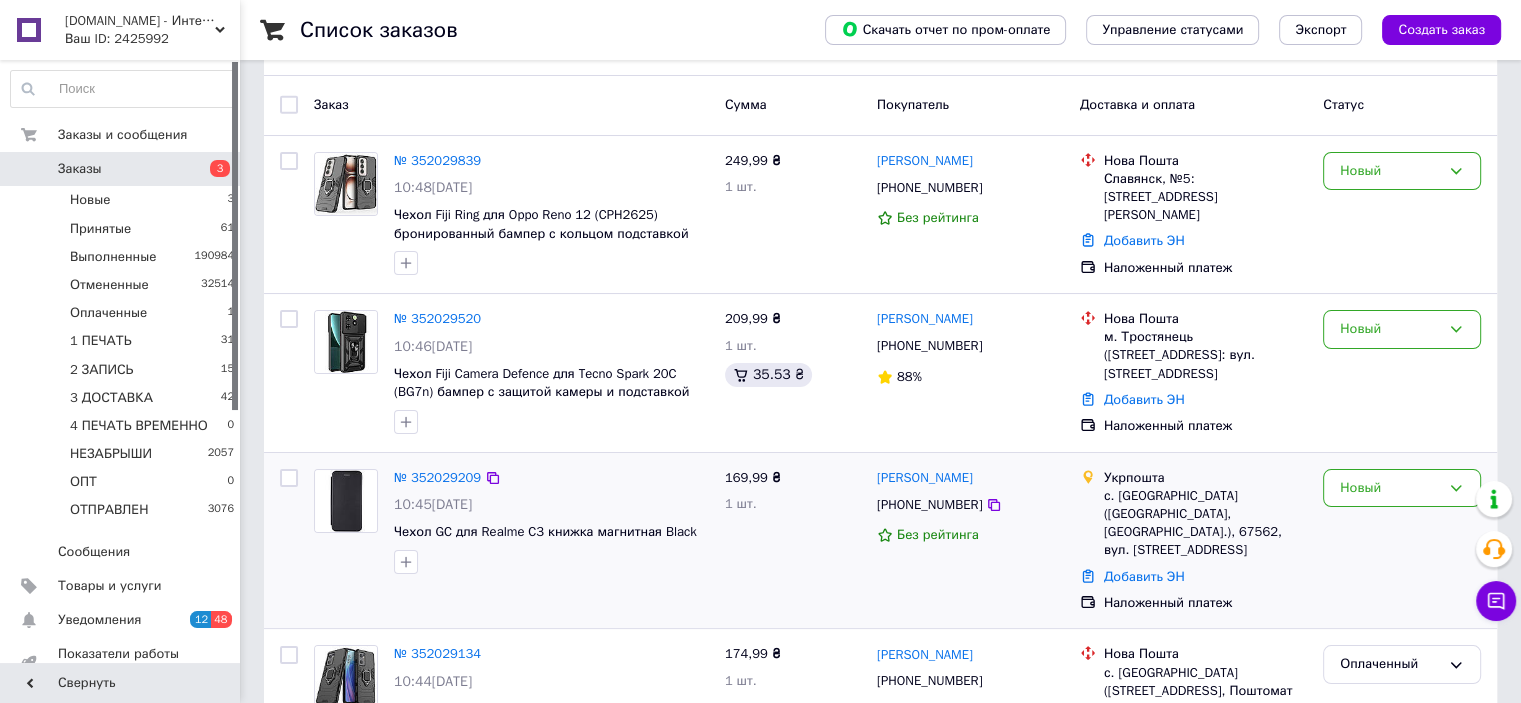 scroll, scrollTop: 0, scrollLeft: 0, axis: both 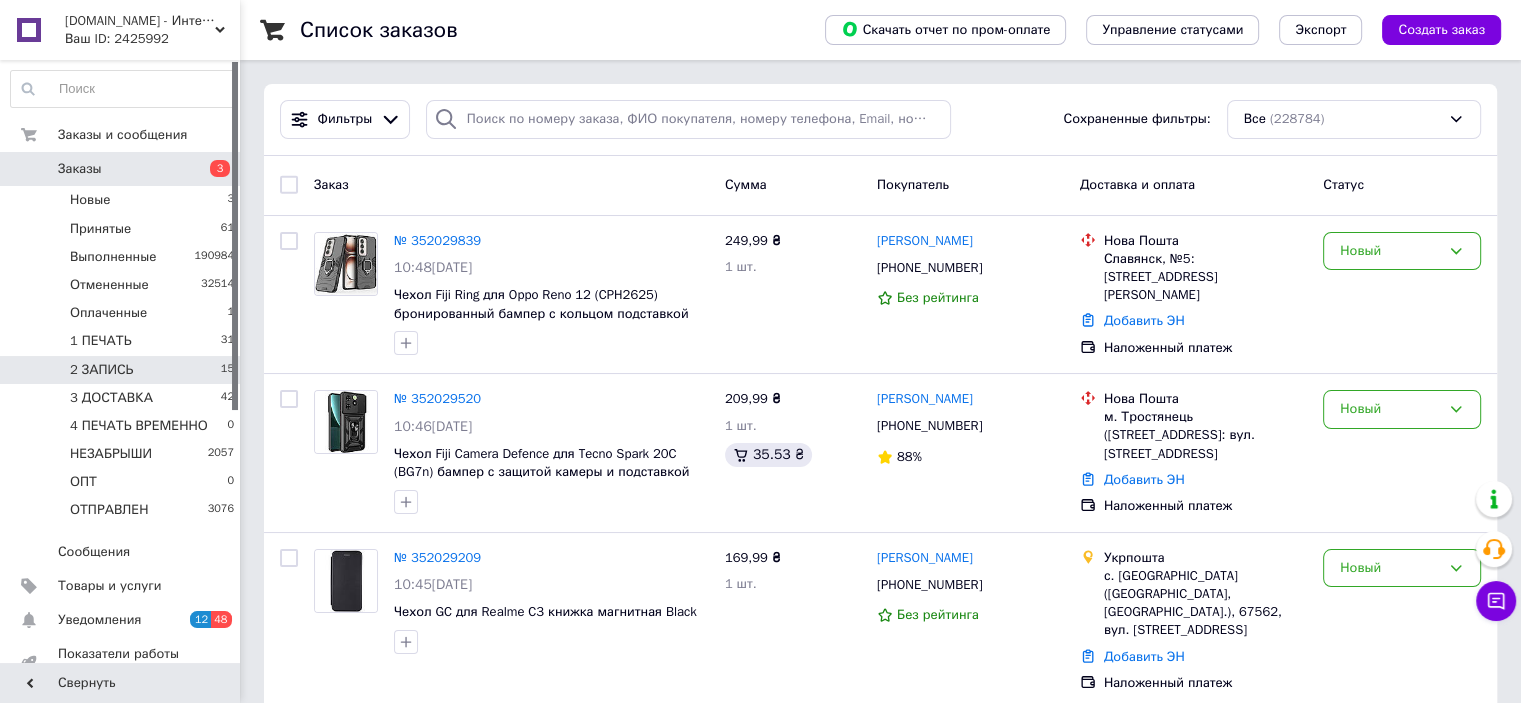 click on "2 ЗАПИСЬ 15" at bounding box center (123, 370) 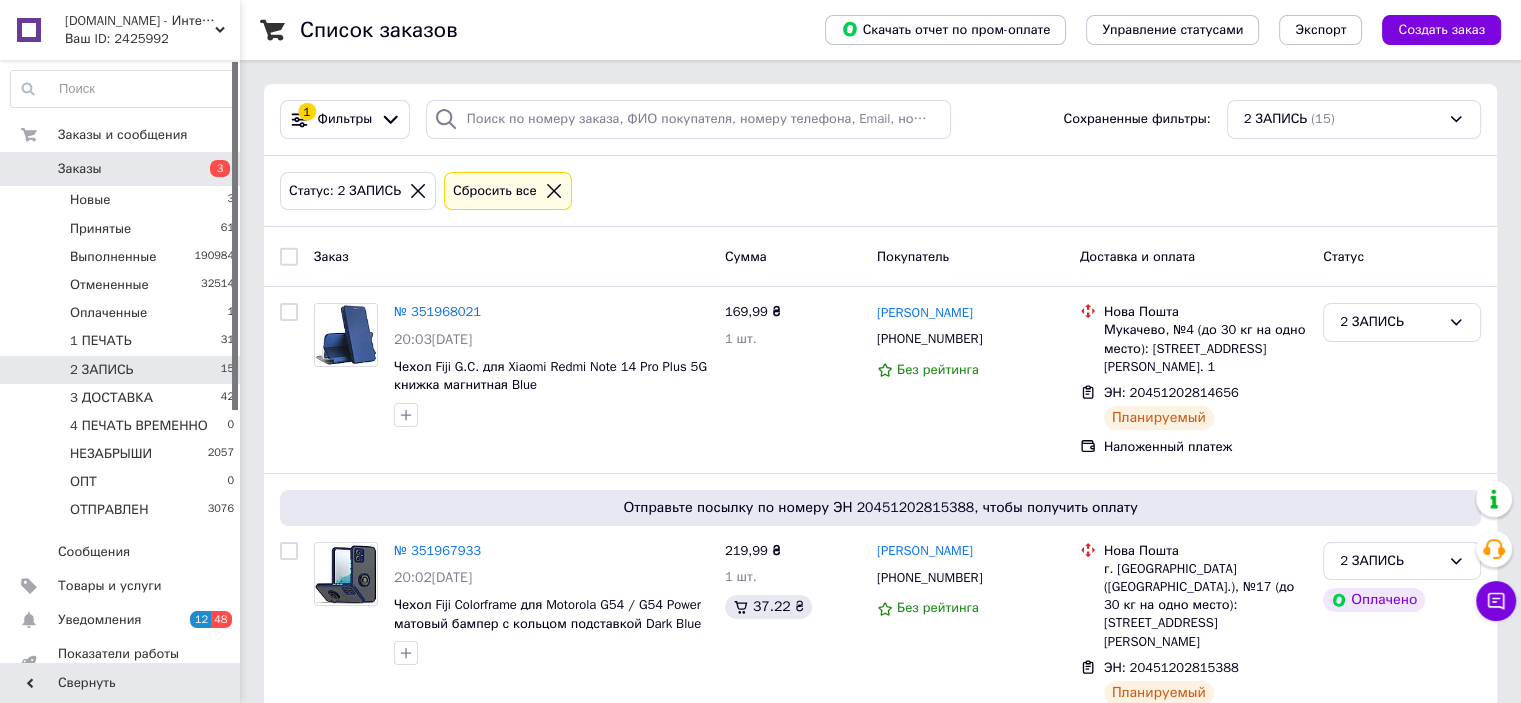 click at bounding box center (289, 257) 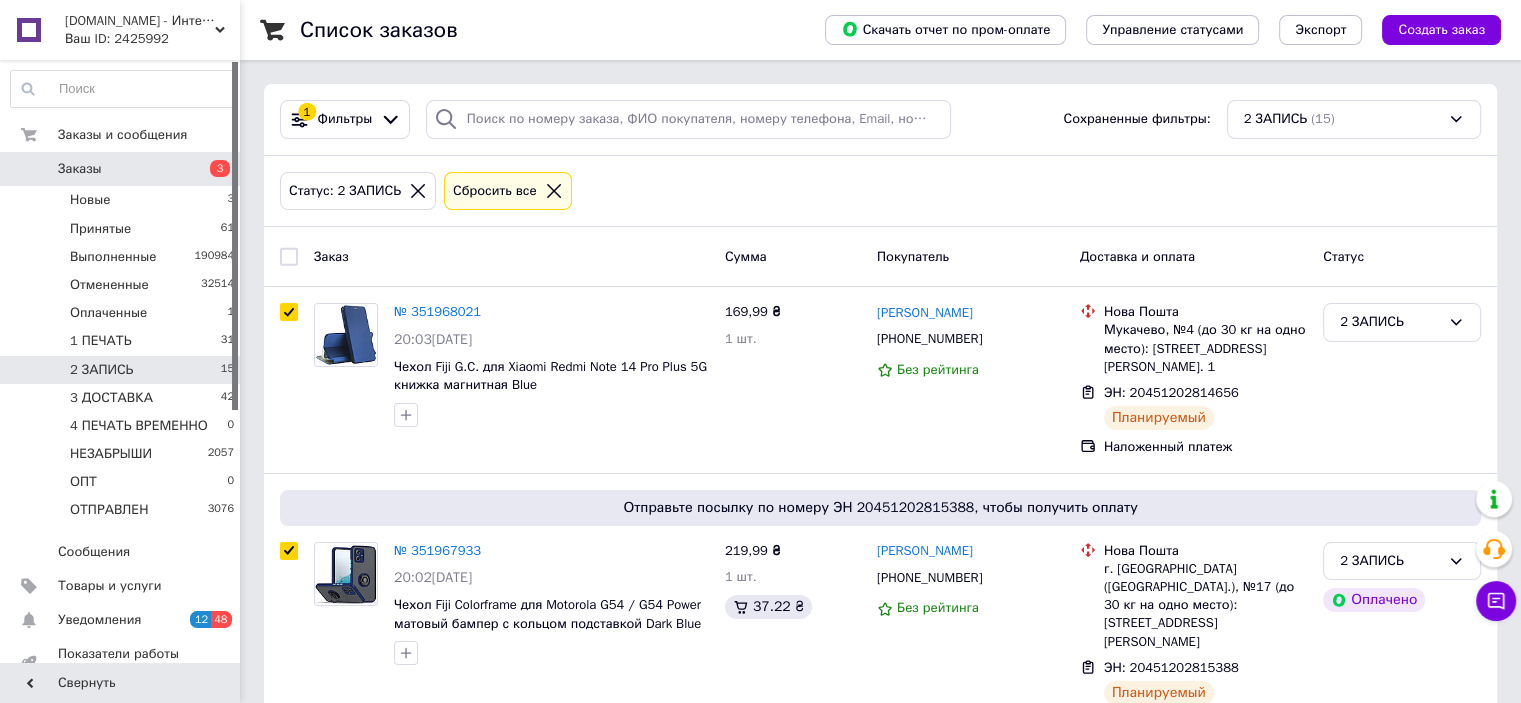 checkbox on "true" 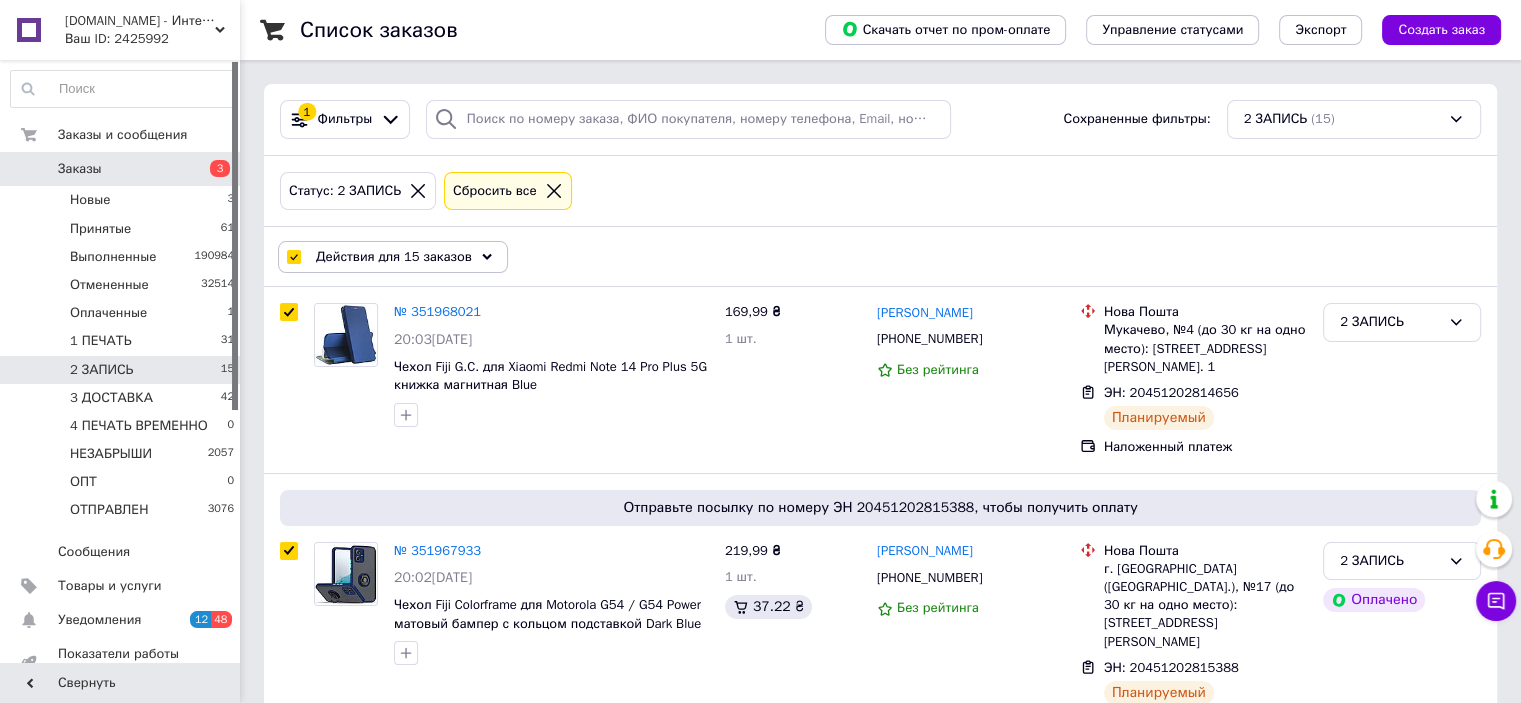 click on "Действия для 15 заказов" at bounding box center (393, 257) 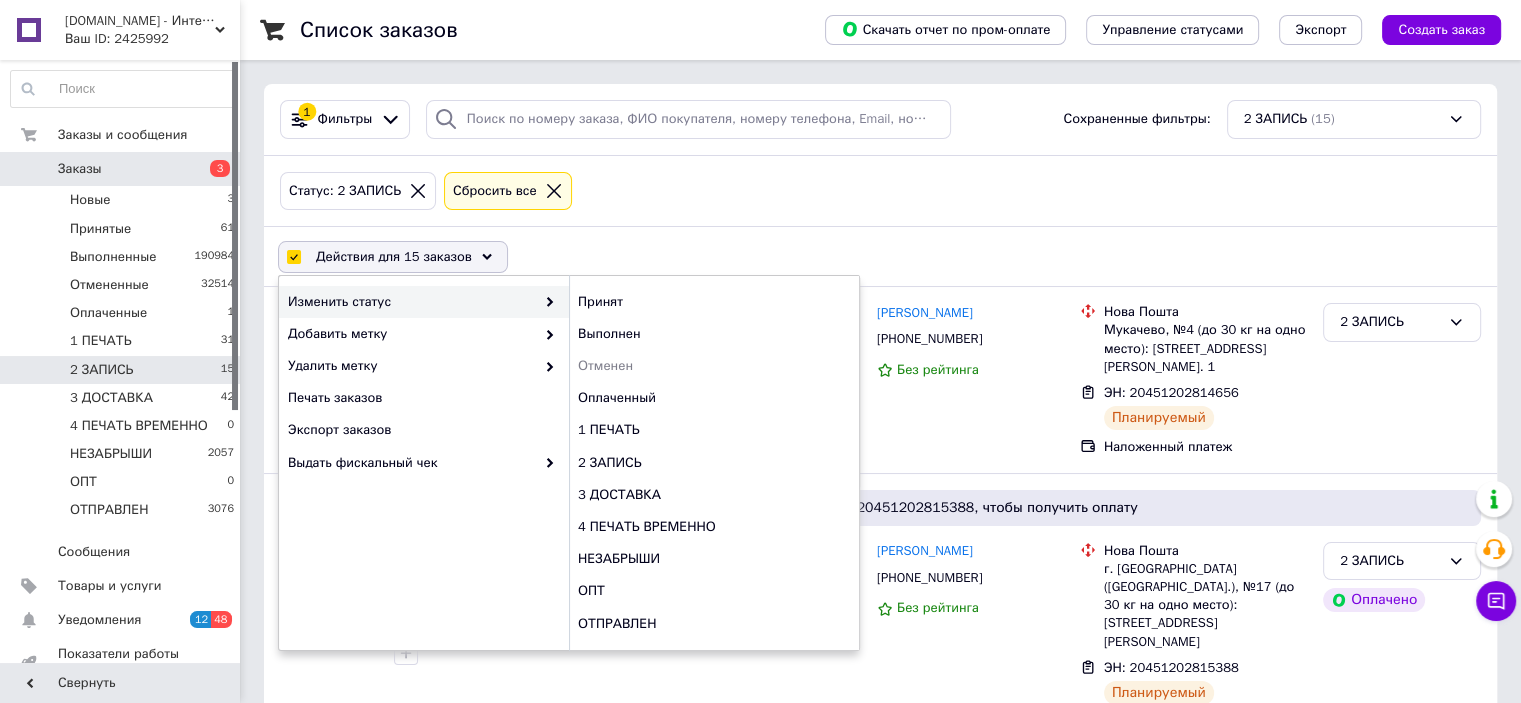click at bounding box center (293, 257) 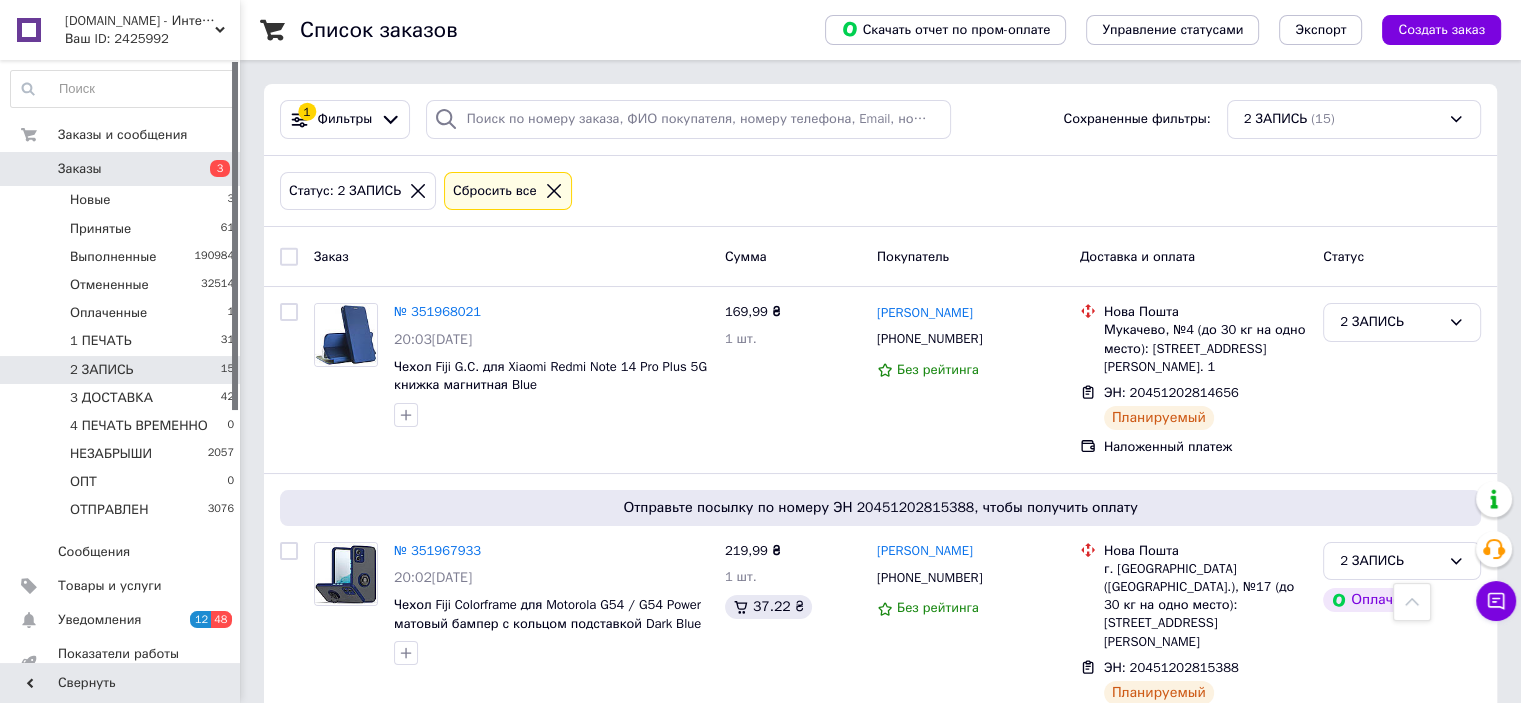 scroll, scrollTop: 2502, scrollLeft: 0, axis: vertical 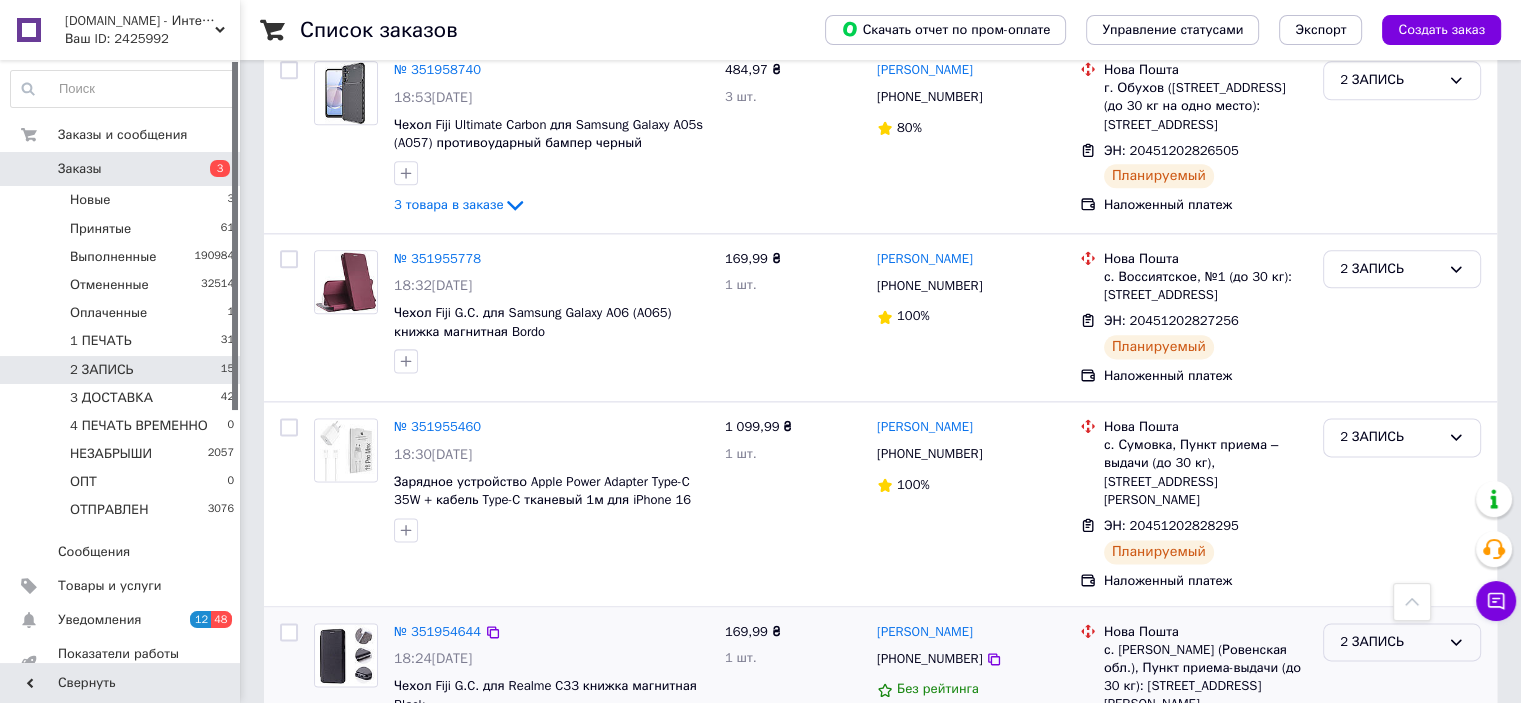 click on "2 ЗАПИСЬ" at bounding box center [1390, 642] 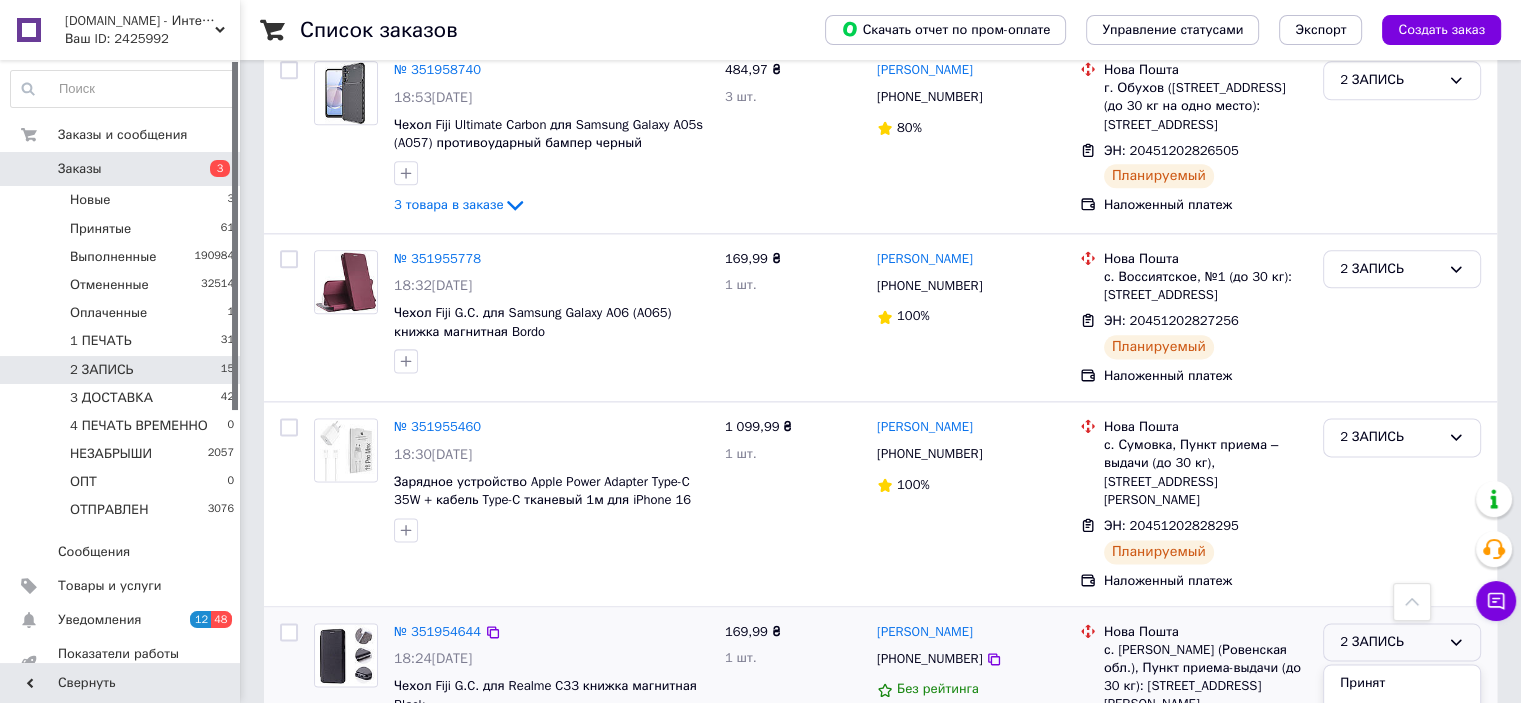 scroll, scrollTop: 2517, scrollLeft: 0, axis: vertical 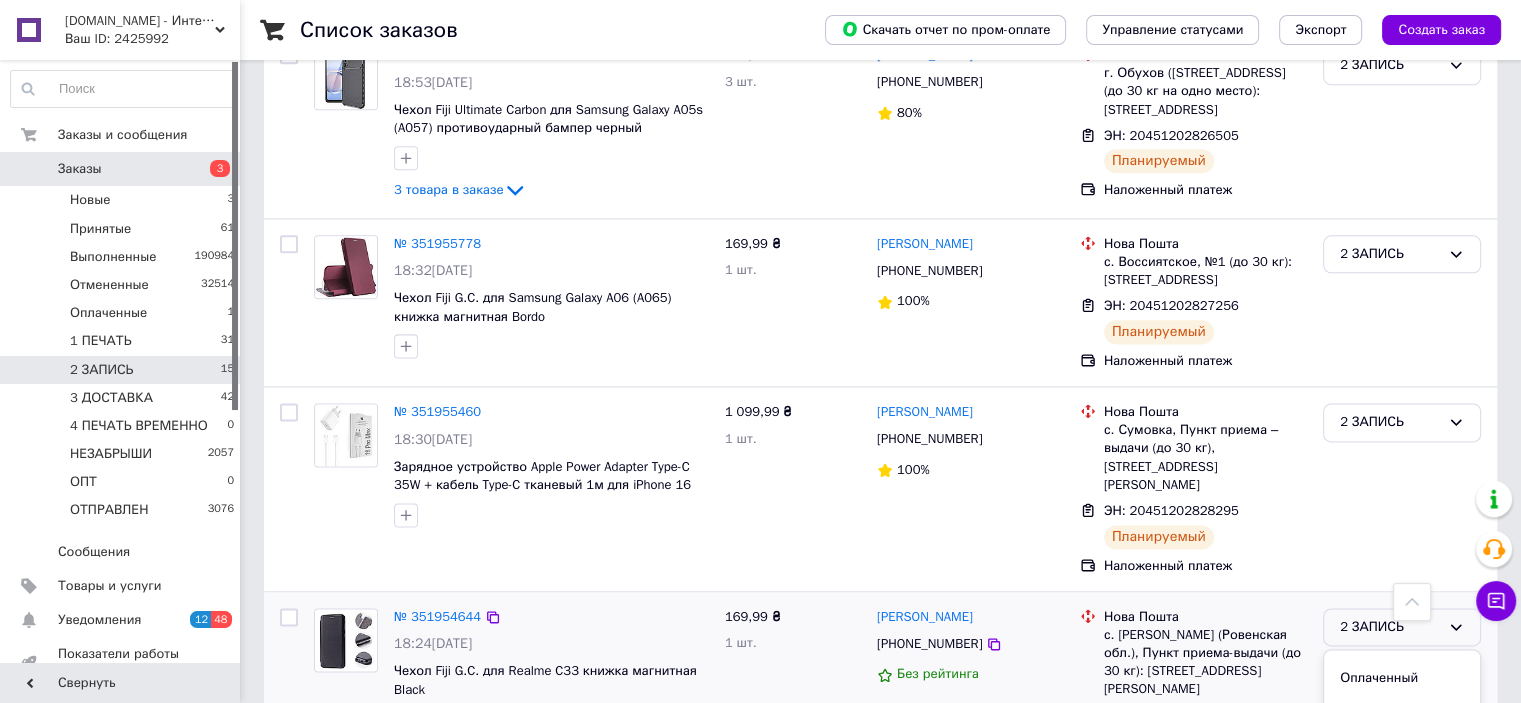 click on "3 ДОСТАВКА" at bounding box center [1402, 751] 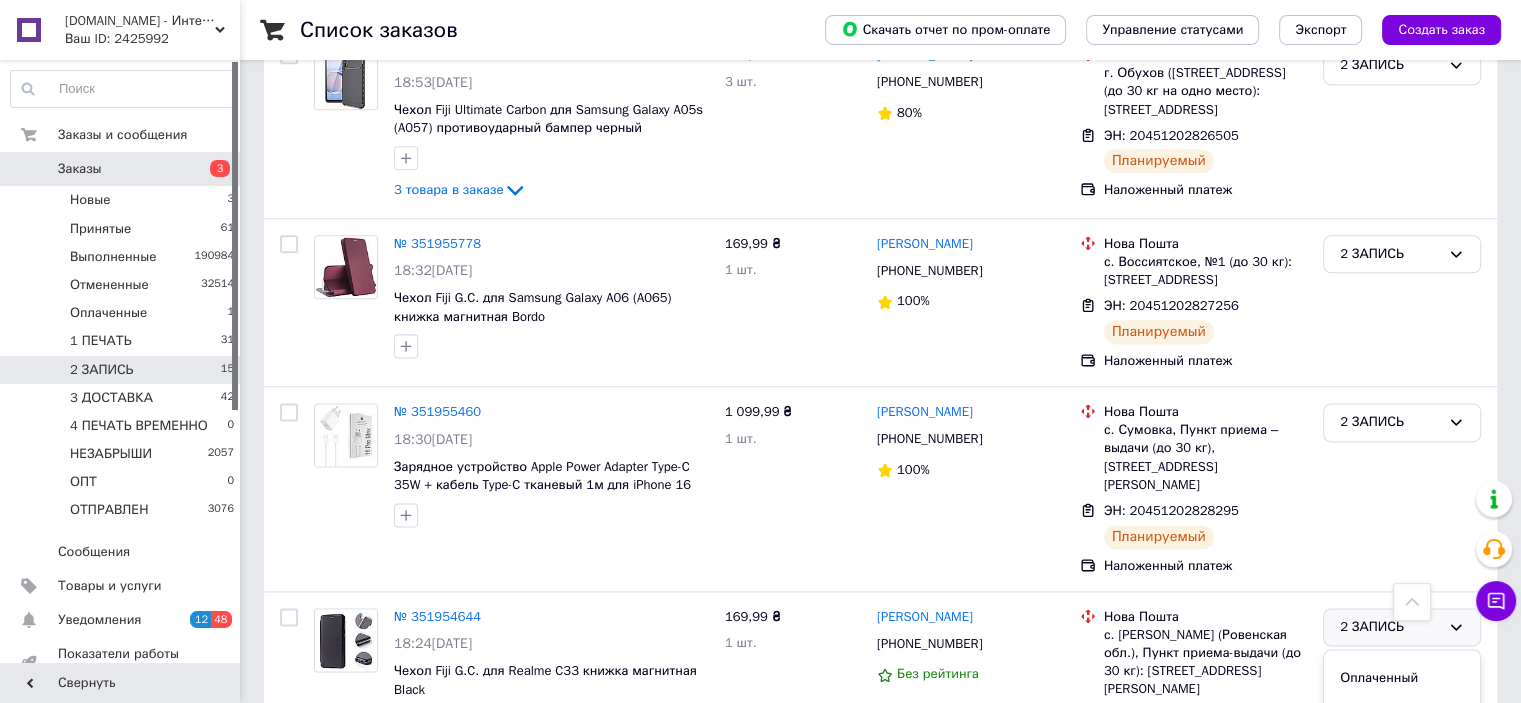 scroll, scrollTop: 2502, scrollLeft: 0, axis: vertical 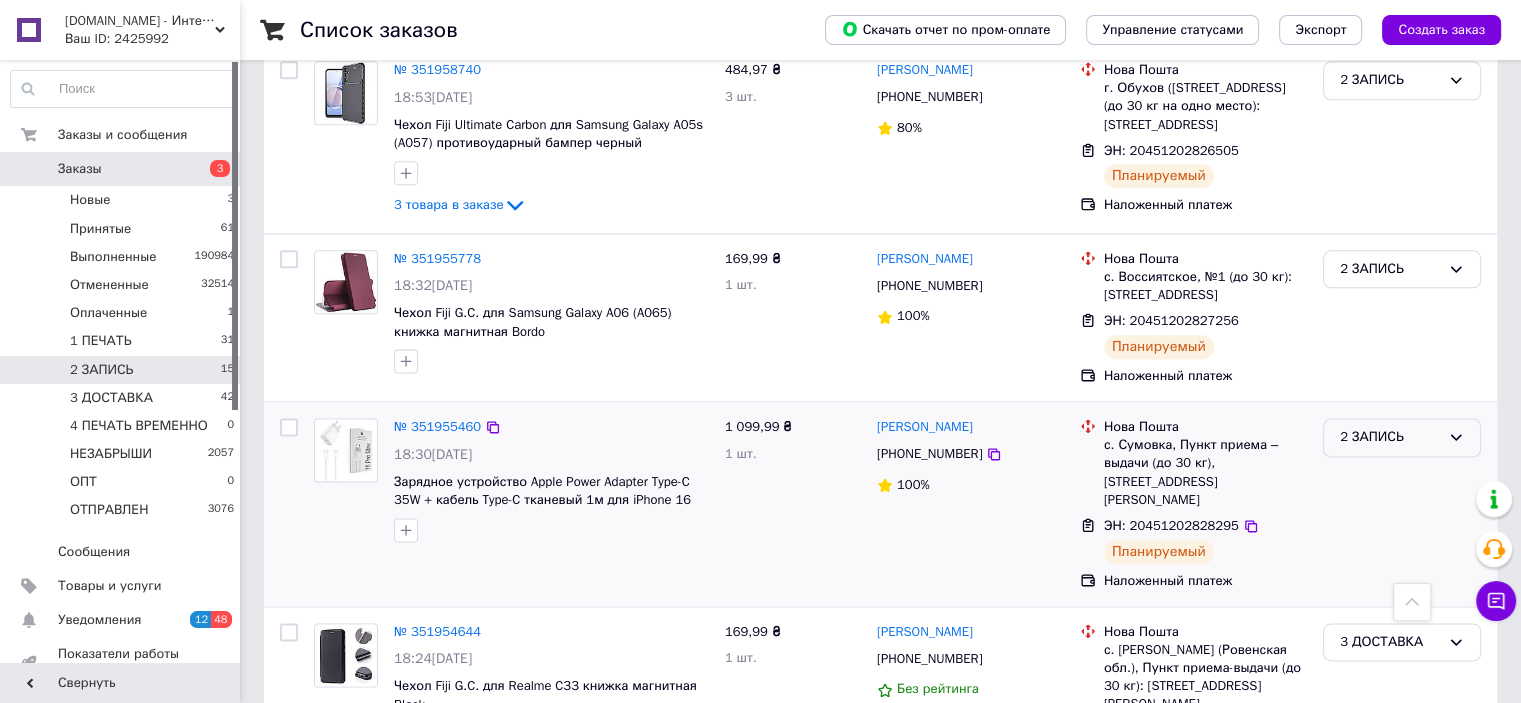 click on "2 ЗАПИСЬ" at bounding box center (1390, 437) 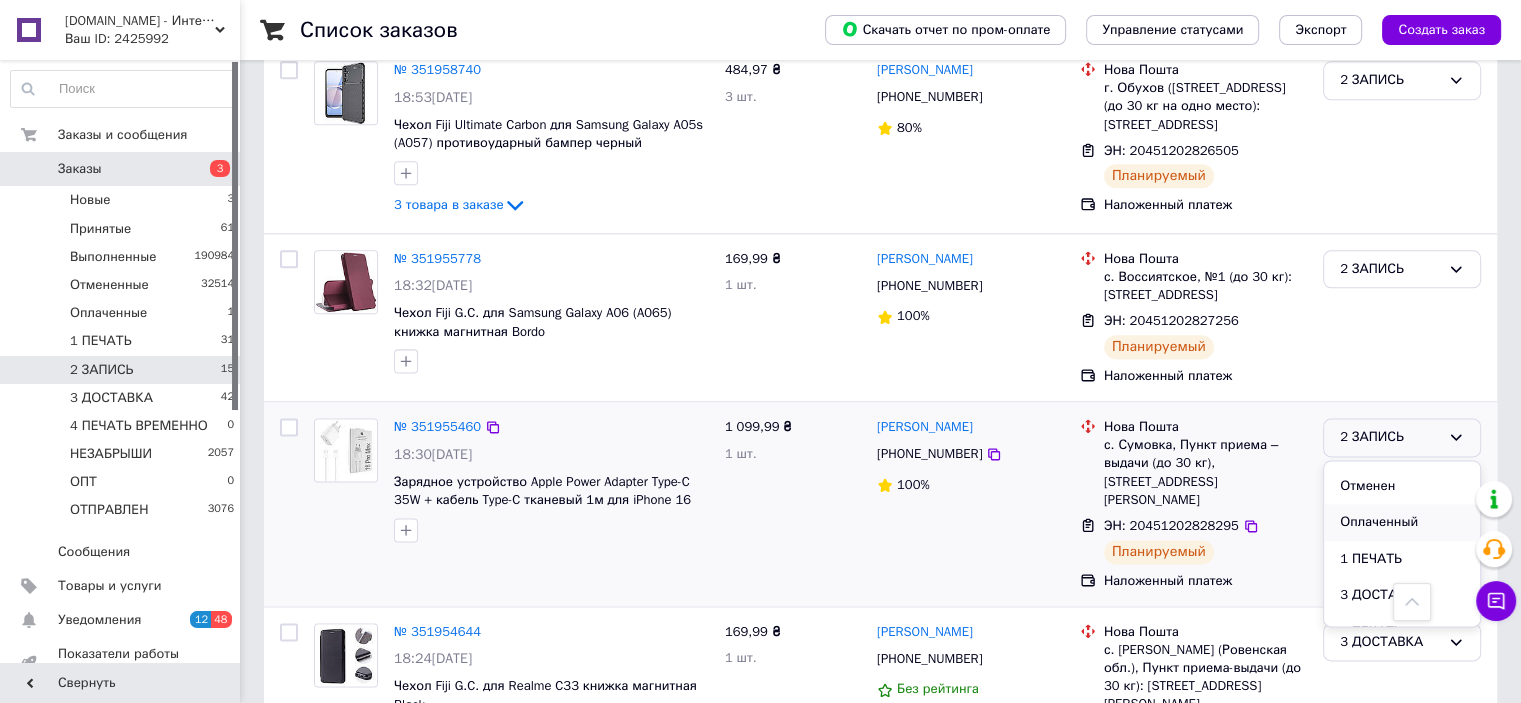 scroll, scrollTop: 100, scrollLeft: 0, axis: vertical 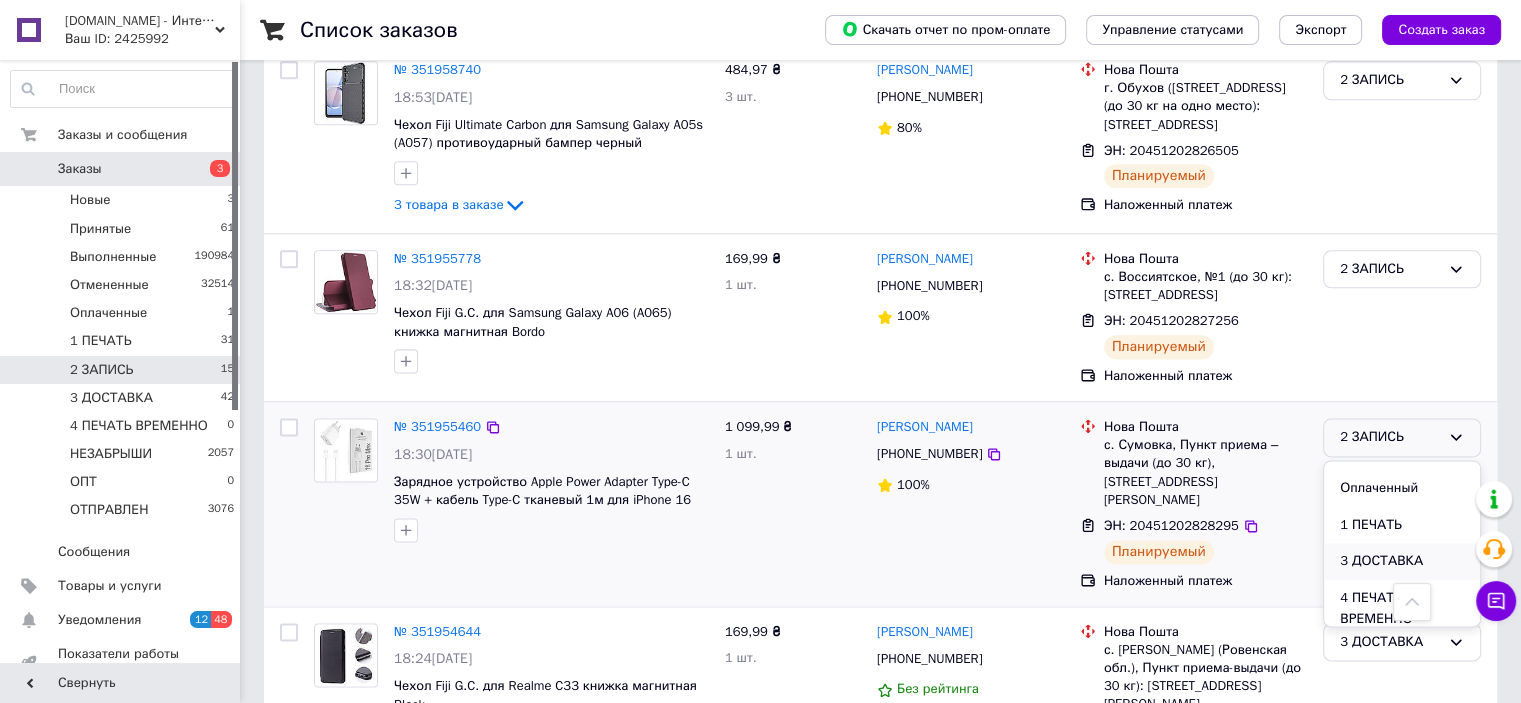 click on "3 ДОСТАВКА" at bounding box center [1402, 561] 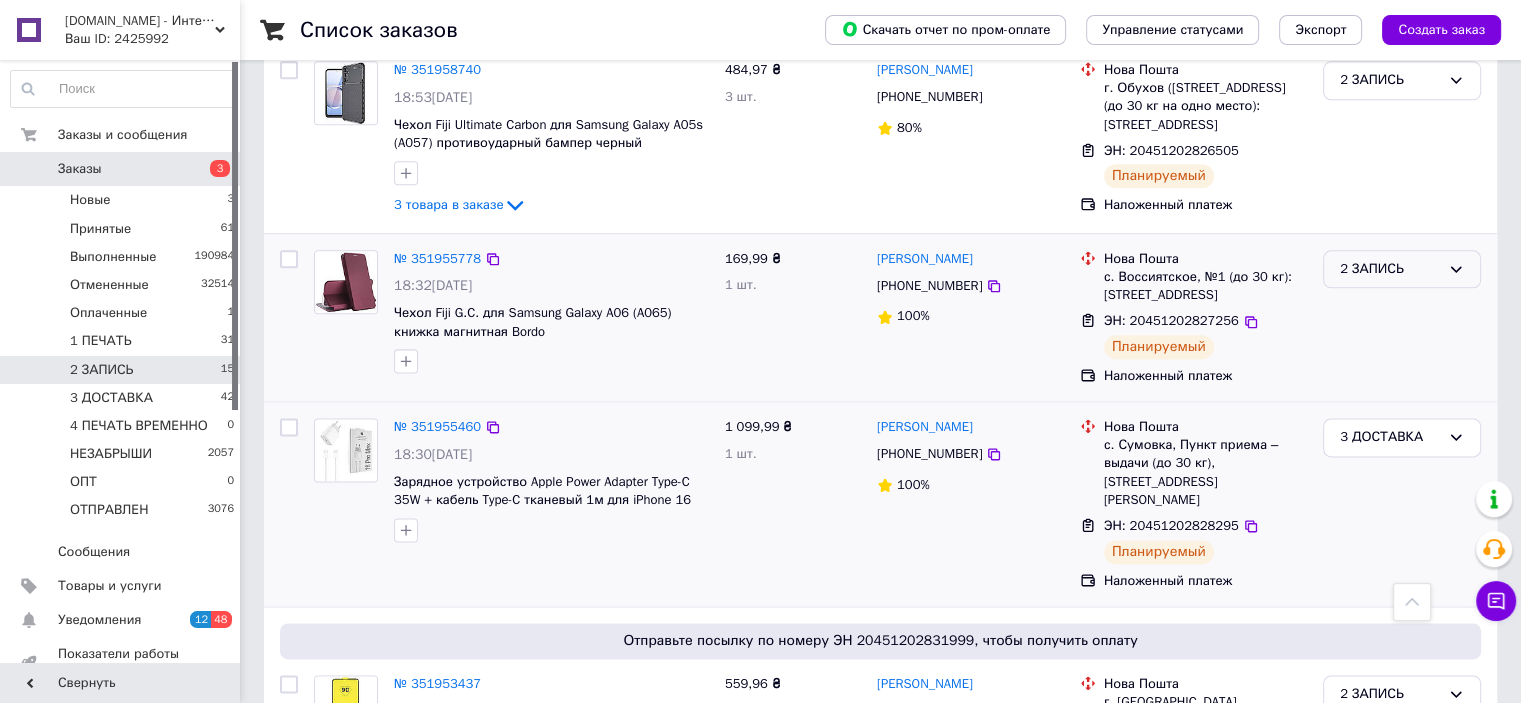 click on "2 ЗАПИСЬ" at bounding box center (1390, 269) 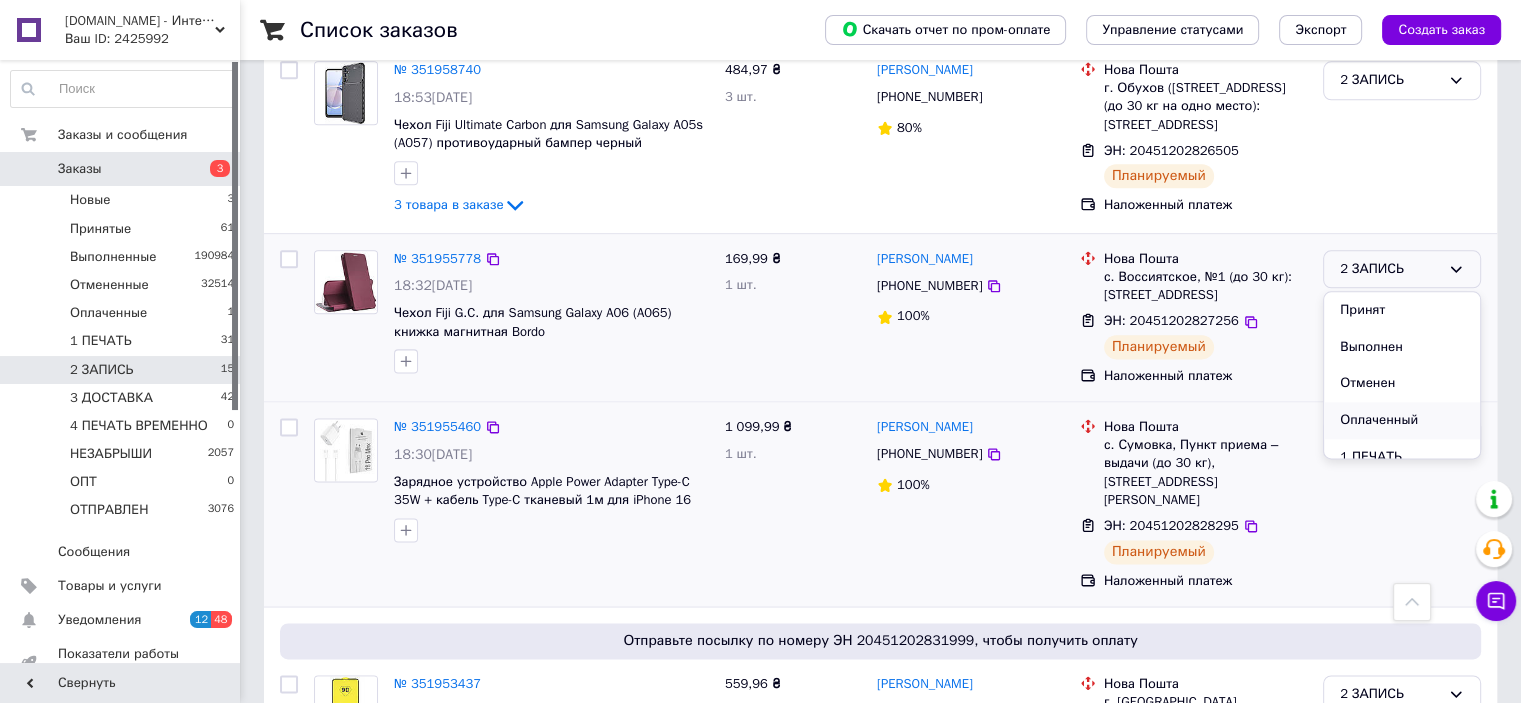 scroll, scrollTop: 100, scrollLeft: 0, axis: vertical 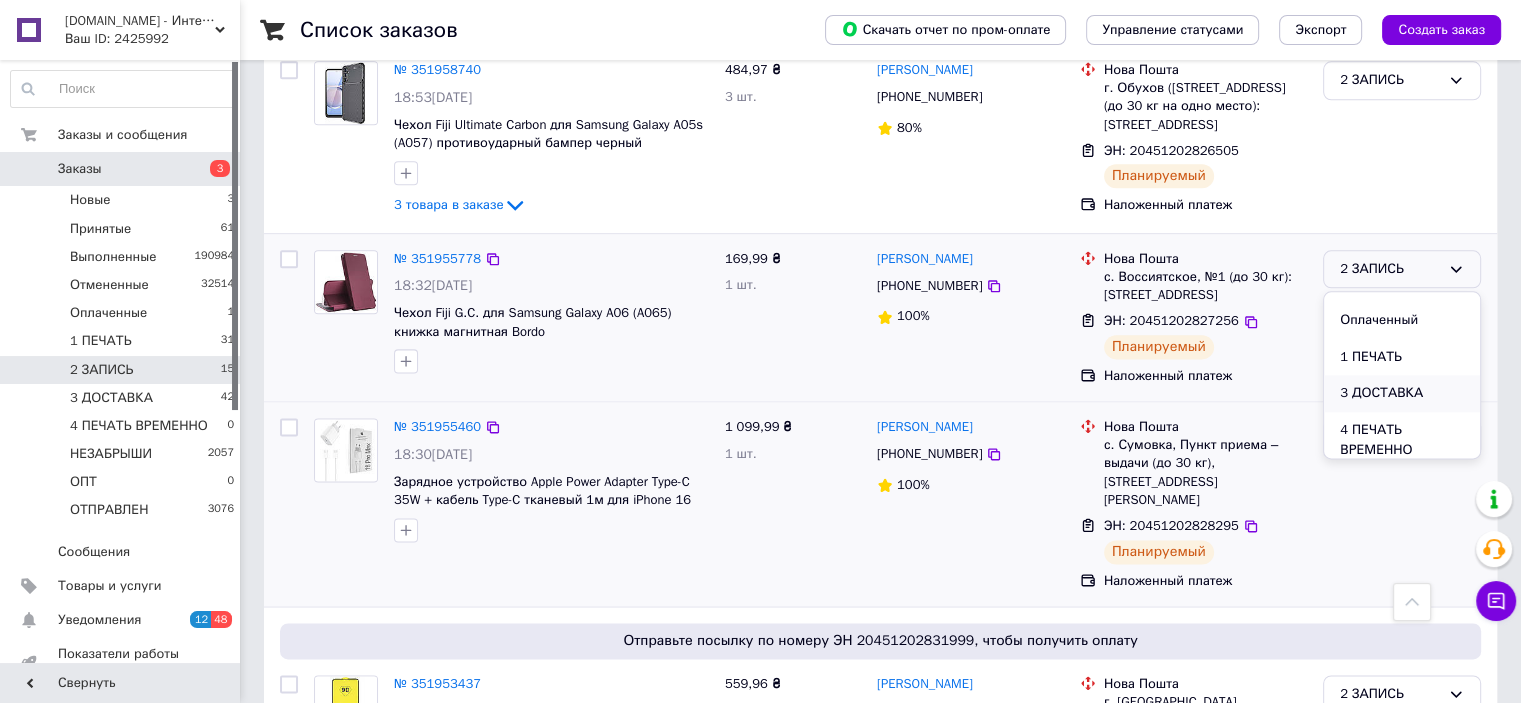 click on "3 ДОСТАВКА" at bounding box center (1402, 393) 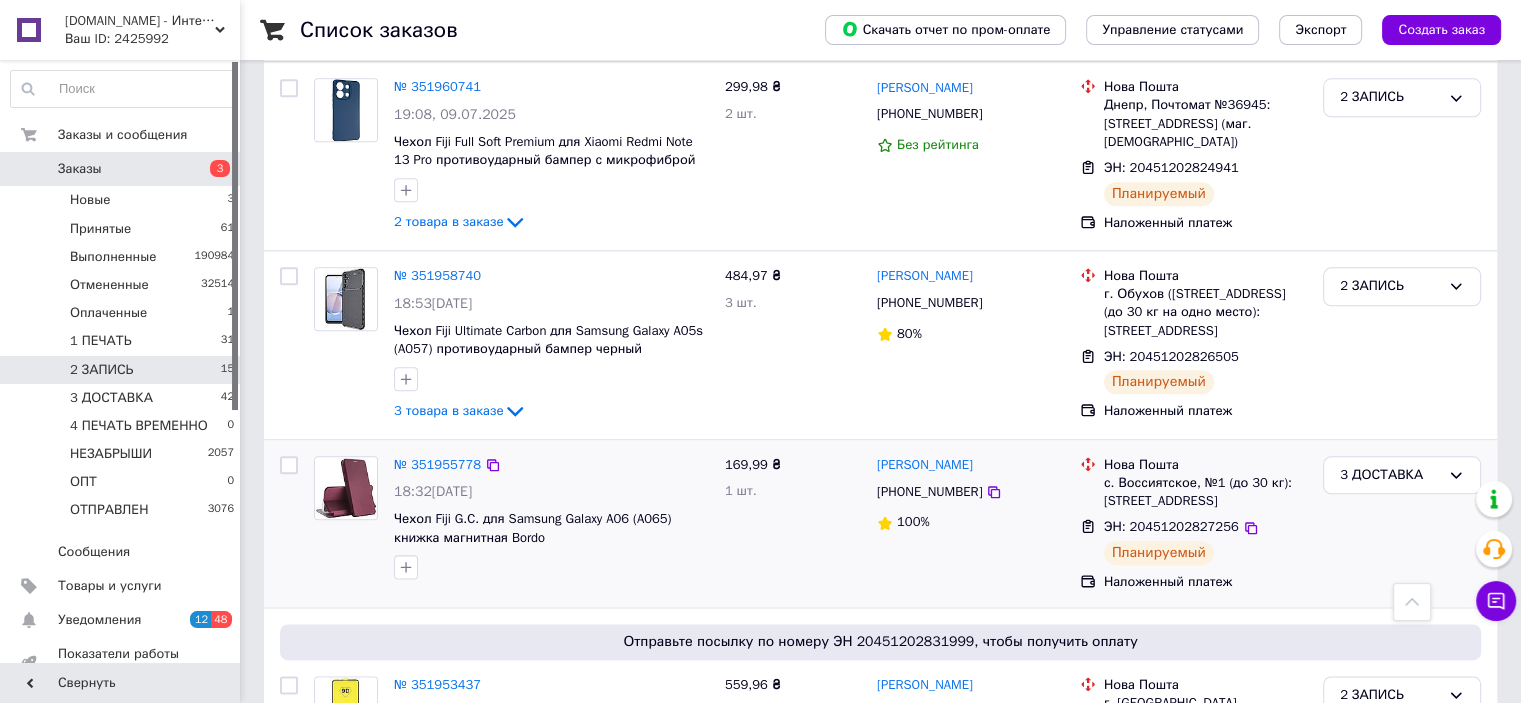 scroll, scrollTop: 2202, scrollLeft: 0, axis: vertical 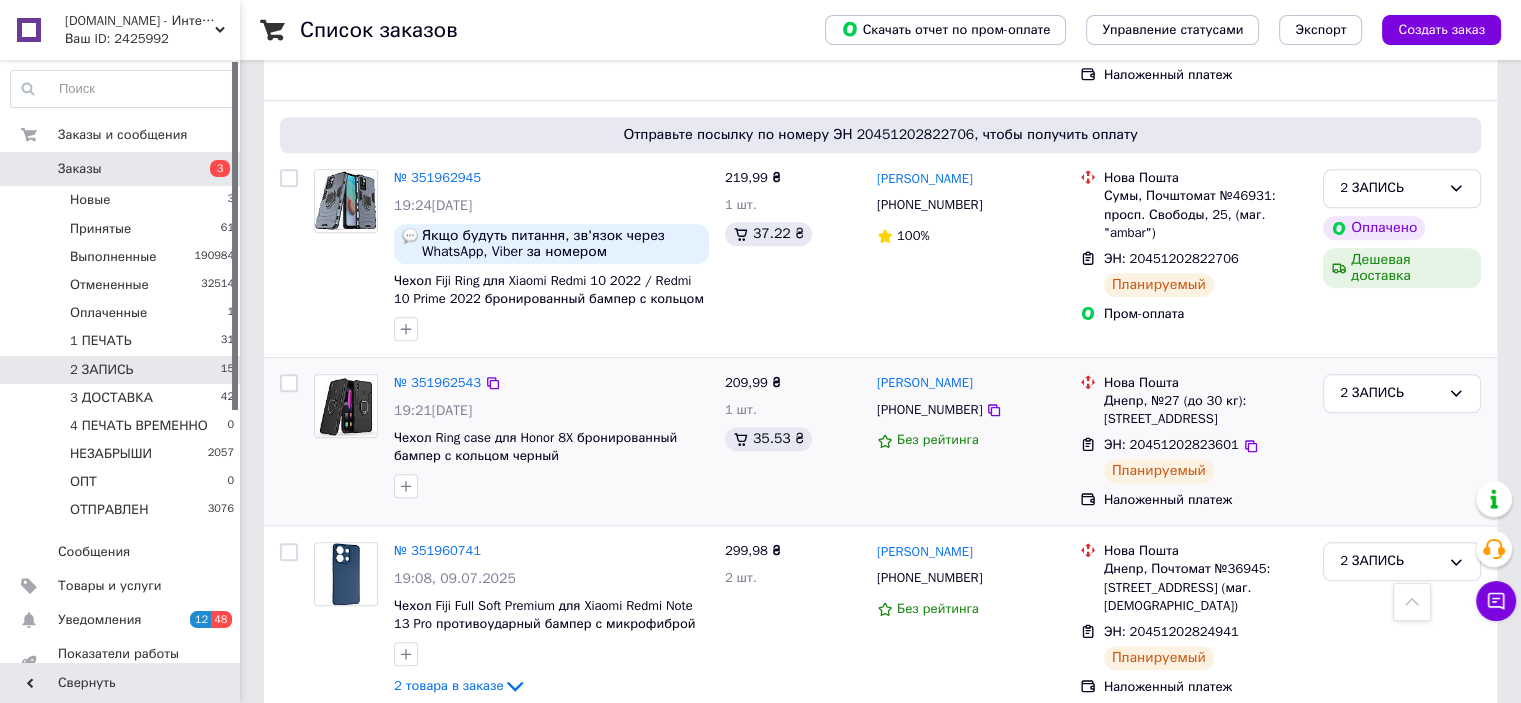 drag, startPoint x: 1447, startPoint y: 271, endPoint x: 1443, endPoint y: 284, distance: 13.601471 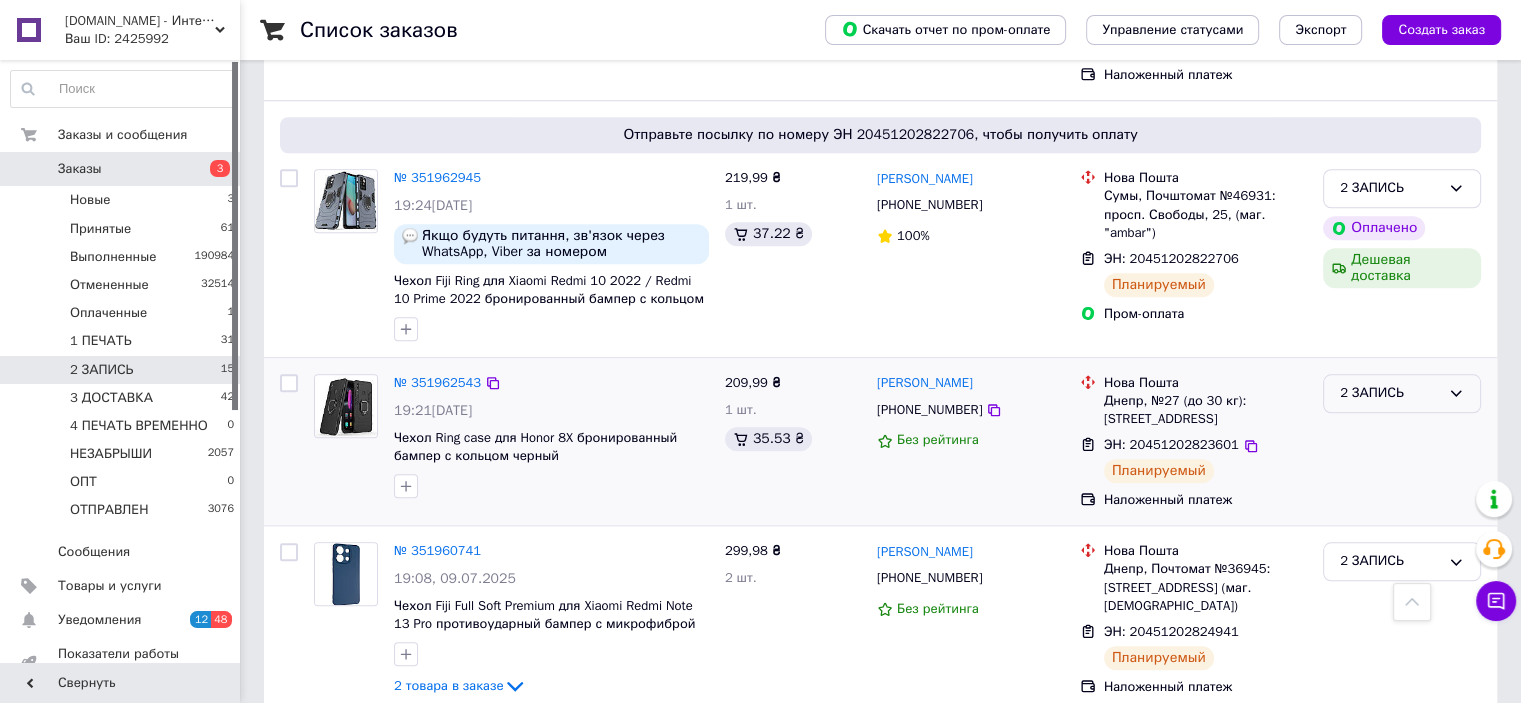 click on "2 ЗАПИСЬ" at bounding box center [1390, 393] 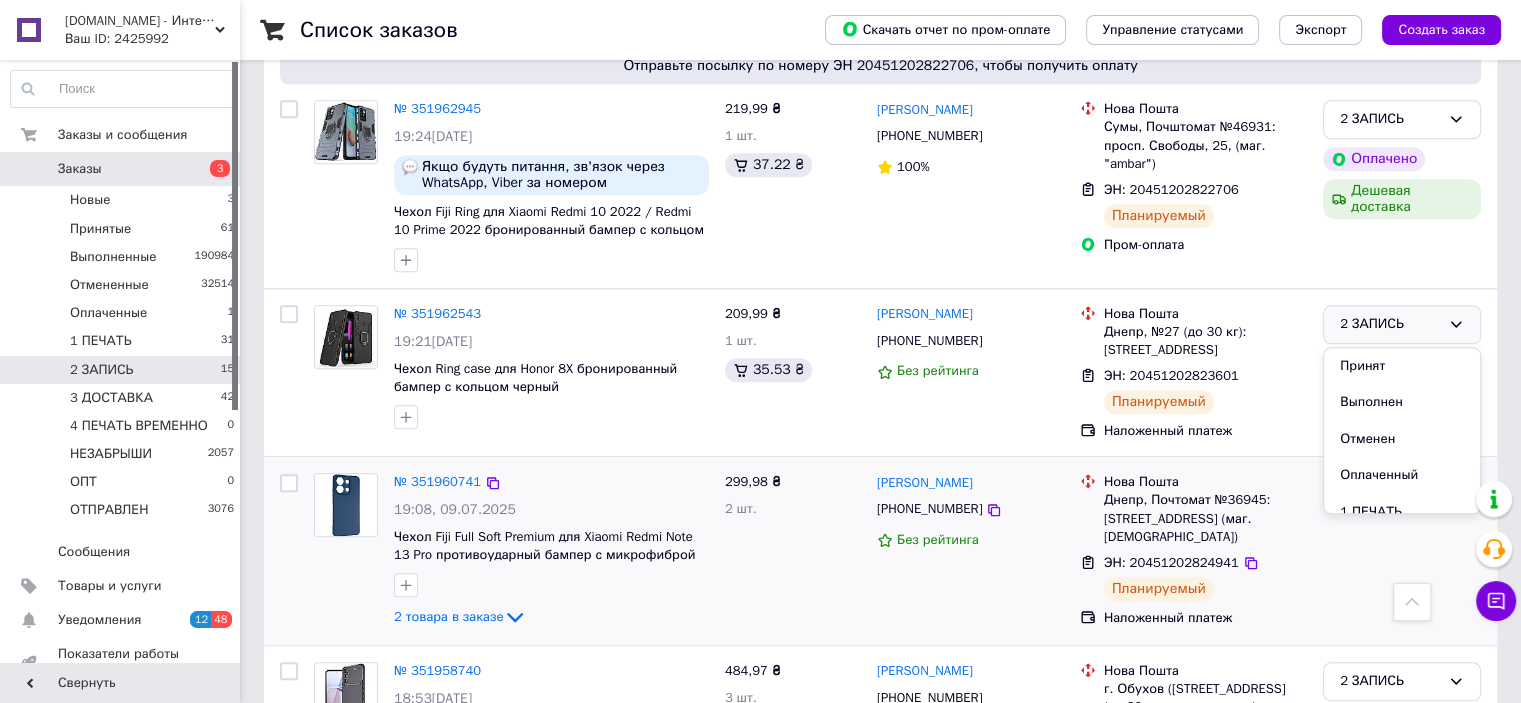 scroll, scrollTop: 1932, scrollLeft: 0, axis: vertical 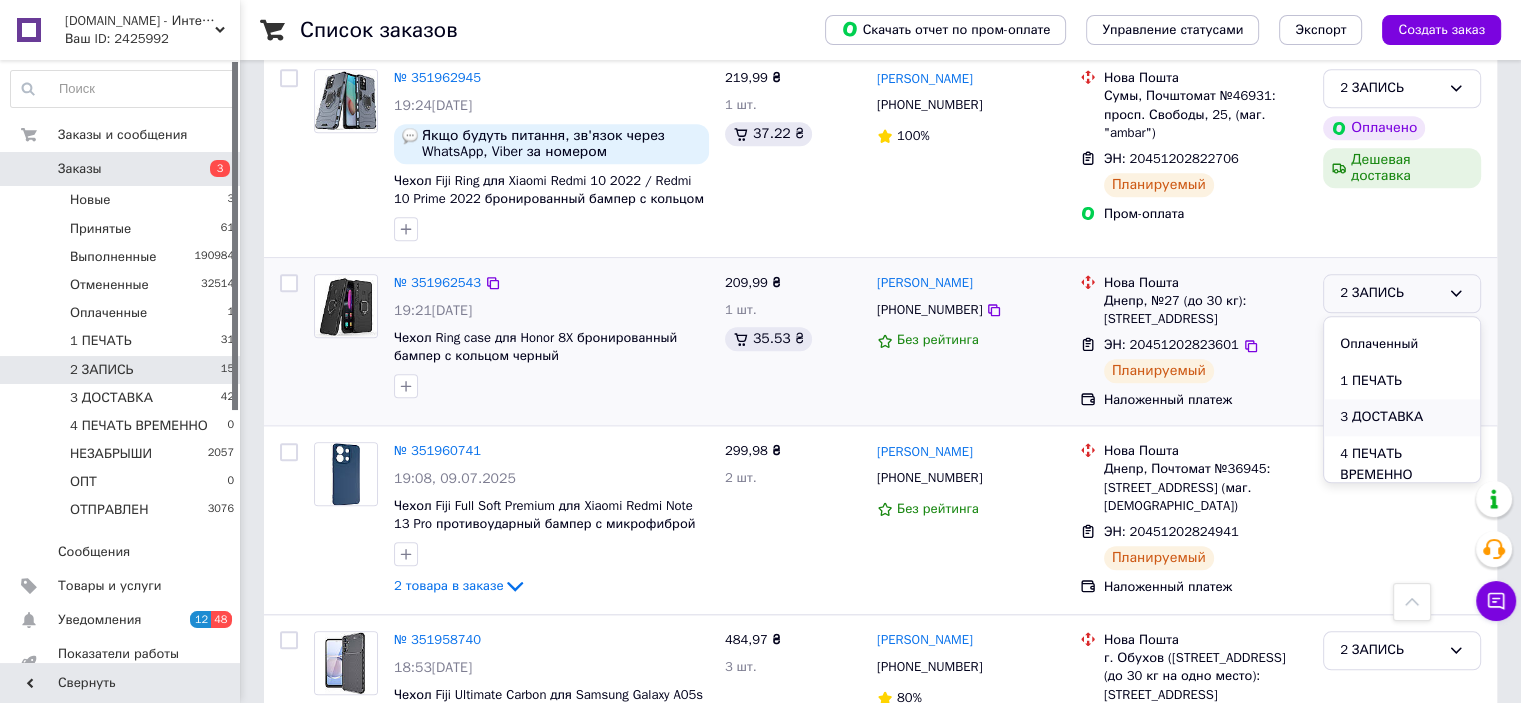 click on "3 ДОСТАВКА" at bounding box center (1402, 417) 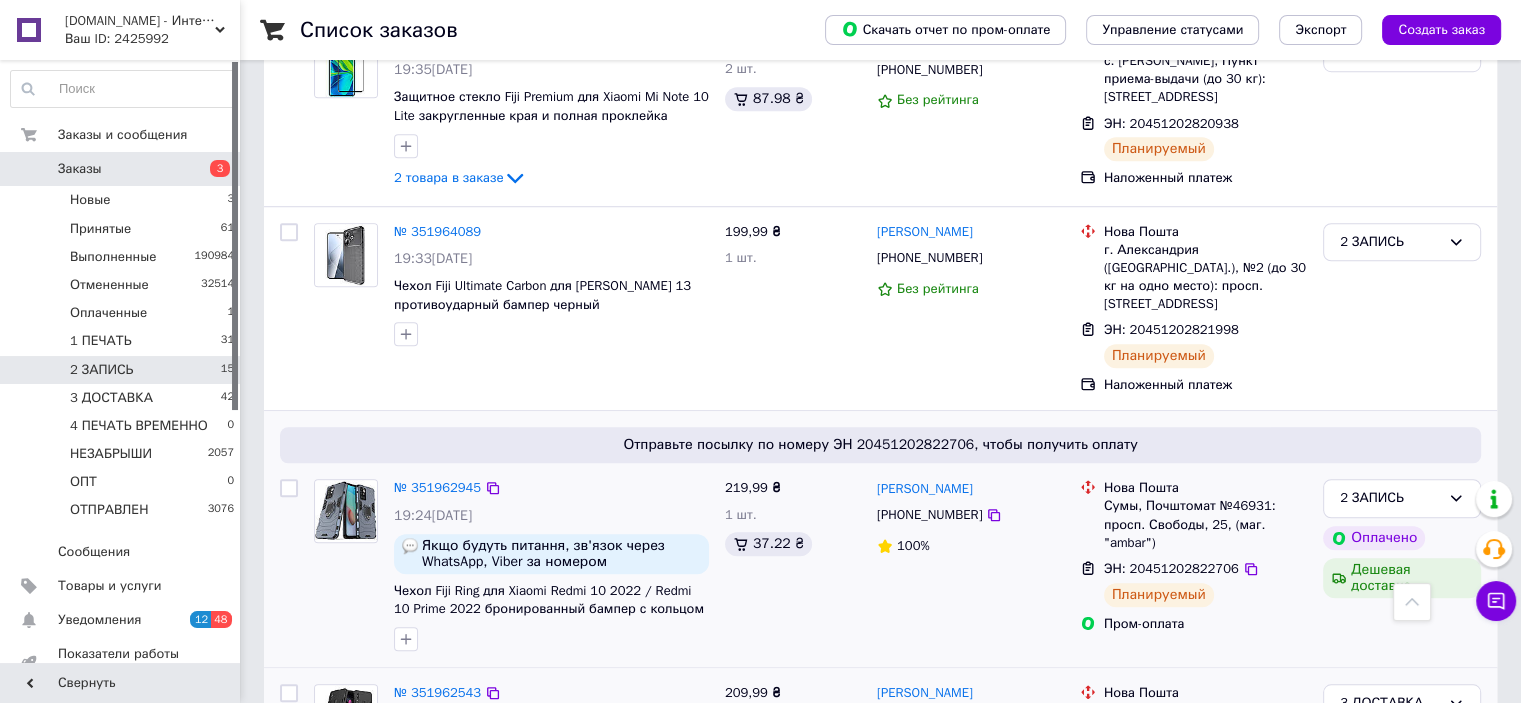 scroll, scrollTop: 1722, scrollLeft: 0, axis: vertical 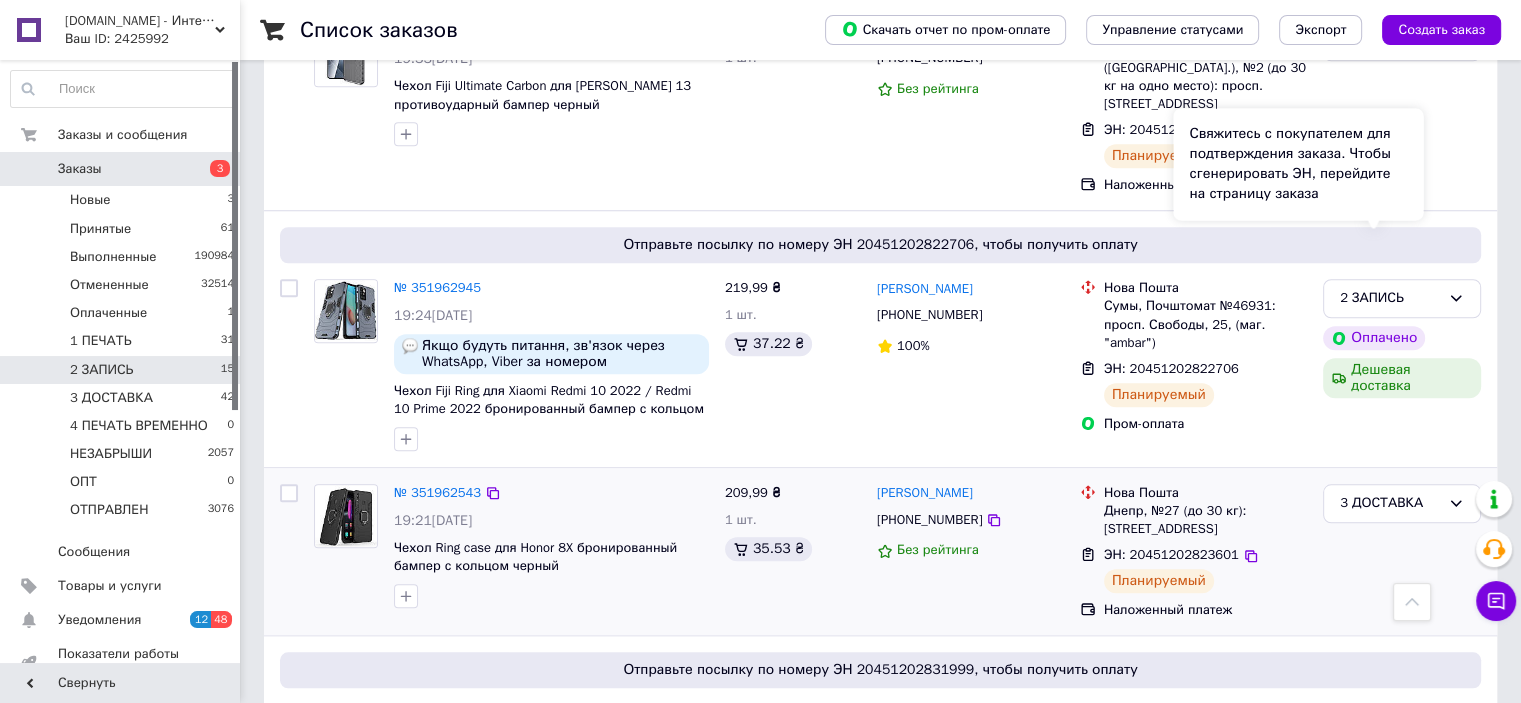 click on "Свяжитесь с покупателем для подтверждения заказа.
Чтобы сгенерировать ЭН, перейдите на страницу заказа" at bounding box center (1298, 164) 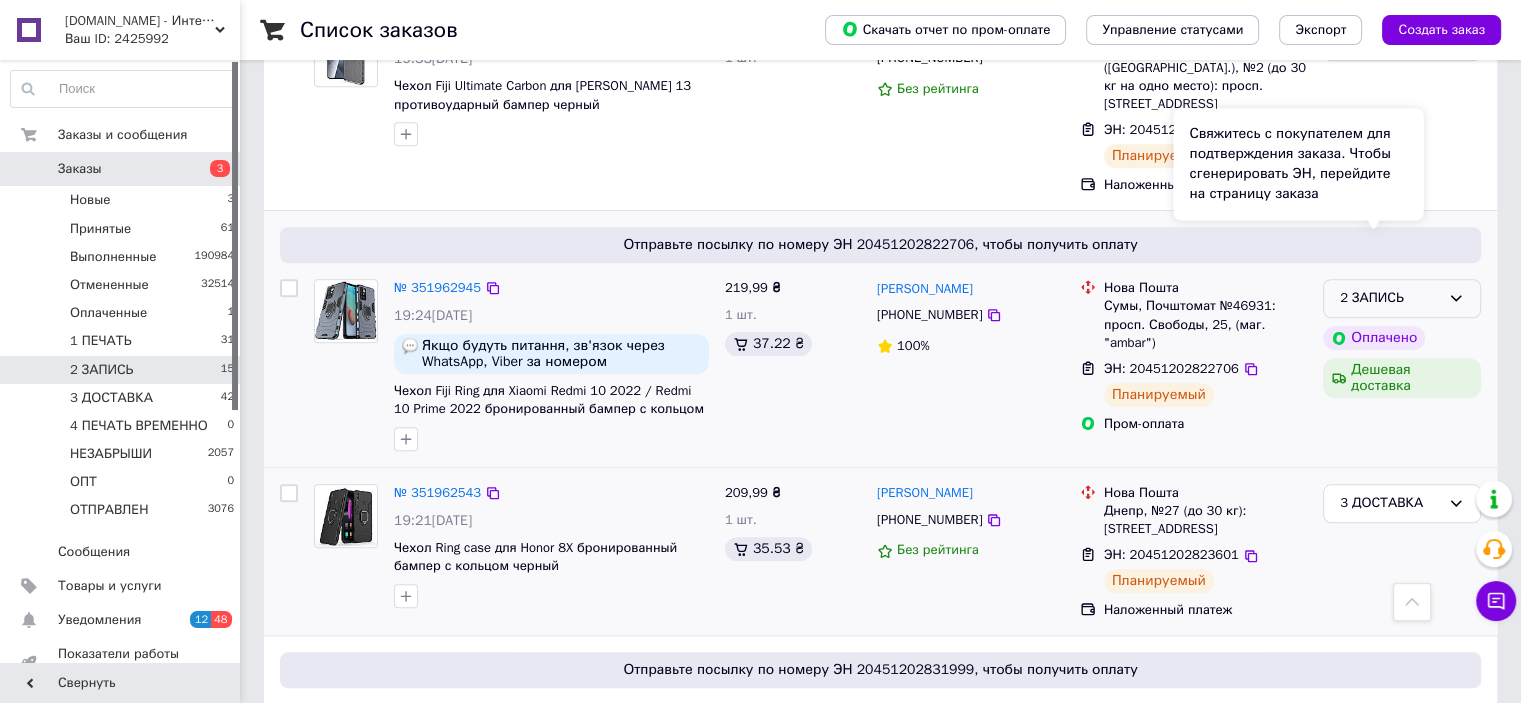 click on "2 ЗАПИСЬ" at bounding box center [1402, 298] 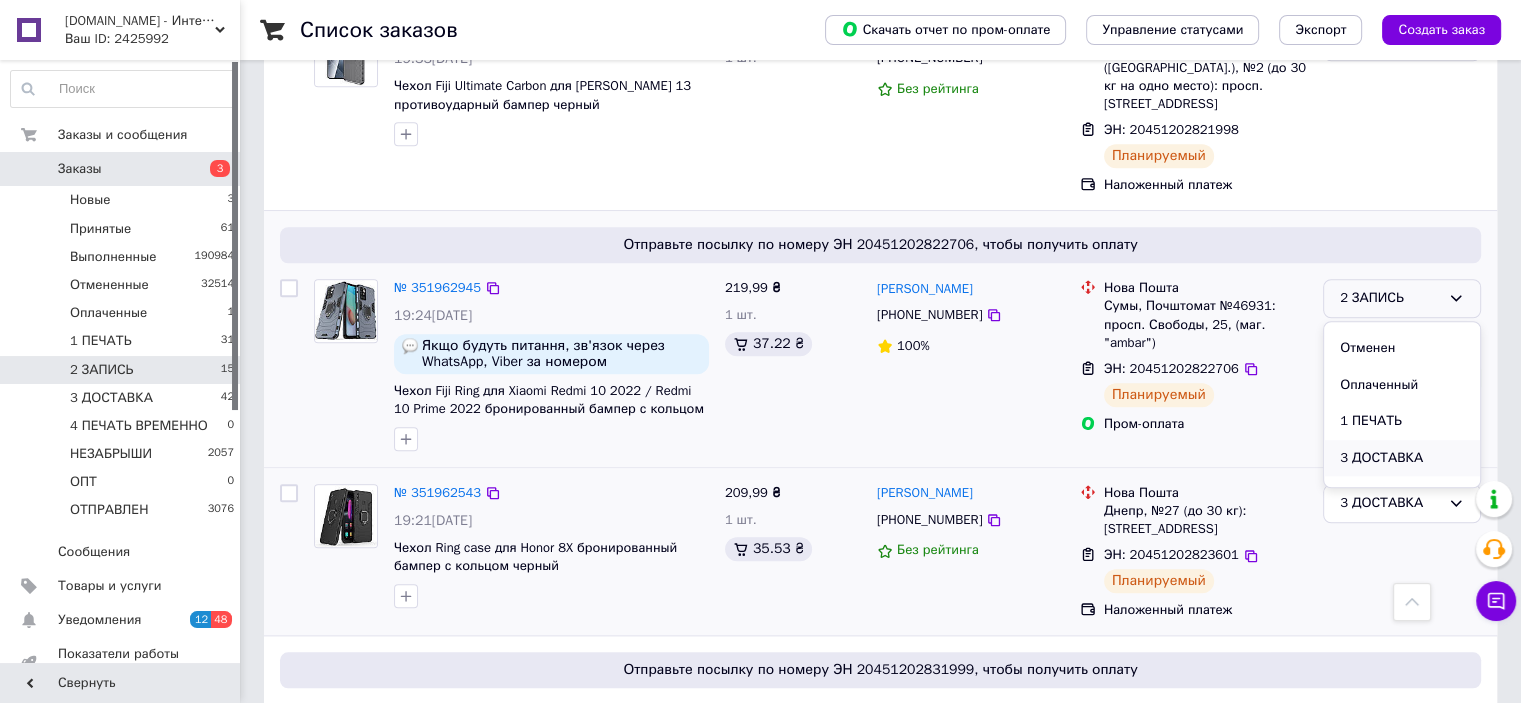 scroll, scrollTop: 100, scrollLeft: 0, axis: vertical 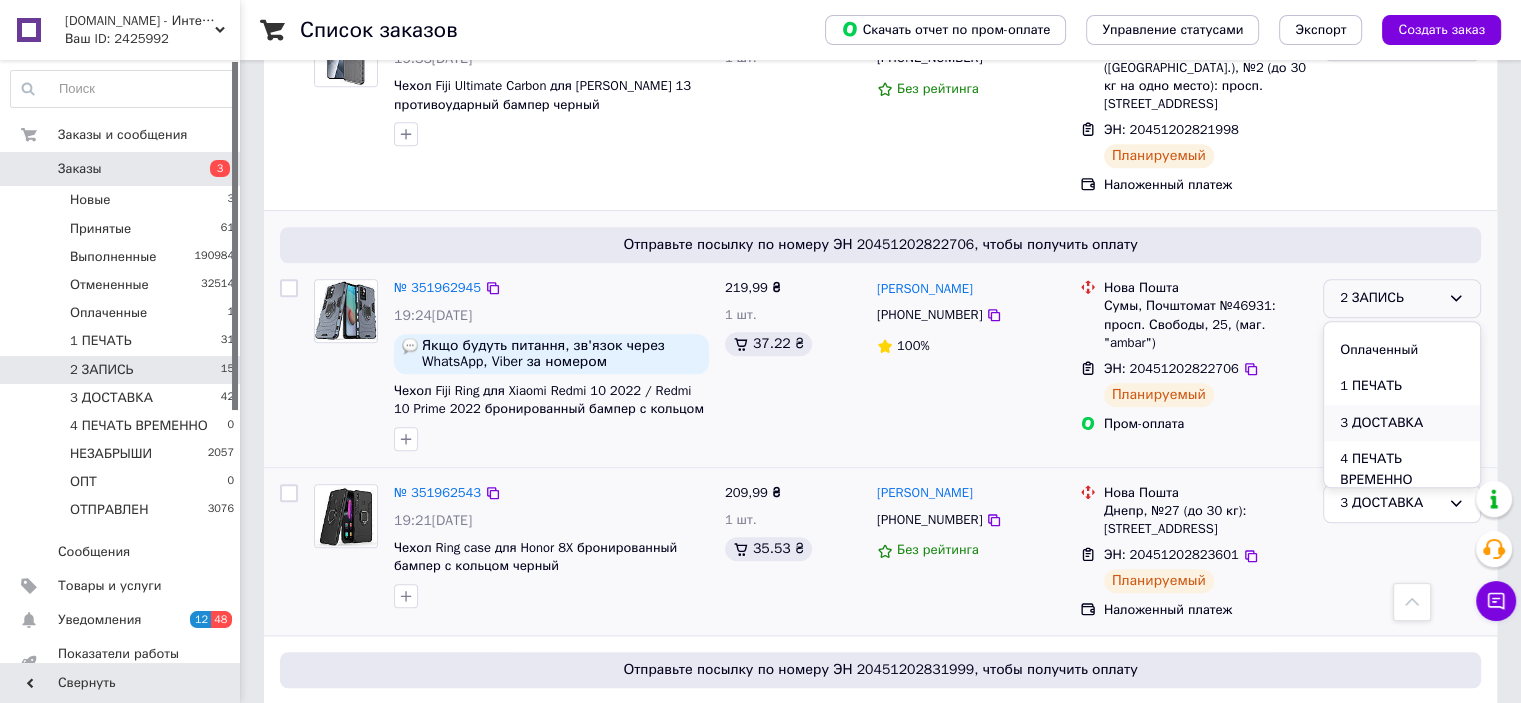 click on "3 ДОСТАВКА" at bounding box center [1402, 423] 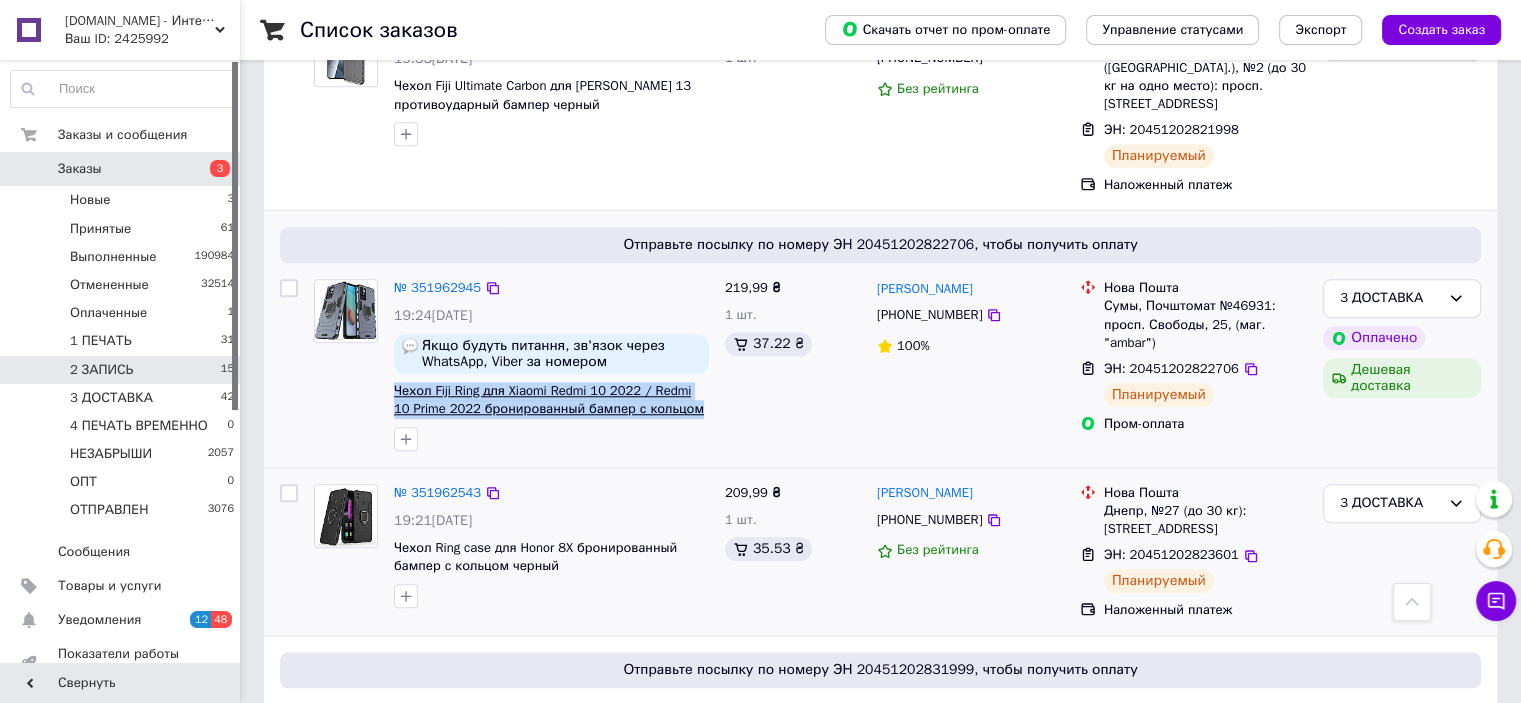 drag, startPoint x: 390, startPoint y: 297, endPoint x: 672, endPoint y: 311, distance: 282.3473 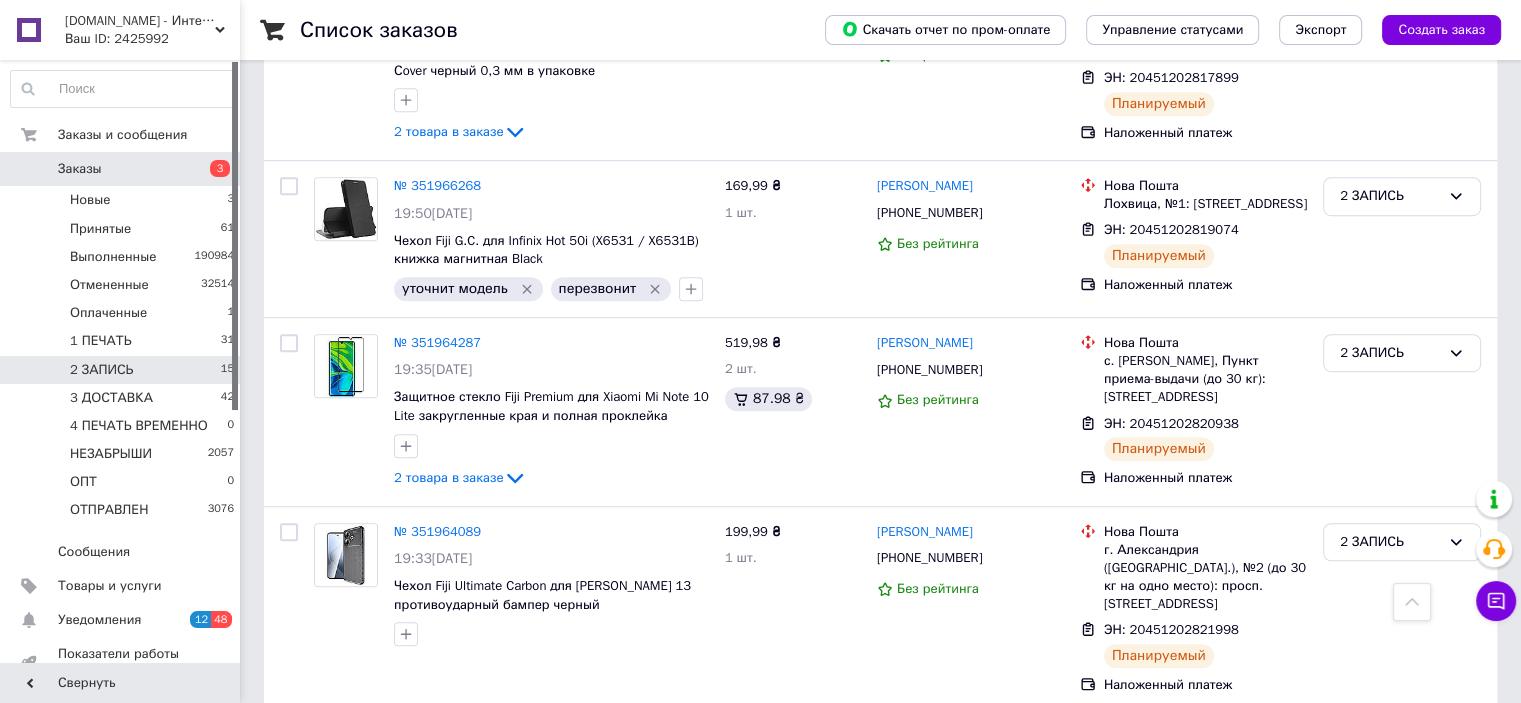 scroll, scrollTop: 1422, scrollLeft: 0, axis: vertical 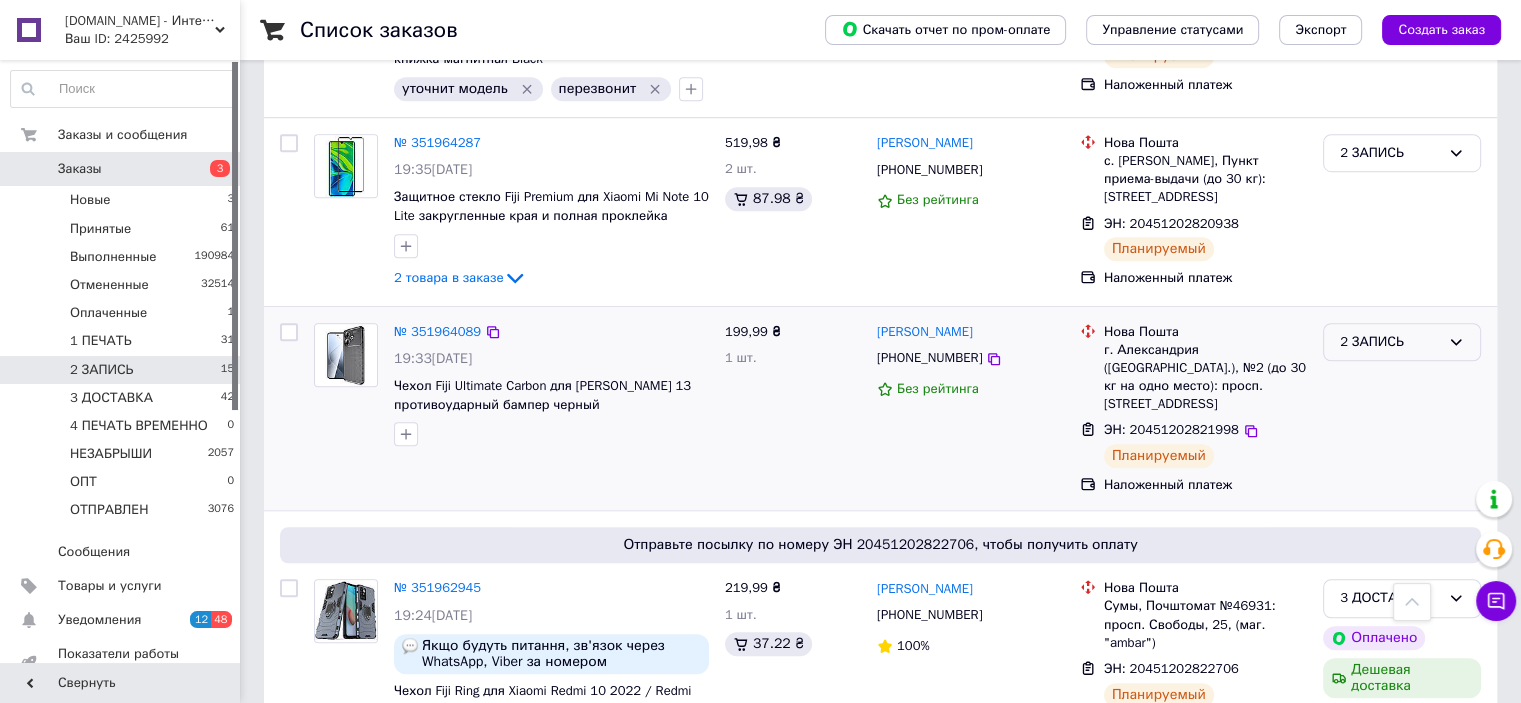click on "2 ЗАПИСЬ" at bounding box center (1390, 342) 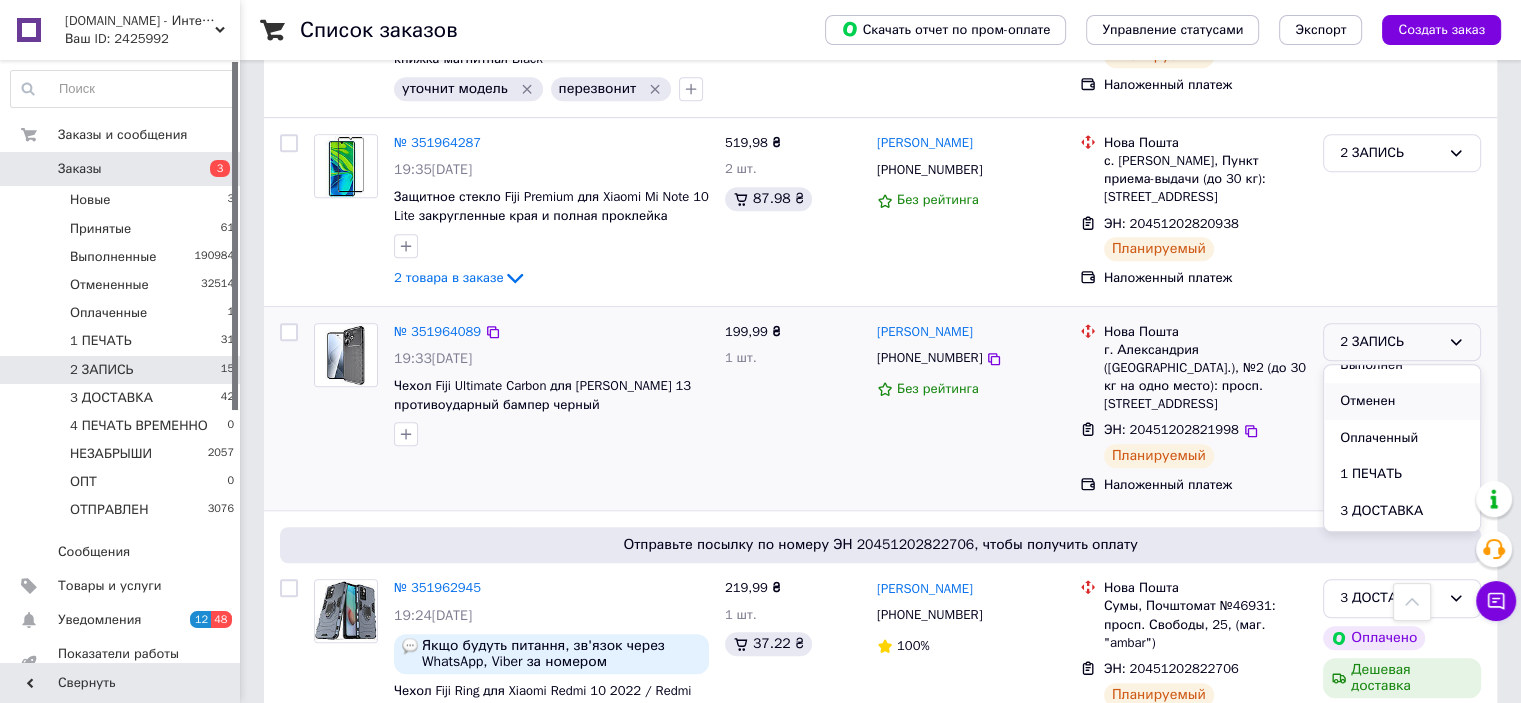 scroll, scrollTop: 100, scrollLeft: 0, axis: vertical 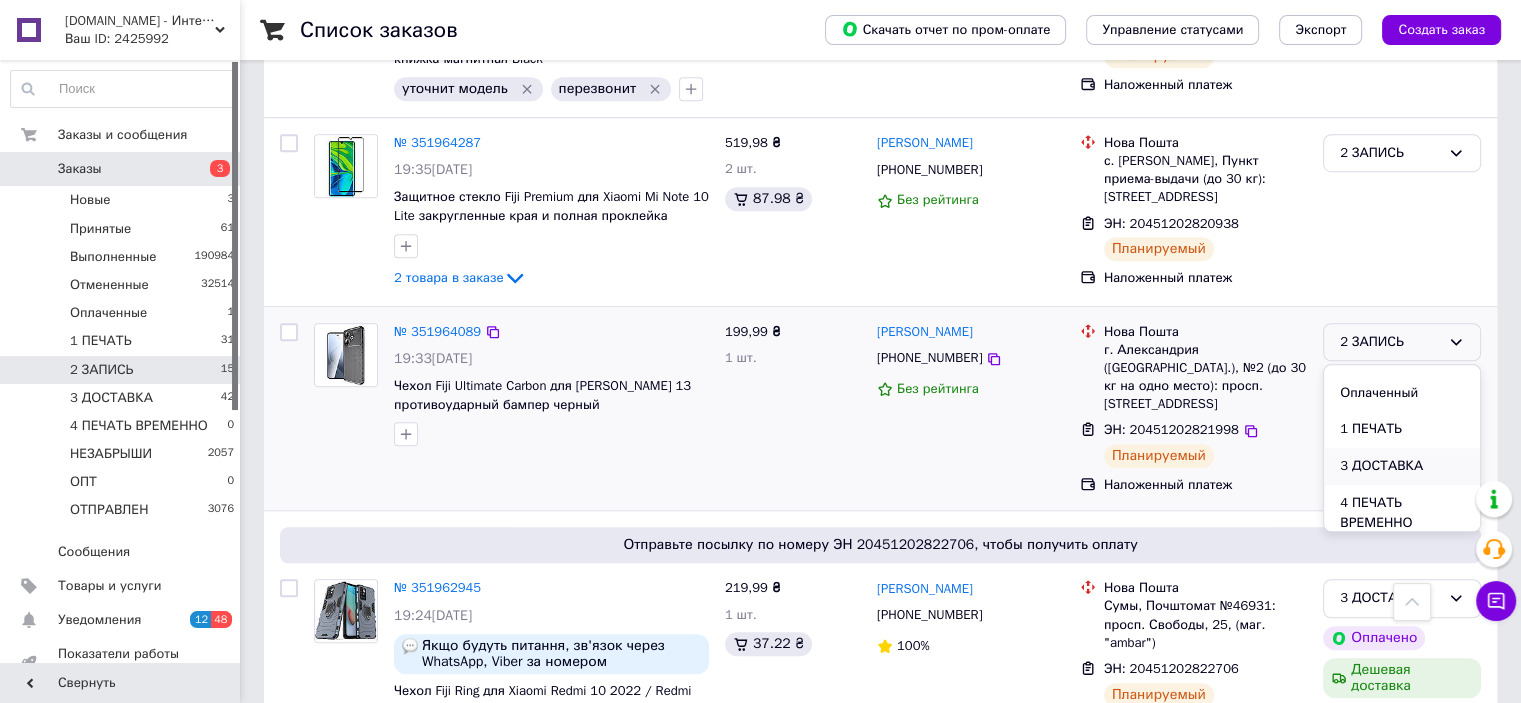 click on "3 ДОСТАВКА" at bounding box center (1402, 466) 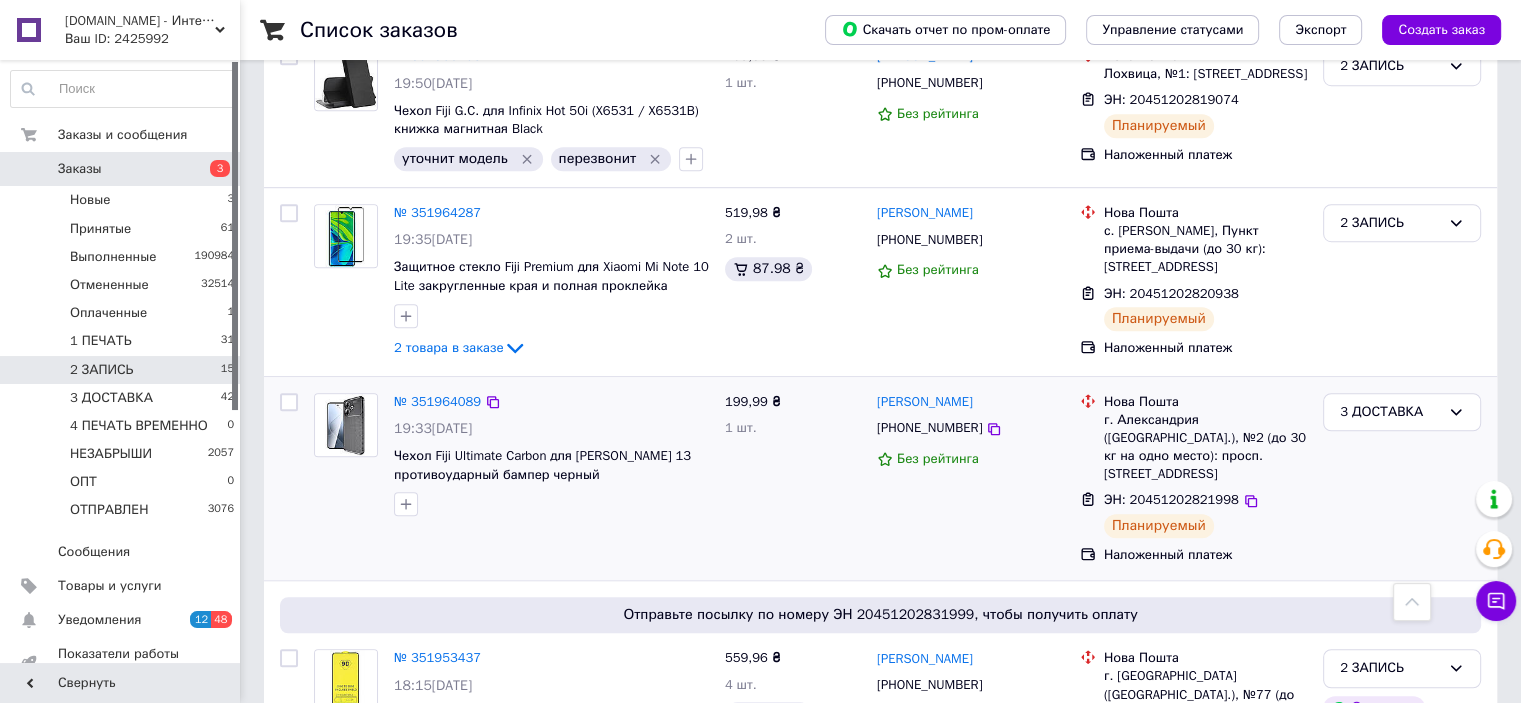 scroll, scrollTop: 1322, scrollLeft: 0, axis: vertical 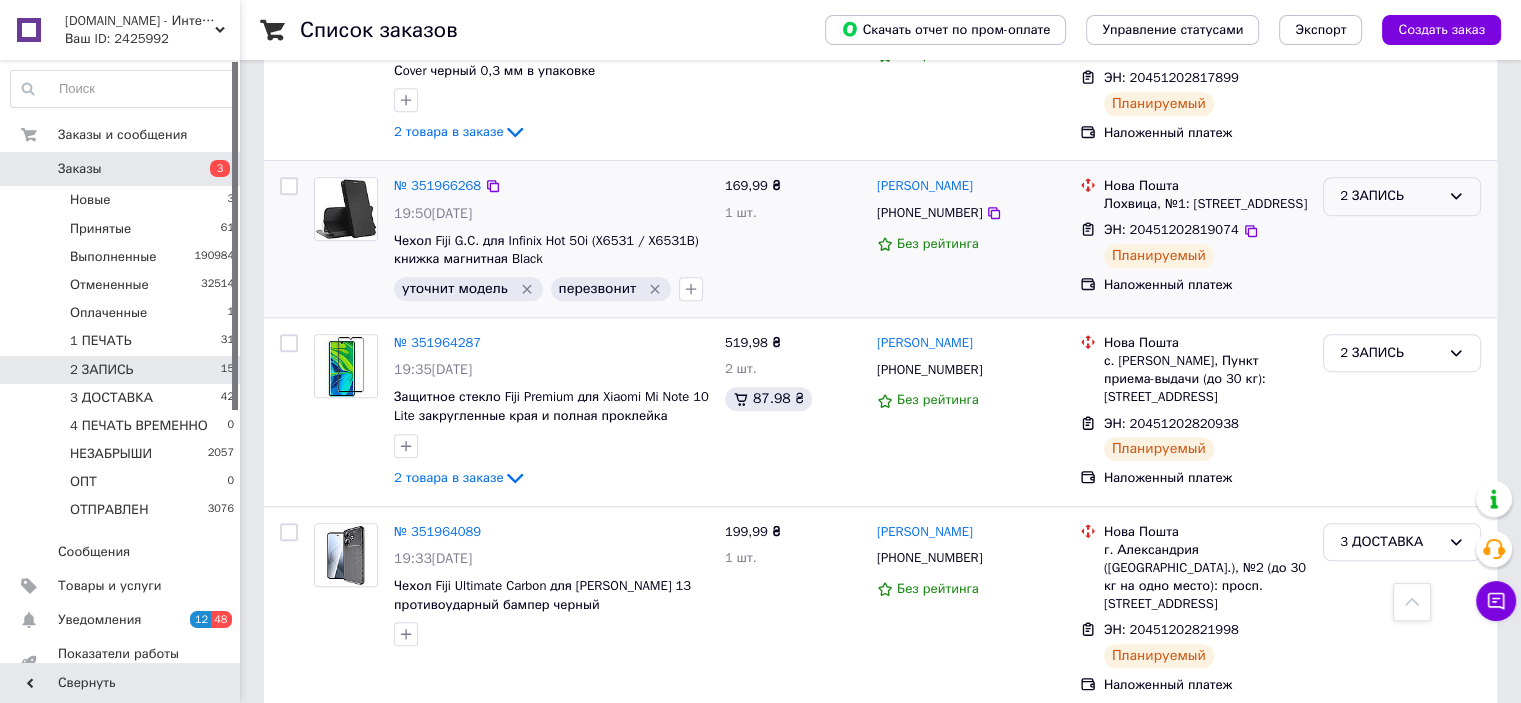 click on "2 ЗАПИСЬ" at bounding box center (1390, 196) 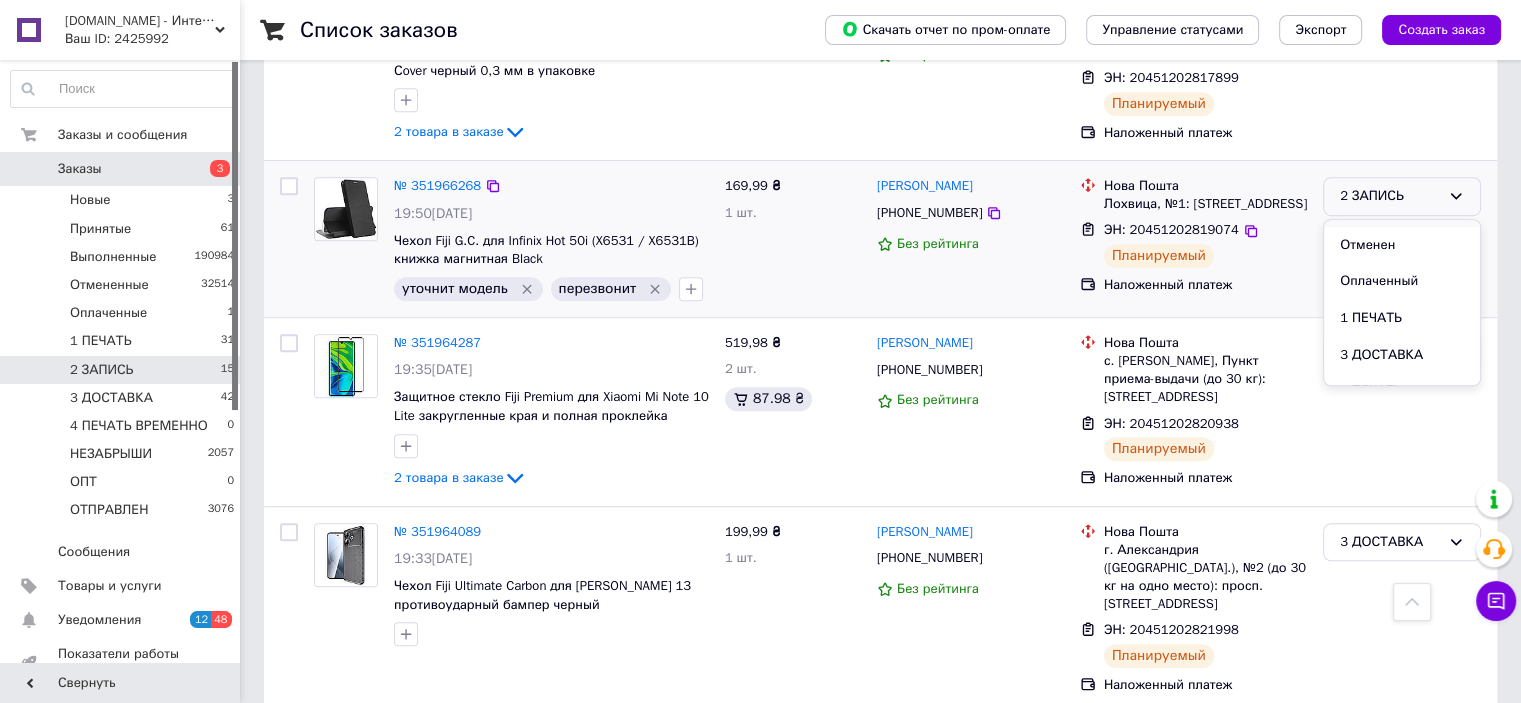scroll, scrollTop: 100, scrollLeft: 0, axis: vertical 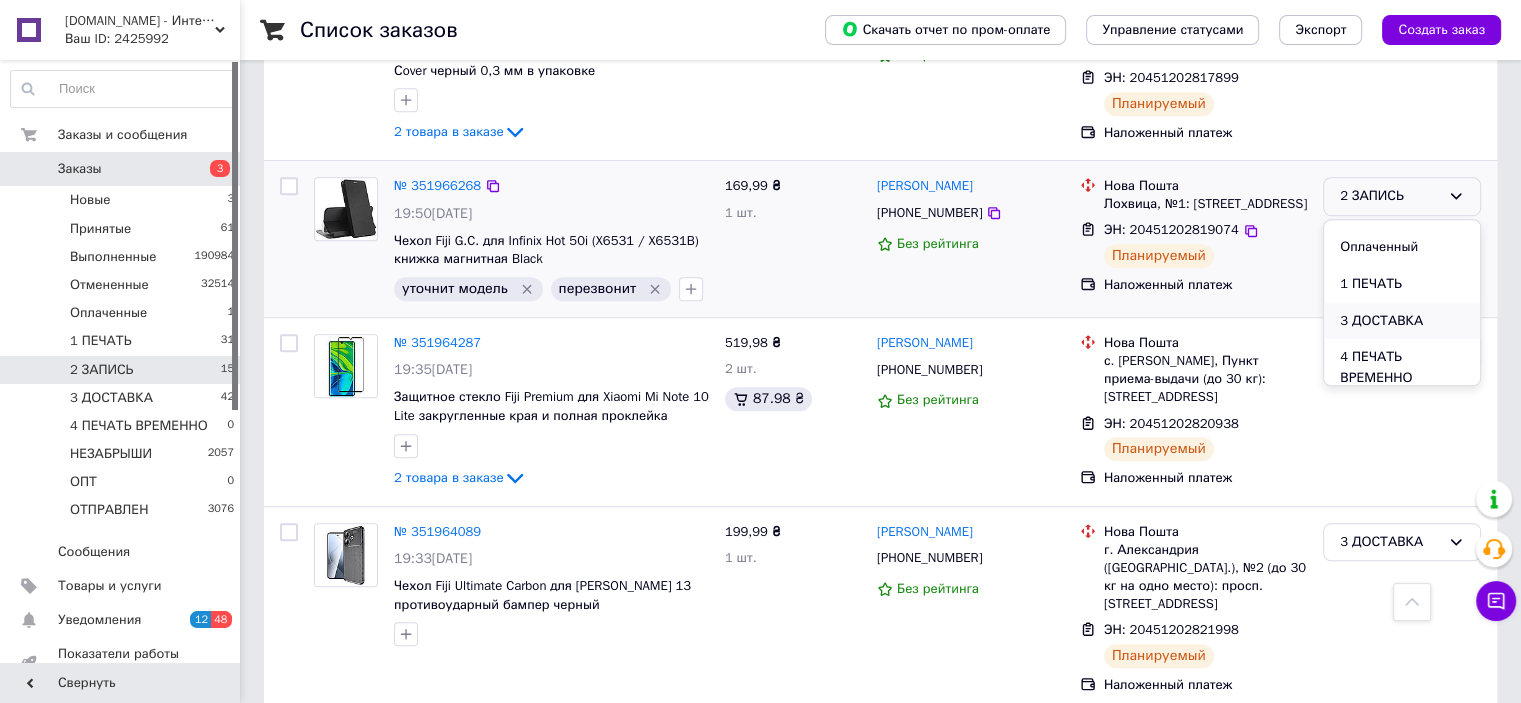 click on "3 ДОСТАВКА" at bounding box center [1402, 321] 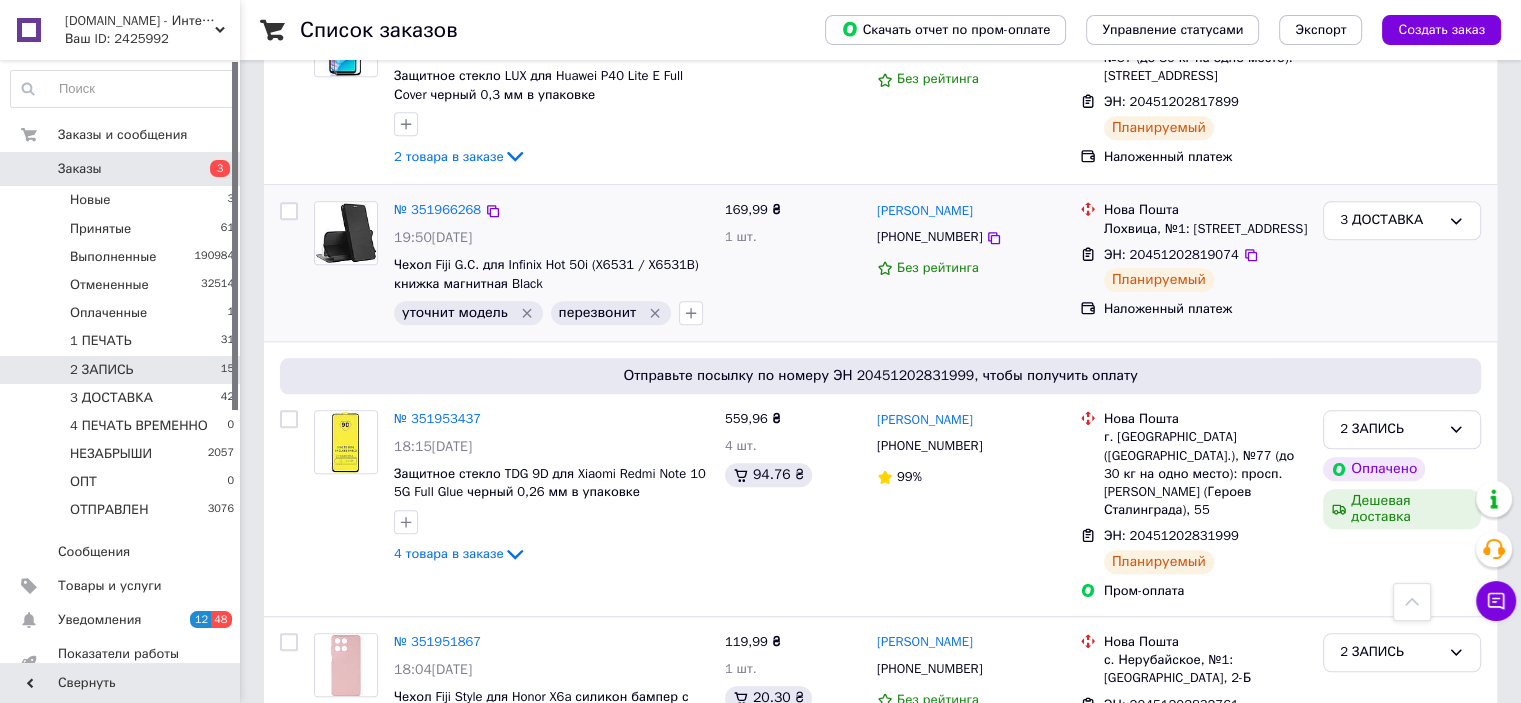 scroll, scrollTop: 1543, scrollLeft: 0, axis: vertical 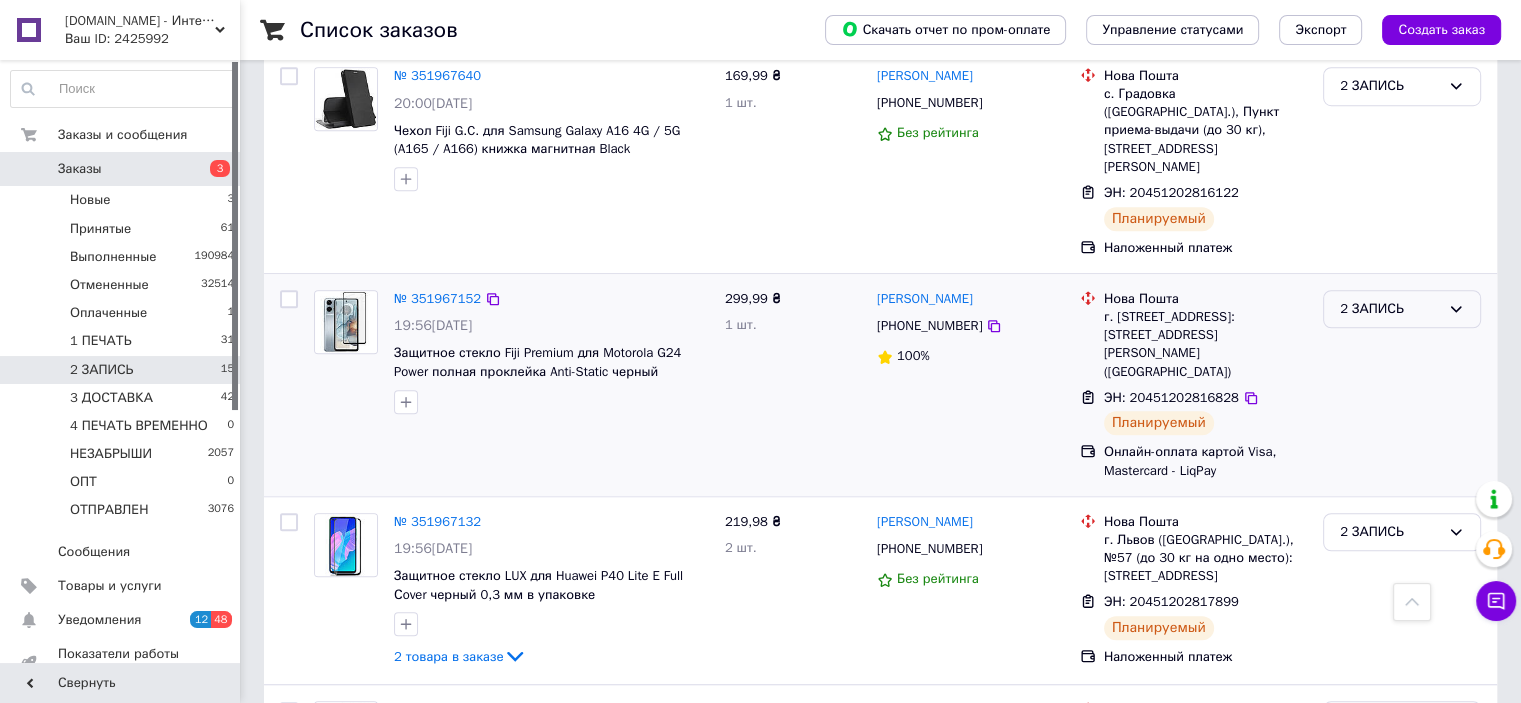 click 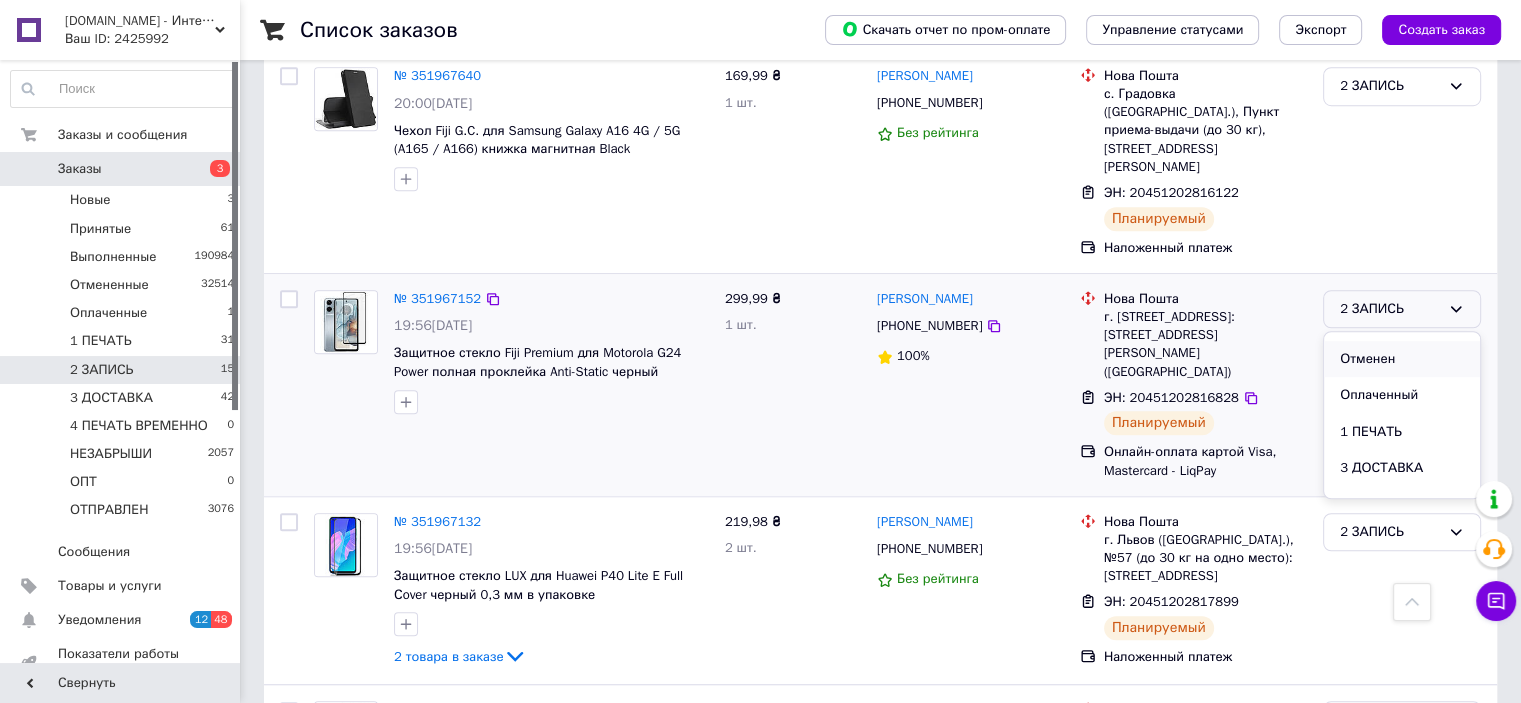 scroll, scrollTop: 100, scrollLeft: 0, axis: vertical 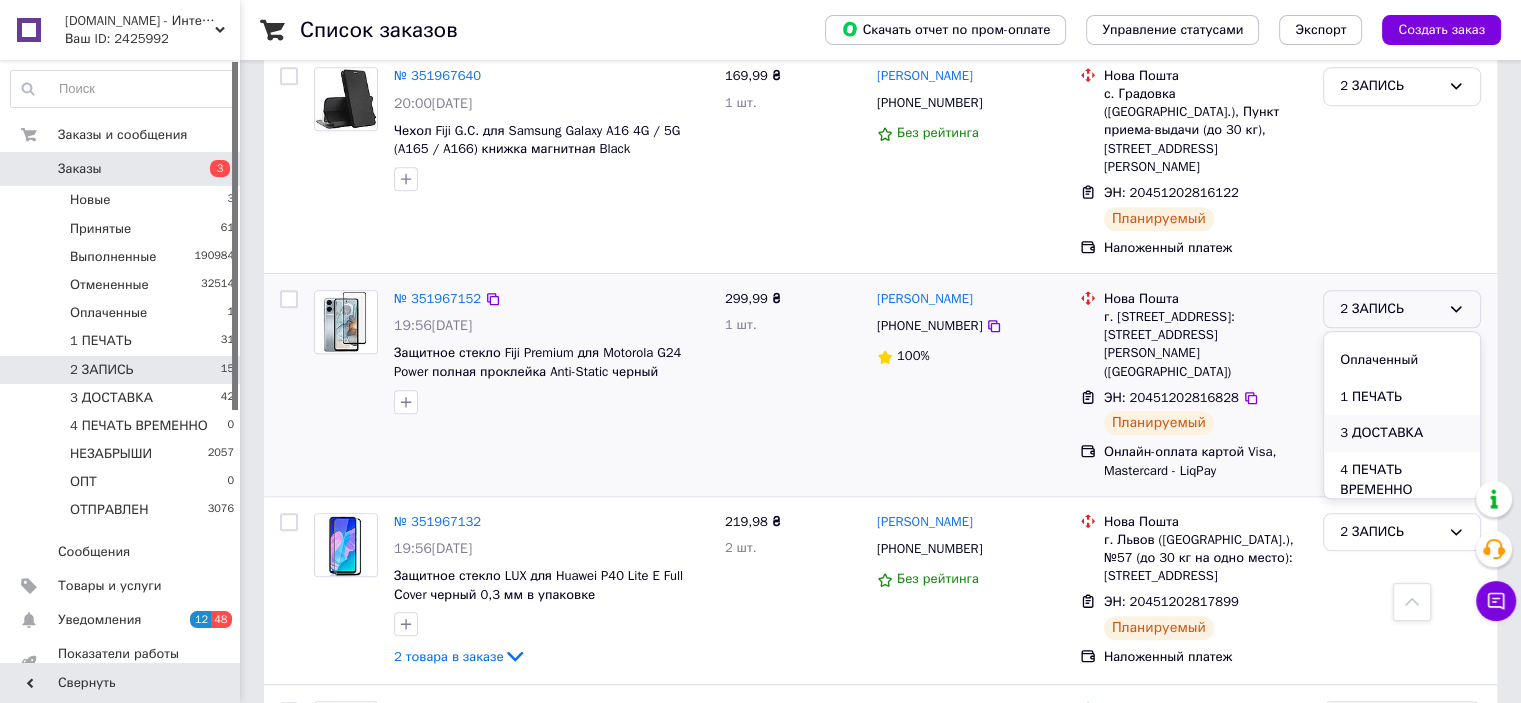 click on "3 ДОСТАВКА" at bounding box center [1402, 433] 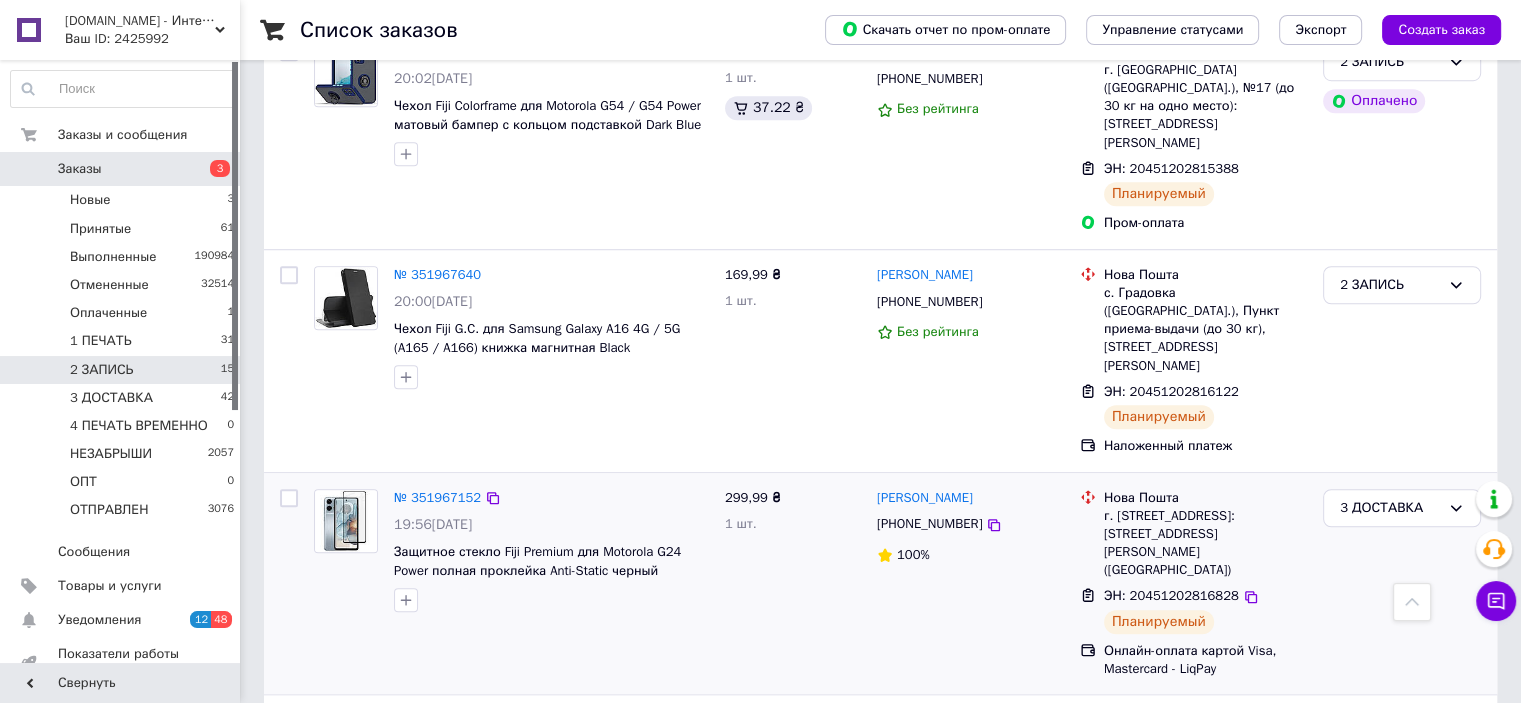 scroll, scrollTop: 1400, scrollLeft: 0, axis: vertical 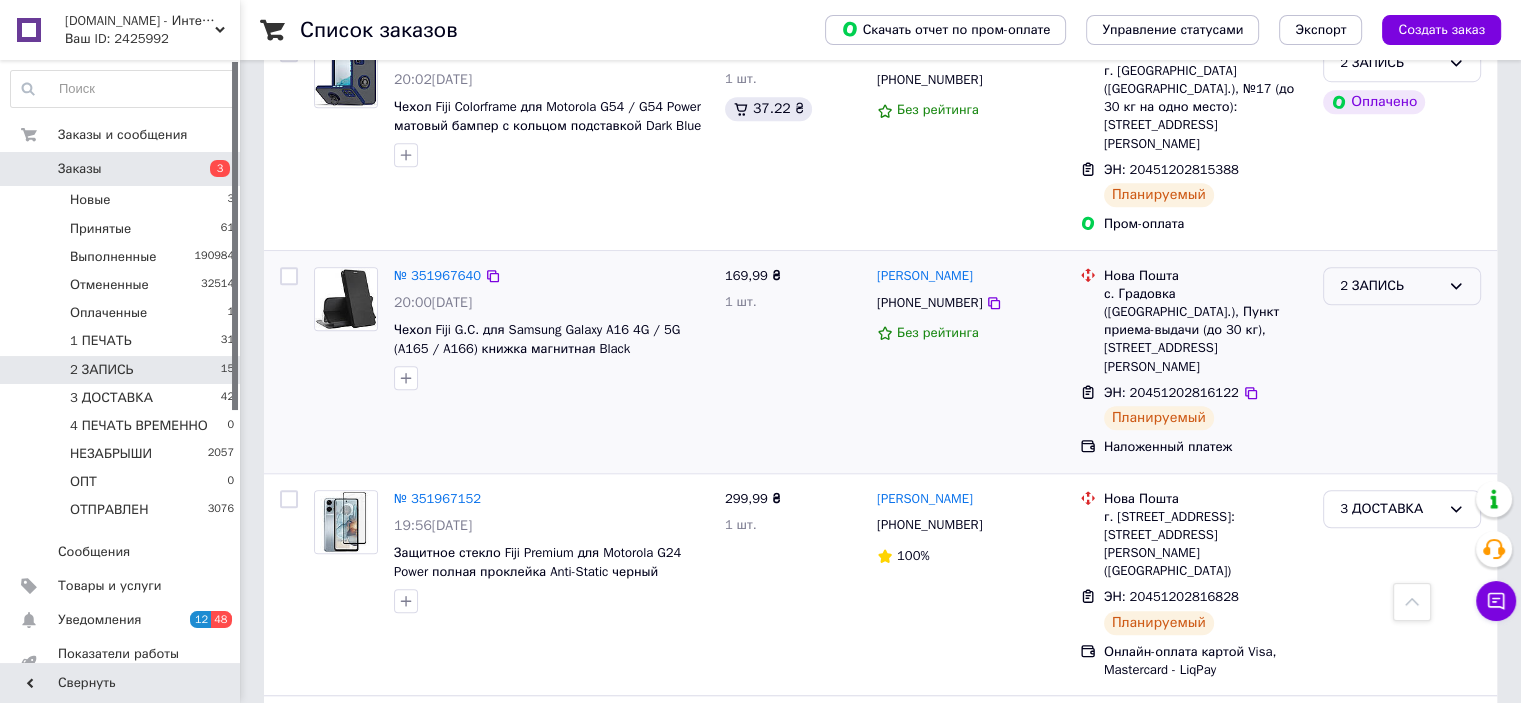 click on "2 ЗАПИСЬ" at bounding box center (1390, 286) 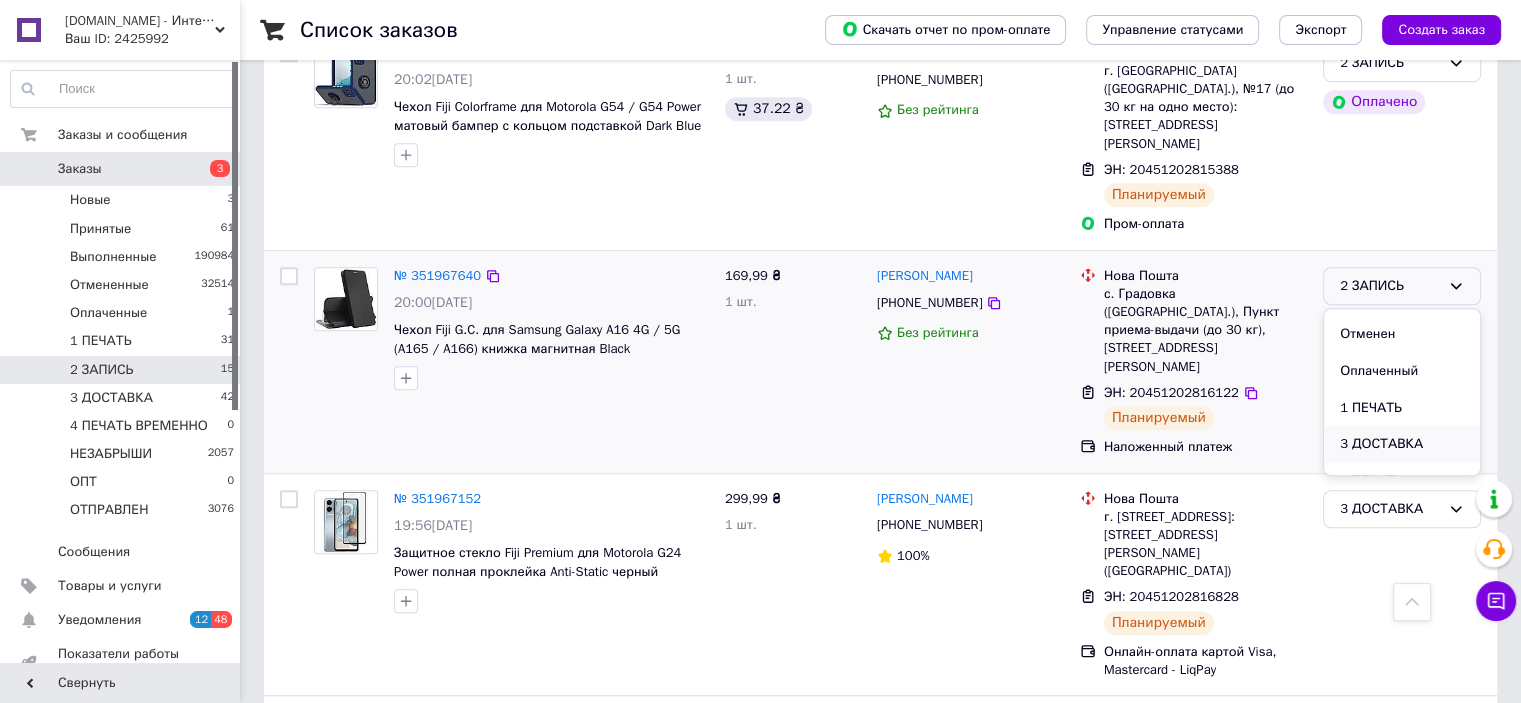 scroll, scrollTop: 100, scrollLeft: 0, axis: vertical 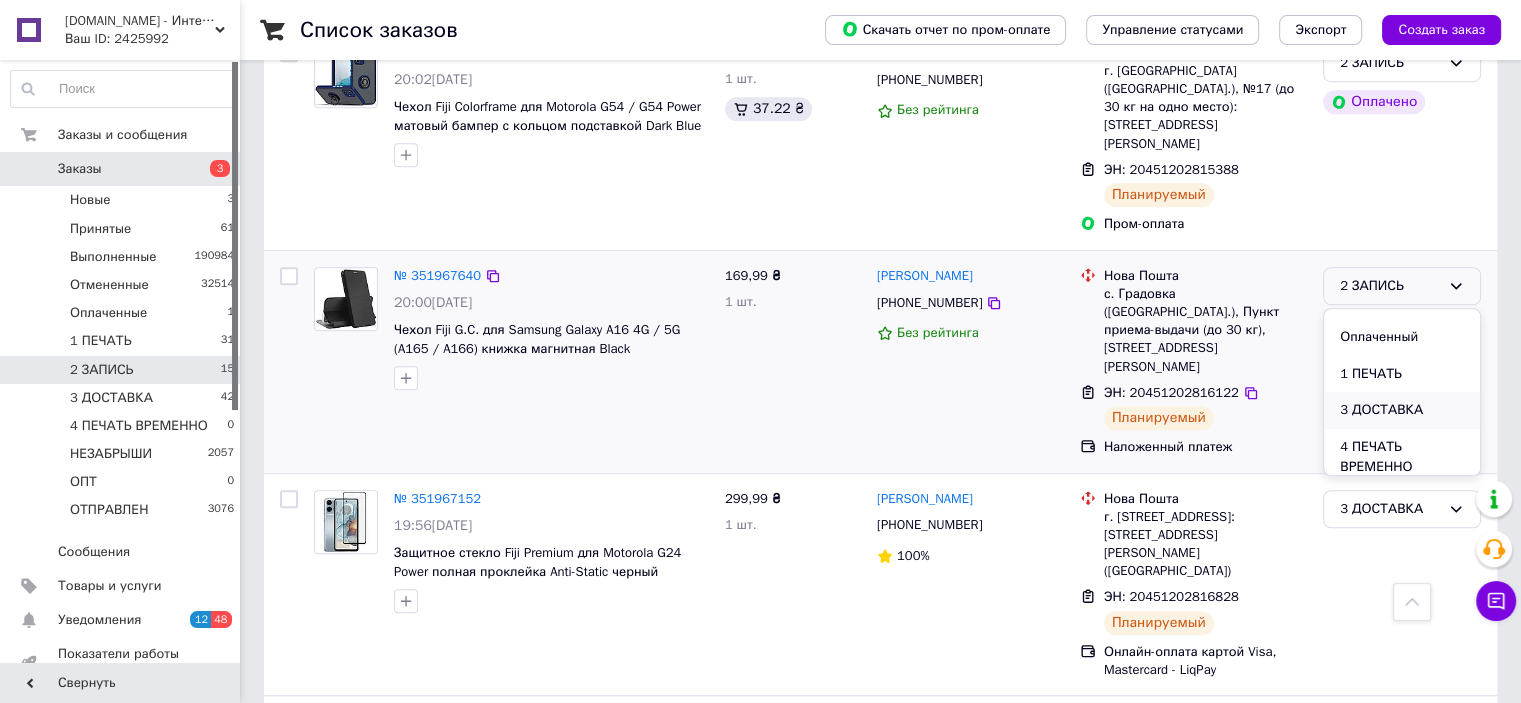 click on "3 ДОСТАВКА" at bounding box center [1402, 410] 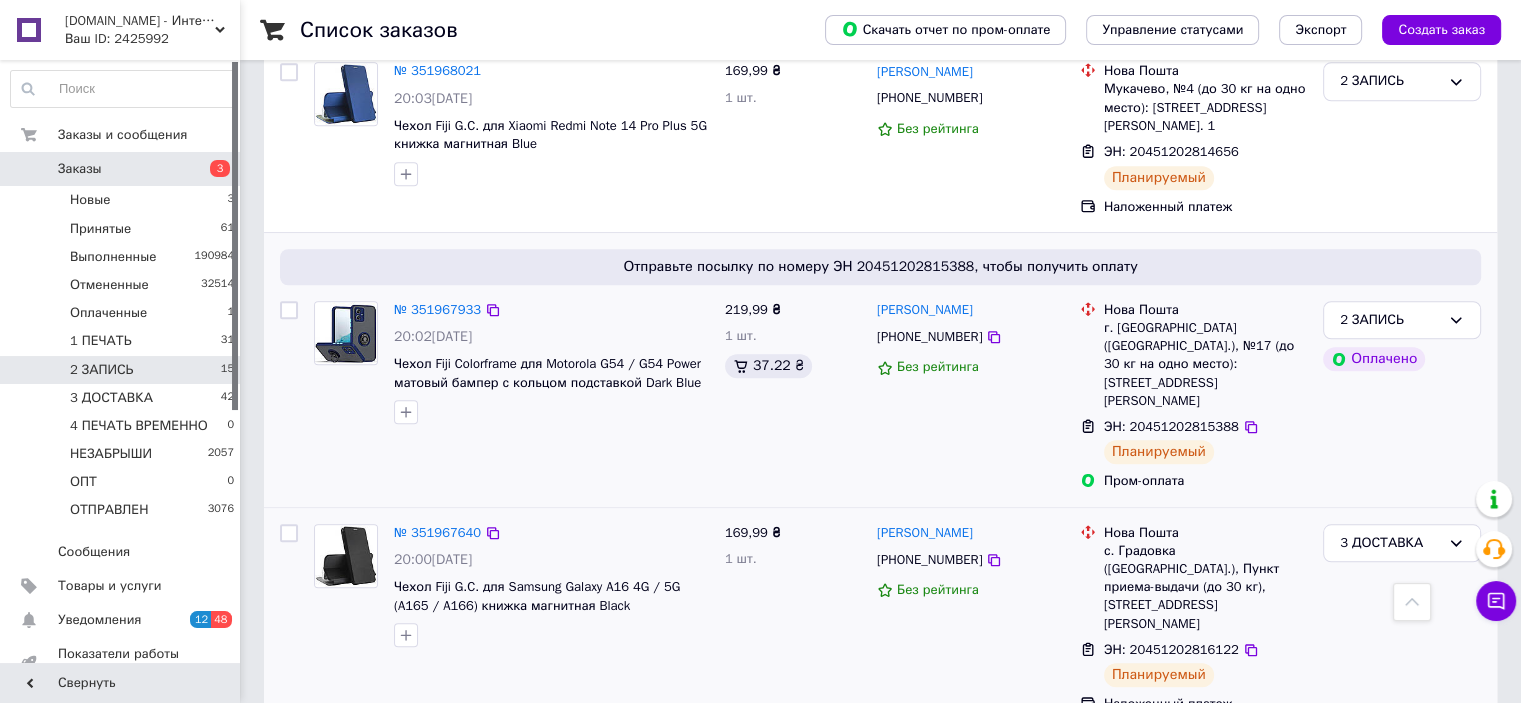 scroll, scrollTop: 1615, scrollLeft: 0, axis: vertical 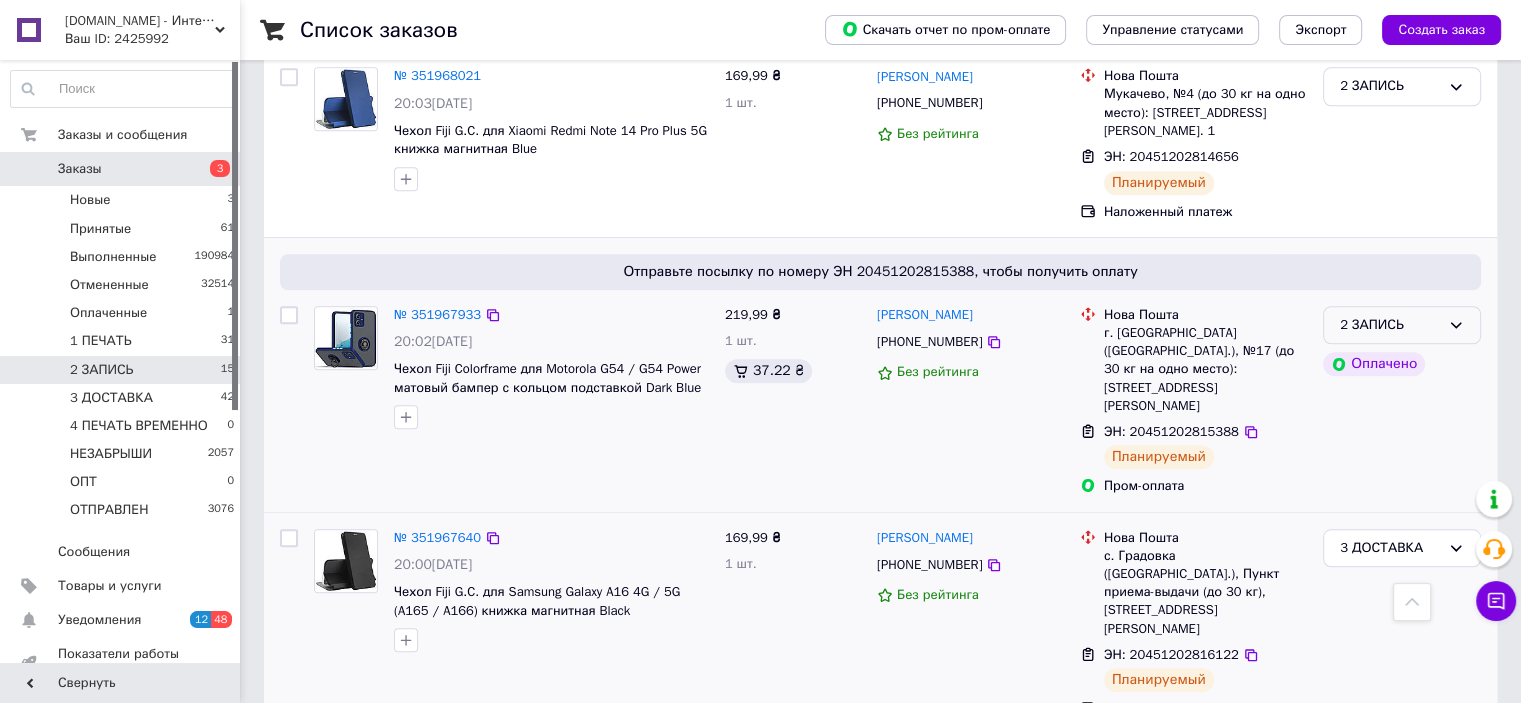 click on "2 ЗАПИСЬ" at bounding box center (1390, 325) 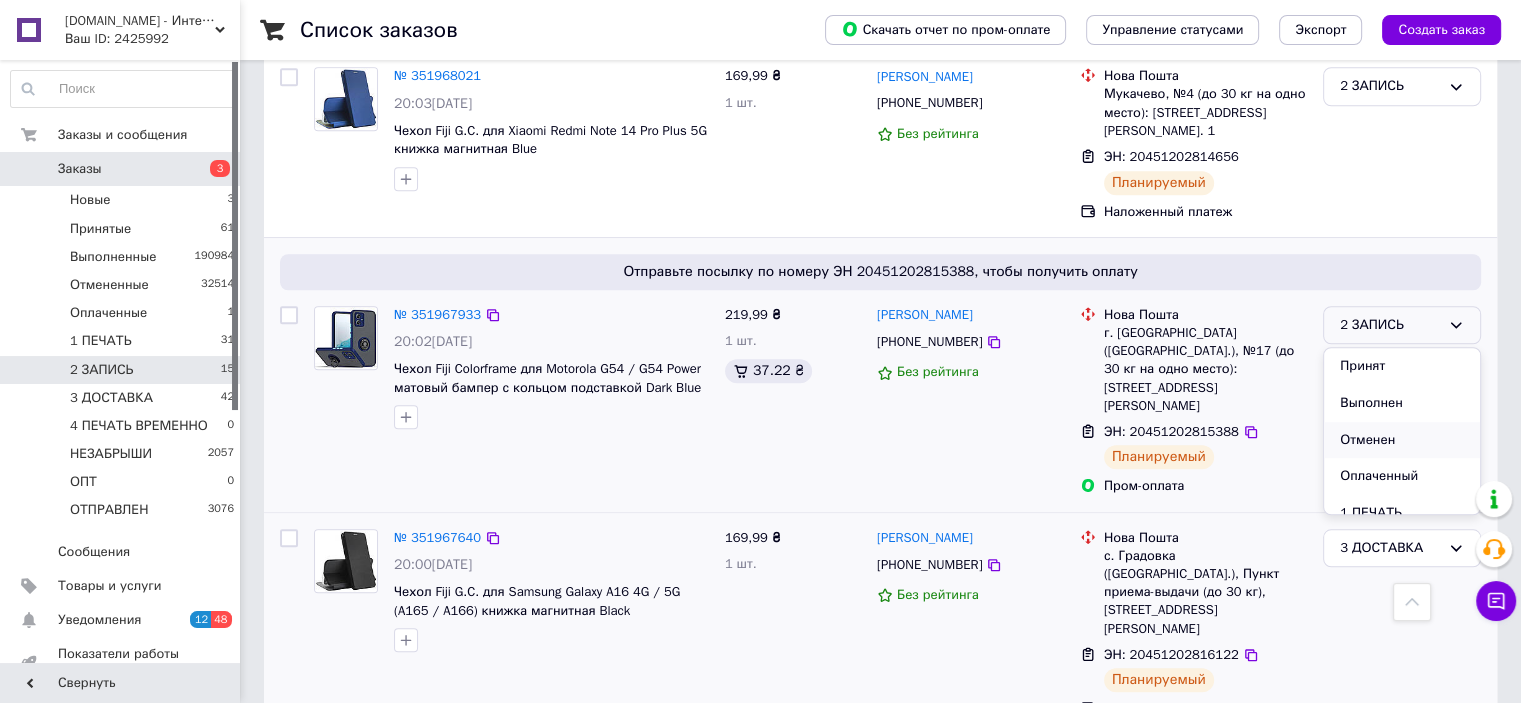 scroll, scrollTop: 100, scrollLeft: 0, axis: vertical 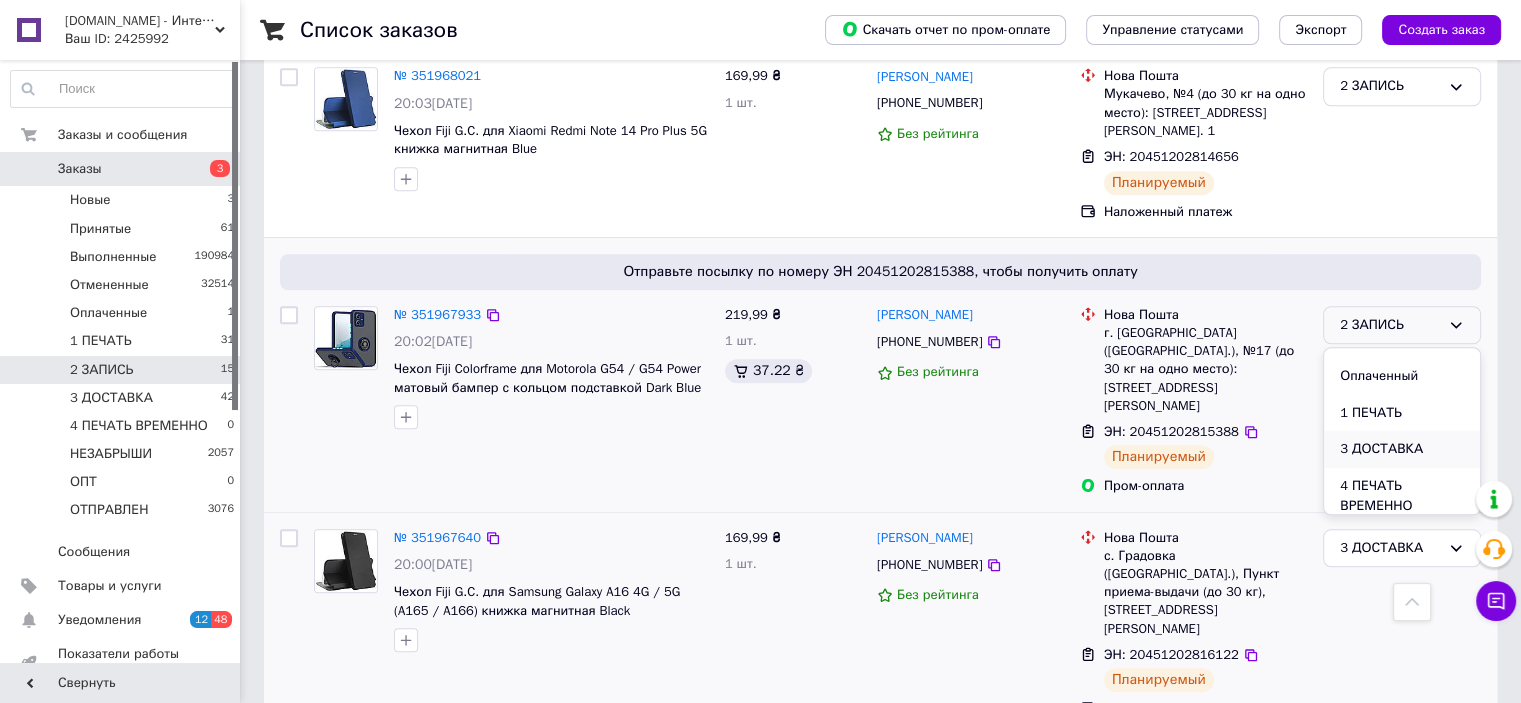 click on "3 ДОСТАВКА" at bounding box center [1402, 449] 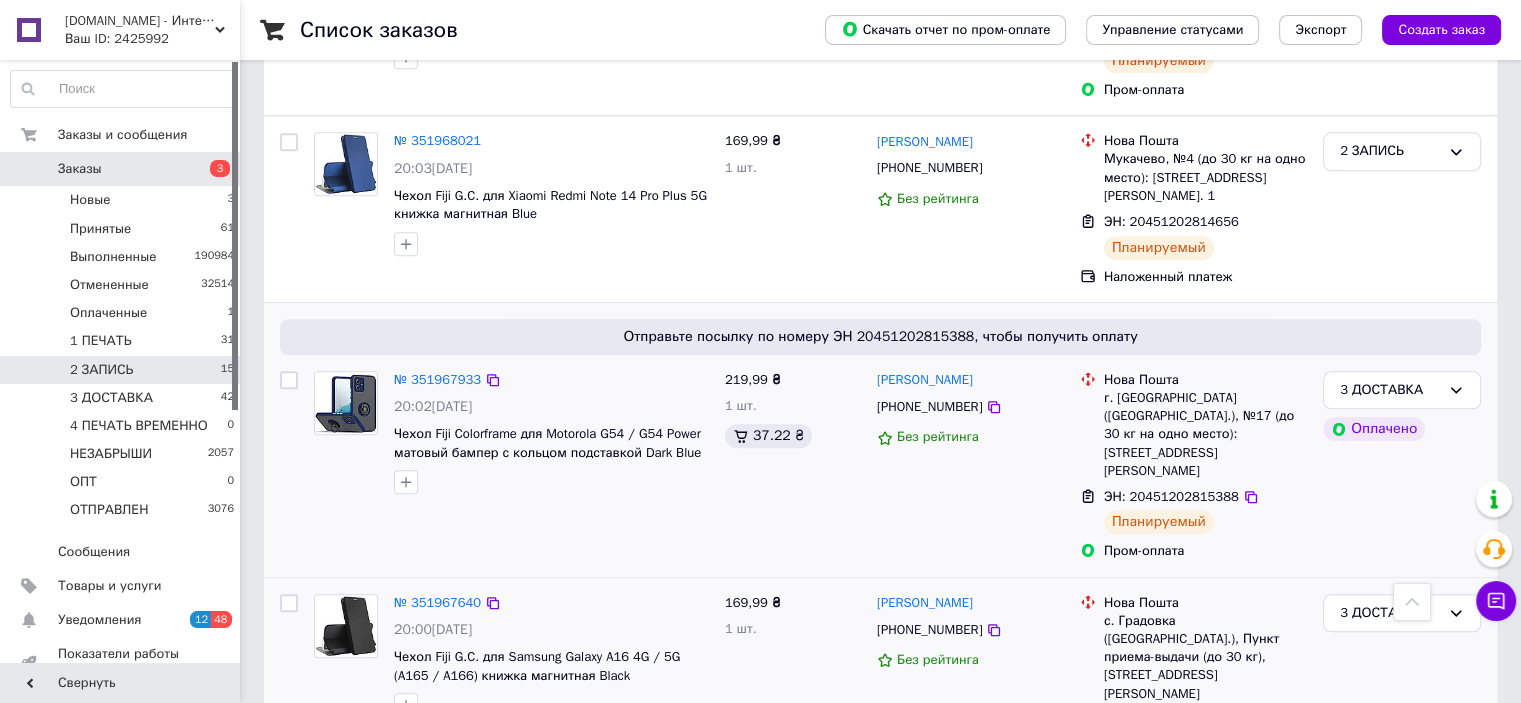 scroll, scrollTop: 1415, scrollLeft: 0, axis: vertical 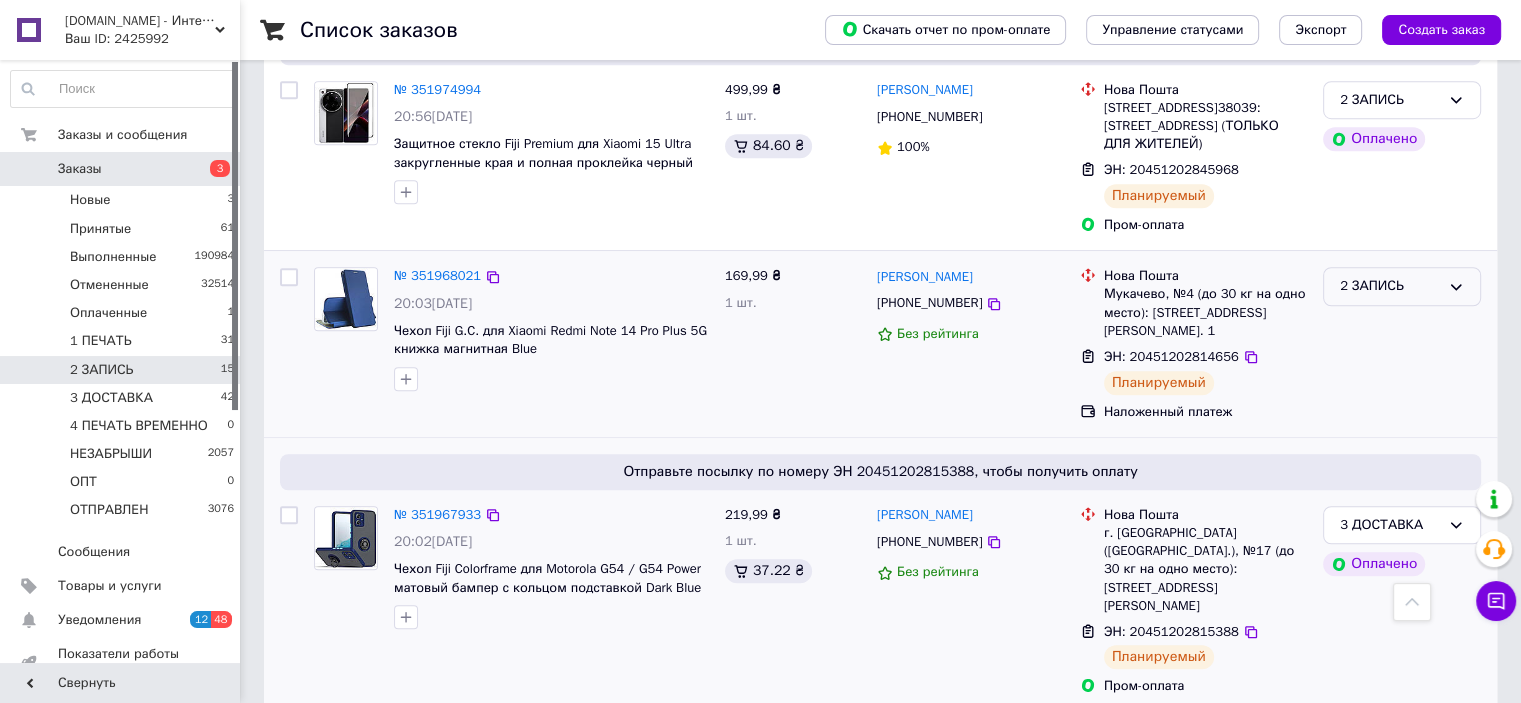 click 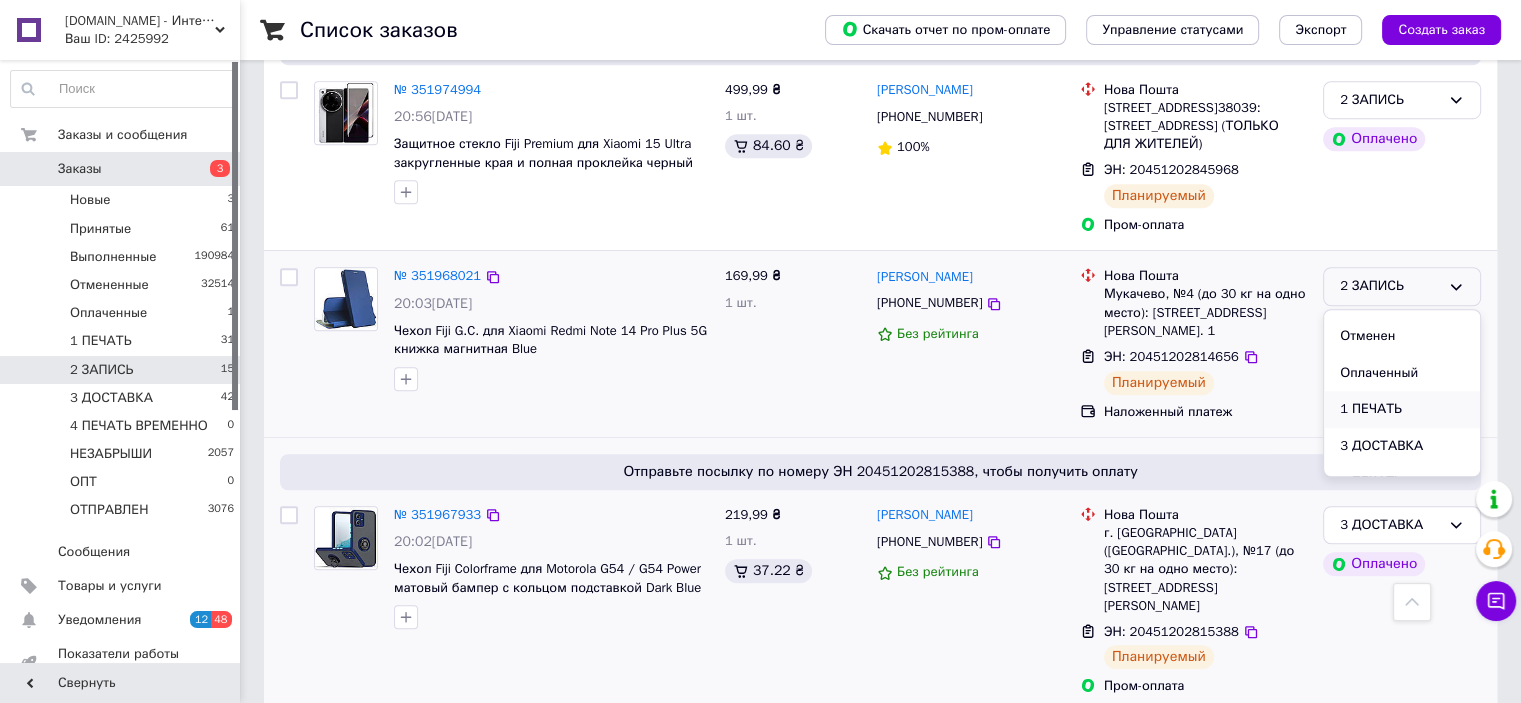 scroll, scrollTop: 100, scrollLeft: 0, axis: vertical 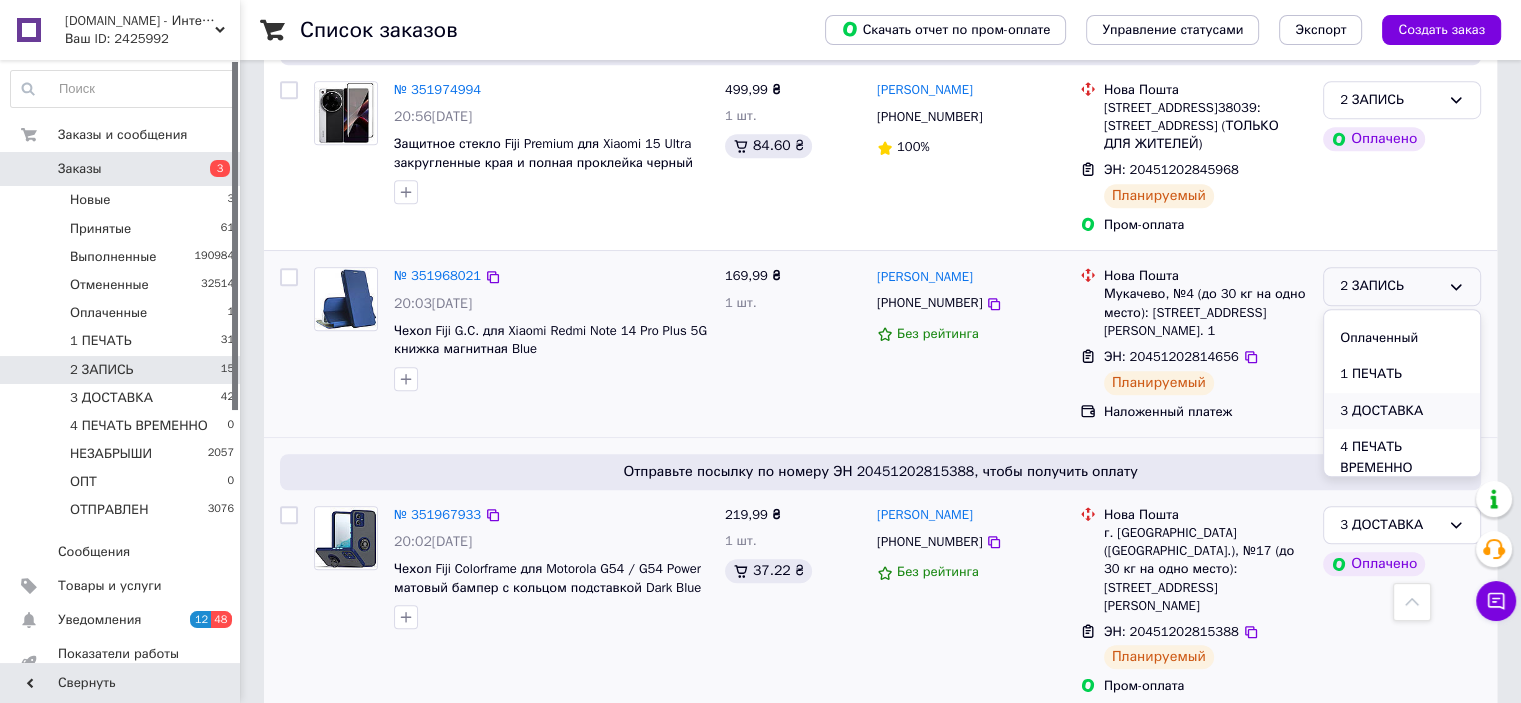 click on "3 ДОСТАВКА" at bounding box center [1402, 411] 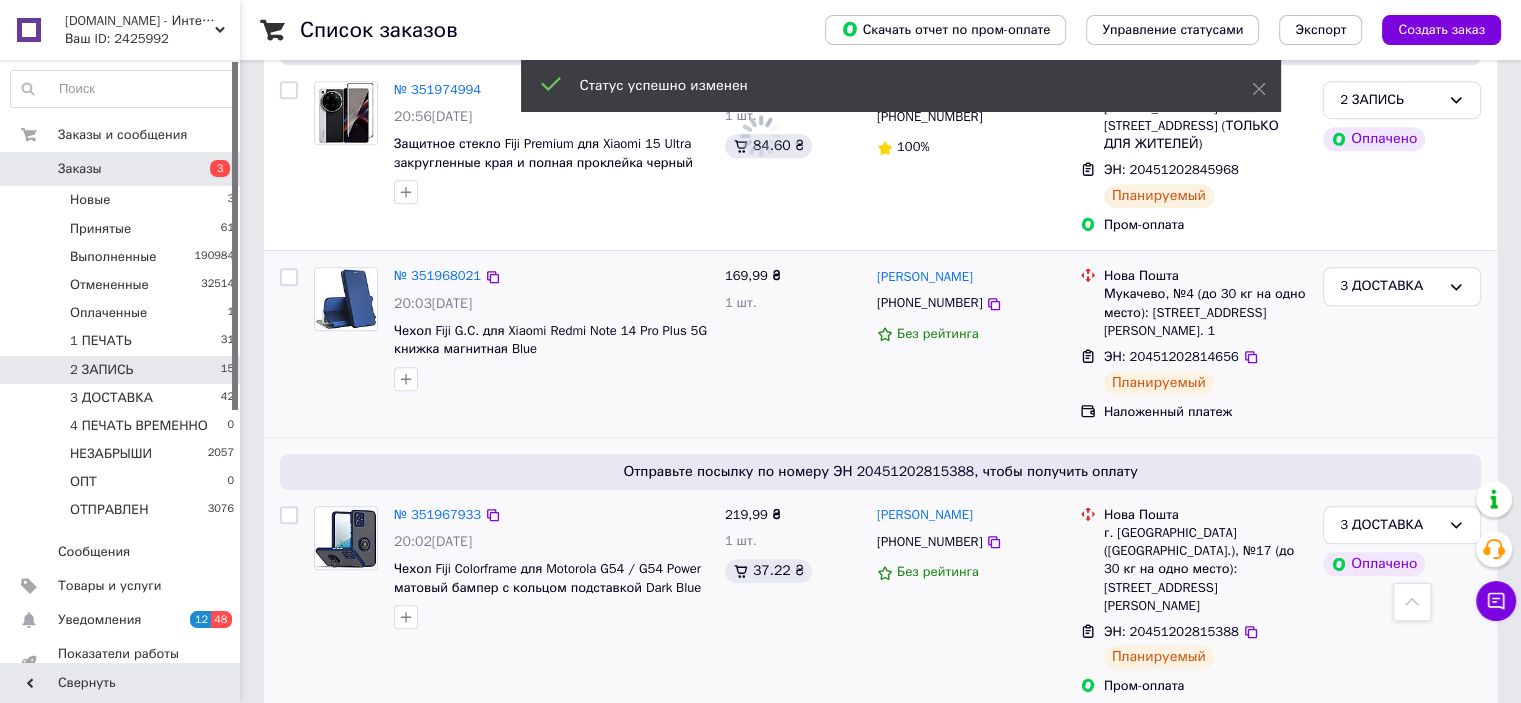 scroll, scrollTop: 1415, scrollLeft: 0, axis: vertical 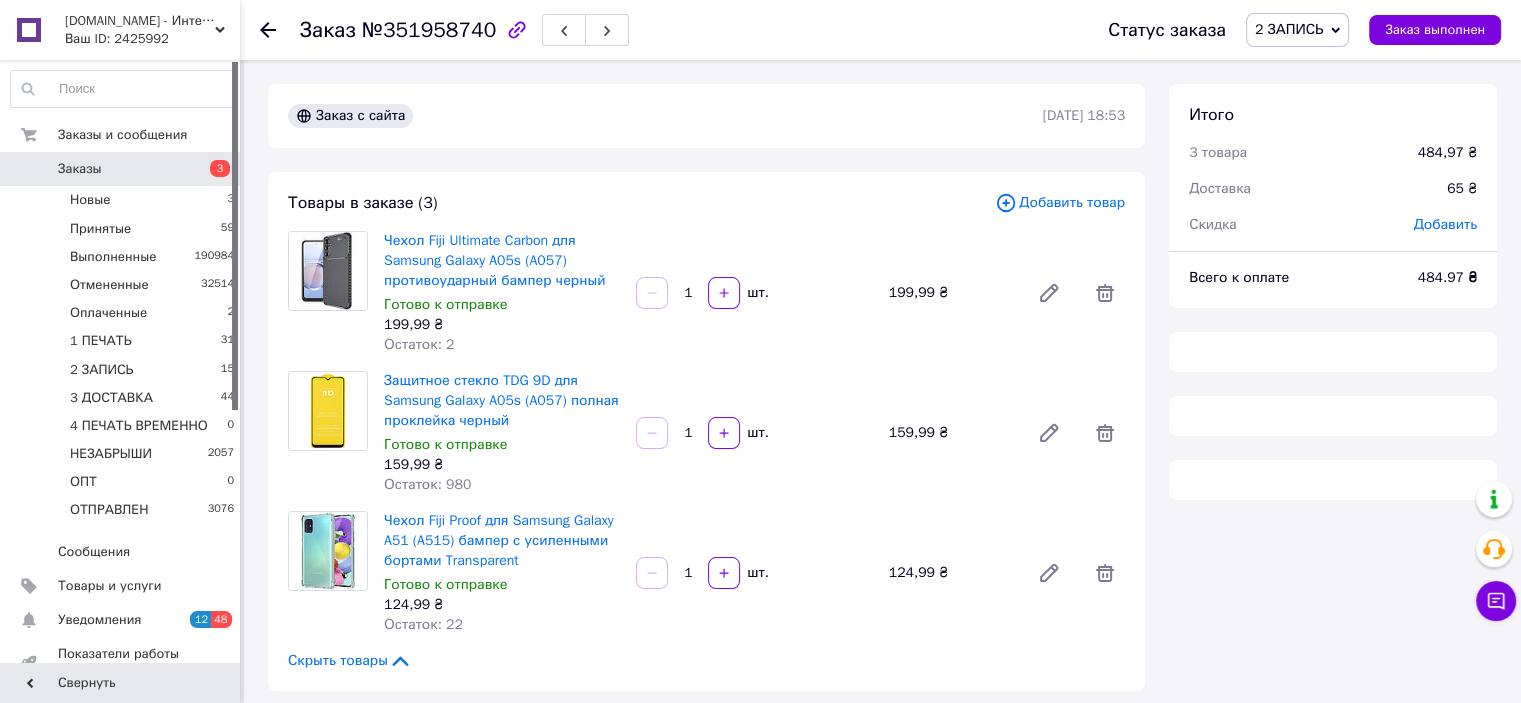 click on "2 ЗАПИСЬ" at bounding box center [1289, 29] 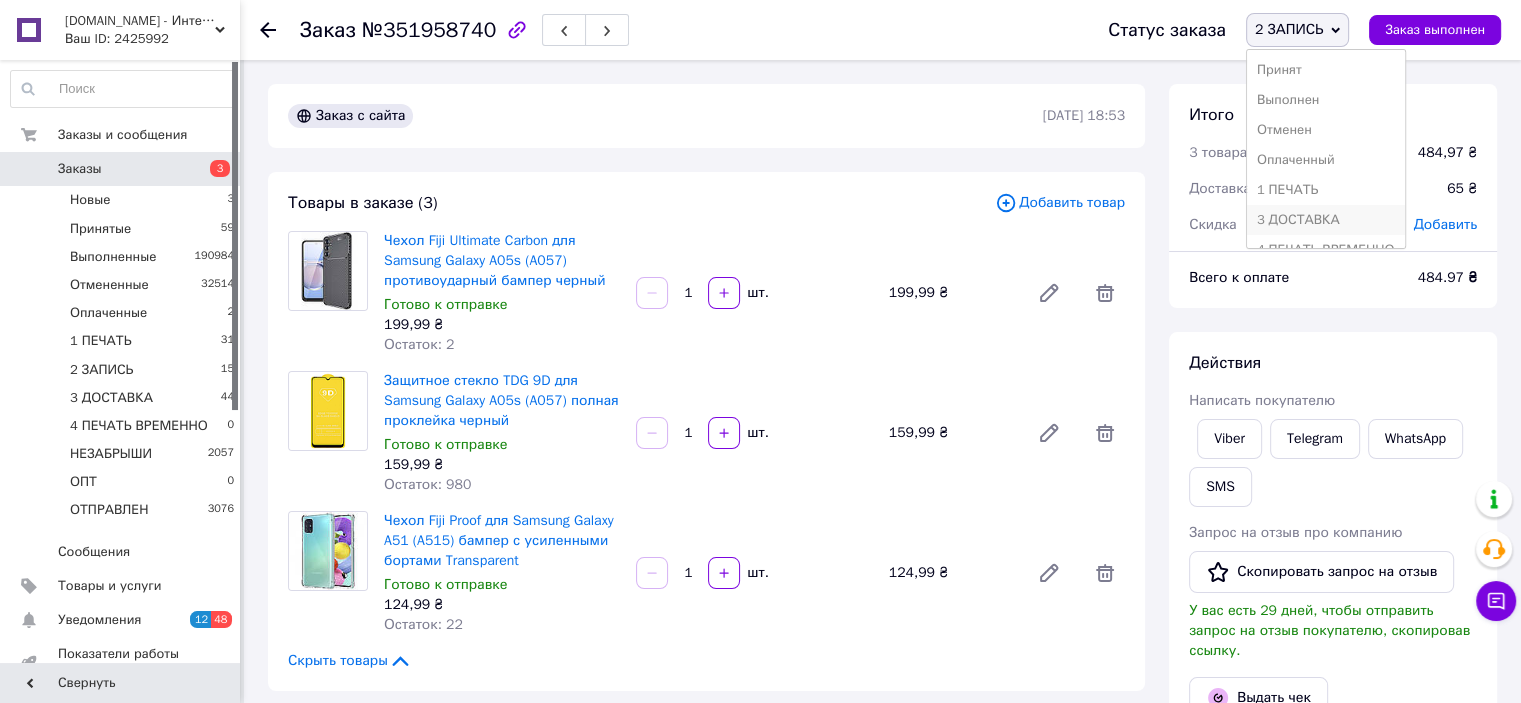 scroll, scrollTop: 132, scrollLeft: 0, axis: vertical 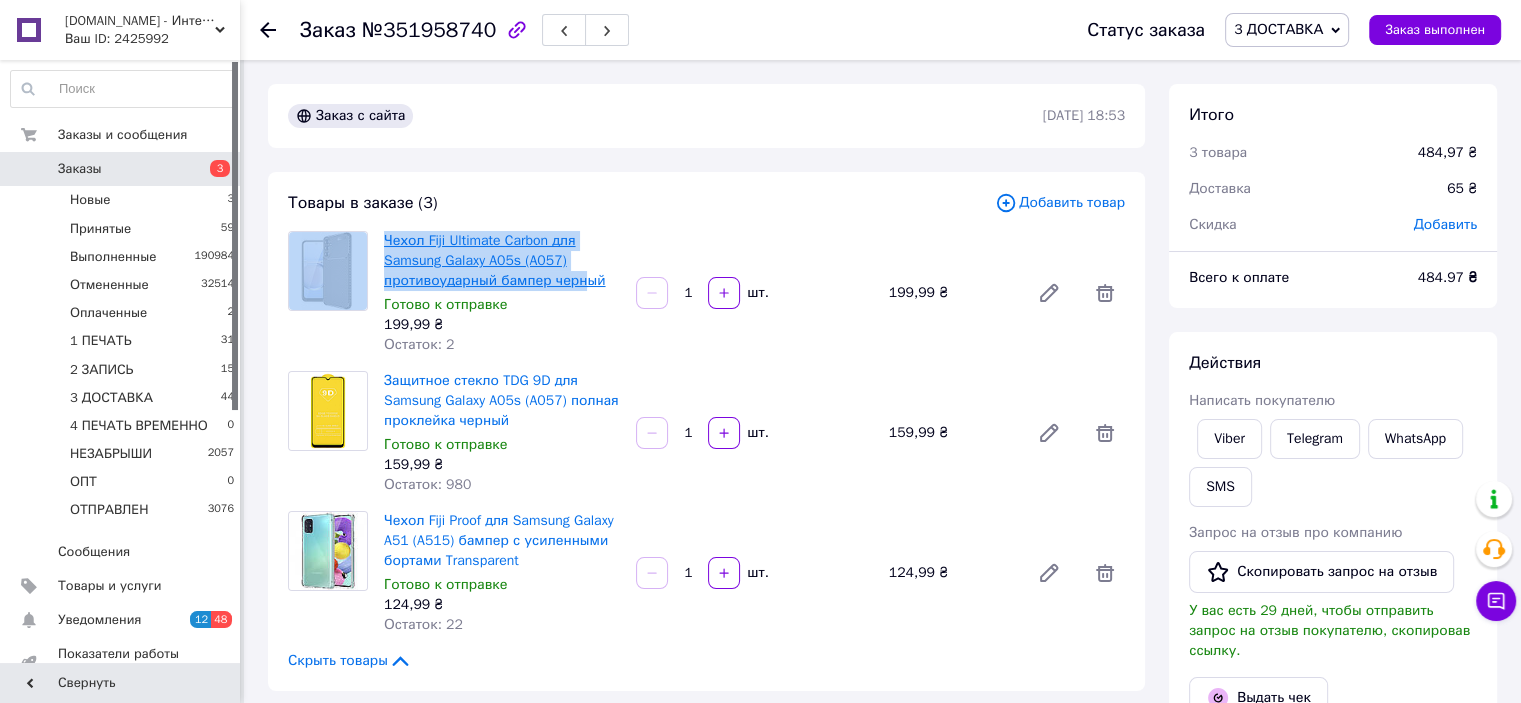 drag, startPoint x: 374, startPoint y: 239, endPoint x: 586, endPoint y: 280, distance: 215.92822 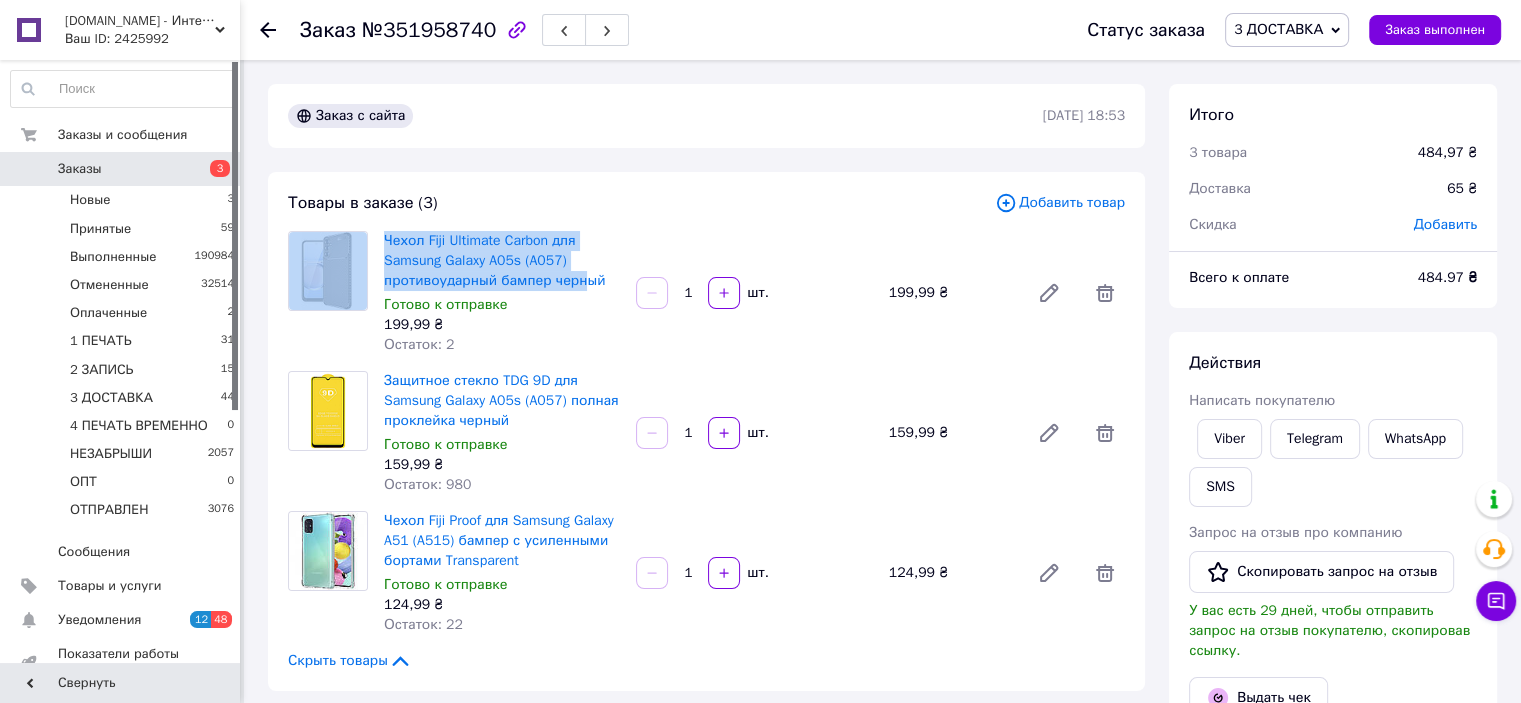 click on "Заказ с сайта 09.07.2025 | 18:53 Товары в заказе (3) Добавить товар Чехол Fiji Ultimate Carbon для Samsung Galaxy A05s (A057) противоударный бампер черный Готово к отправке 199,99 ₴ Остаток: 2 1   шт. 199,99 ₴ Защитное стекло TDG 9D для Samsung Galaxy A05s (A057) полная проклейка черный Готово к отправке 159,99 ₴ Остаток: 980 1   шт. 159,99 ₴ Чехол Fiji Proof для Samsung Galaxy A51 (A515) бампер с усиленными бортами Transparent Готово к отправке 124,99 ₴ Остаток: 22 1   шт. 124,99 ₴ Скрыть товары Покупатель Сменить покупателя Фролов Игорь 1 заказ у вас на 484,97 ₴ 80%   успешных покупок Добавить отзыв Добавить +380984406951 Оплата Наложенный платеж 20451202826505" at bounding box center (706, 1108) 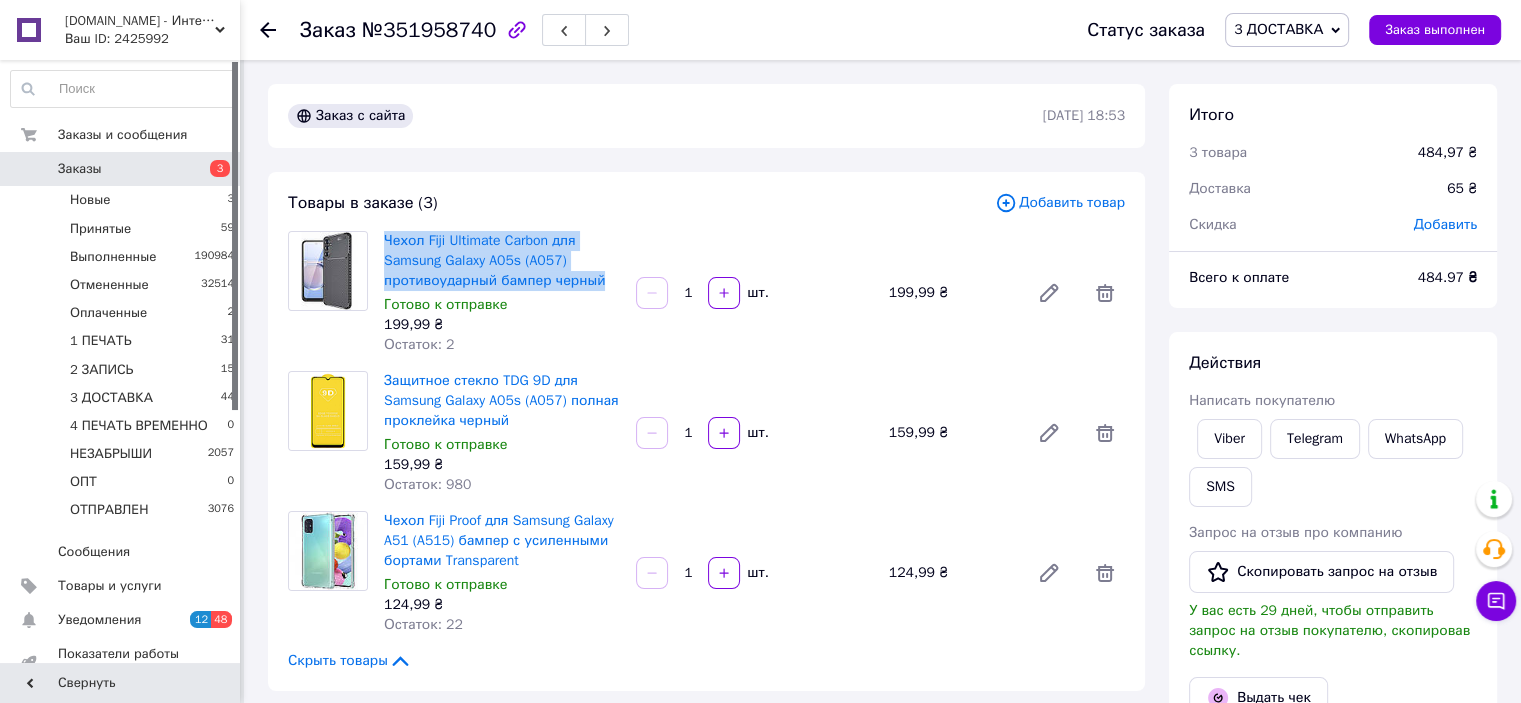 drag, startPoint x: 378, startPoint y: 238, endPoint x: 600, endPoint y: 277, distance: 225.39964 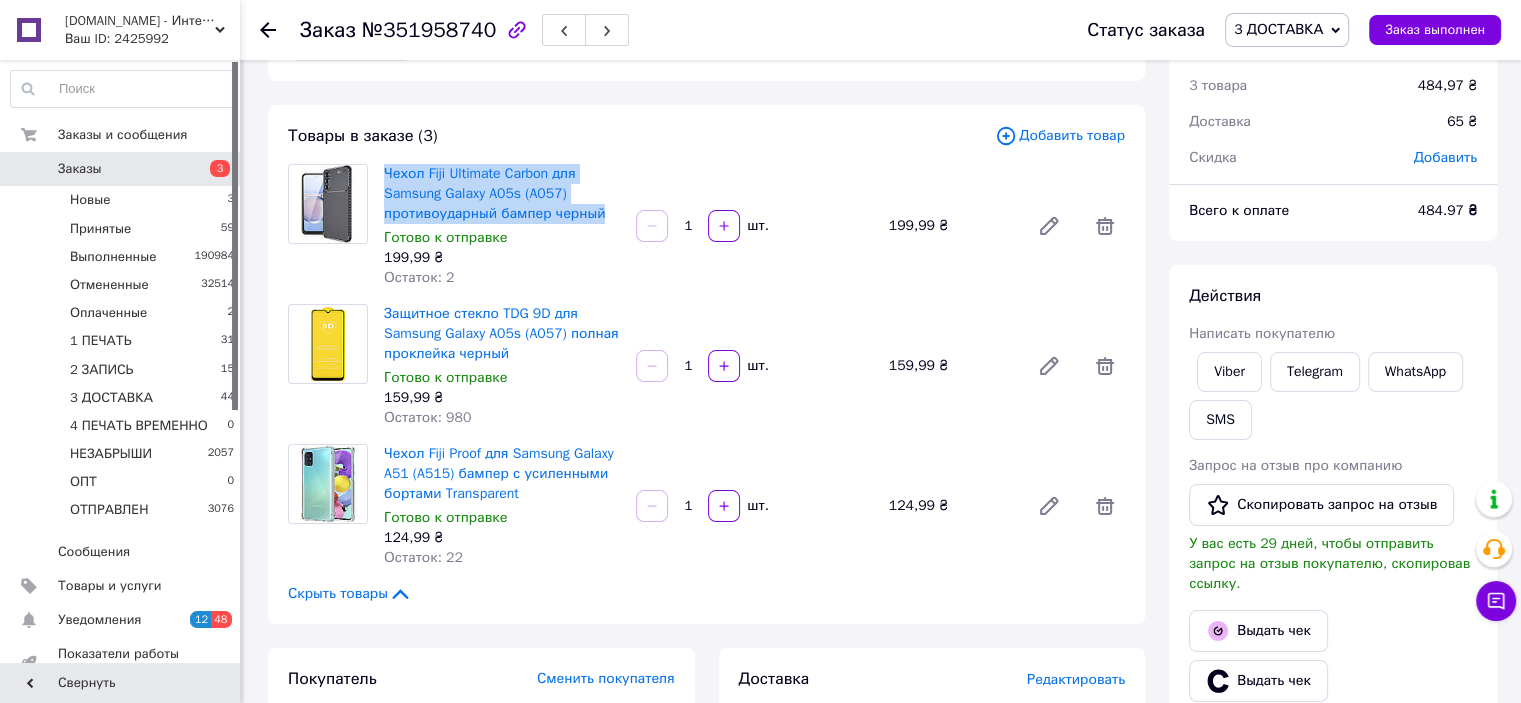 scroll, scrollTop: 100, scrollLeft: 0, axis: vertical 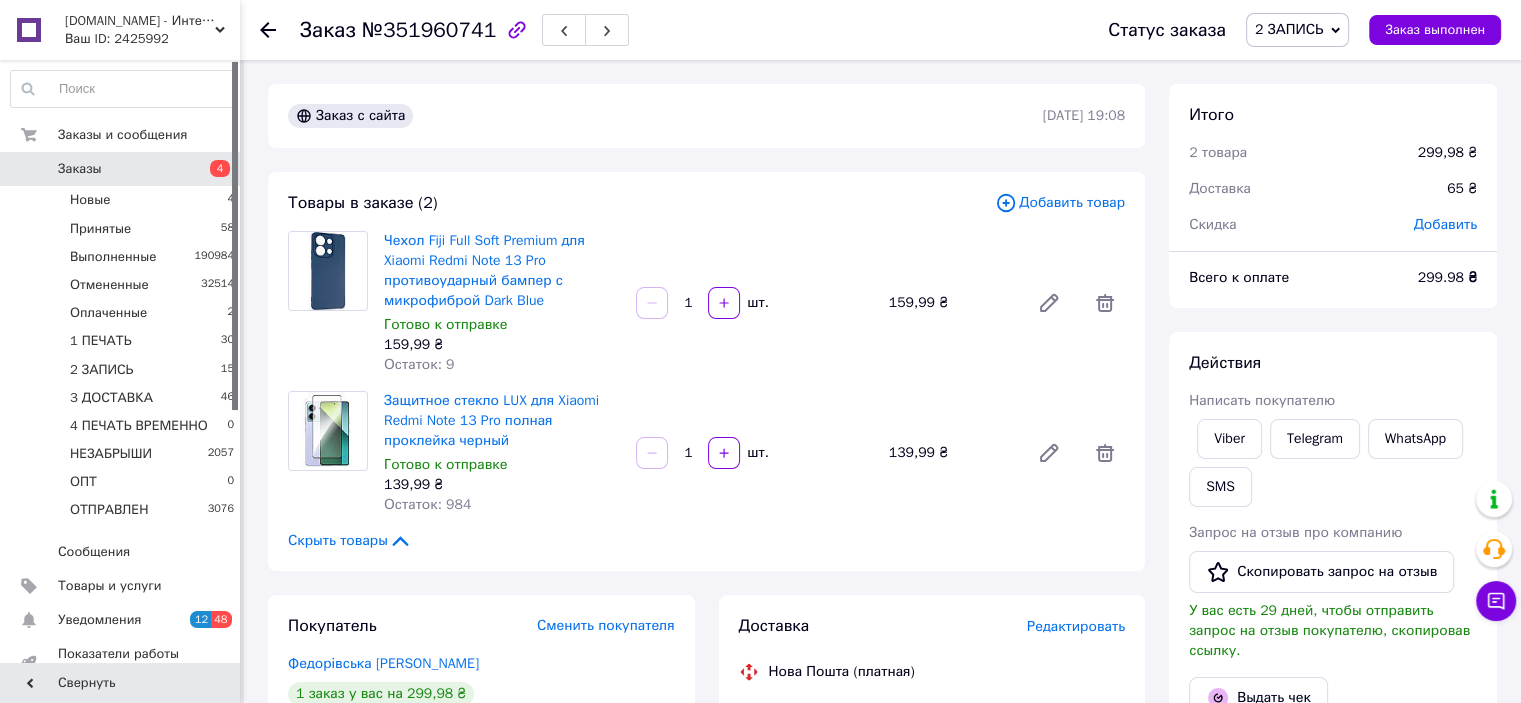 click on "2 ЗАПИСЬ" at bounding box center [1289, 29] 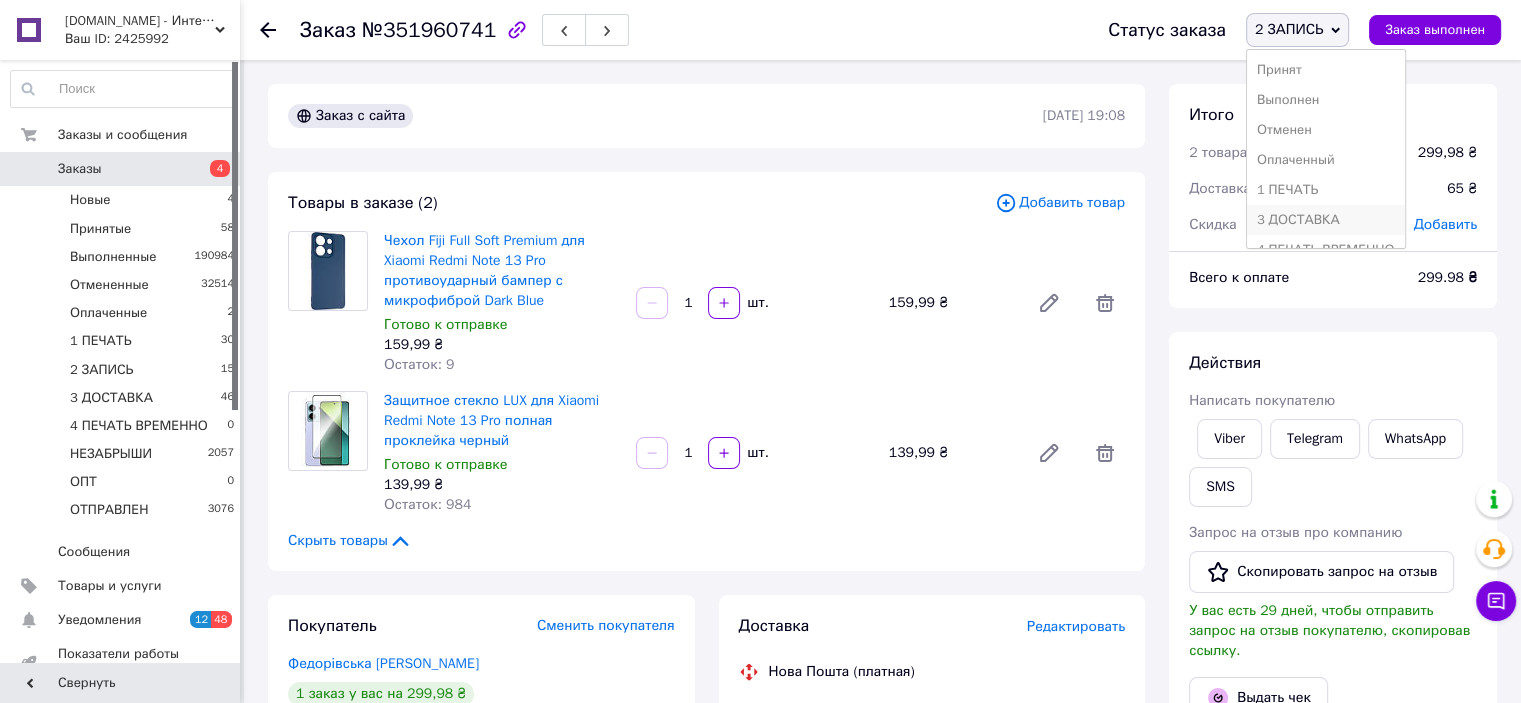 click on "3 ДОСТАВКА" at bounding box center [1326, 220] 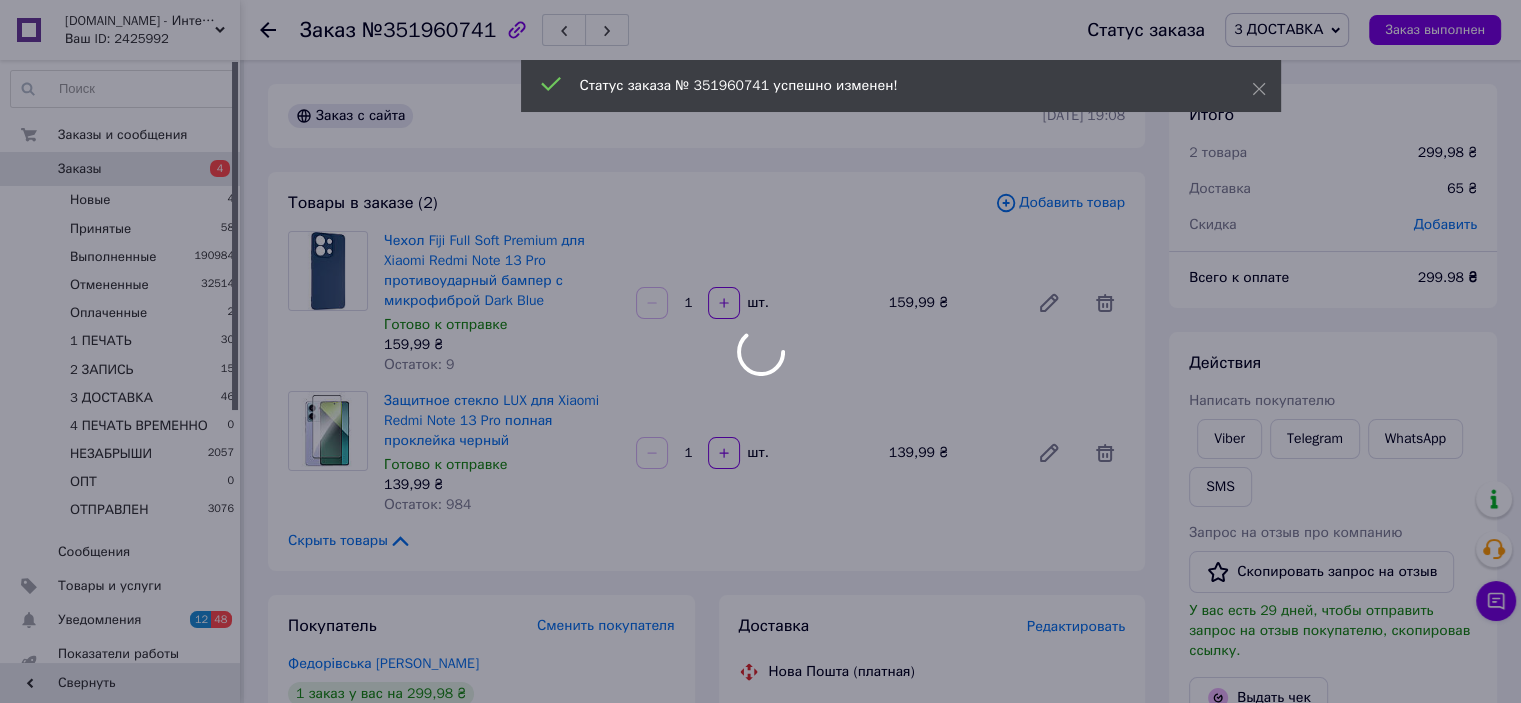 scroll, scrollTop: 7, scrollLeft: 0, axis: vertical 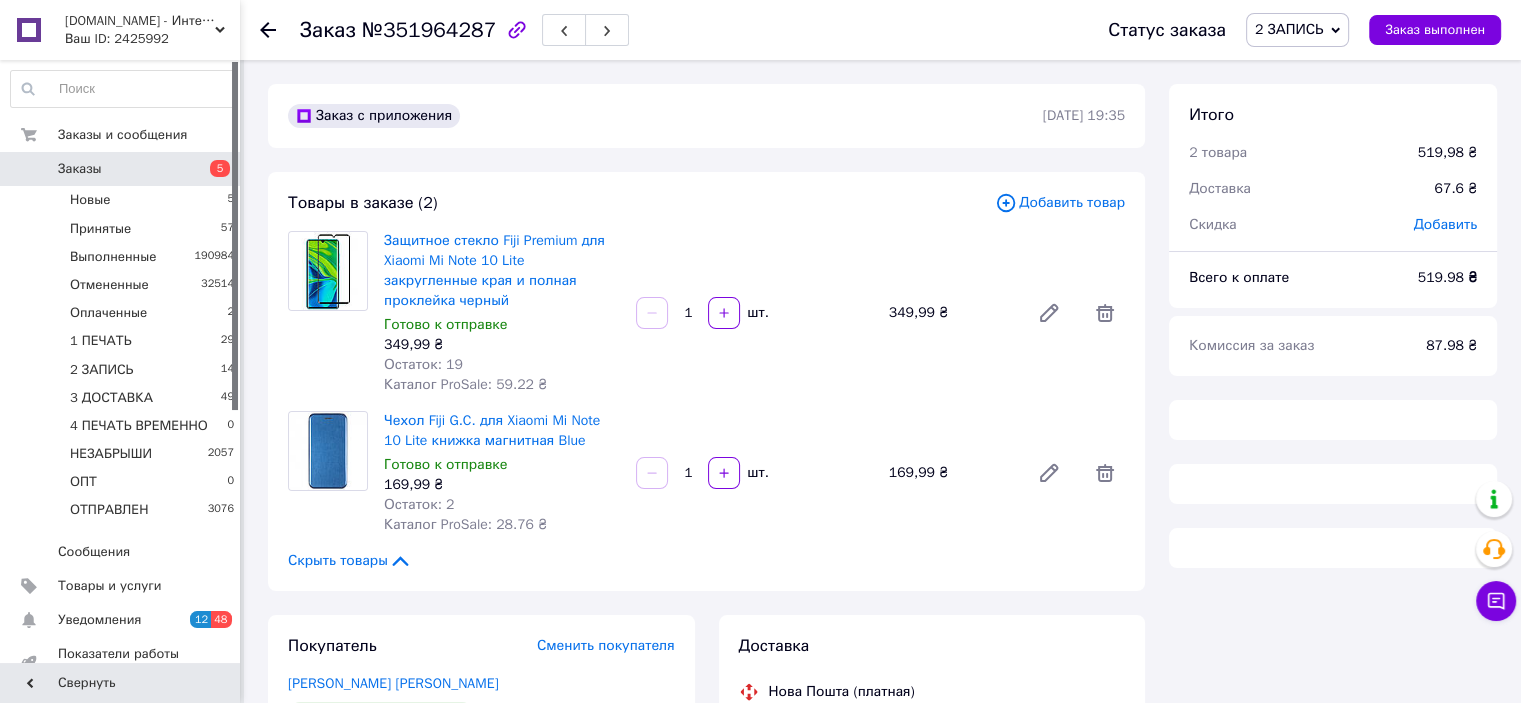 click on "2 ЗАПИСЬ" at bounding box center (1297, 30) 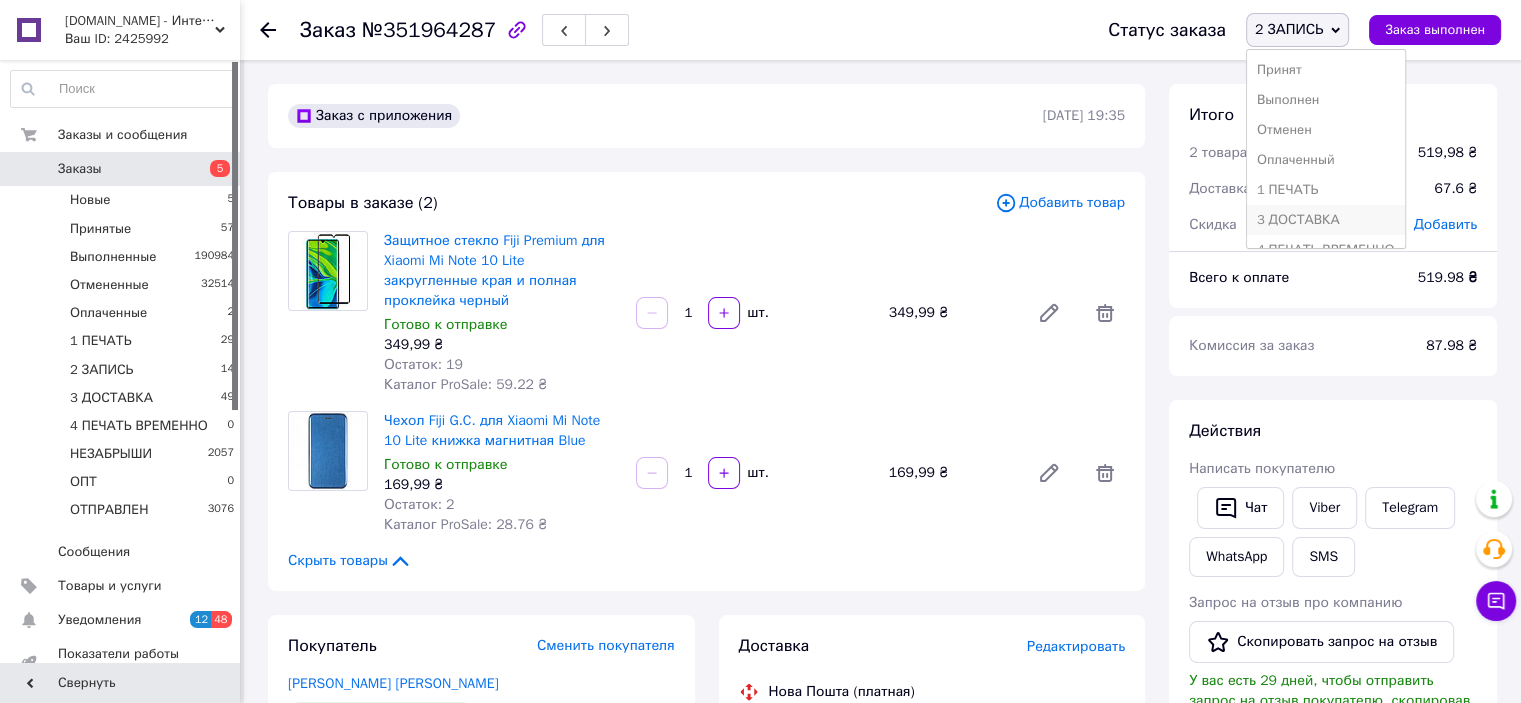 scroll, scrollTop: 35, scrollLeft: 0, axis: vertical 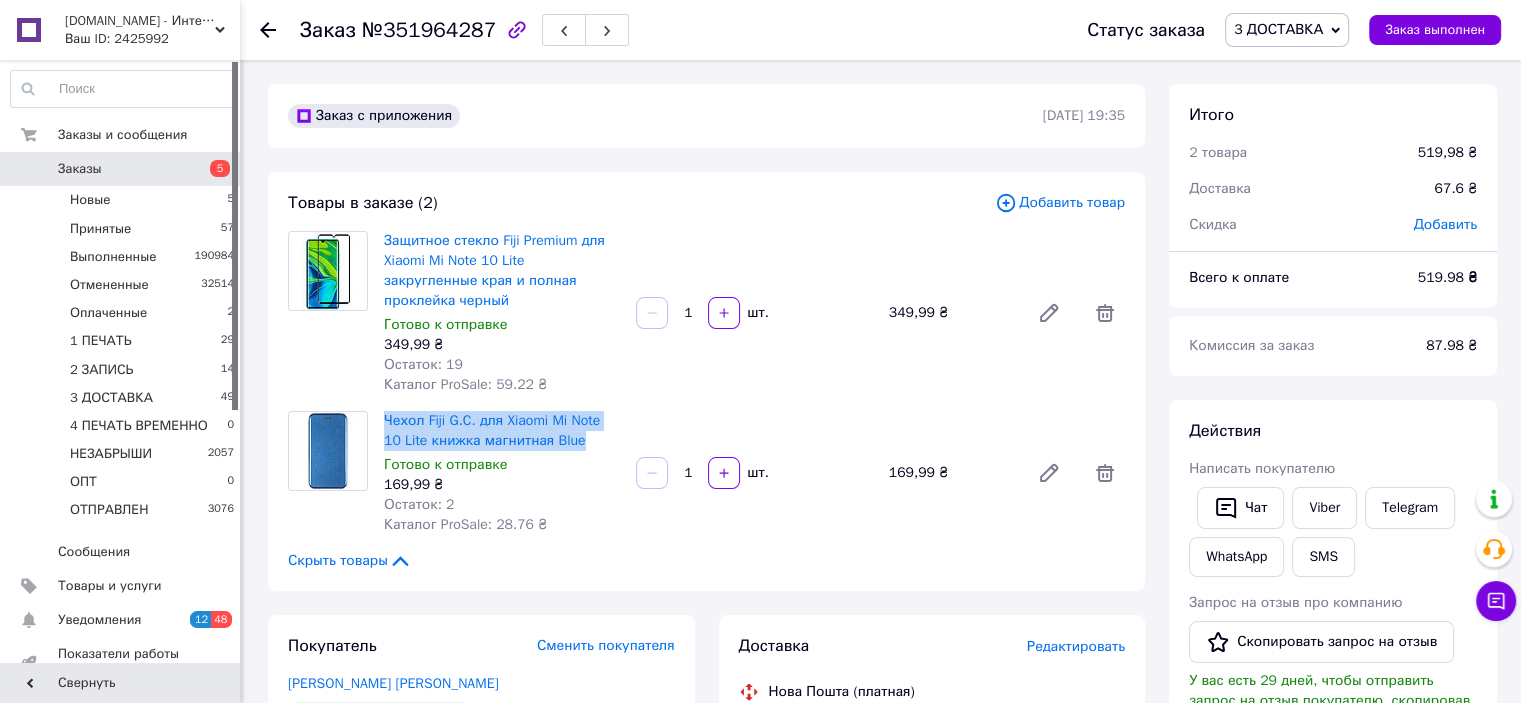 drag, startPoint x: 380, startPoint y: 399, endPoint x: 574, endPoint y: 415, distance: 194.65868 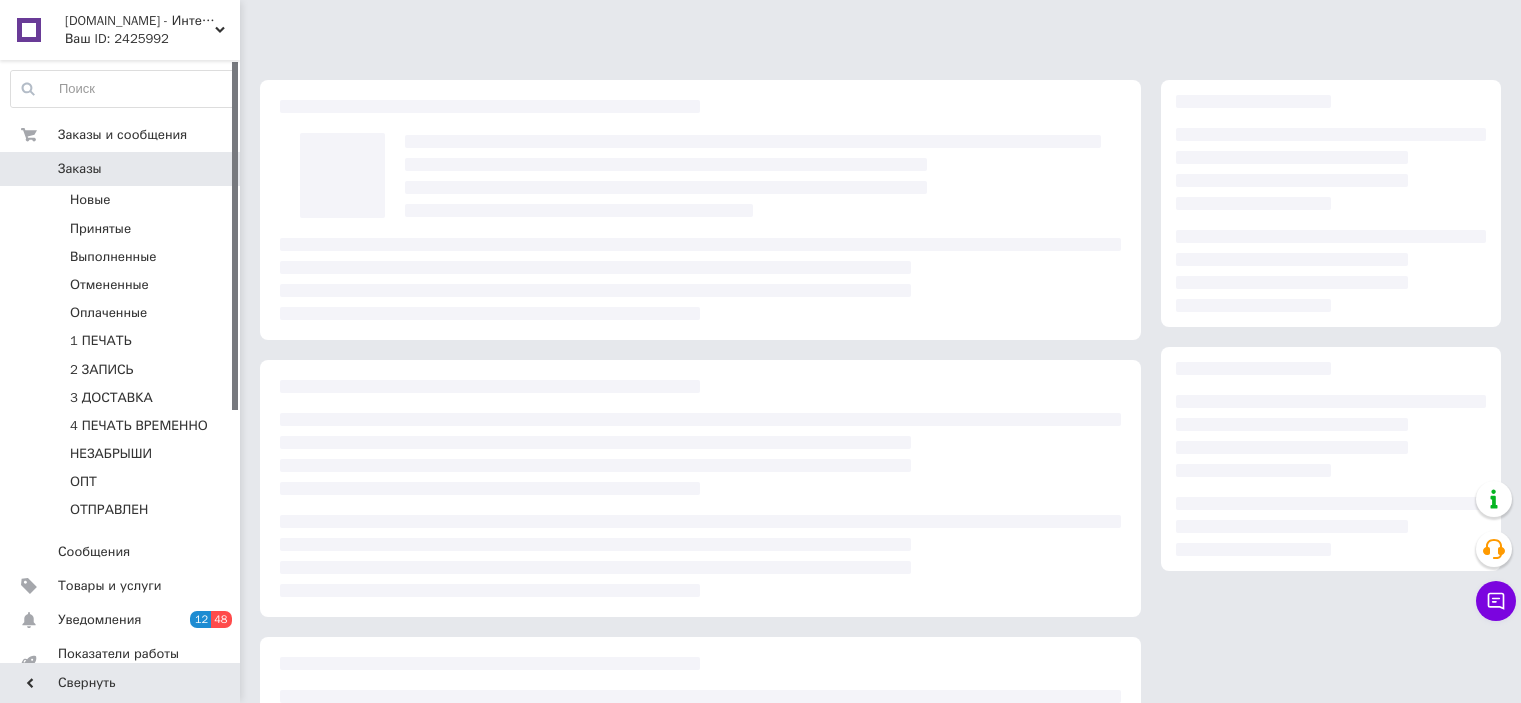 scroll, scrollTop: 0, scrollLeft: 0, axis: both 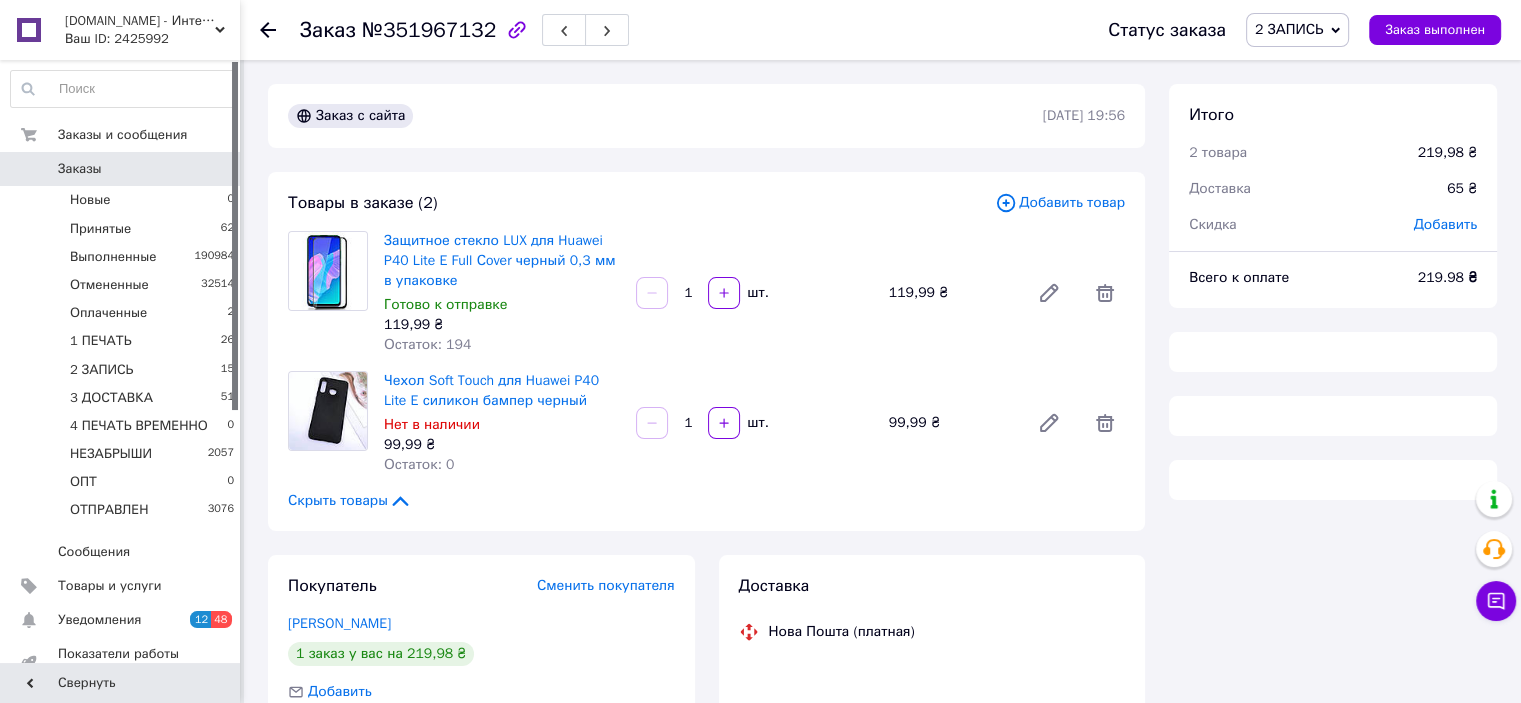 click on "2 ЗАПИСЬ" at bounding box center (1289, 29) 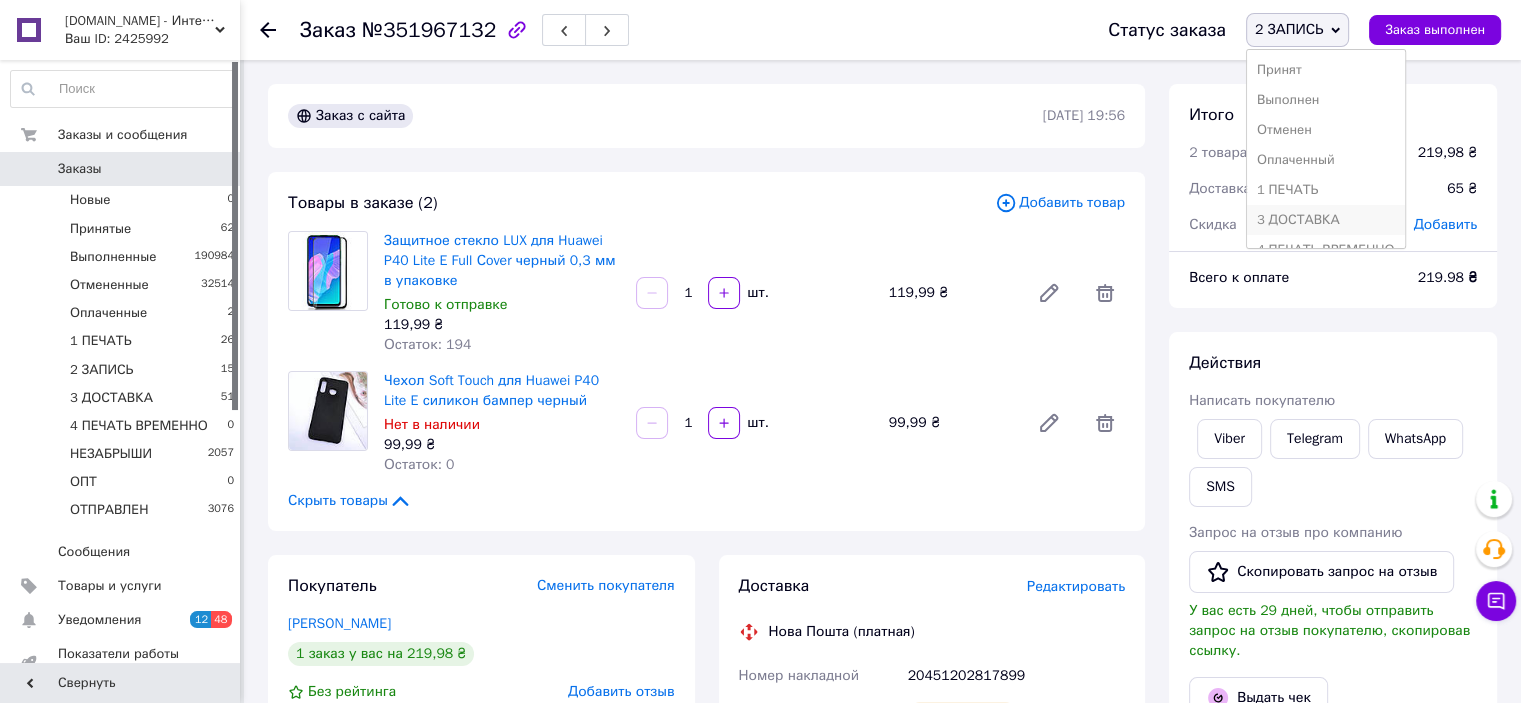 click on "3 ДОСТАВКА" at bounding box center (1326, 220) 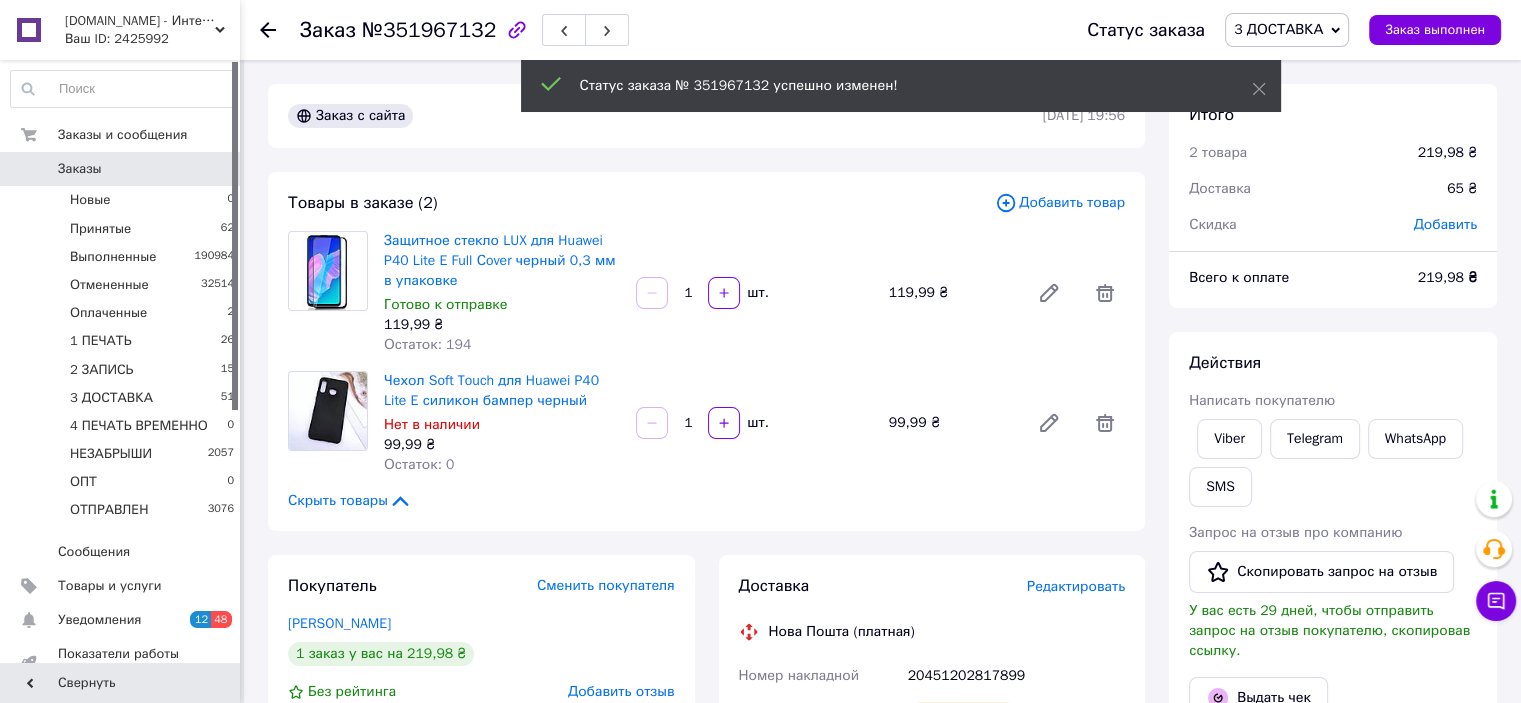scroll, scrollTop: 15, scrollLeft: 0, axis: vertical 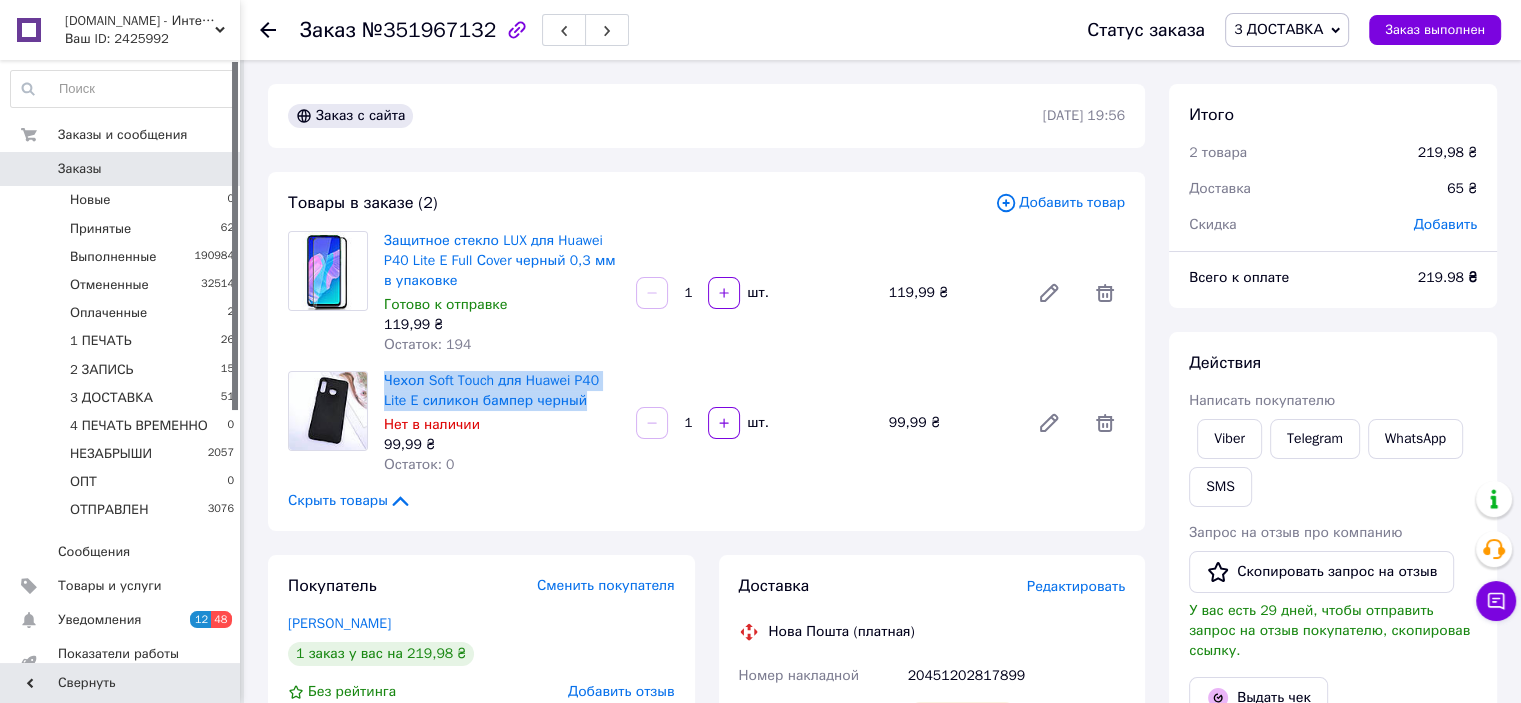 drag, startPoint x: 383, startPoint y: 378, endPoint x: 559, endPoint y: 401, distance: 177.49648 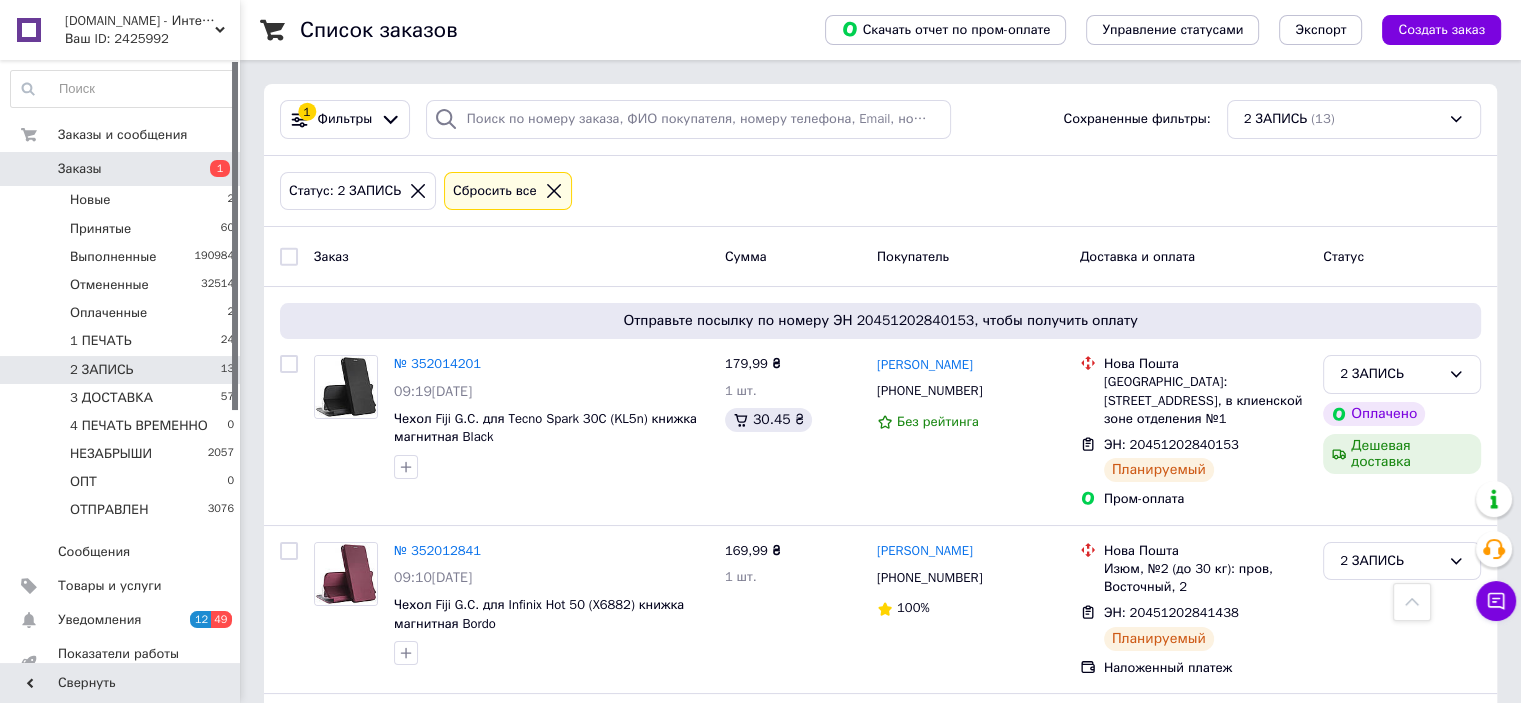 scroll, scrollTop: 1232, scrollLeft: 0, axis: vertical 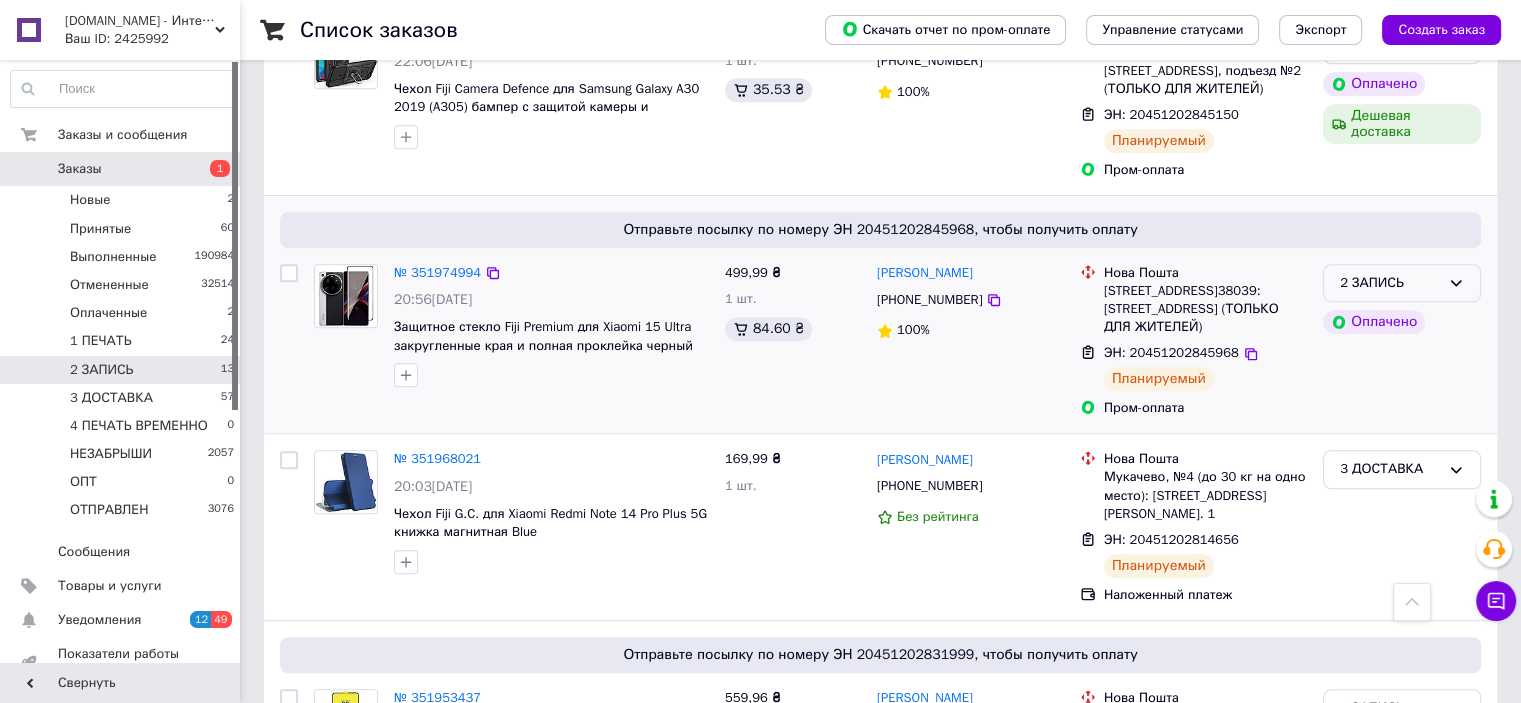 click 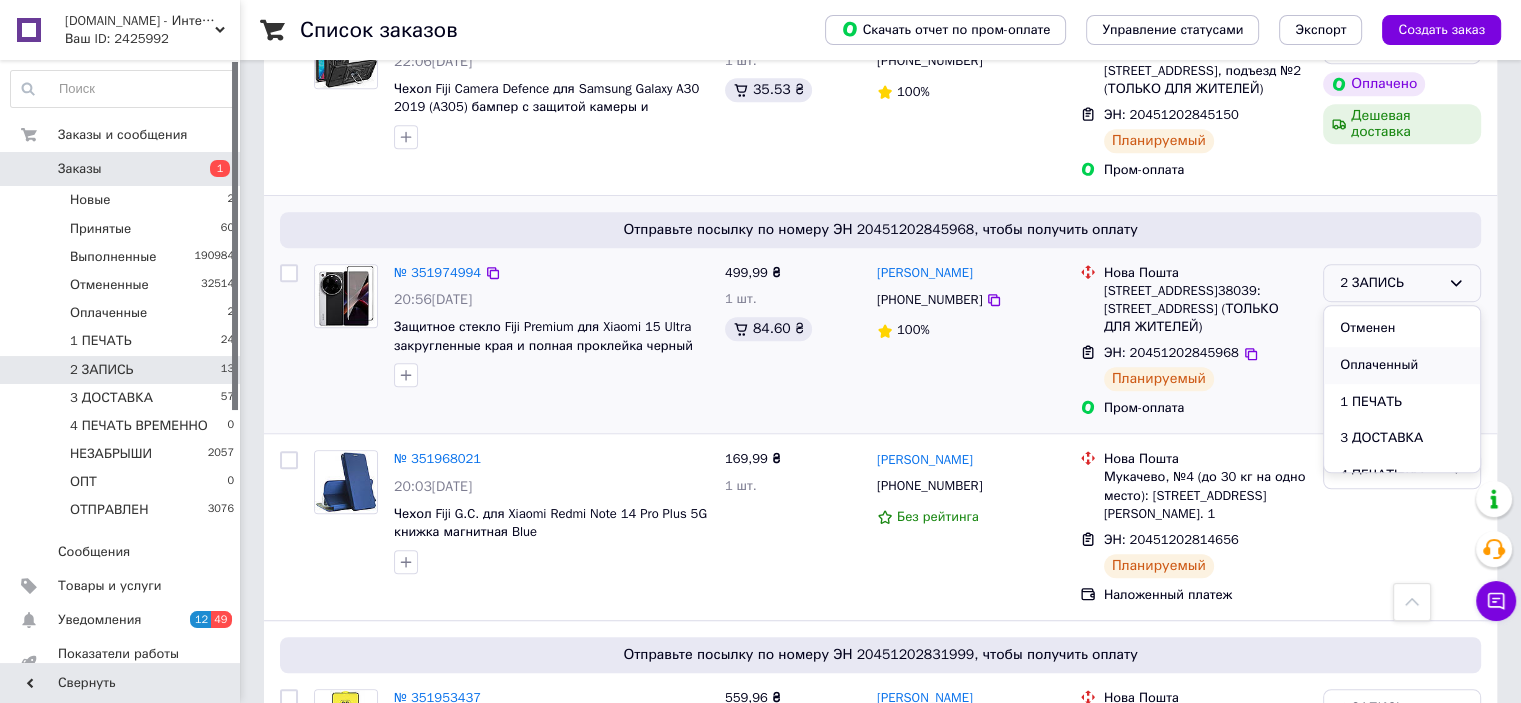 scroll, scrollTop: 100, scrollLeft: 0, axis: vertical 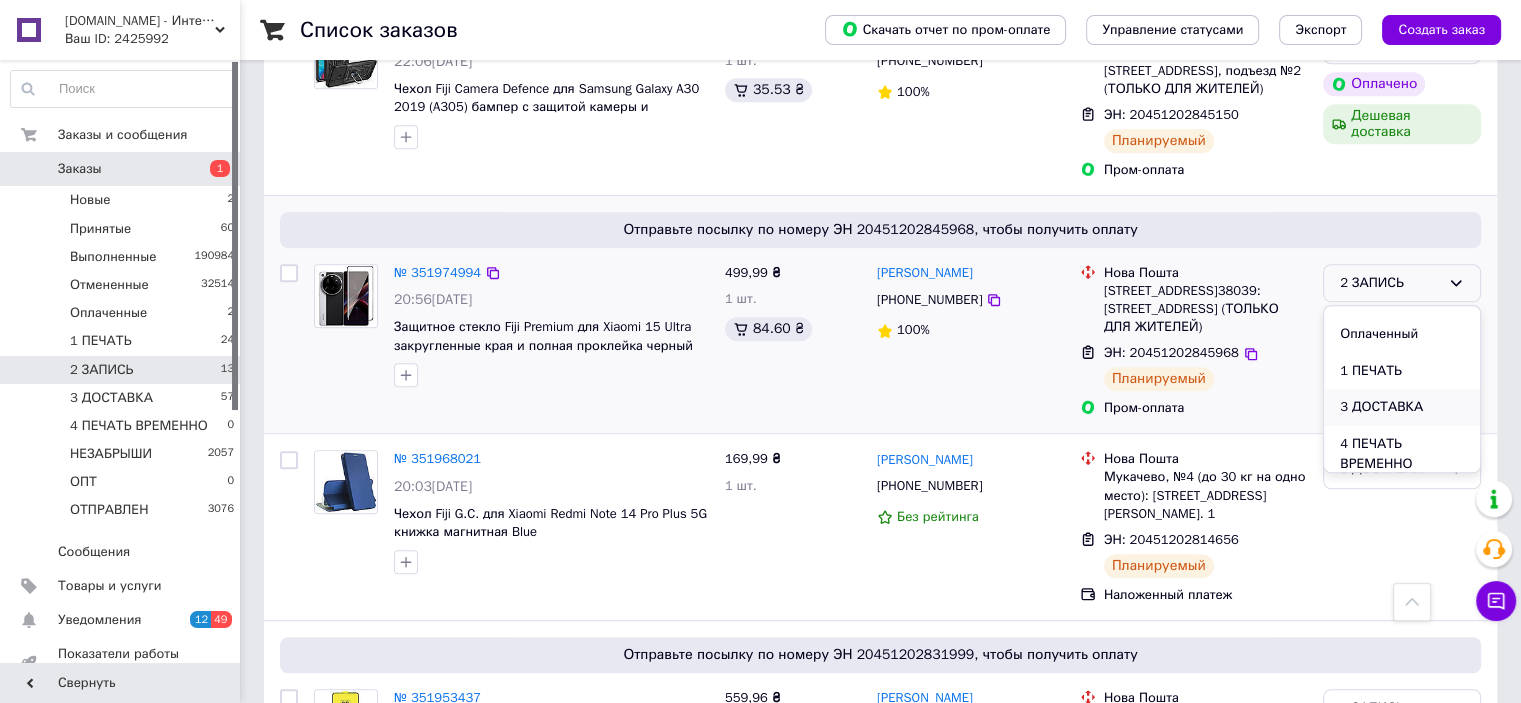 click on "3 ДОСТАВКА" at bounding box center [1402, 407] 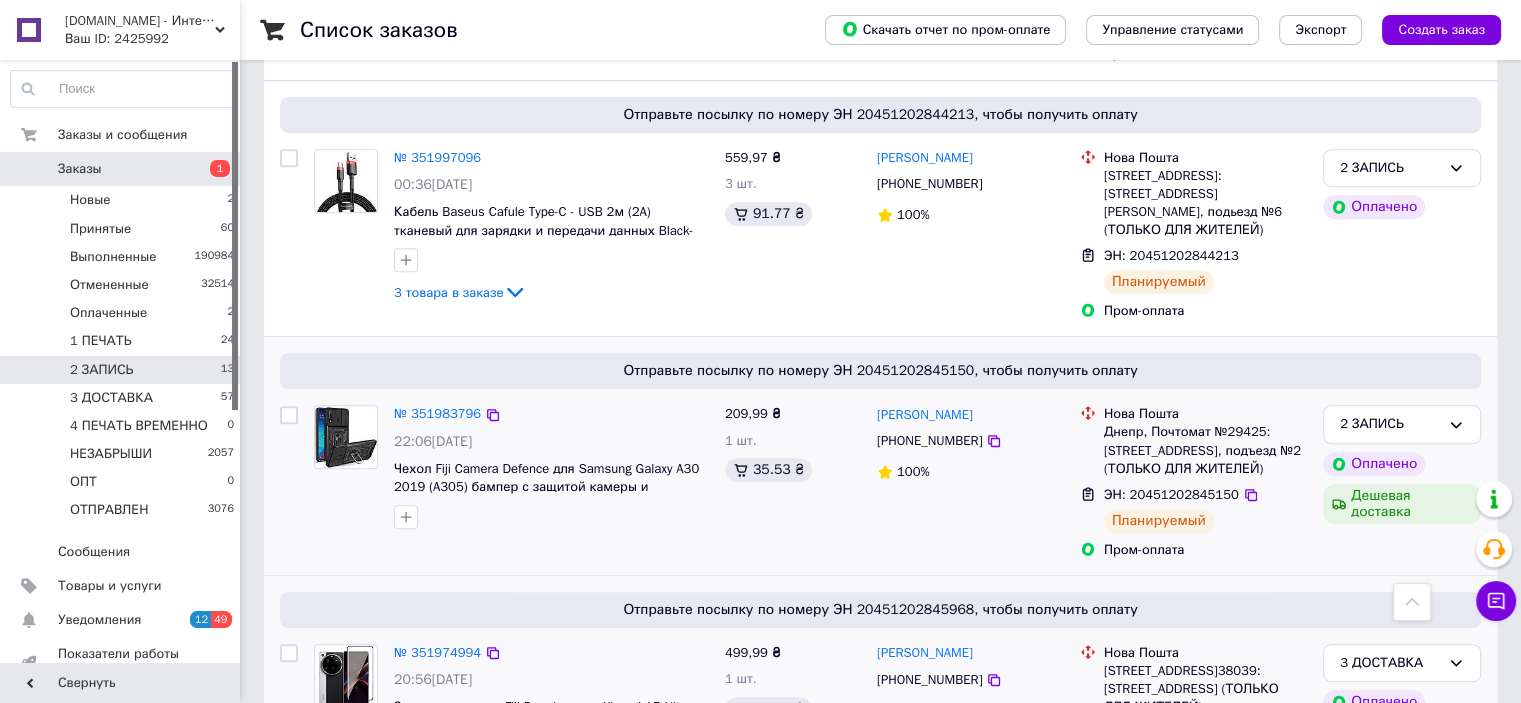 scroll, scrollTop: 952, scrollLeft: 0, axis: vertical 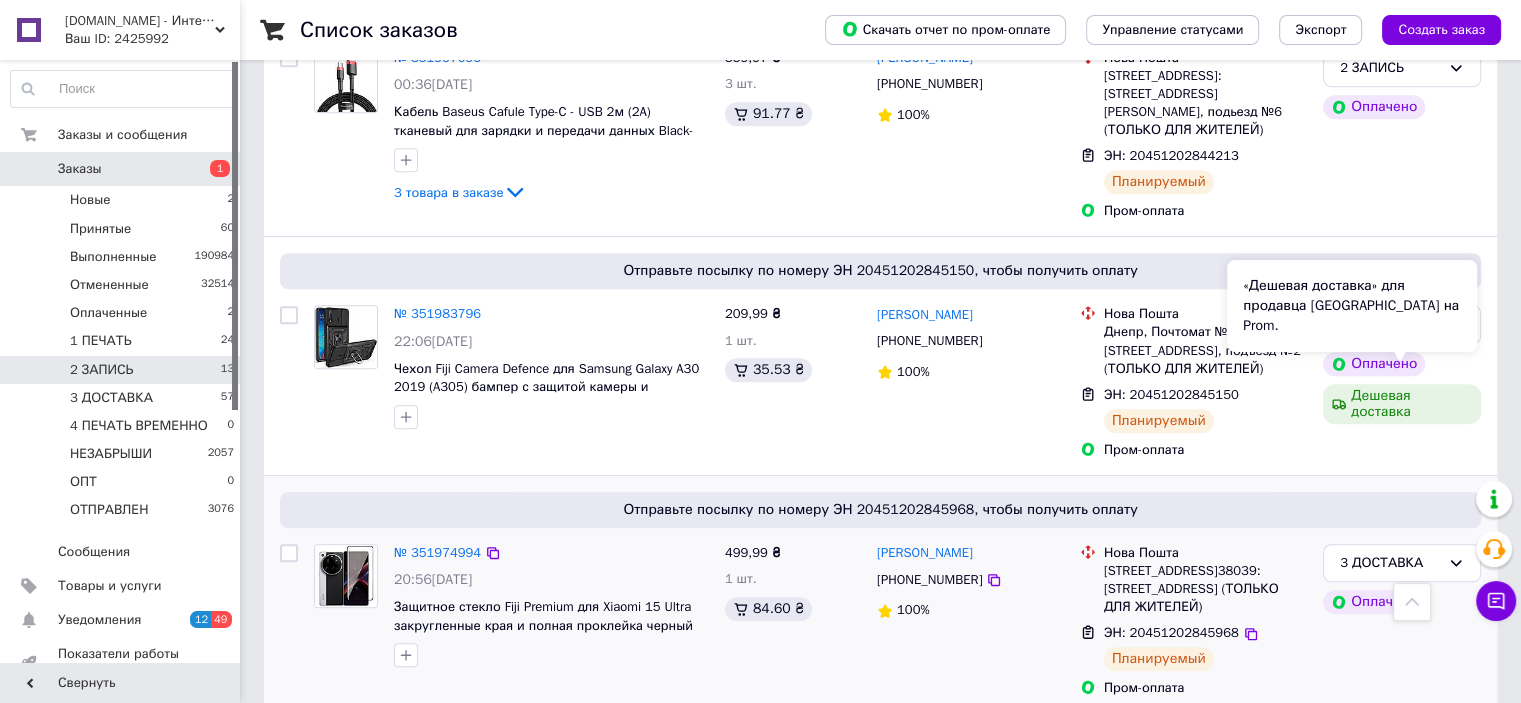 click on "«Дешевая доставка» для продавца Новой Почтой на Prom." at bounding box center (1352, 306) 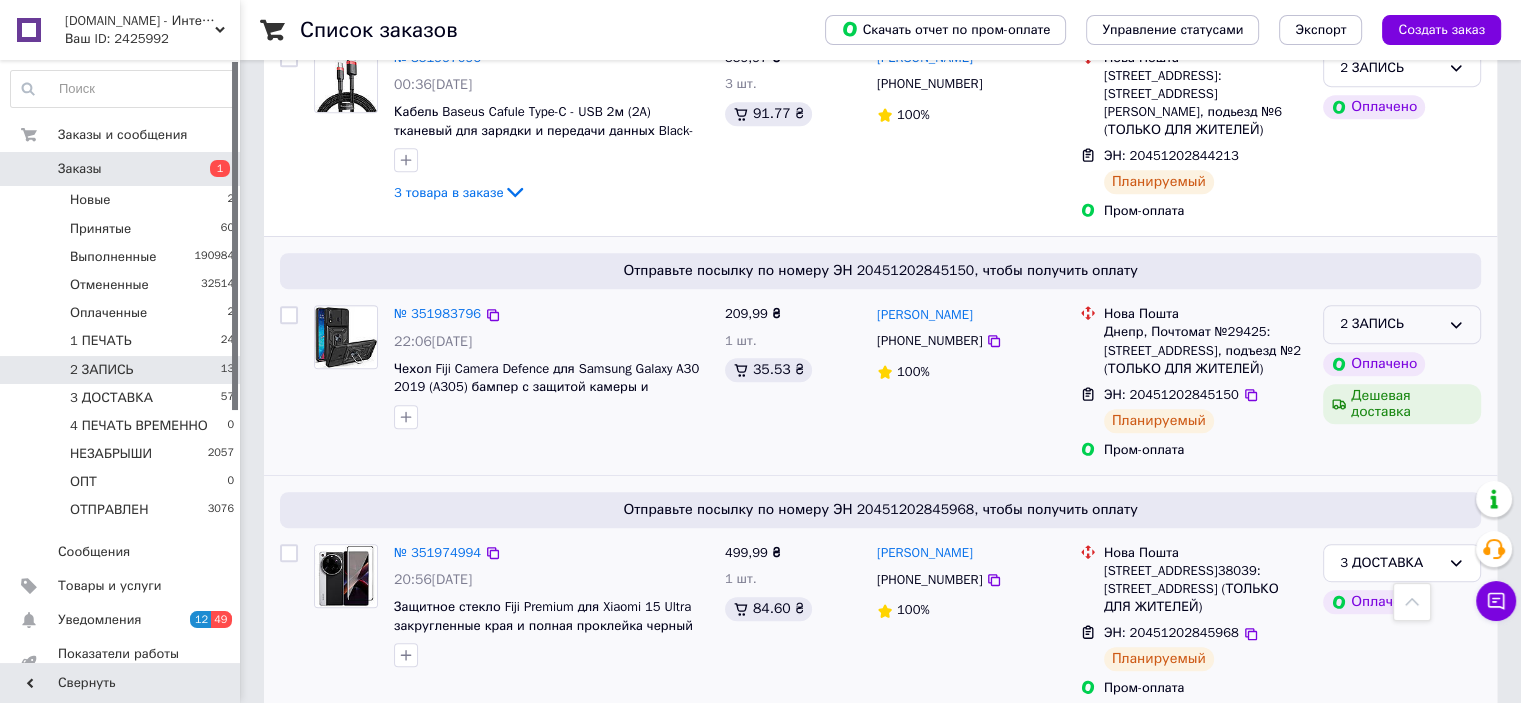click 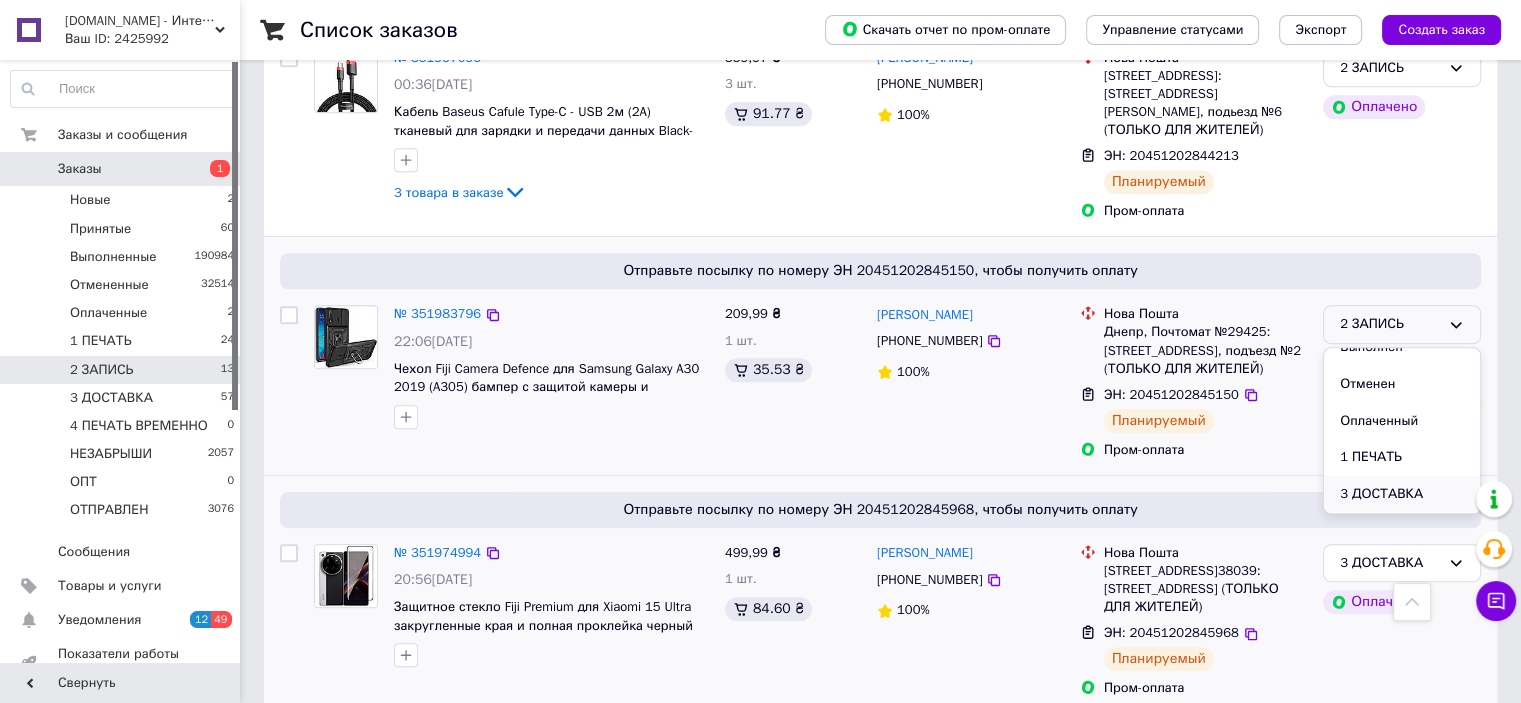 scroll, scrollTop: 100, scrollLeft: 0, axis: vertical 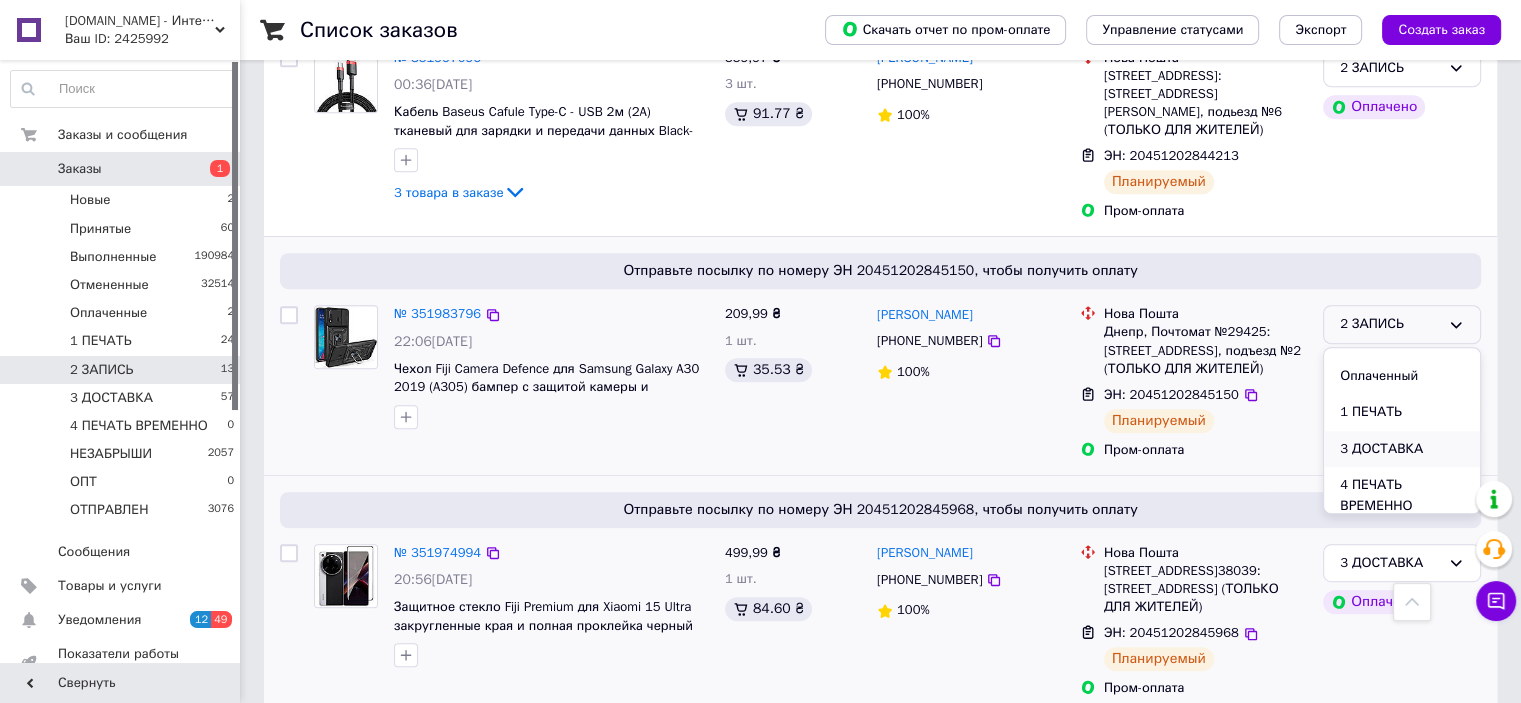 click on "3 ДОСТАВКА" at bounding box center [1402, 449] 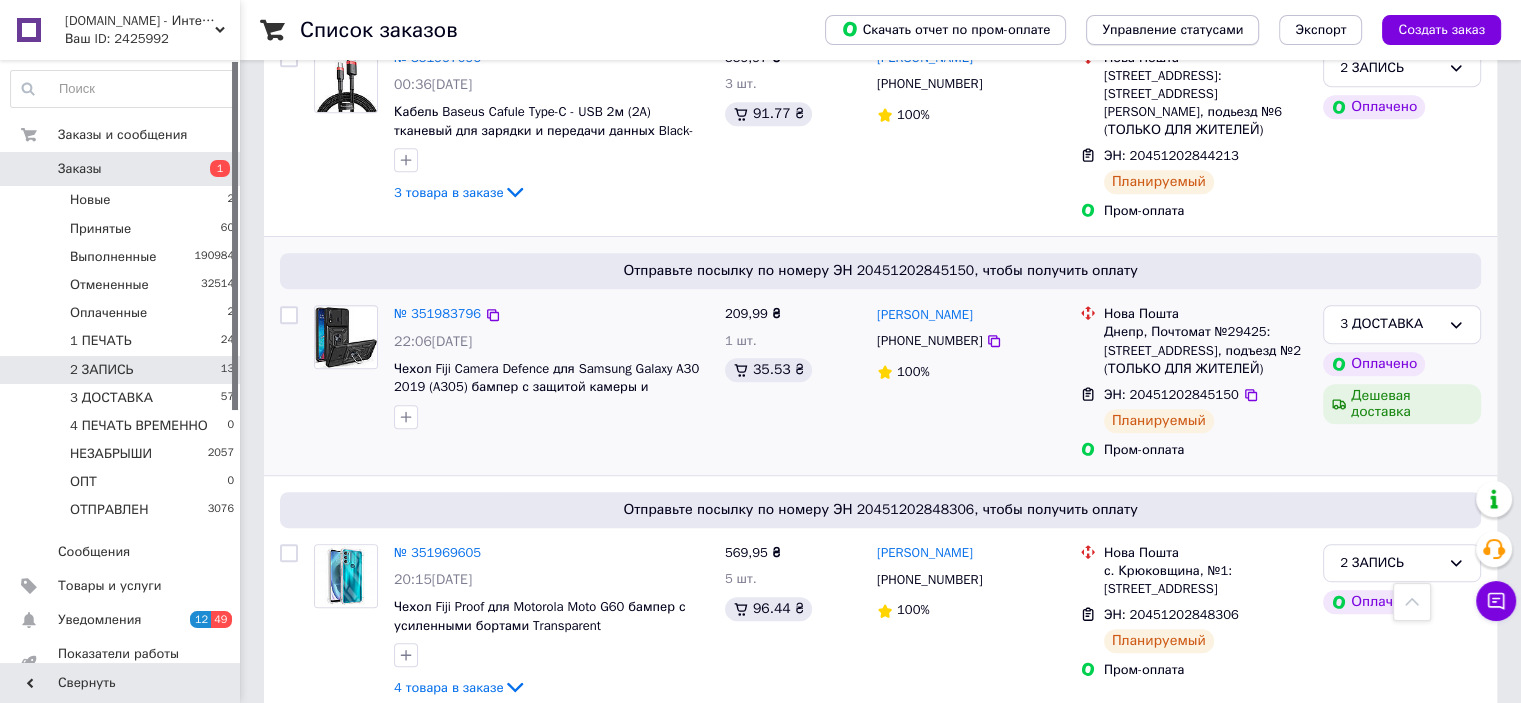 scroll, scrollTop: 595, scrollLeft: 0, axis: vertical 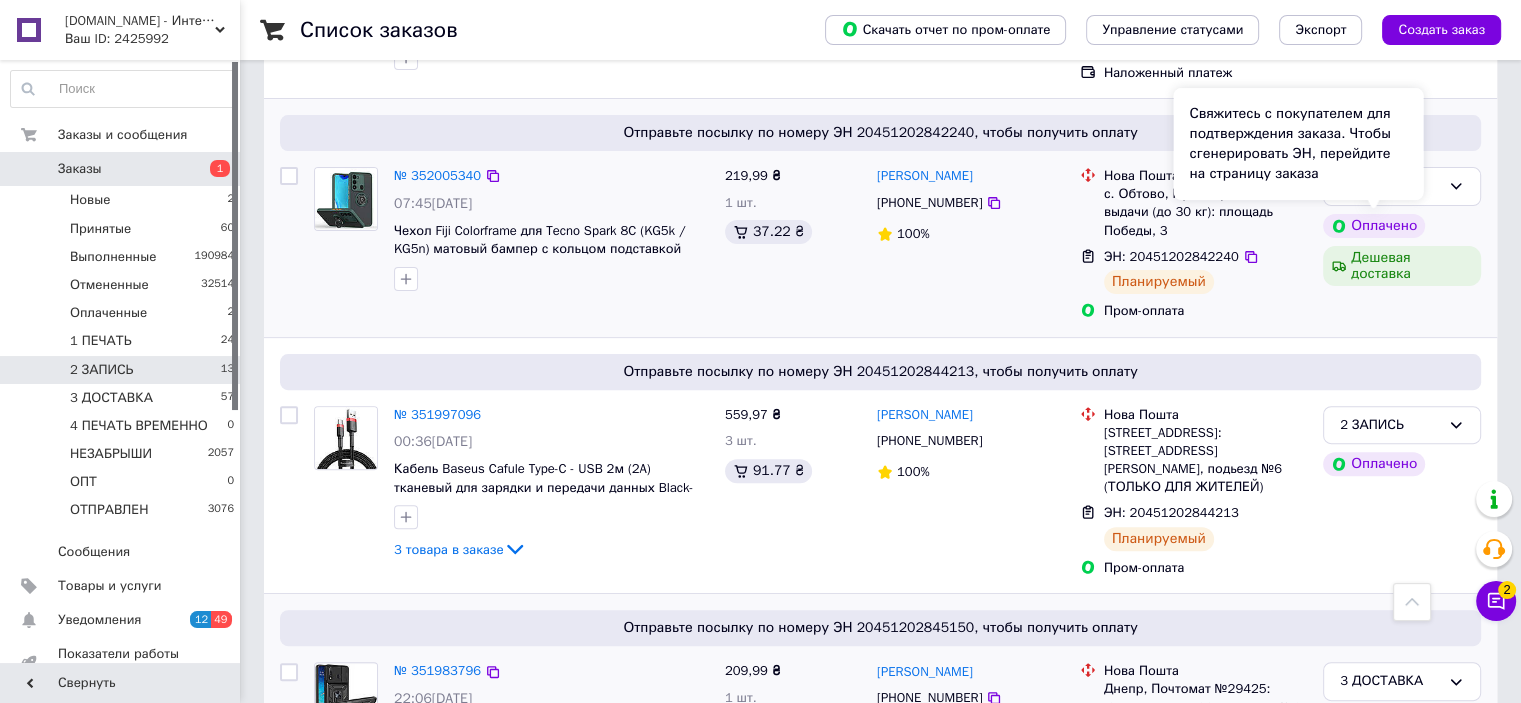 click on "Свяжитесь с покупателем для подтверждения заказа.
Чтобы сгенерировать ЭН, перейдите на страницу заказа" at bounding box center [1298, 144] 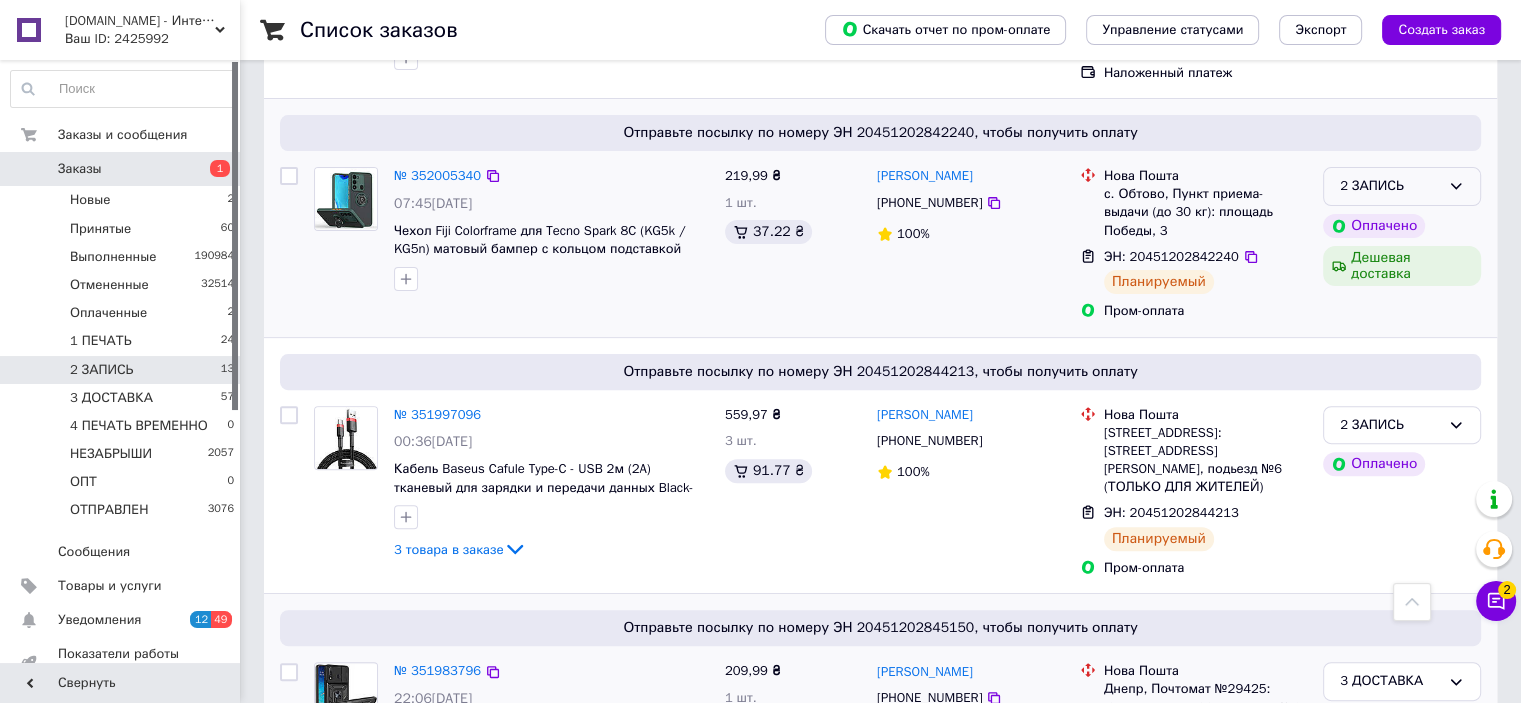 click 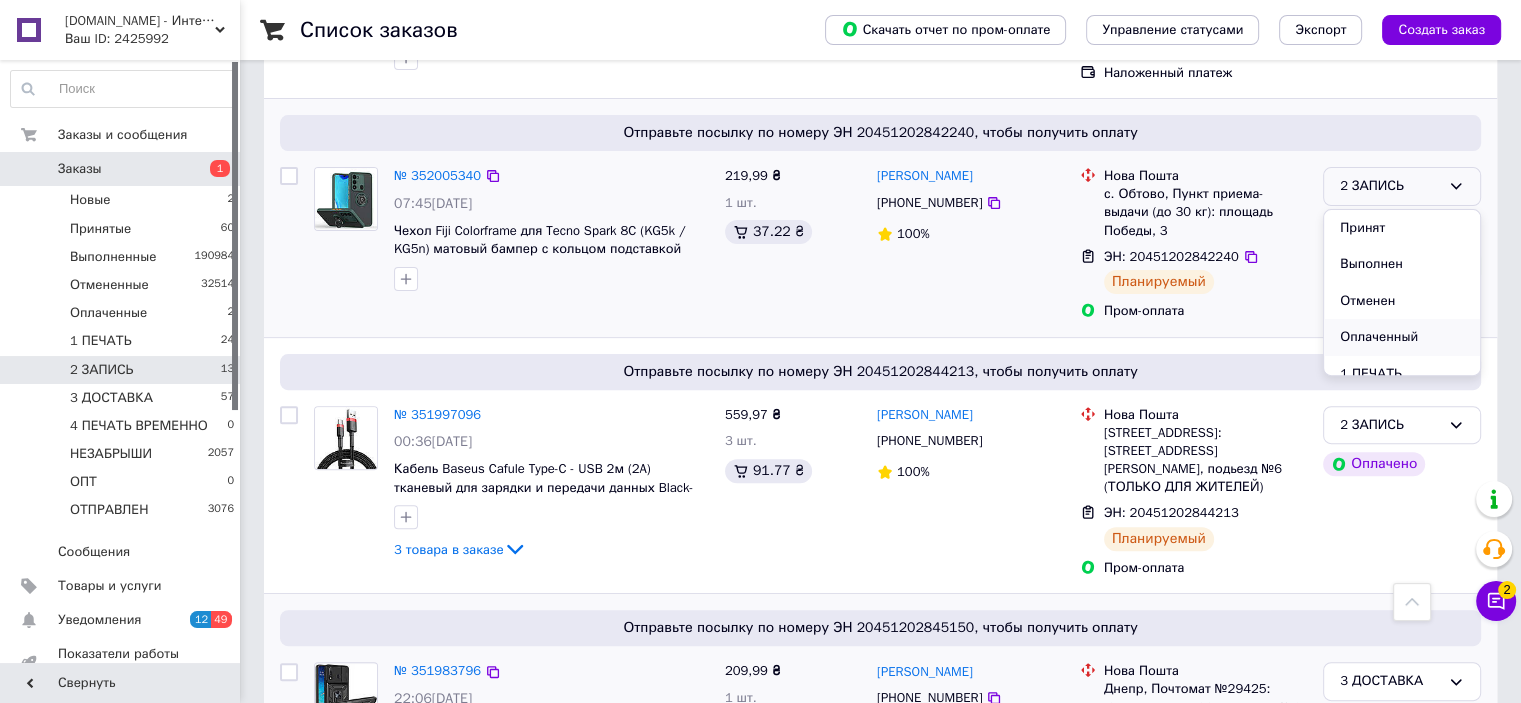 scroll, scrollTop: 100, scrollLeft: 0, axis: vertical 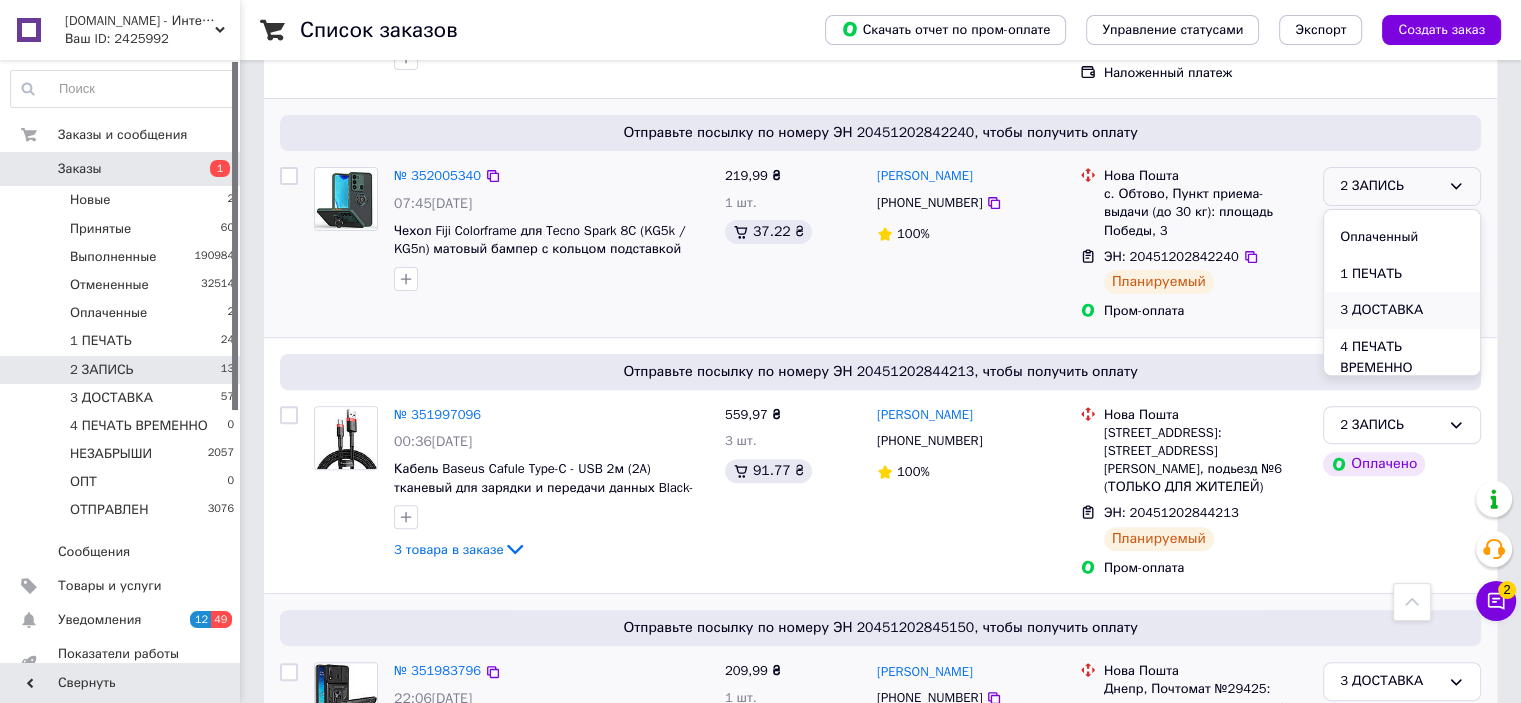 click on "3 ДОСТАВКА" at bounding box center [1402, 310] 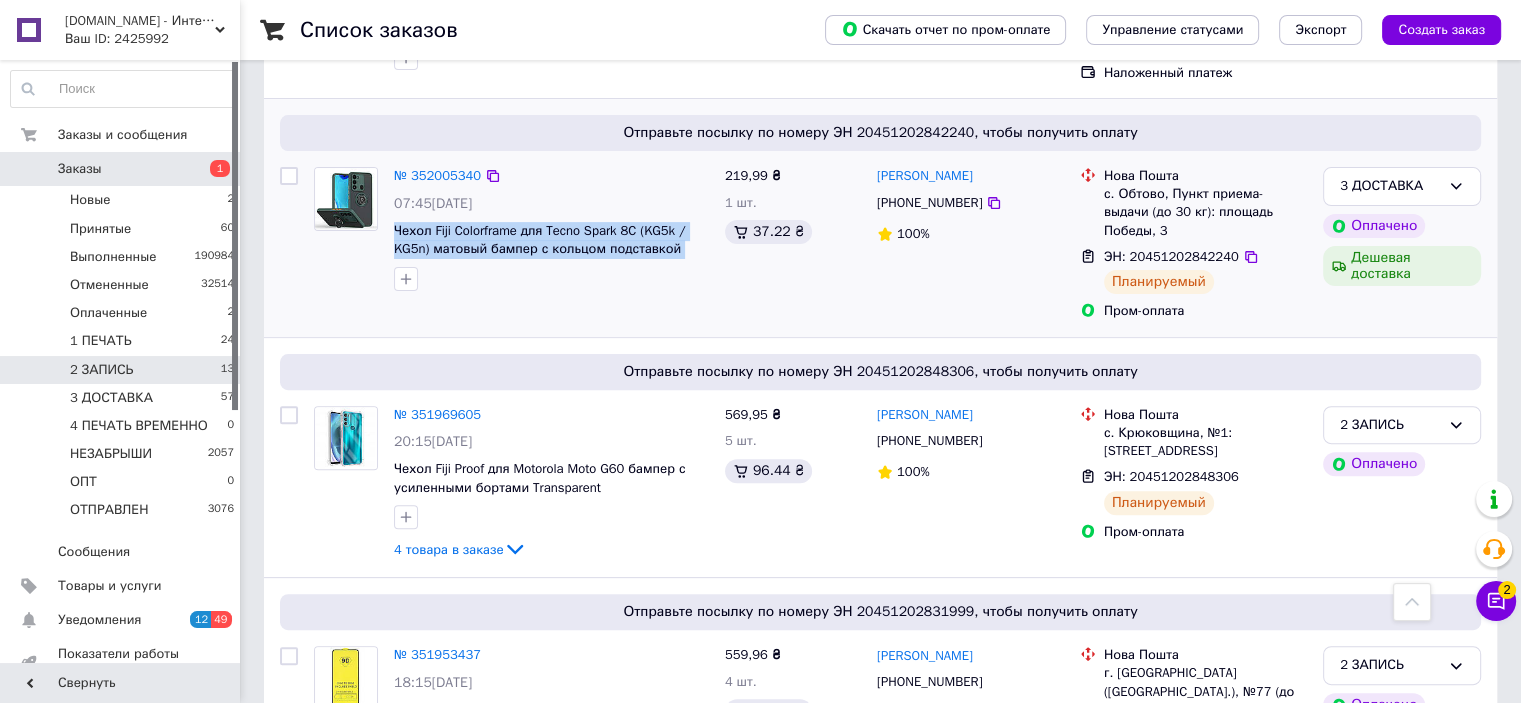drag, startPoint x: 390, startPoint y: 232, endPoint x: 711, endPoint y: 247, distance: 321.35028 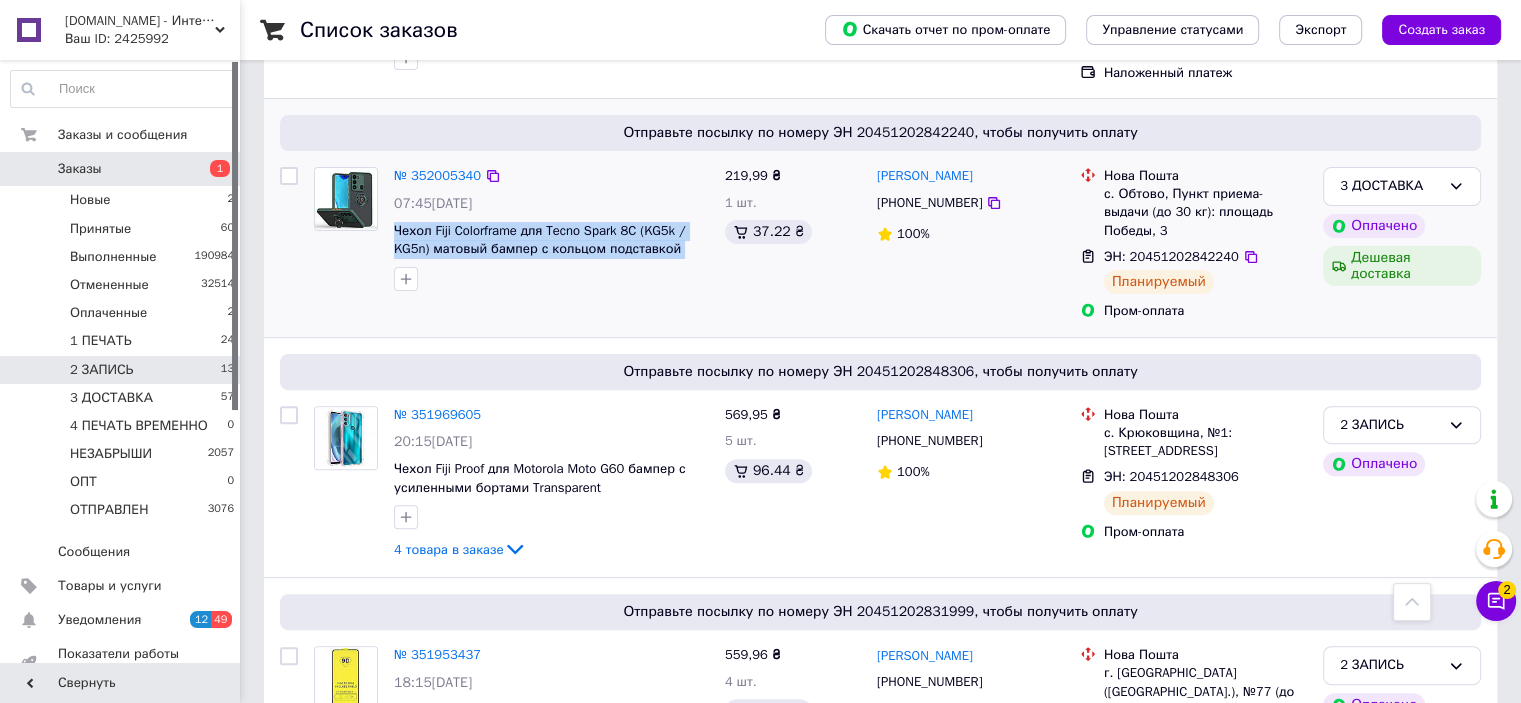 click on "№ 352005340 07:45, 10.07.2025 Чехол Fiji Colorframe для Tecno Spark 8C (KG5k / KG5n) матовый бампер с кольцом подставкой Green" at bounding box center [551, 229] 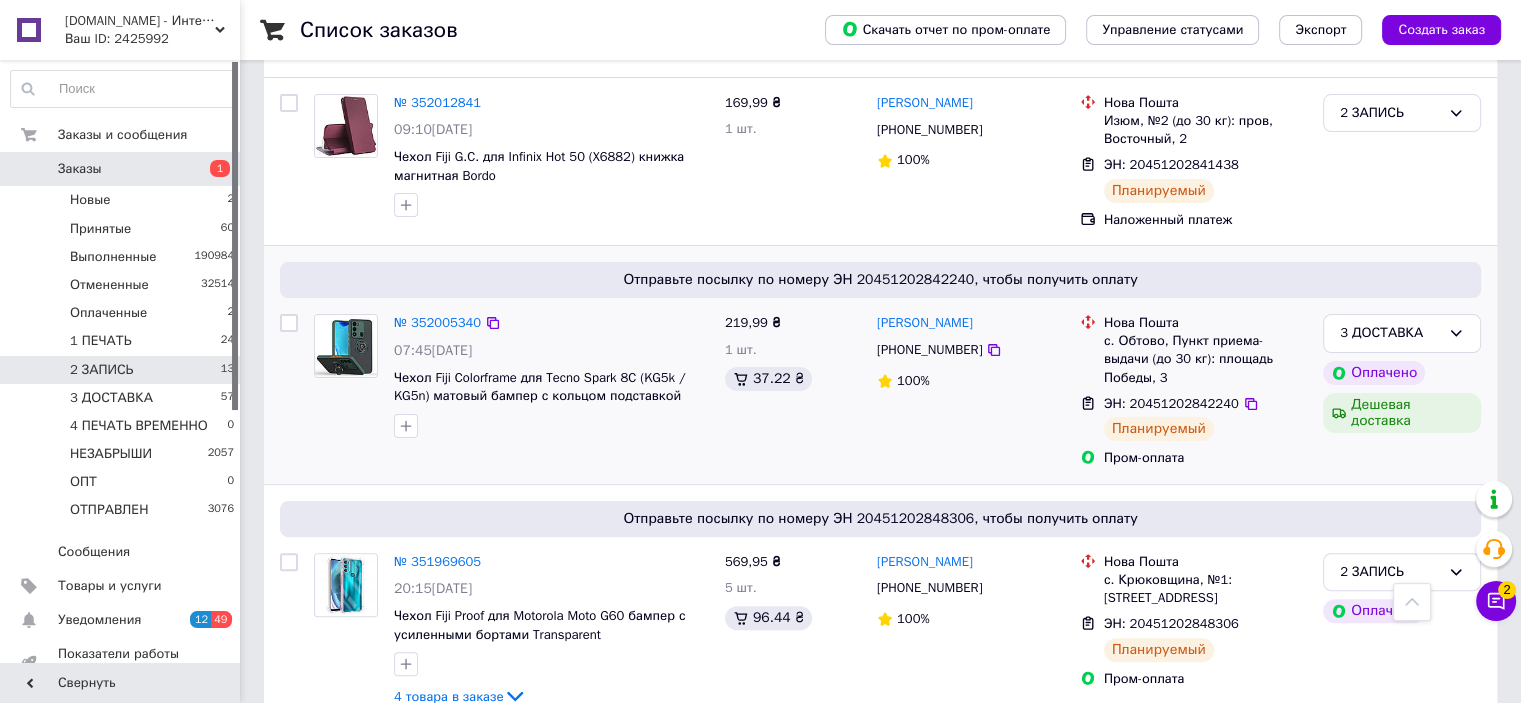 scroll, scrollTop: 295, scrollLeft: 0, axis: vertical 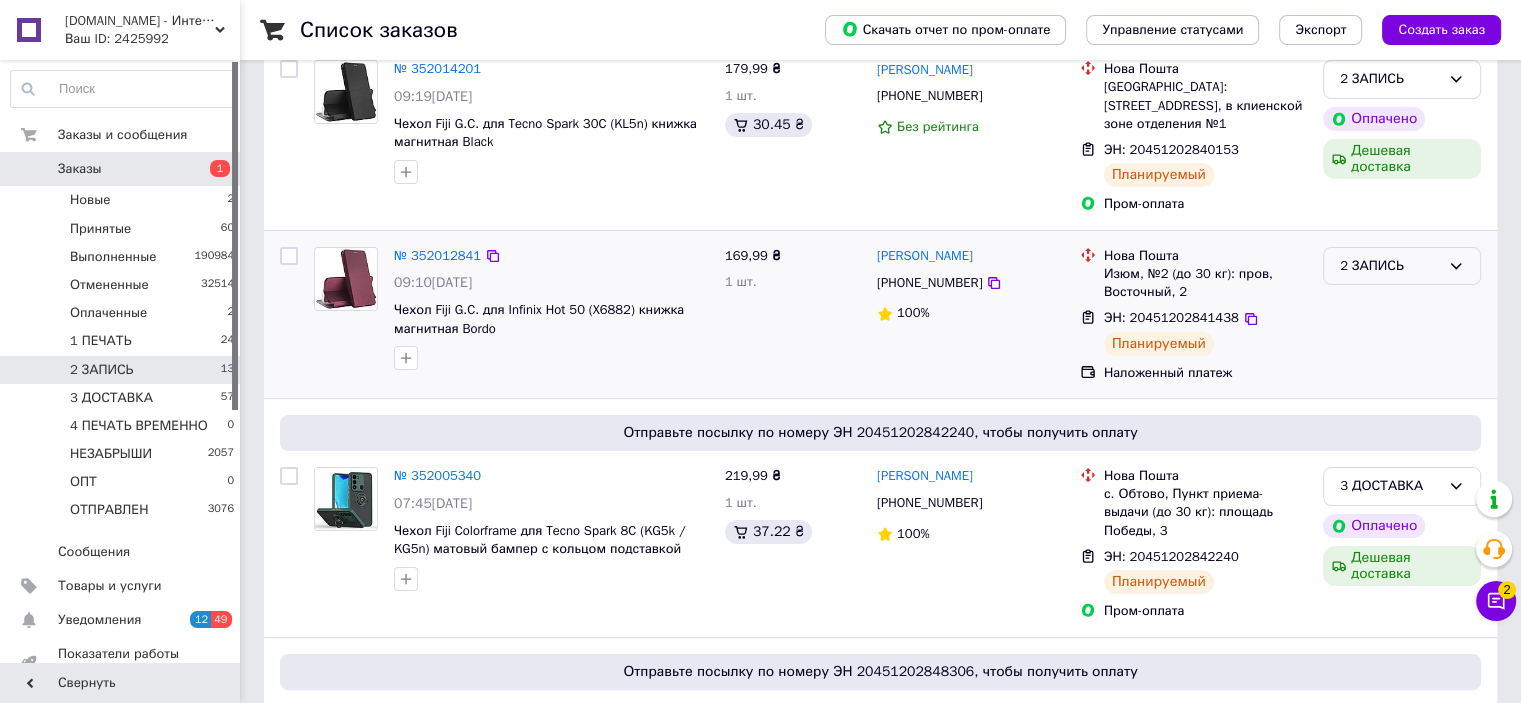 click on "2 ЗАПИСЬ" at bounding box center [1390, 266] 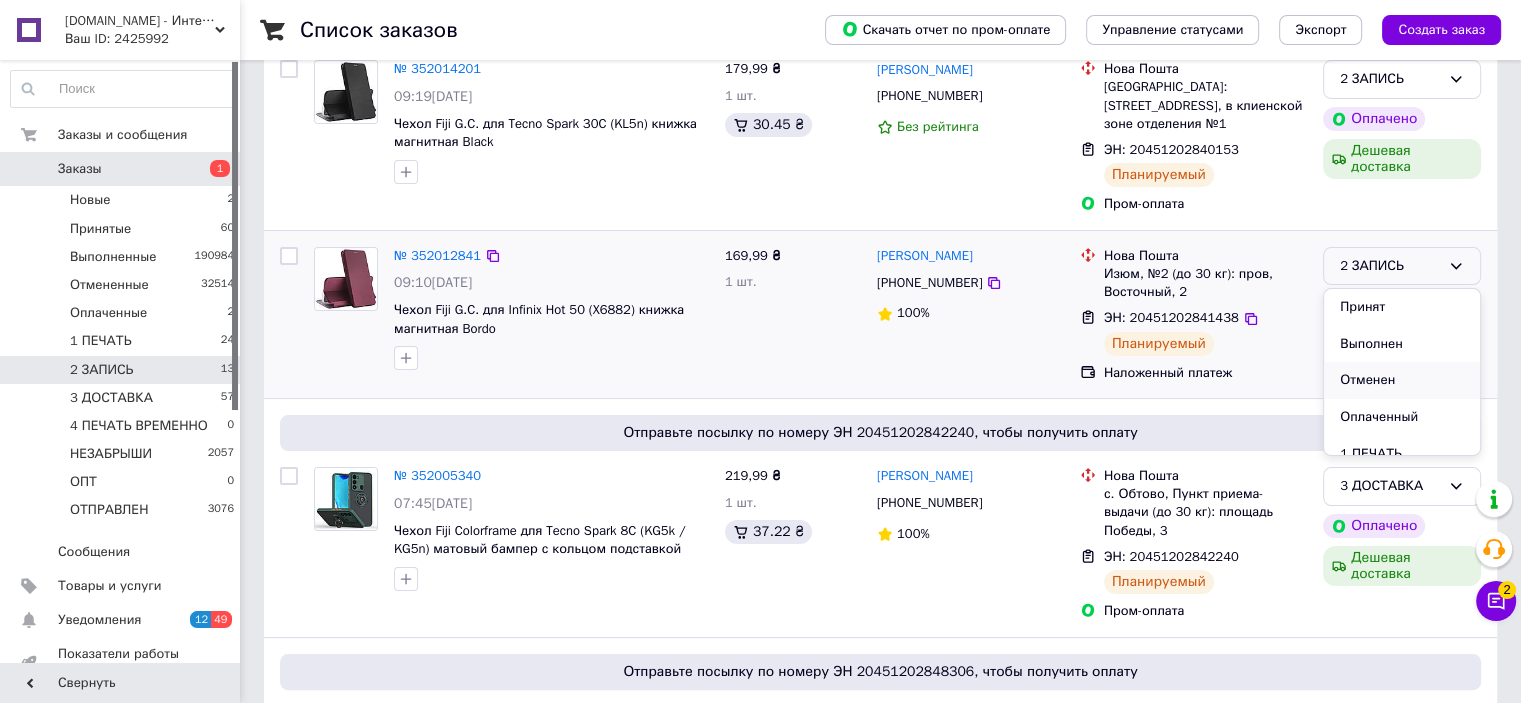 scroll, scrollTop: 100, scrollLeft: 0, axis: vertical 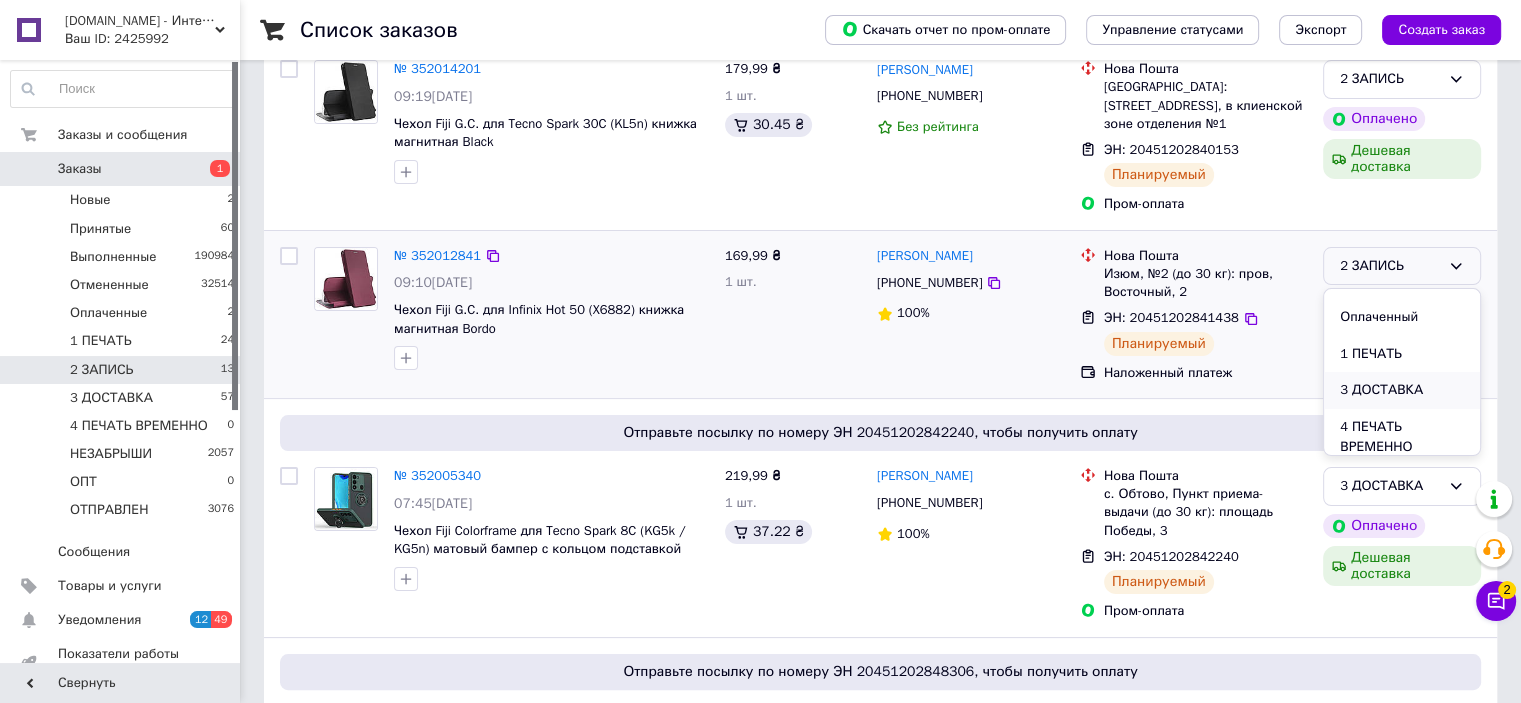click on "3 ДОСТАВКА" at bounding box center [1402, 390] 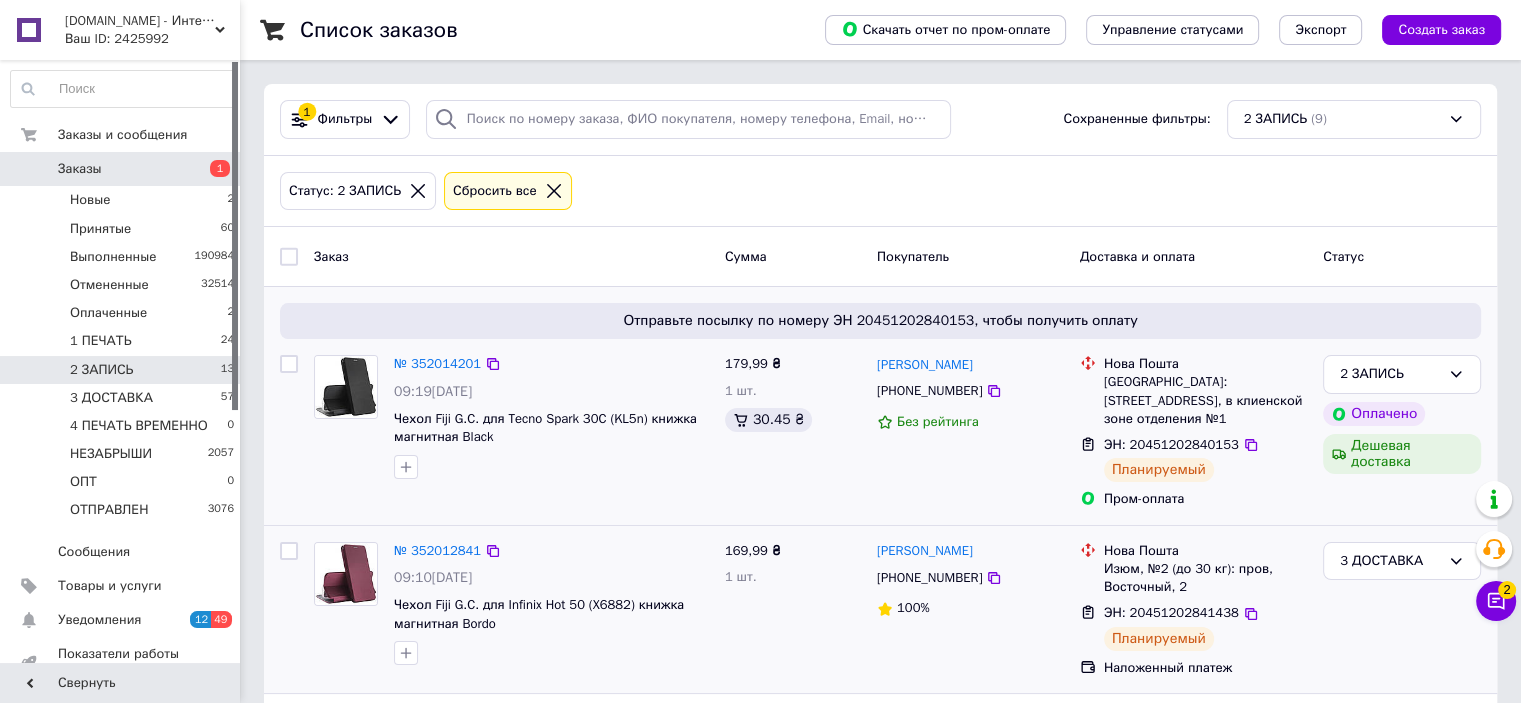 scroll, scrollTop: 100, scrollLeft: 0, axis: vertical 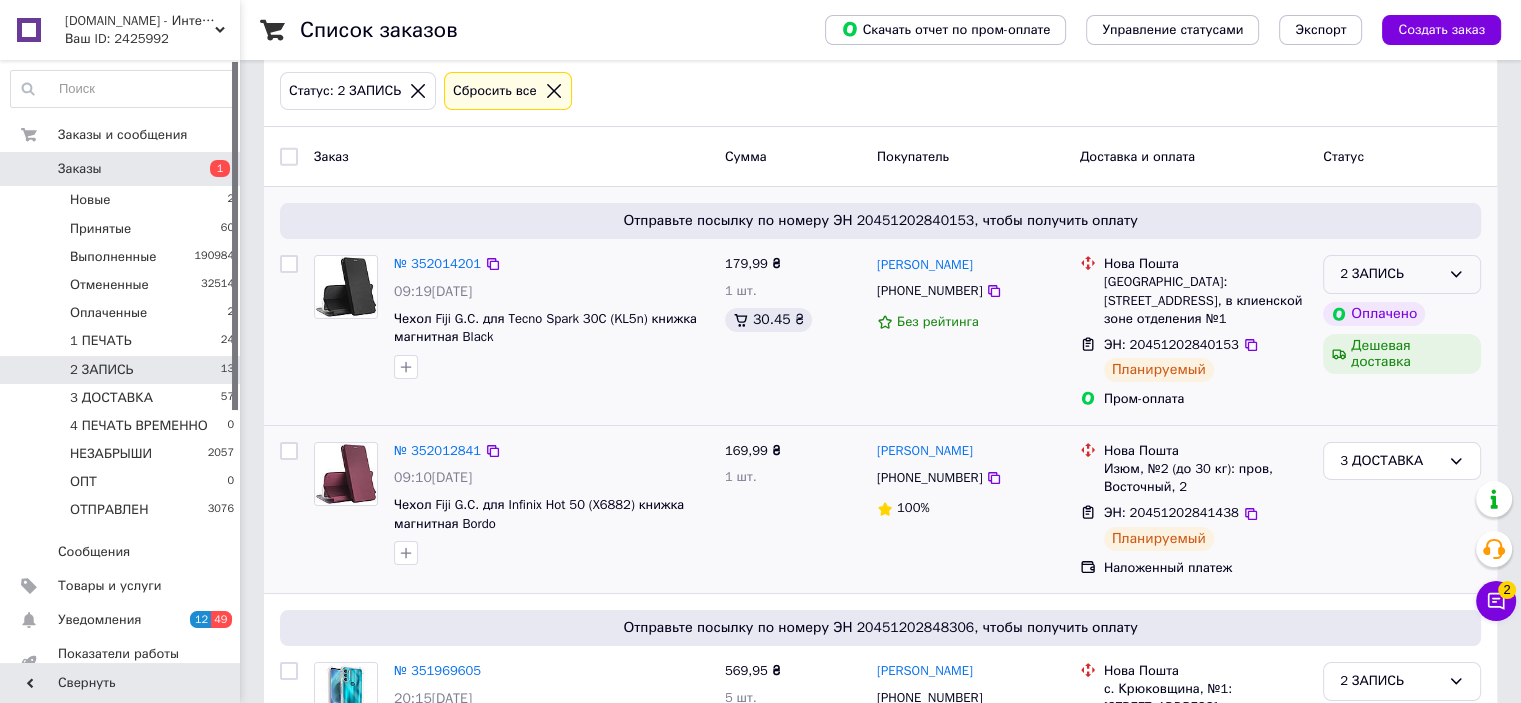 click on "2 ЗАПИСЬ" at bounding box center [1390, 274] 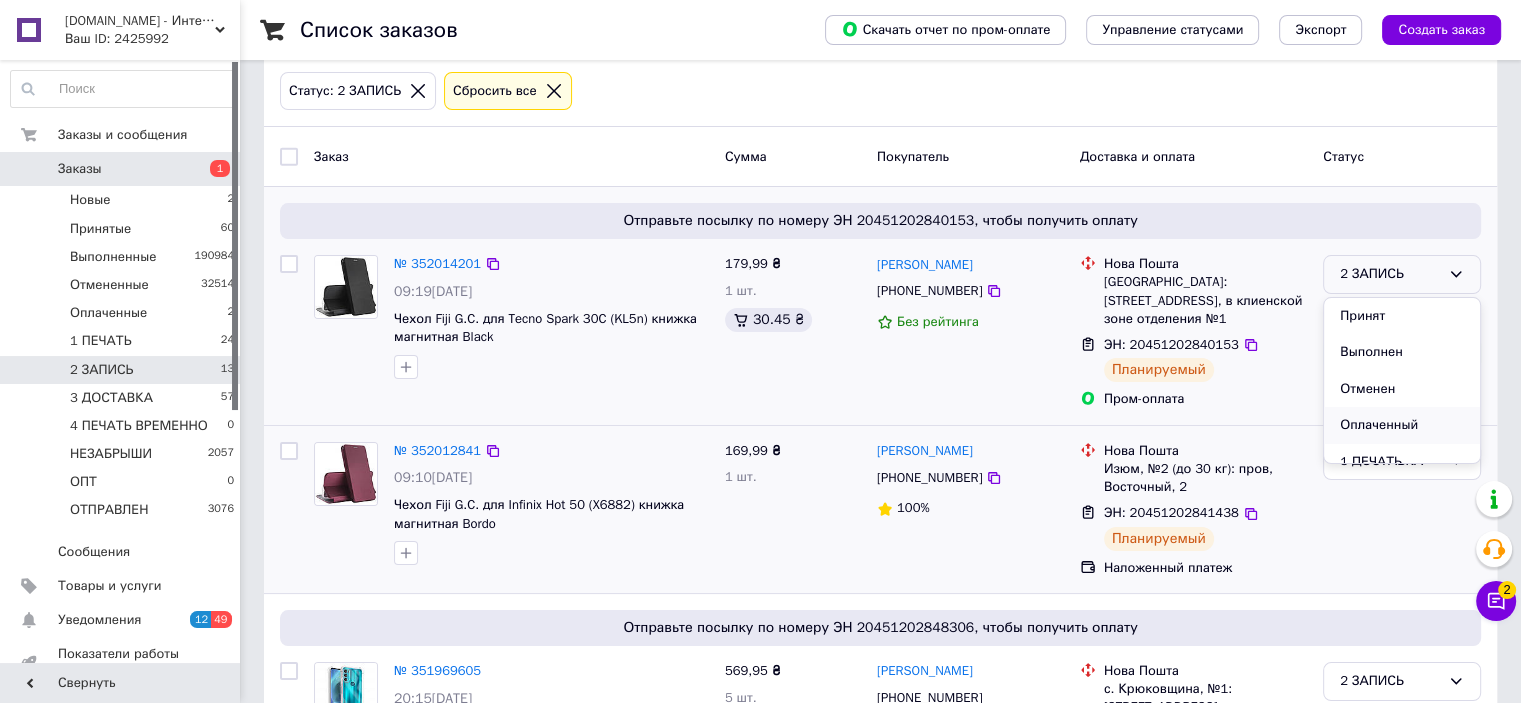 scroll, scrollTop: 100, scrollLeft: 0, axis: vertical 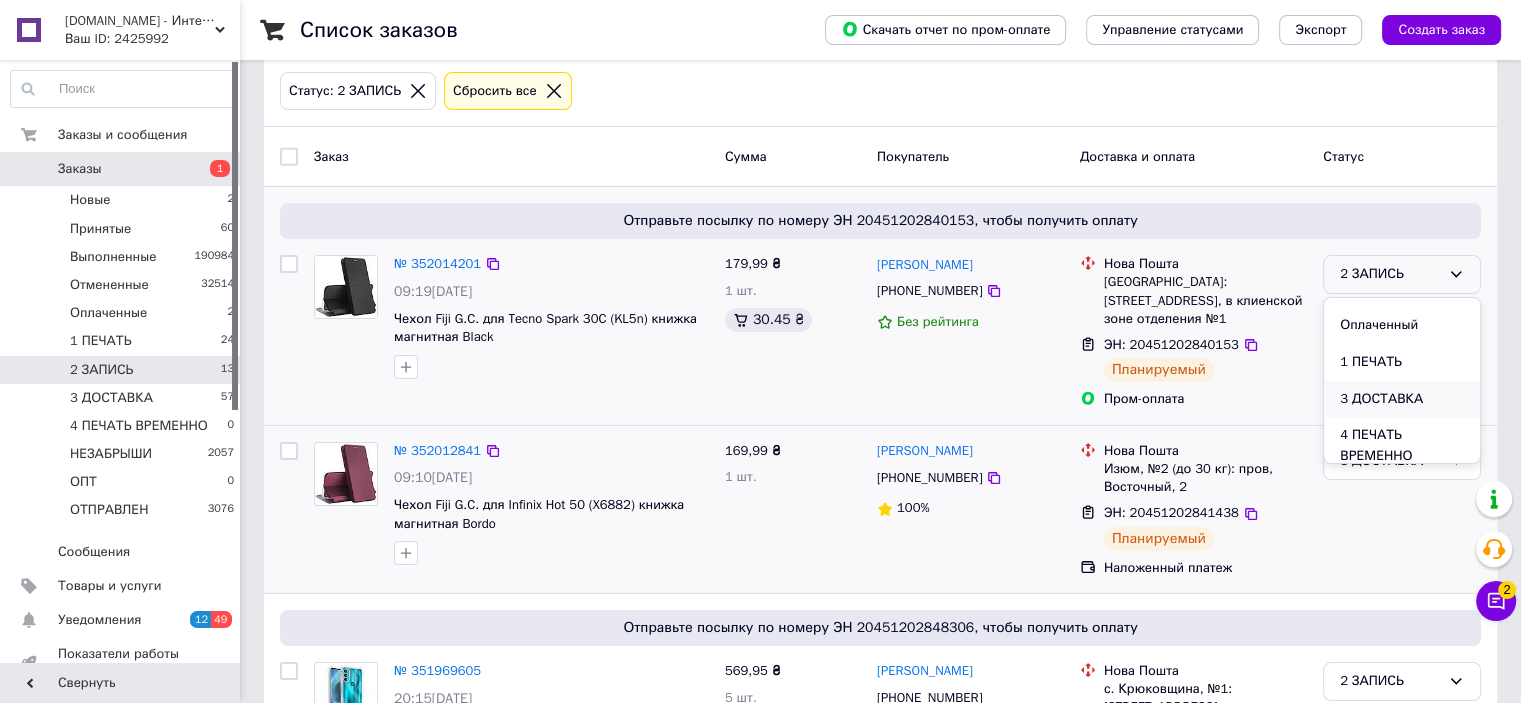 click on "3 ДОСТАВКА" at bounding box center [1402, 399] 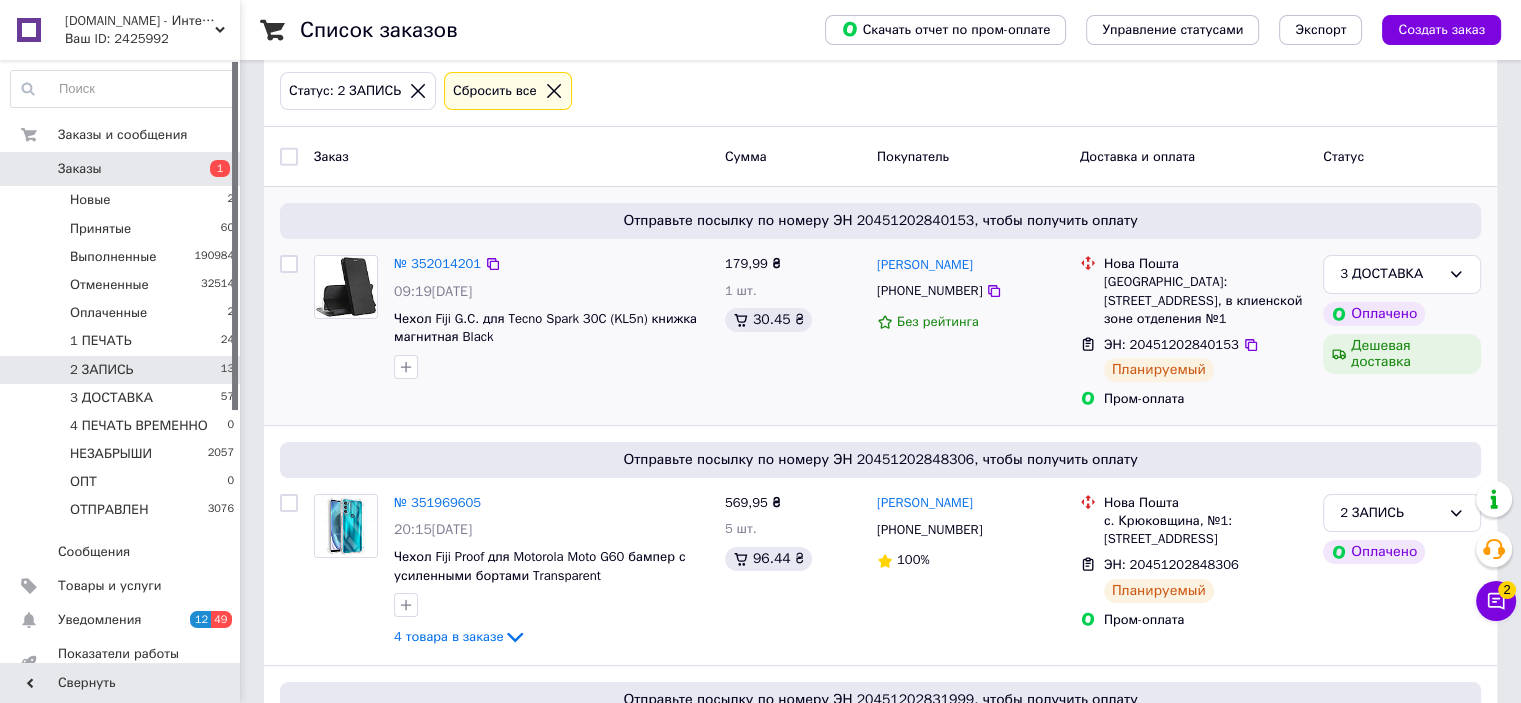 scroll, scrollTop: 1243, scrollLeft: 0, axis: vertical 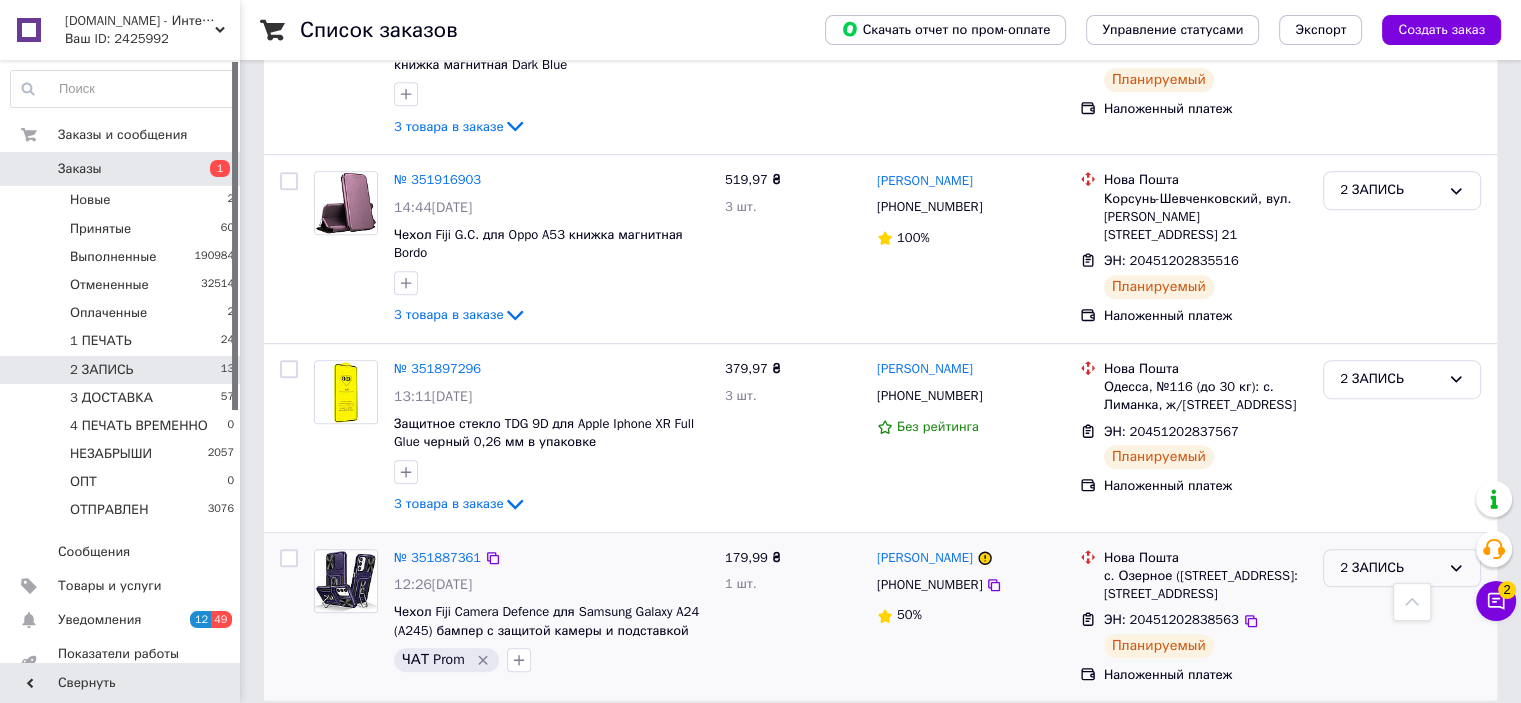 click on "2 ЗАПИСЬ" at bounding box center [1390, 568] 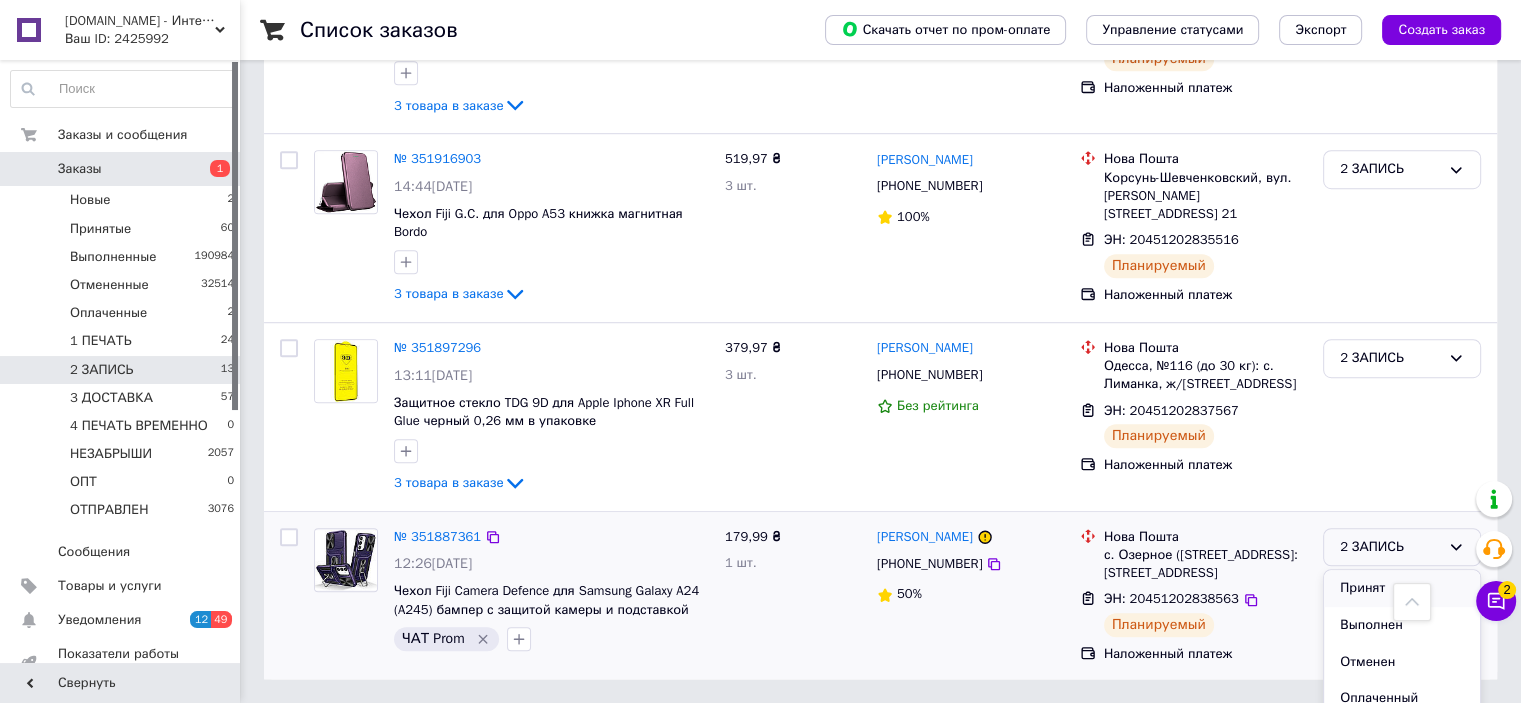 scroll, scrollTop: 1276, scrollLeft: 0, axis: vertical 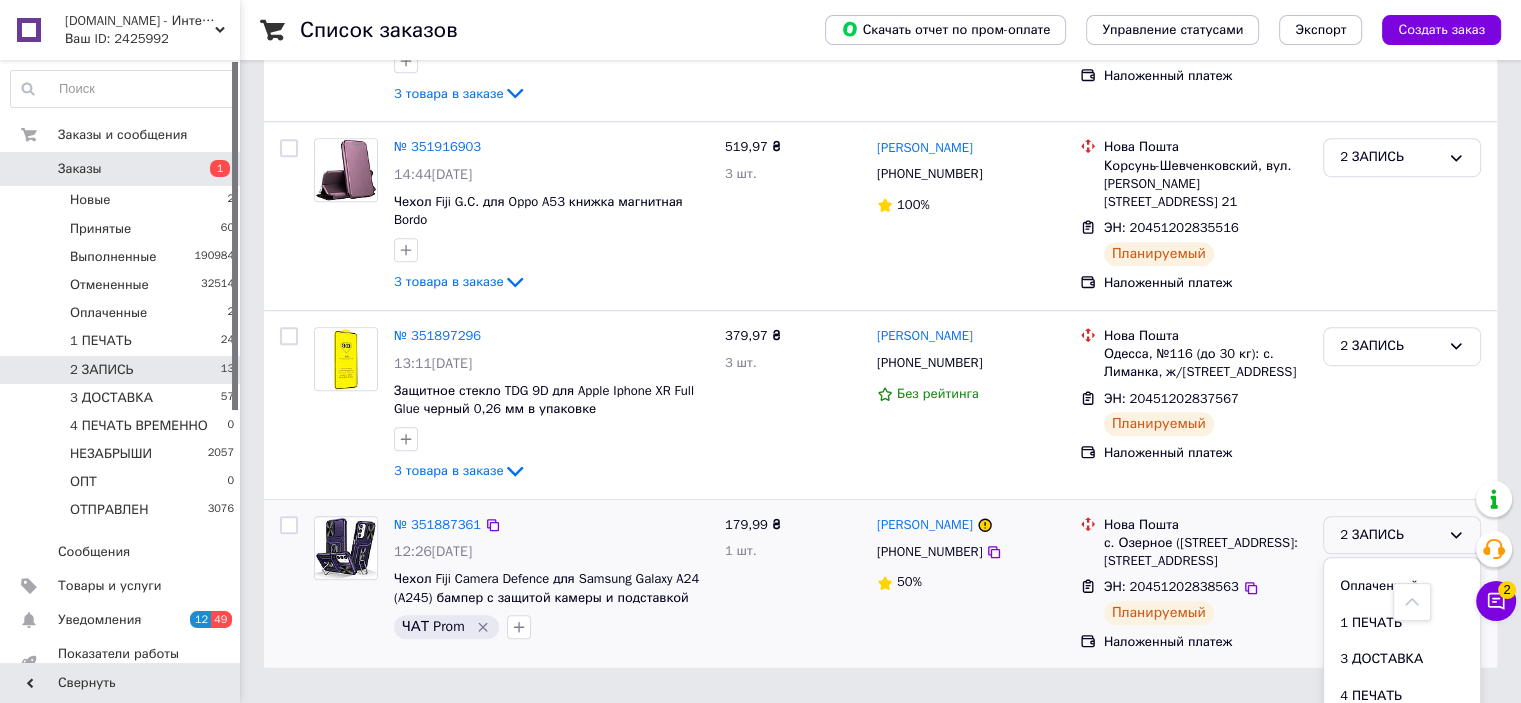 drag, startPoint x: 1365, startPoint y: 639, endPoint x: 1352, endPoint y: 638, distance: 13.038404 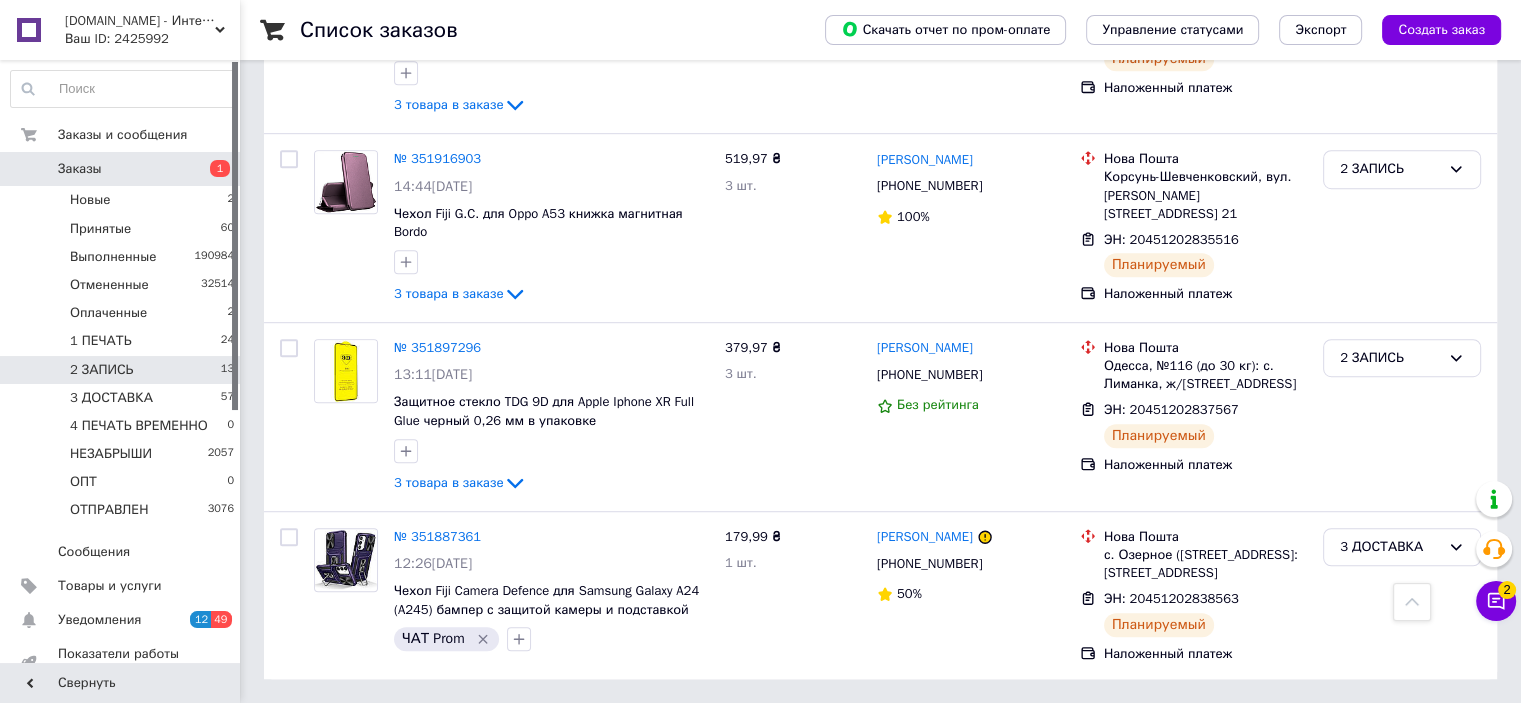 scroll, scrollTop: 1161, scrollLeft: 0, axis: vertical 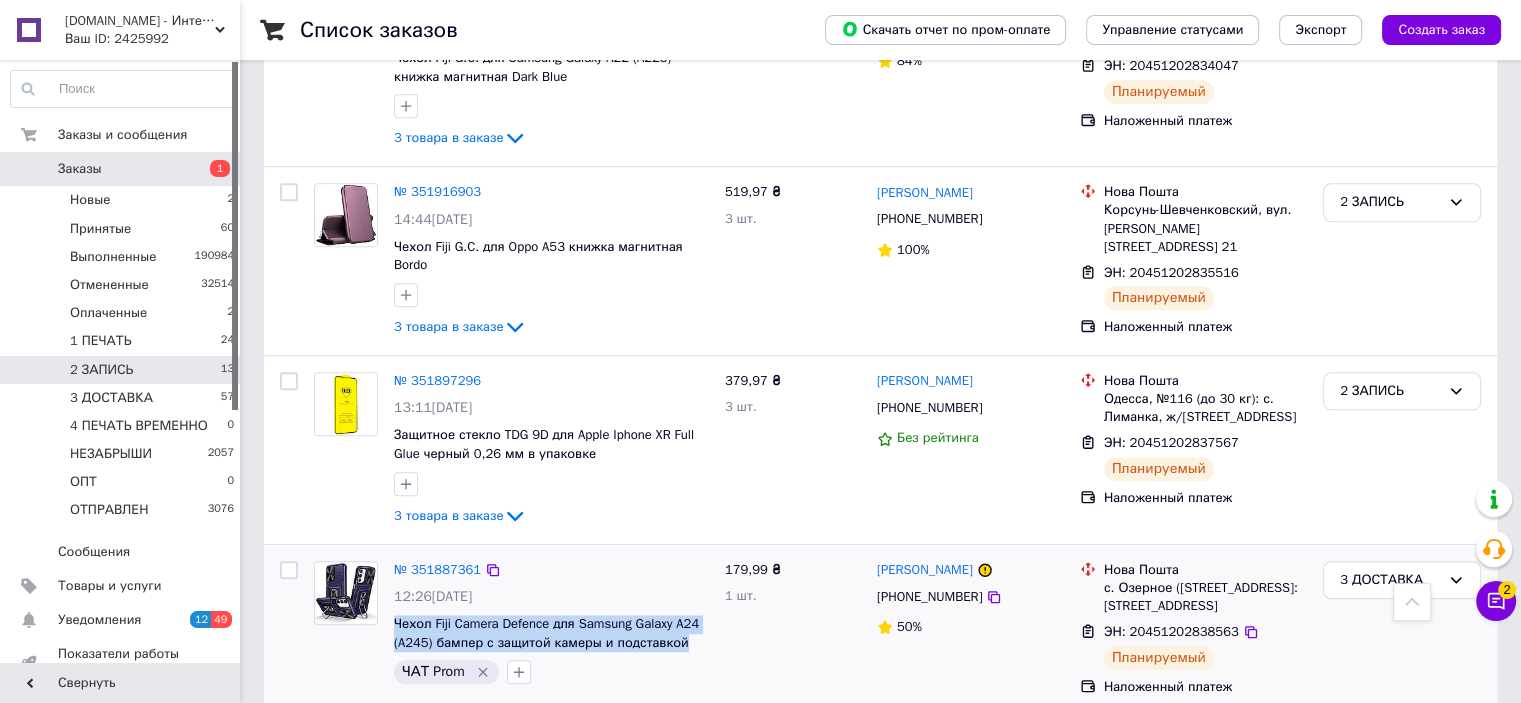drag, startPoint x: 388, startPoint y: 591, endPoint x: 686, endPoint y: 608, distance: 298.4845 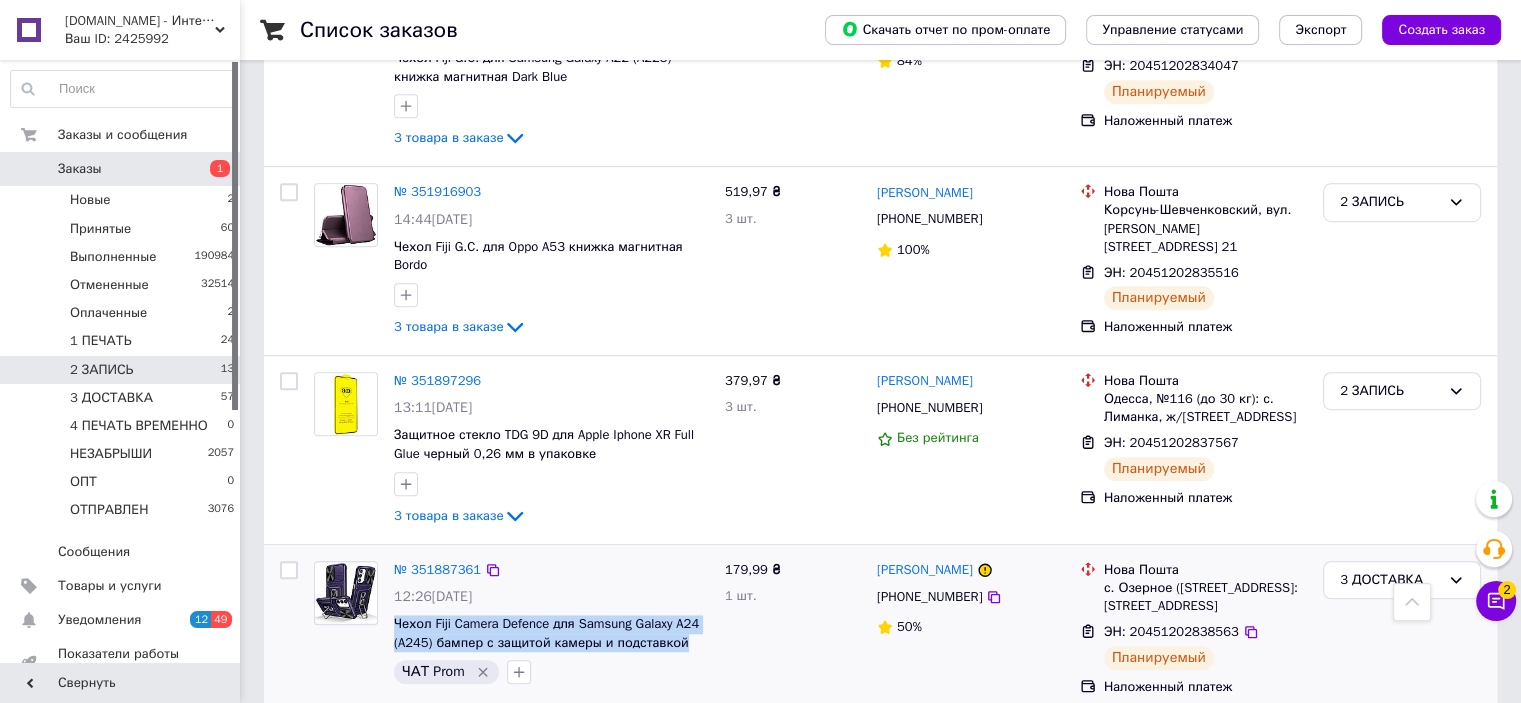 click on "№ 351887361 12:26, 09.07.2025 Чехол Fiji Camera Defence для Samsung Galaxy A24 (A245) бампер с защитой камеры и подставкой Purple ЧАТ Prom" at bounding box center [551, 623] 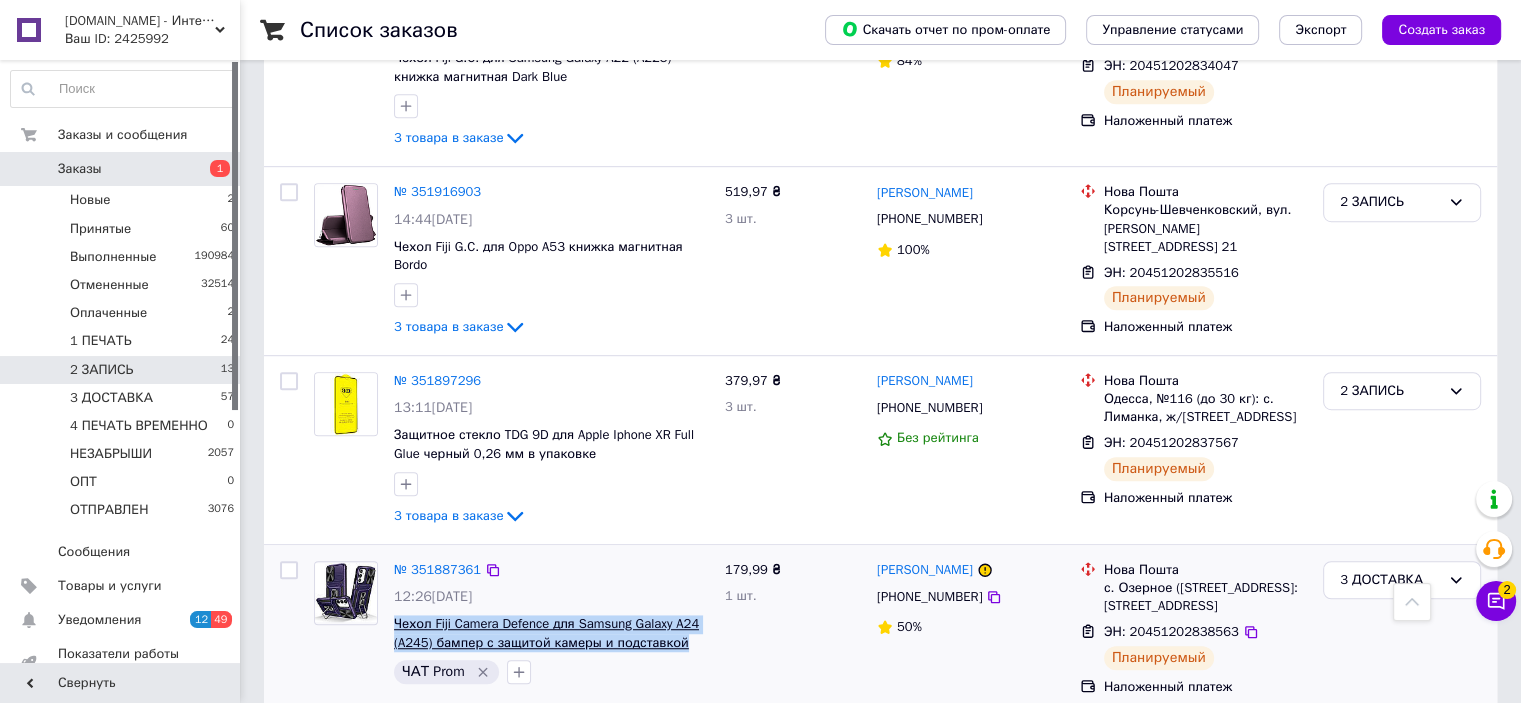 copy on "Чехол Fiji Camera Defence для Samsung Galaxy A24 (A245) бампер с защитой камеры и подставкой" 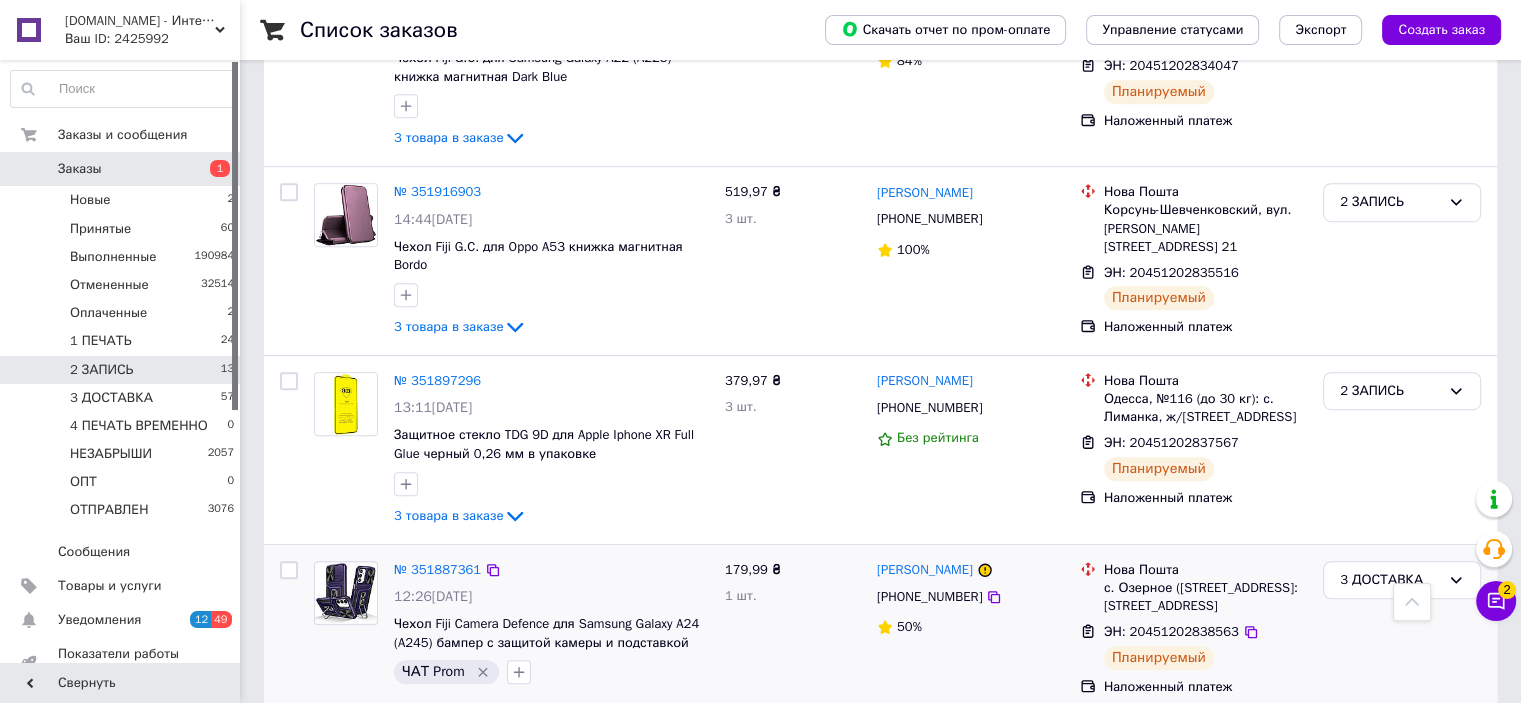 click on "№ 351887361 12:26, 09.07.2025 Чехол Fiji Camera Defence для Samsung Galaxy A24 (A245) бампер с защитой камеры и подставкой Purple ЧАТ Prom" at bounding box center (511, 628) 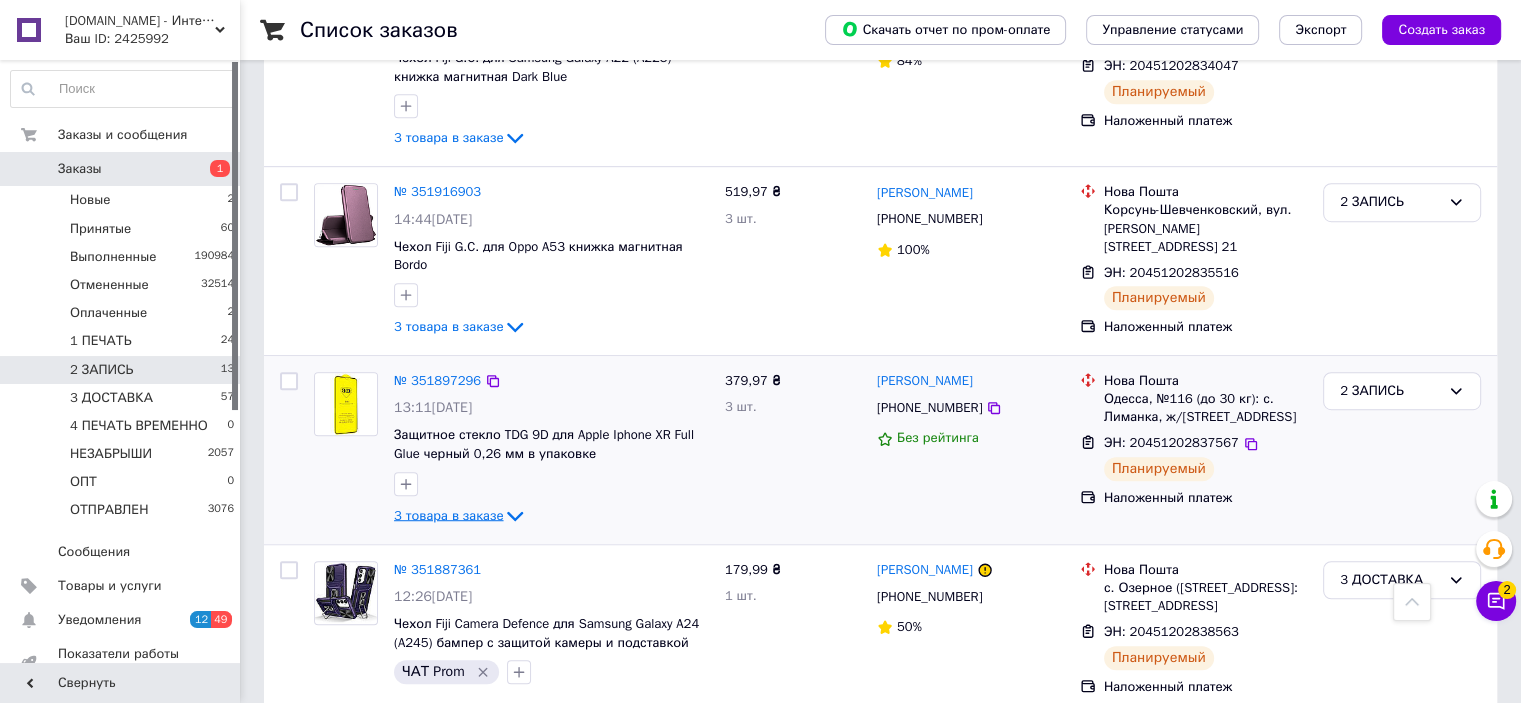 click on "3 товара в заказе" at bounding box center (448, 514) 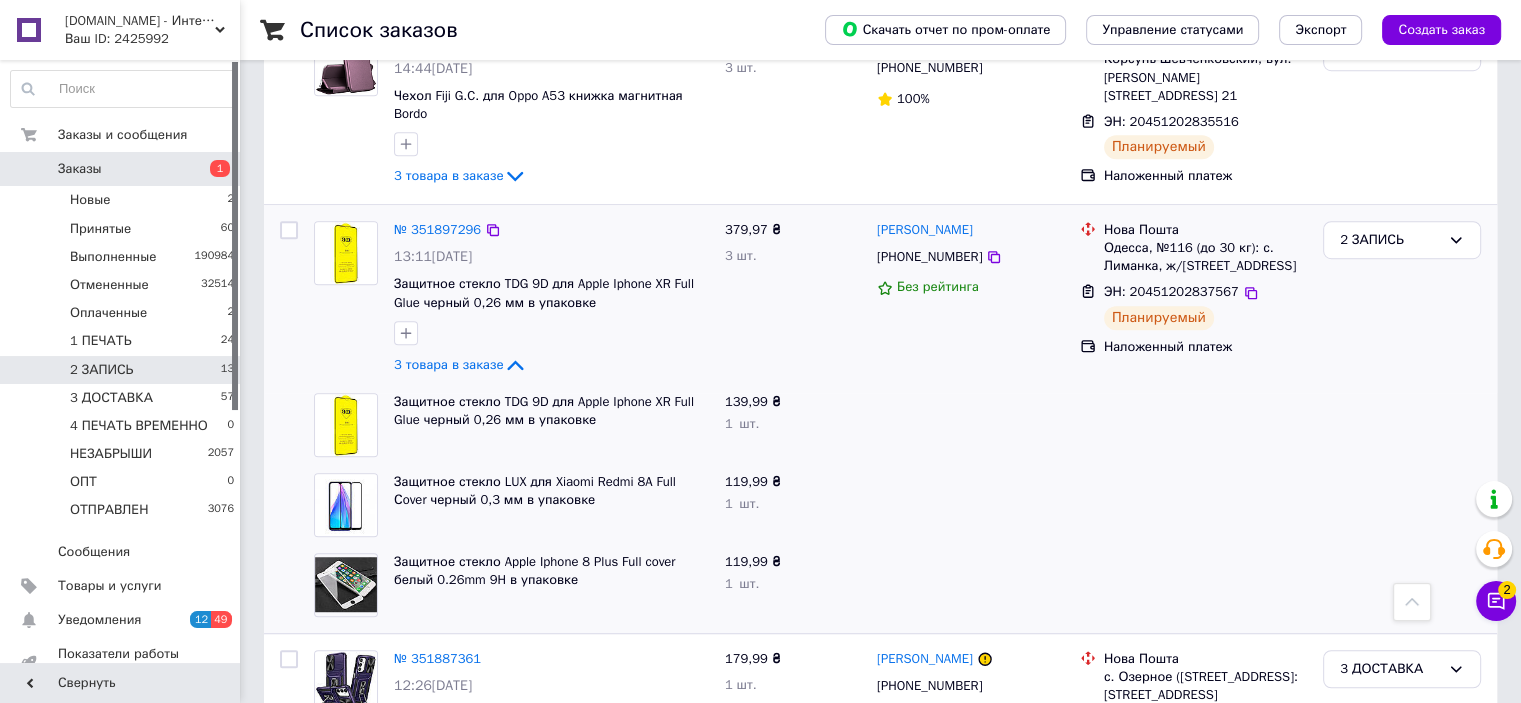 scroll, scrollTop: 1361, scrollLeft: 0, axis: vertical 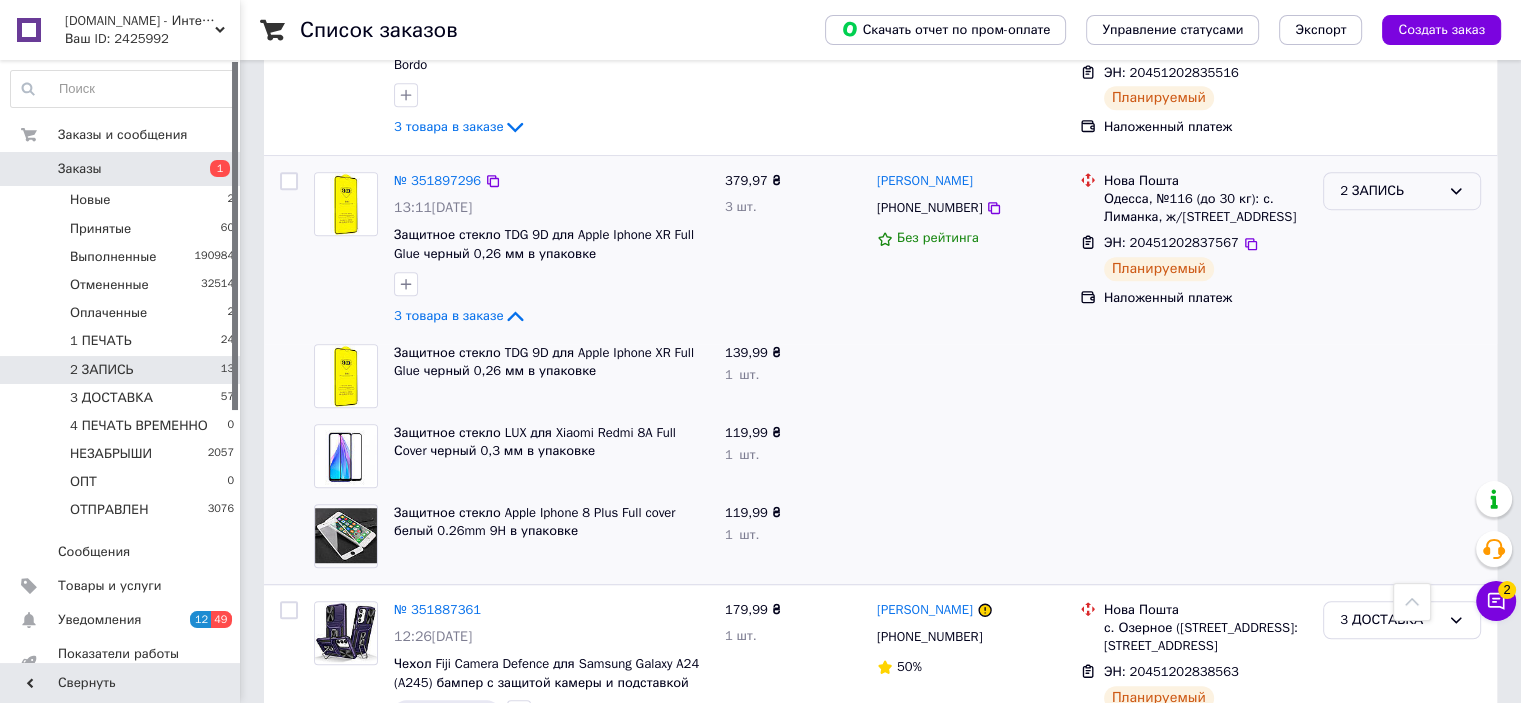 click on "2 ЗАПИСЬ" at bounding box center [1390, 191] 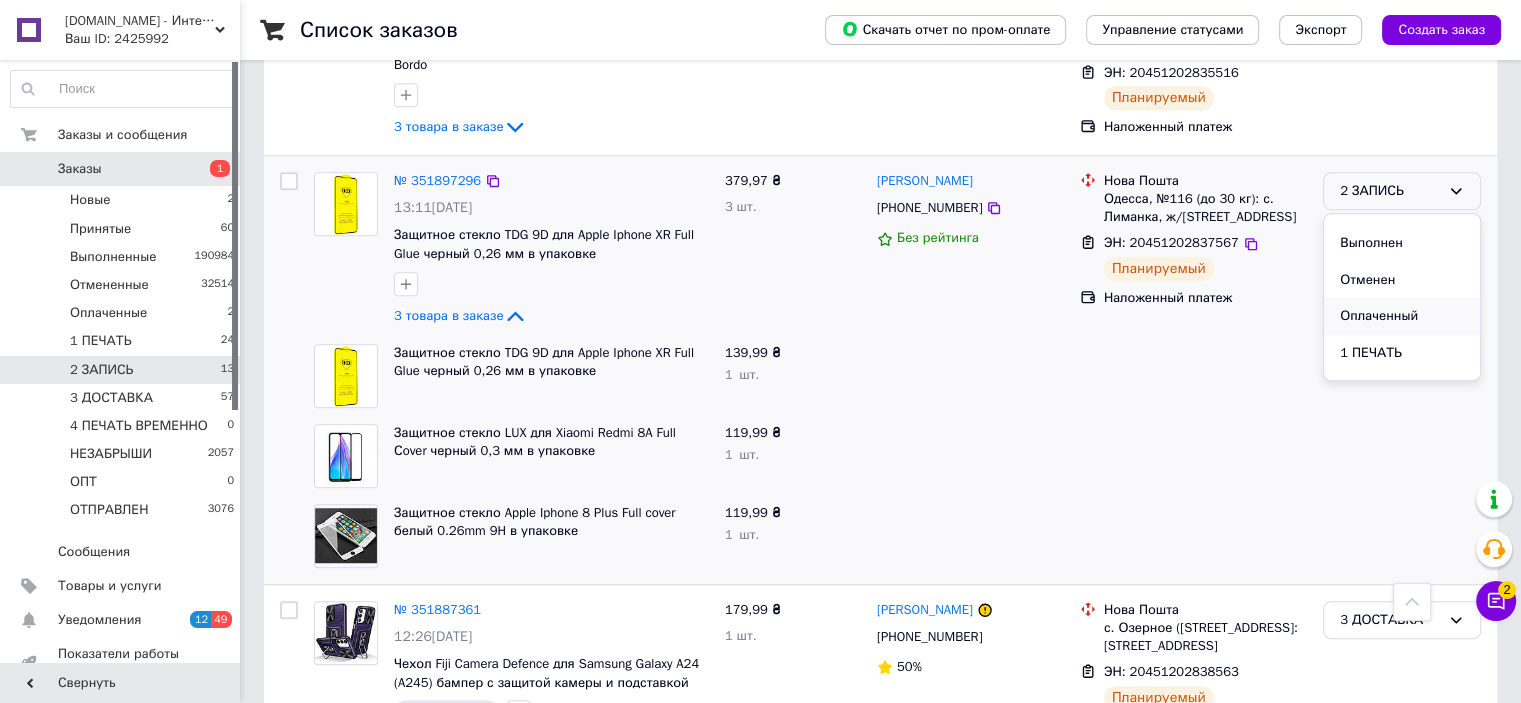 scroll, scrollTop: 100, scrollLeft: 0, axis: vertical 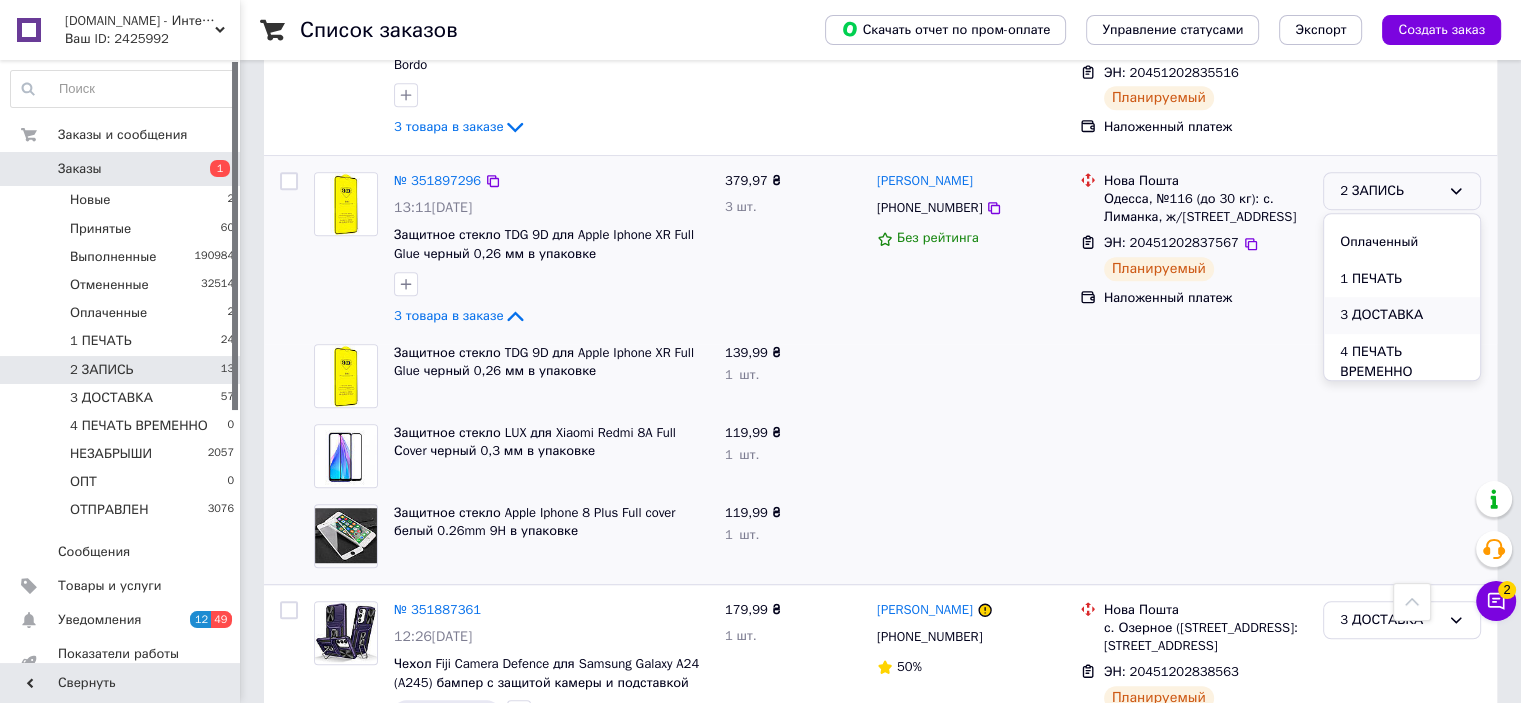 click on "3 ДОСТАВКА" at bounding box center [1402, 315] 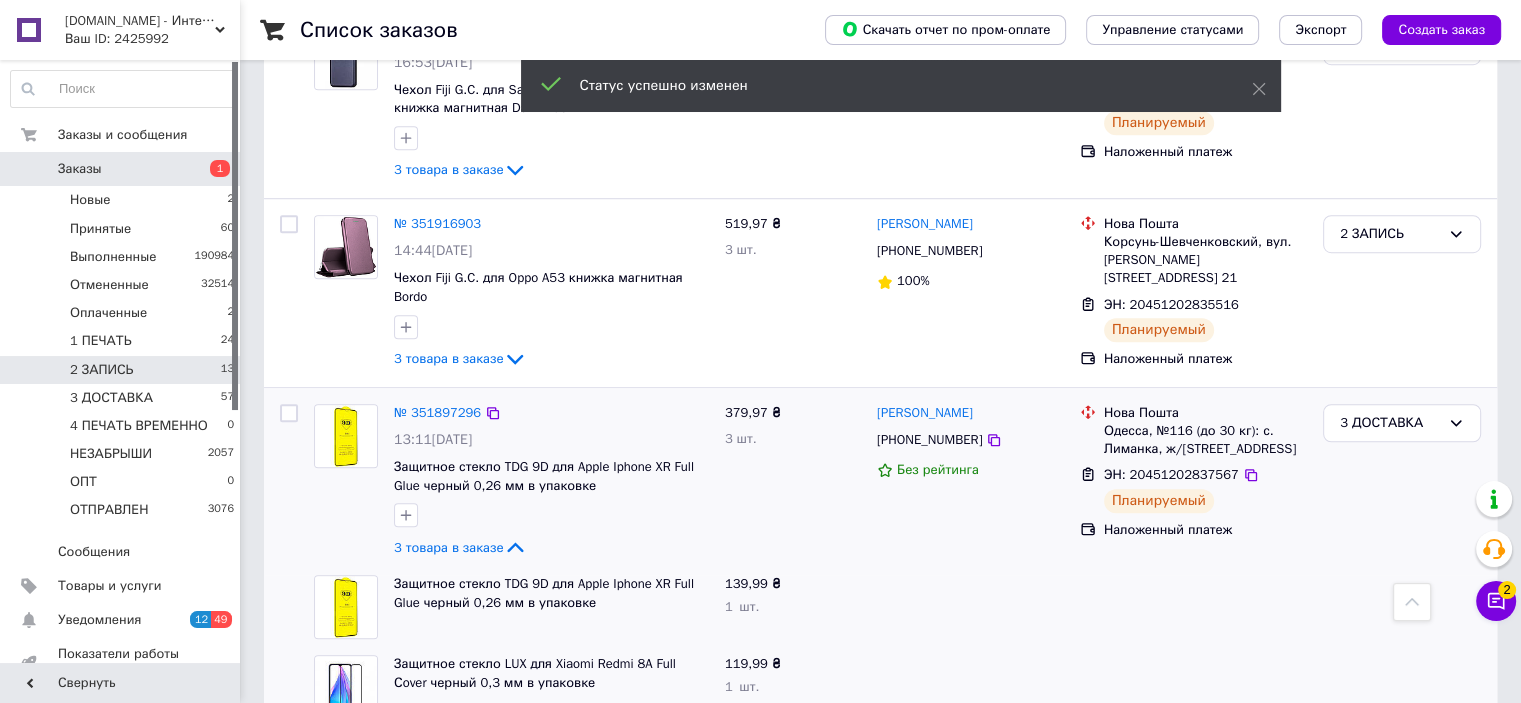 scroll, scrollTop: 1470, scrollLeft: 0, axis: vertical 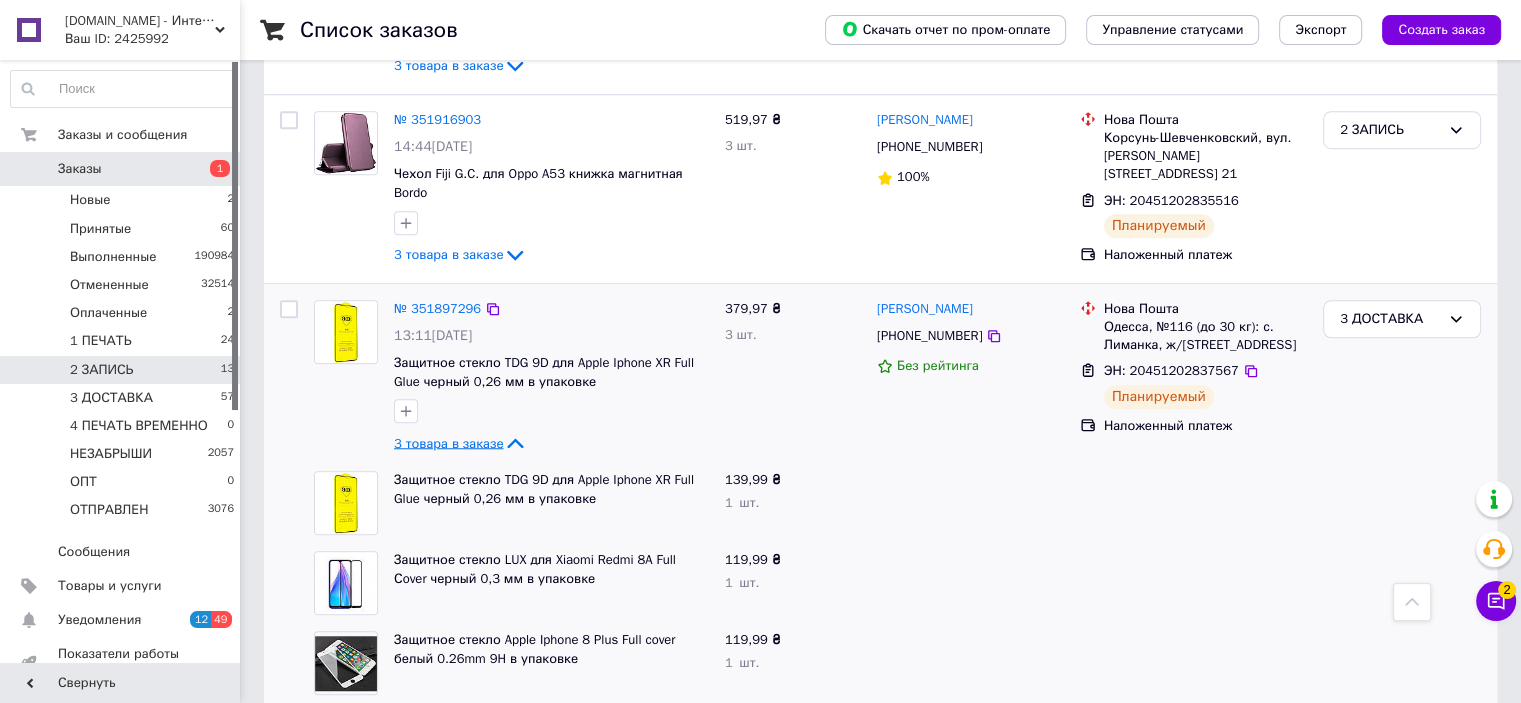 click on "3 товара в заказе" at bounding box center (448, 442) 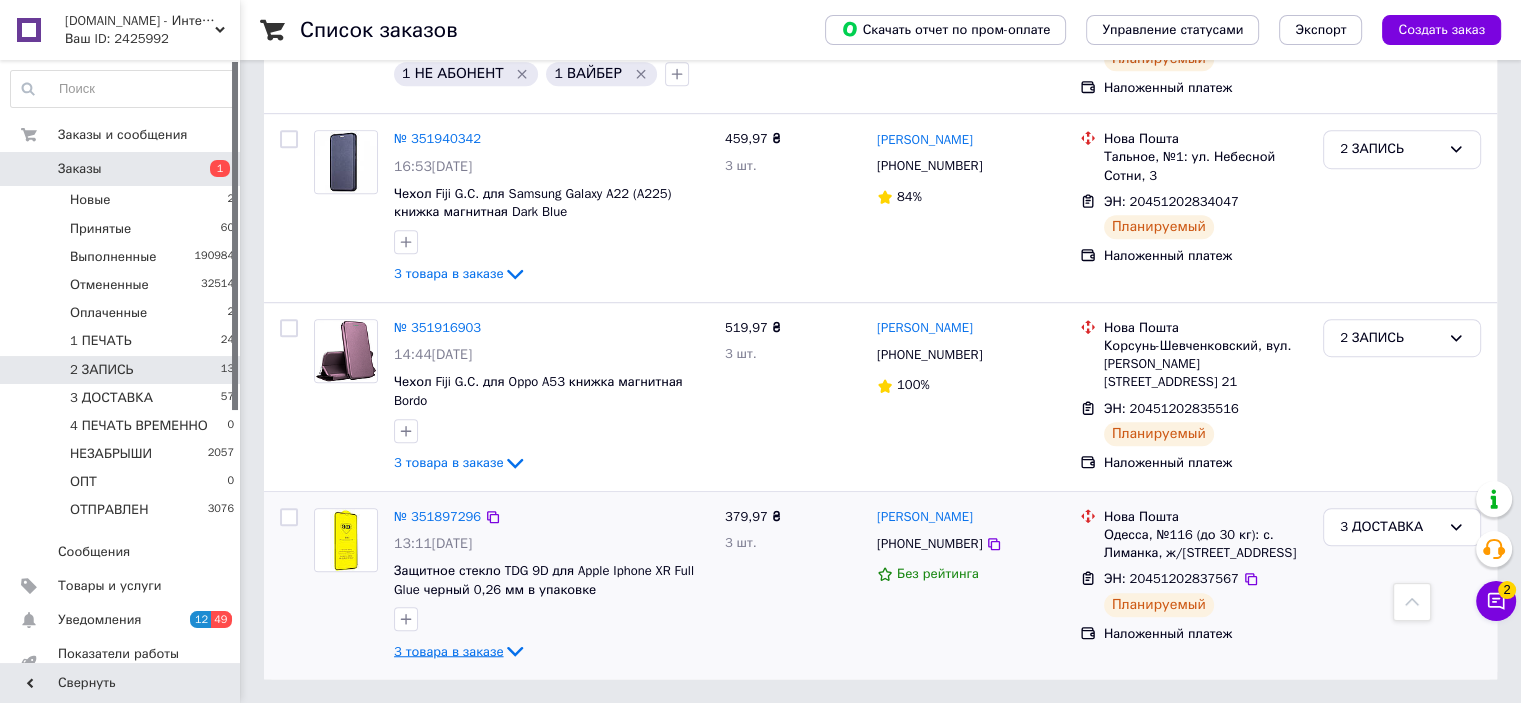 scroll, scrollTop: 1229, scrollLeft: 0, axis: vertical 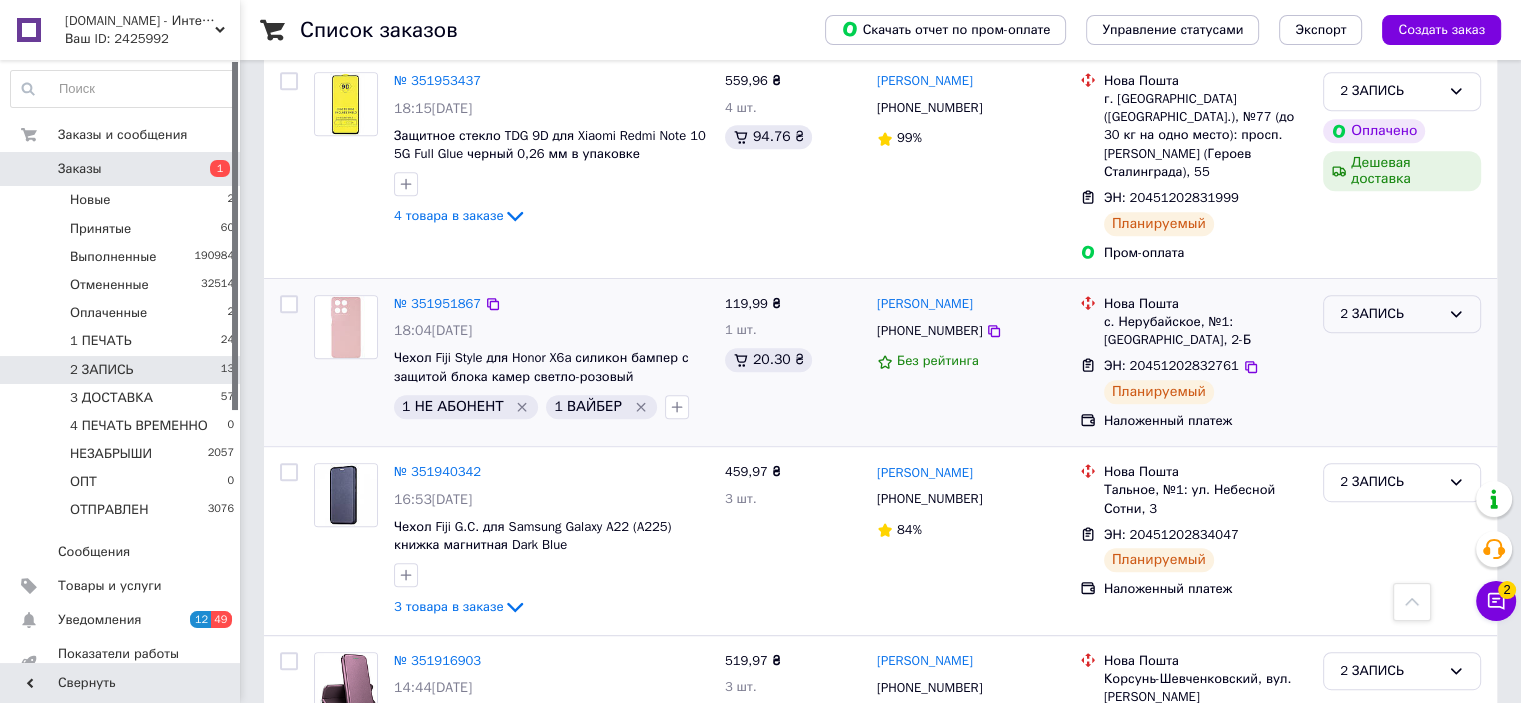 click on "2 ЗАПИСЬ" at bounding box center [1390, 314] 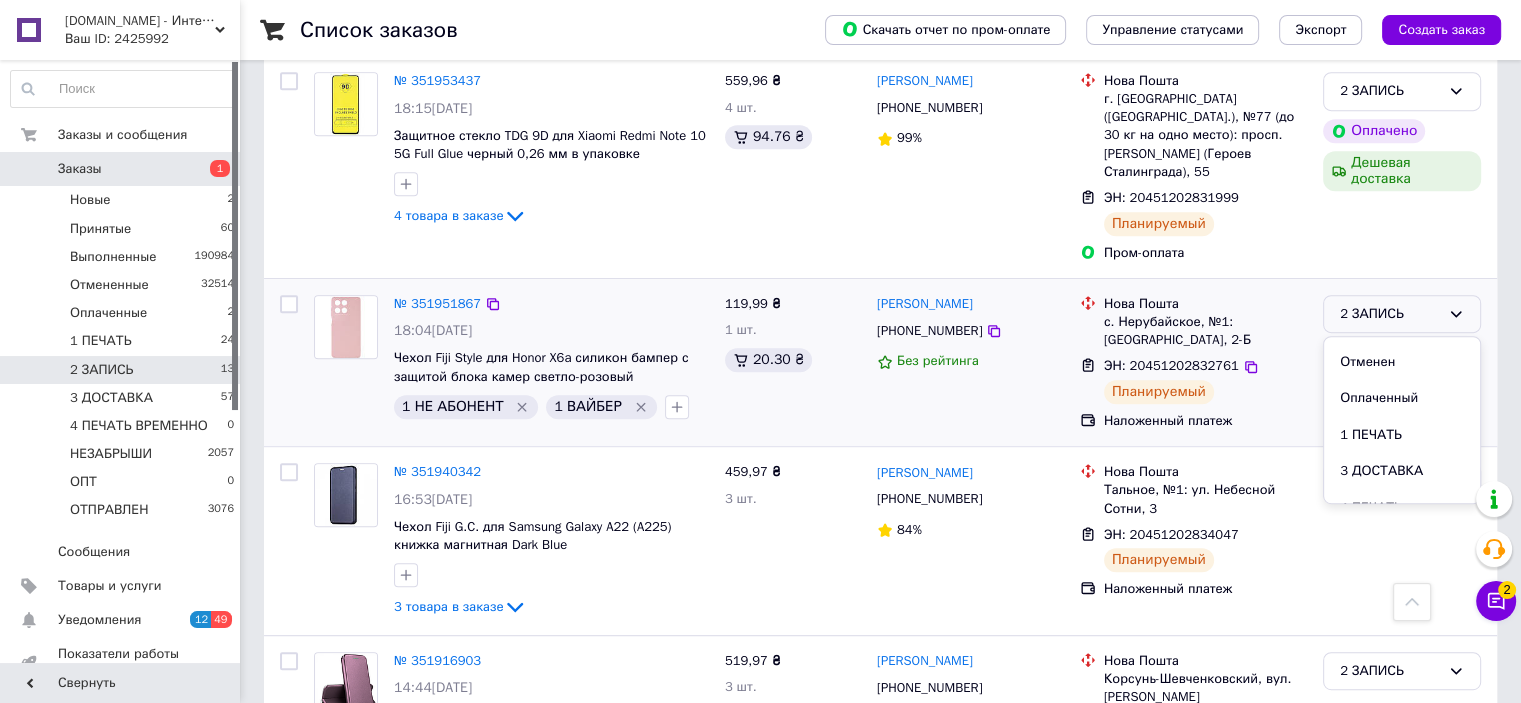 scroll, scrollTop: 100, scrollLeft: 0, axis: vertical 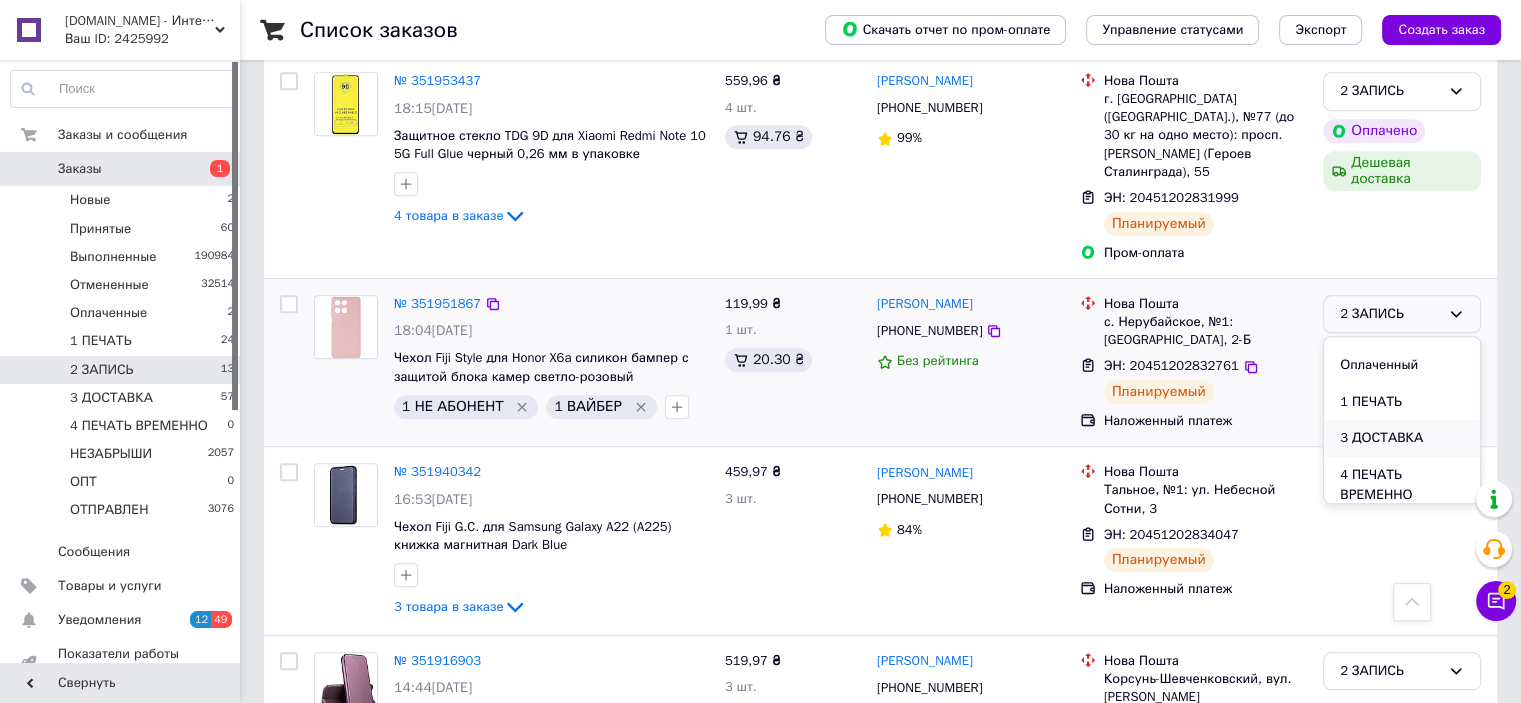 click on "3 ДОСТАВКА" at bounding box center (1402, 438) 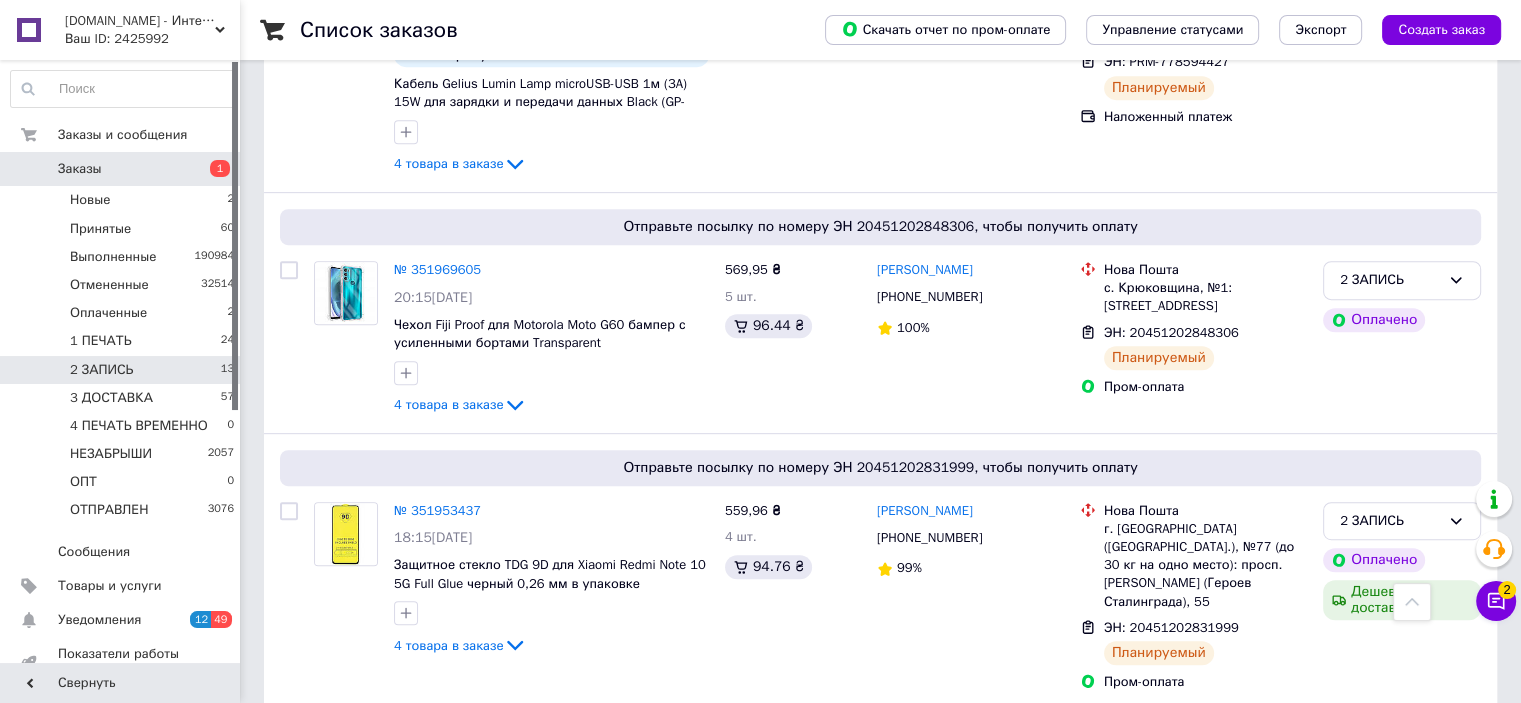 scroll, scrollTop: 1264, scrollLeft: 0, axis: vertical 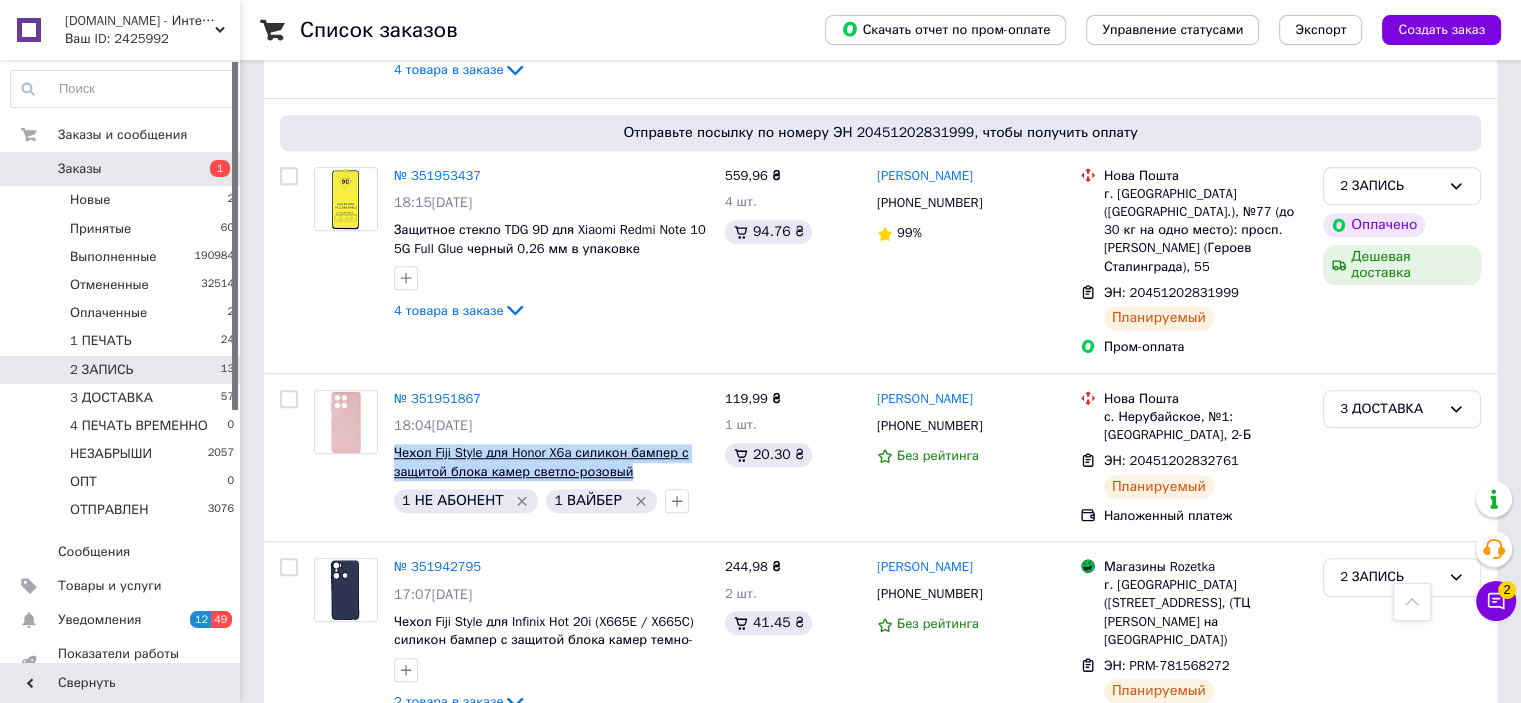 drag, startPoint x: 392, startPoint y: 401, endPoint x: 622, endPoint y: 422, distance: 230.95671 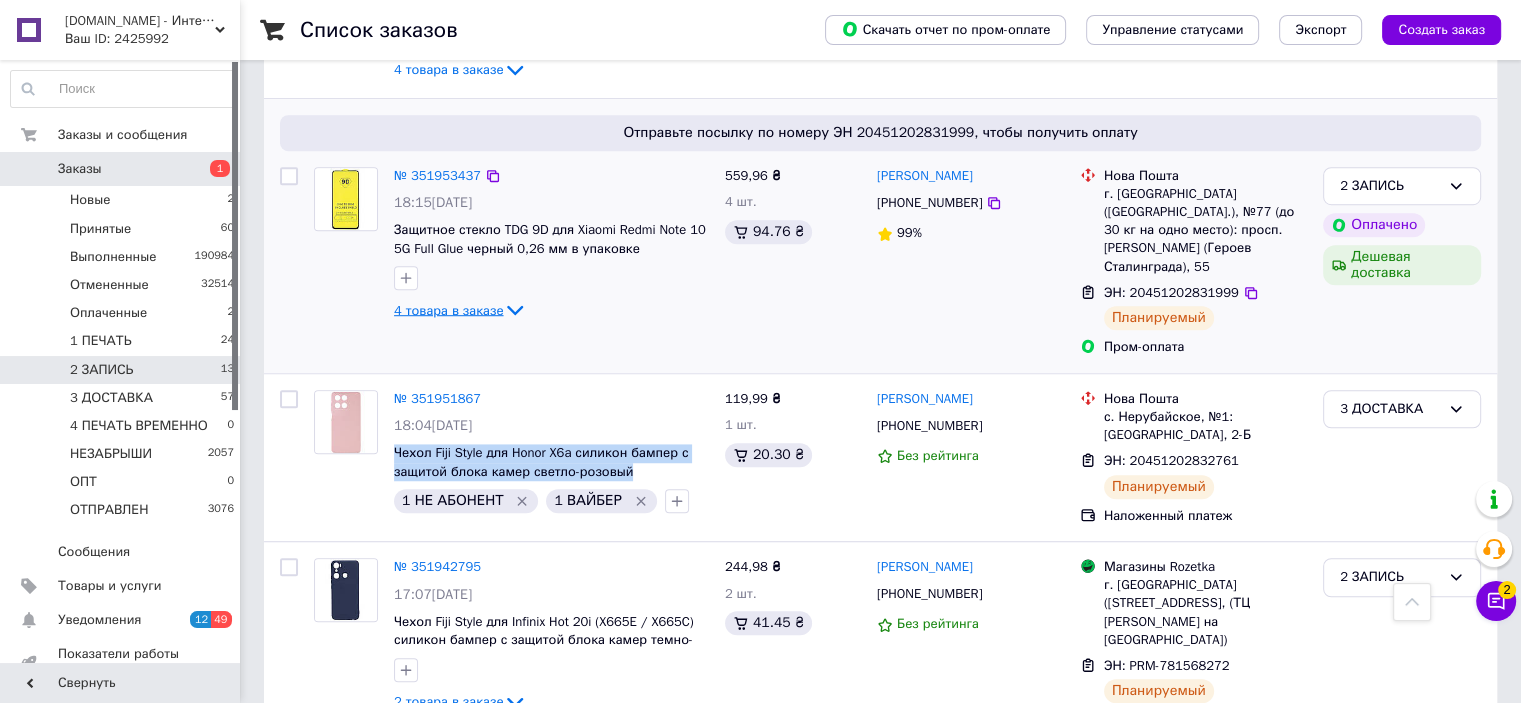 copy on "Чехол Fiji Style для Honor X6a силикон бампер с защитой блока камер светло-розовый" 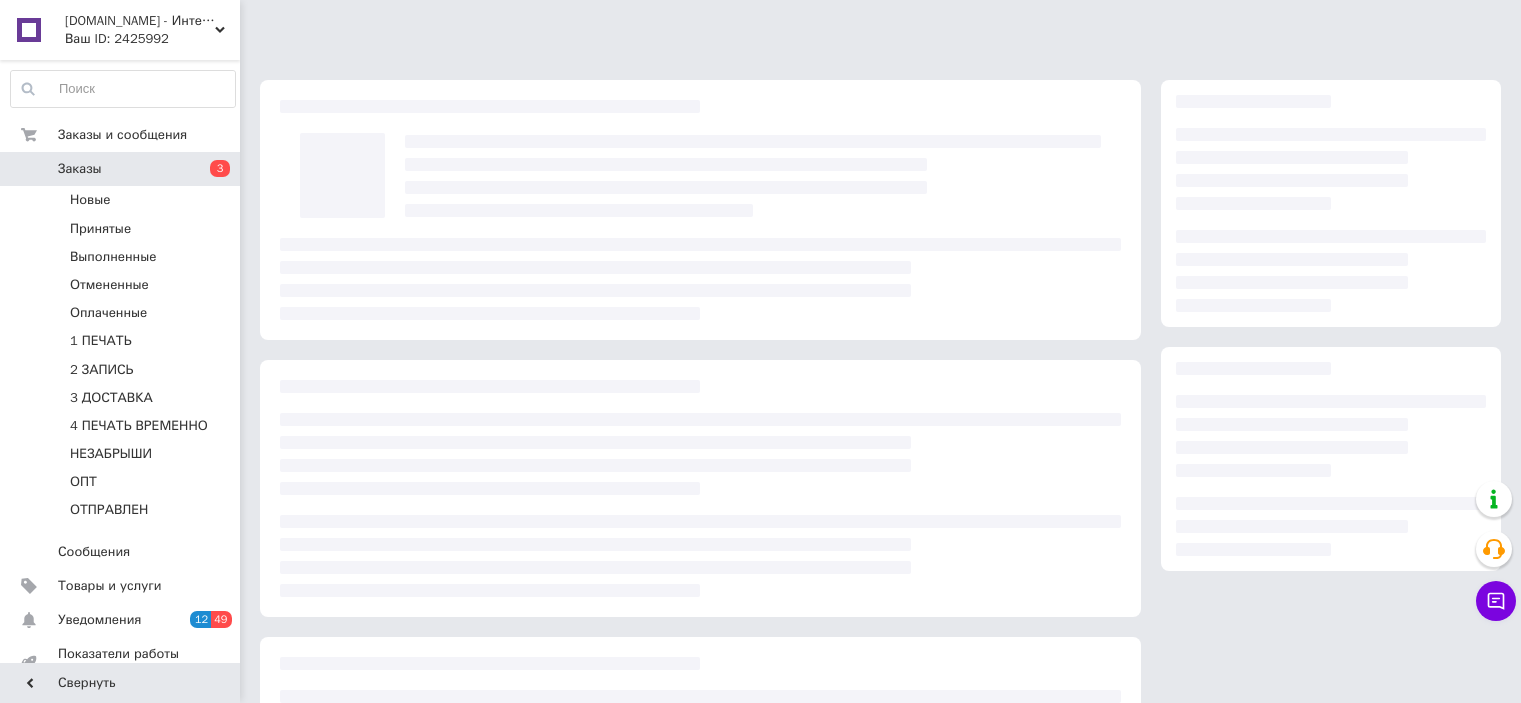 scroll, scrollTop: 0, scrollLeft: 0, axis: both 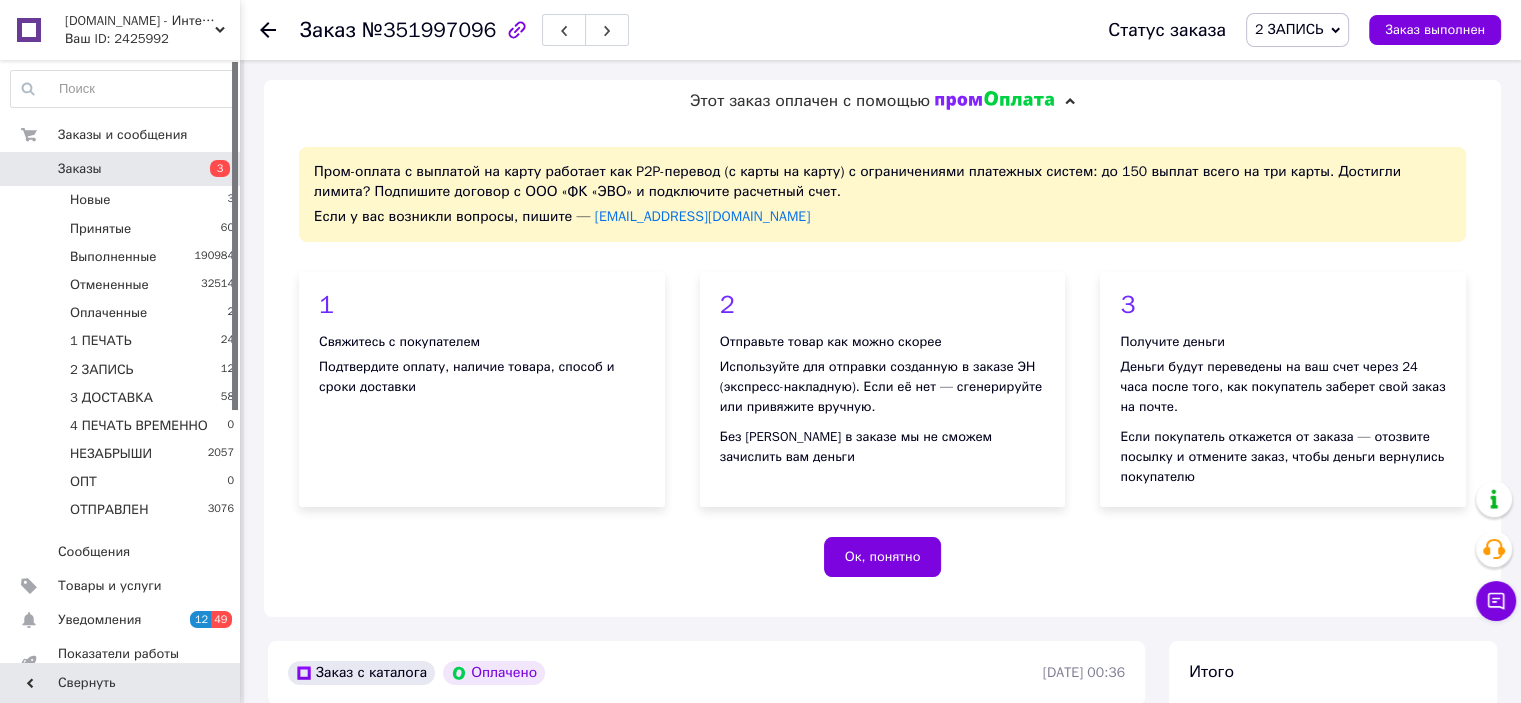 click on "2 ЗАПИСЬ" at bounding box center [1297, 30] 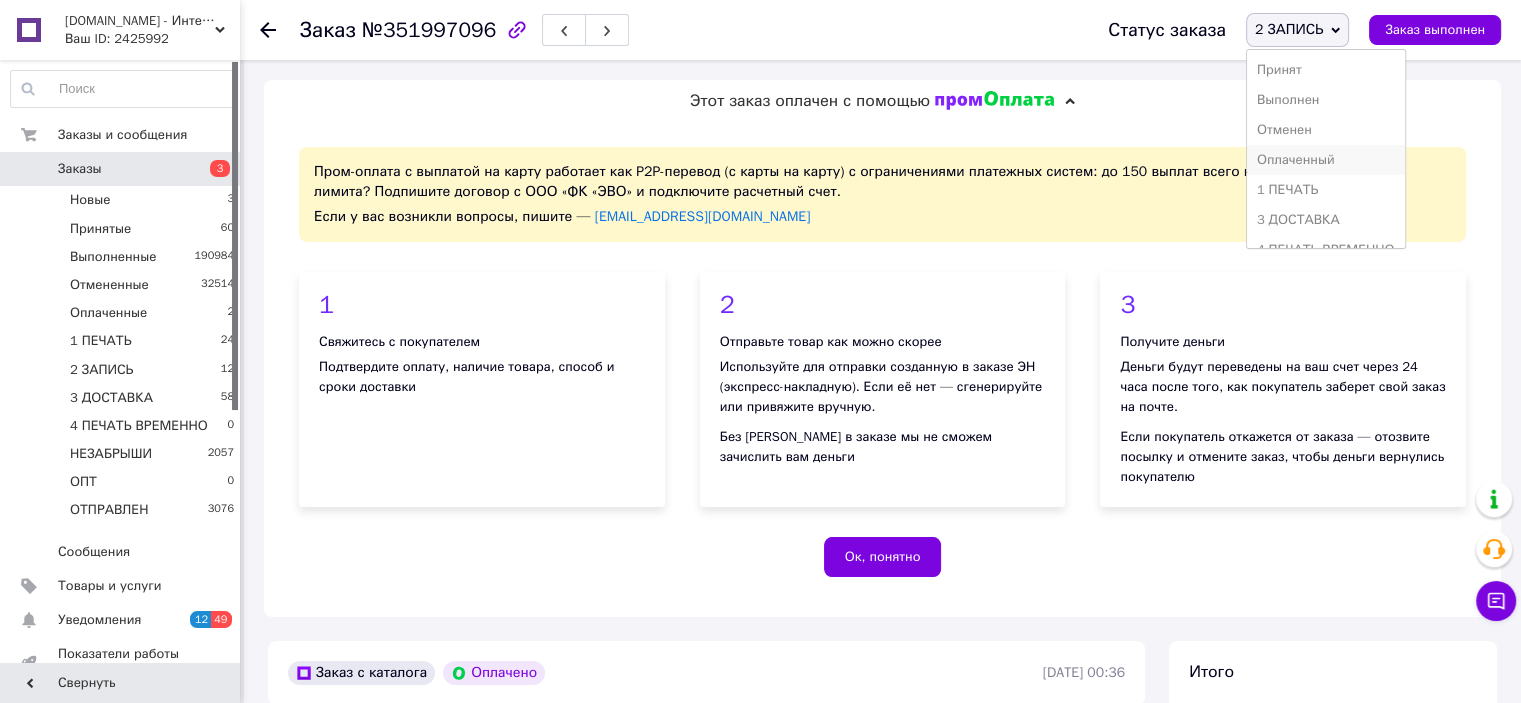 scroll, scrollTop: 7, scrollLeft: 0, axis: vertical 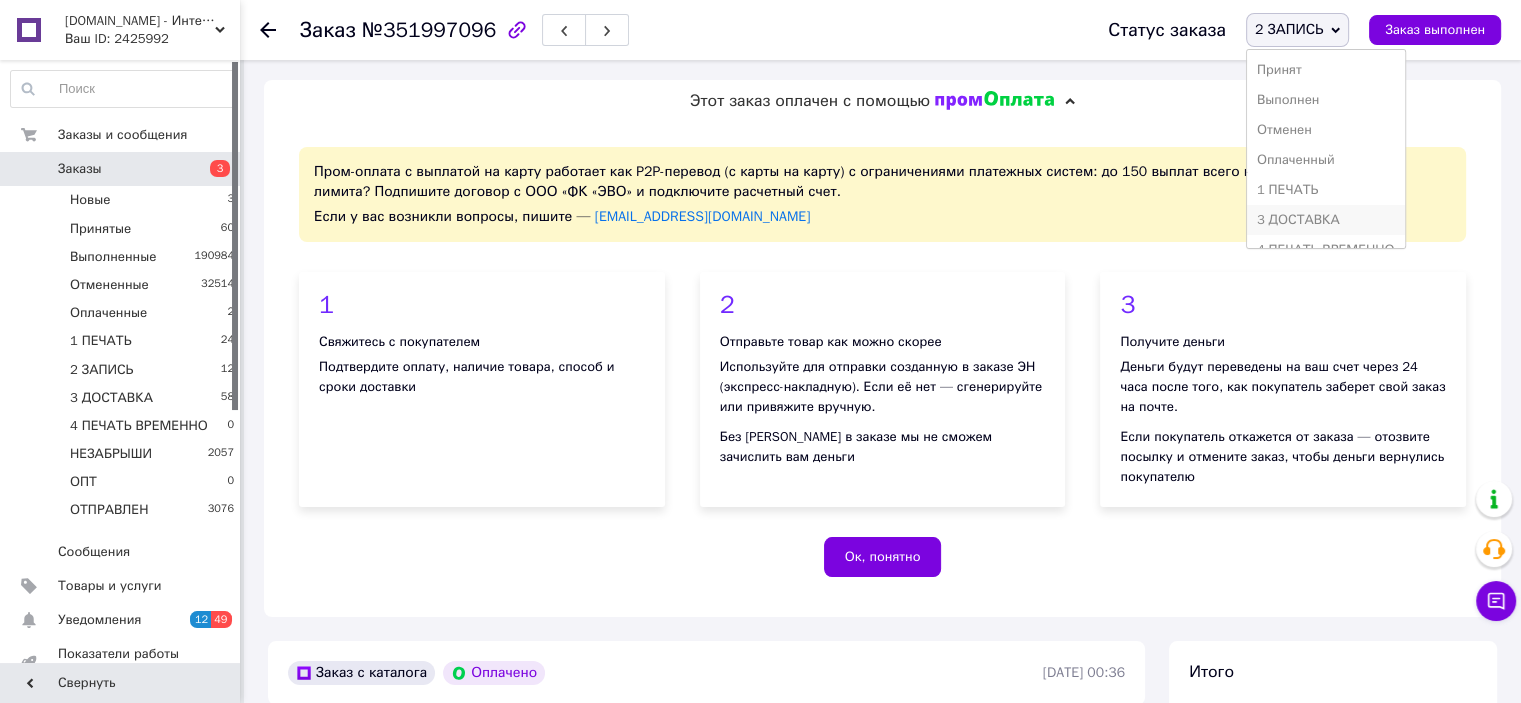 click on "3 ДОСТАВКА" at bounding box center [1326, 220] 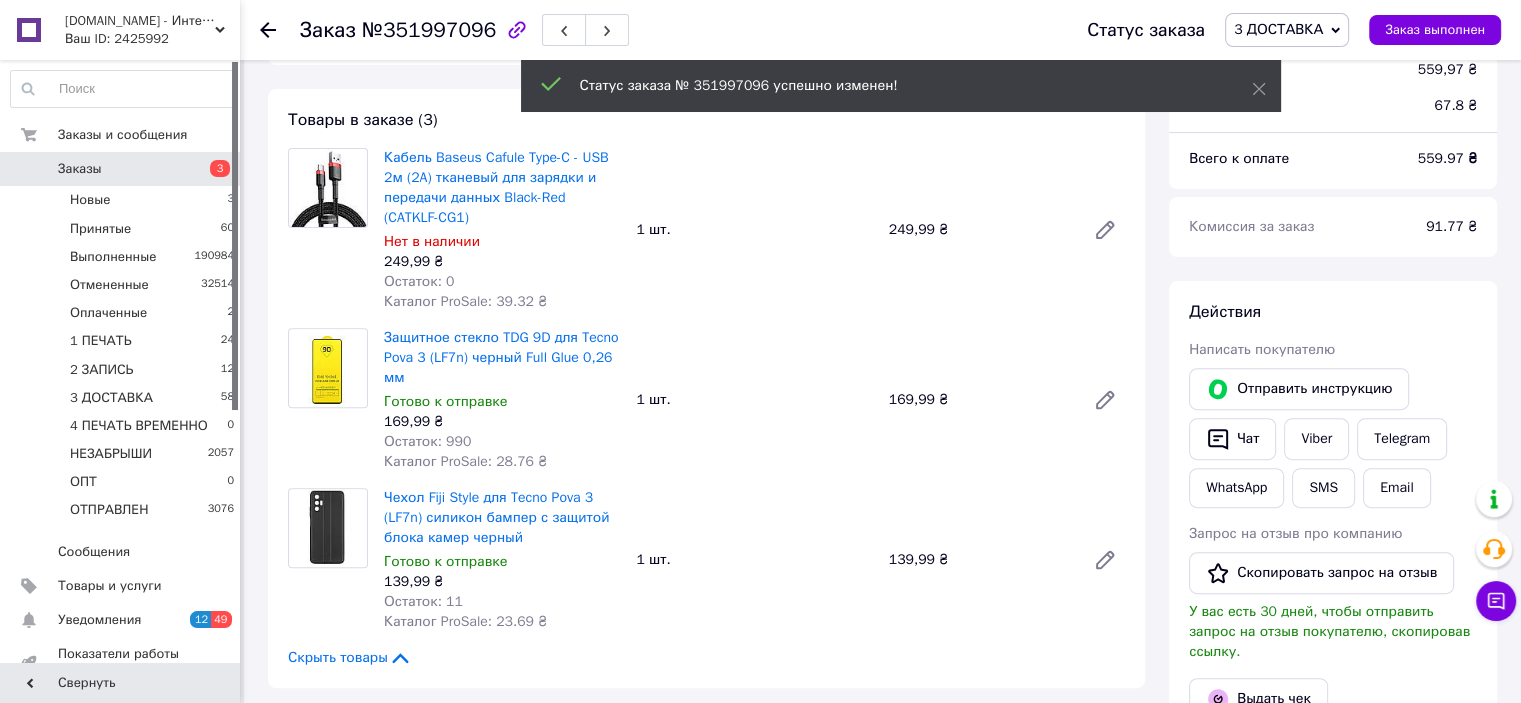 scroll, scrollTop: 700, scrollLeft: 0, axis: vertical 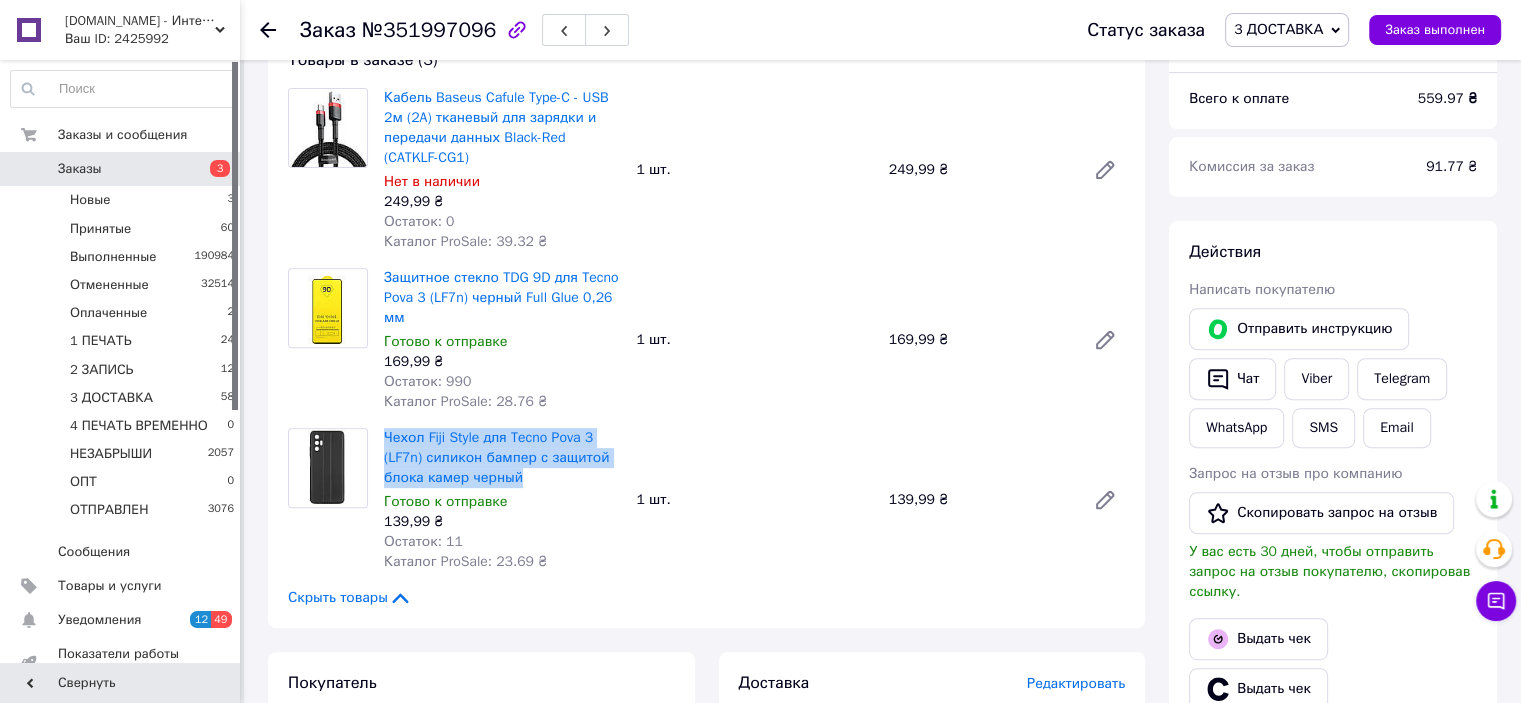 drag, startPoint x: 378, startPoint y: 437, endPoint x: 521, endPoint y: 475, distance: 147.96283 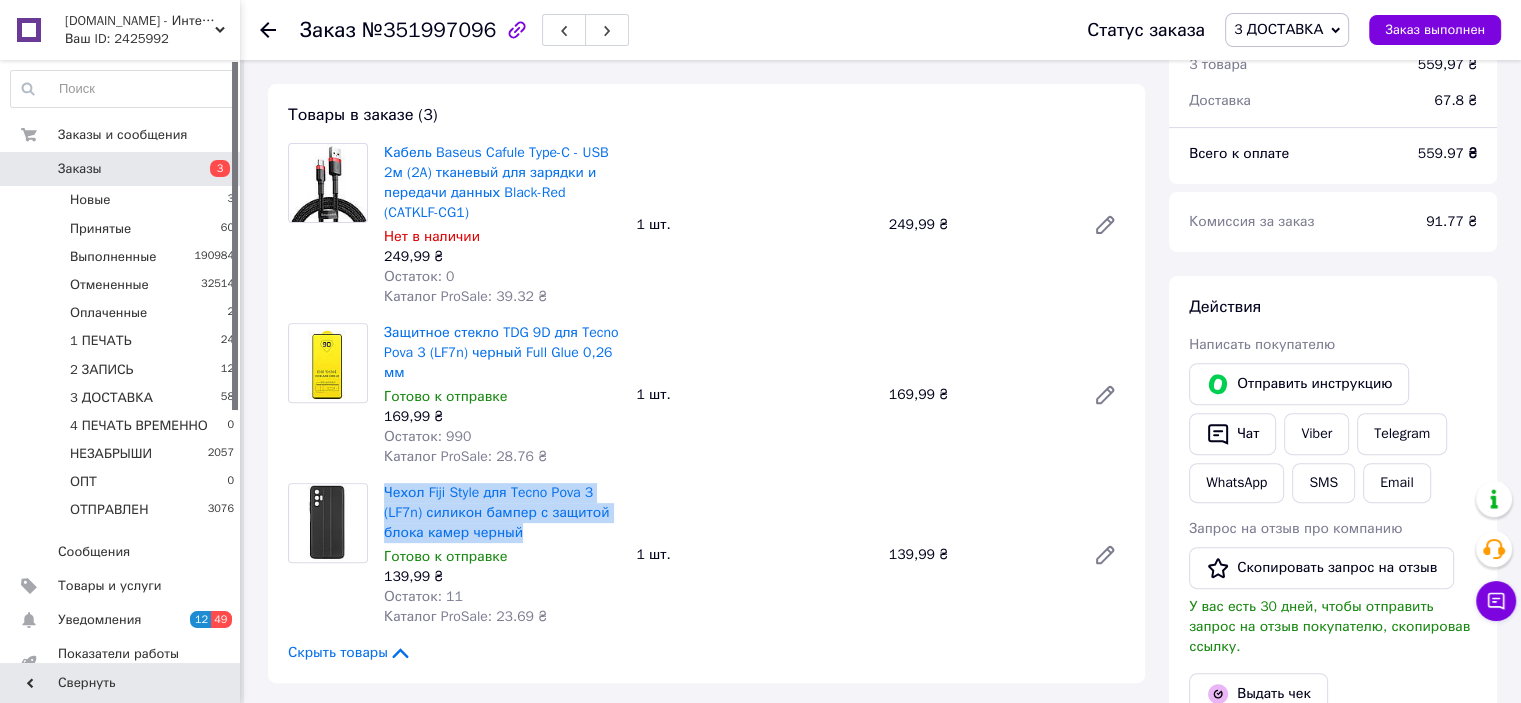 scroll, scrollTop: 600, scrollLeft: 0, axis: vertical 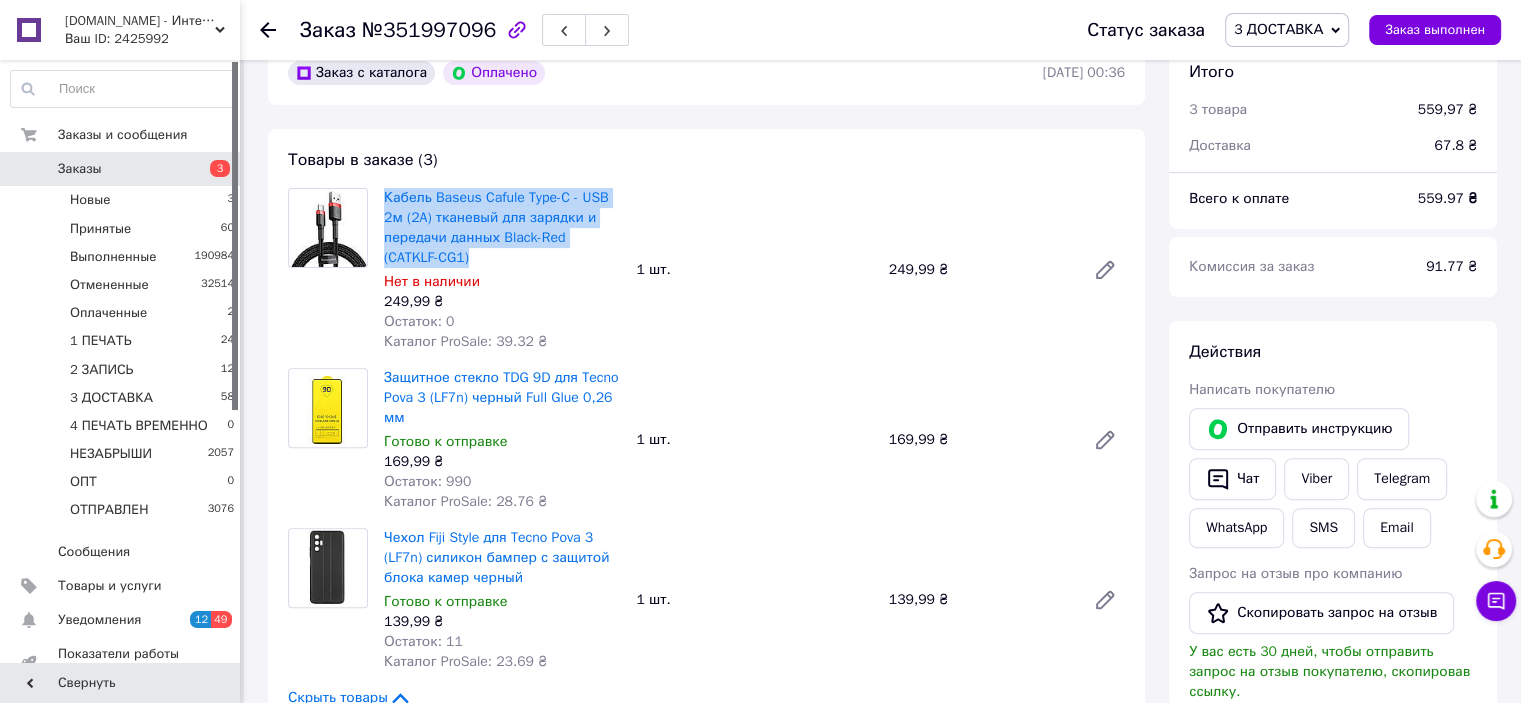drag, startPoint x: 377, startPoint y: 194, endPoint x: 488, endPoint y: 261, distance: 129.65338 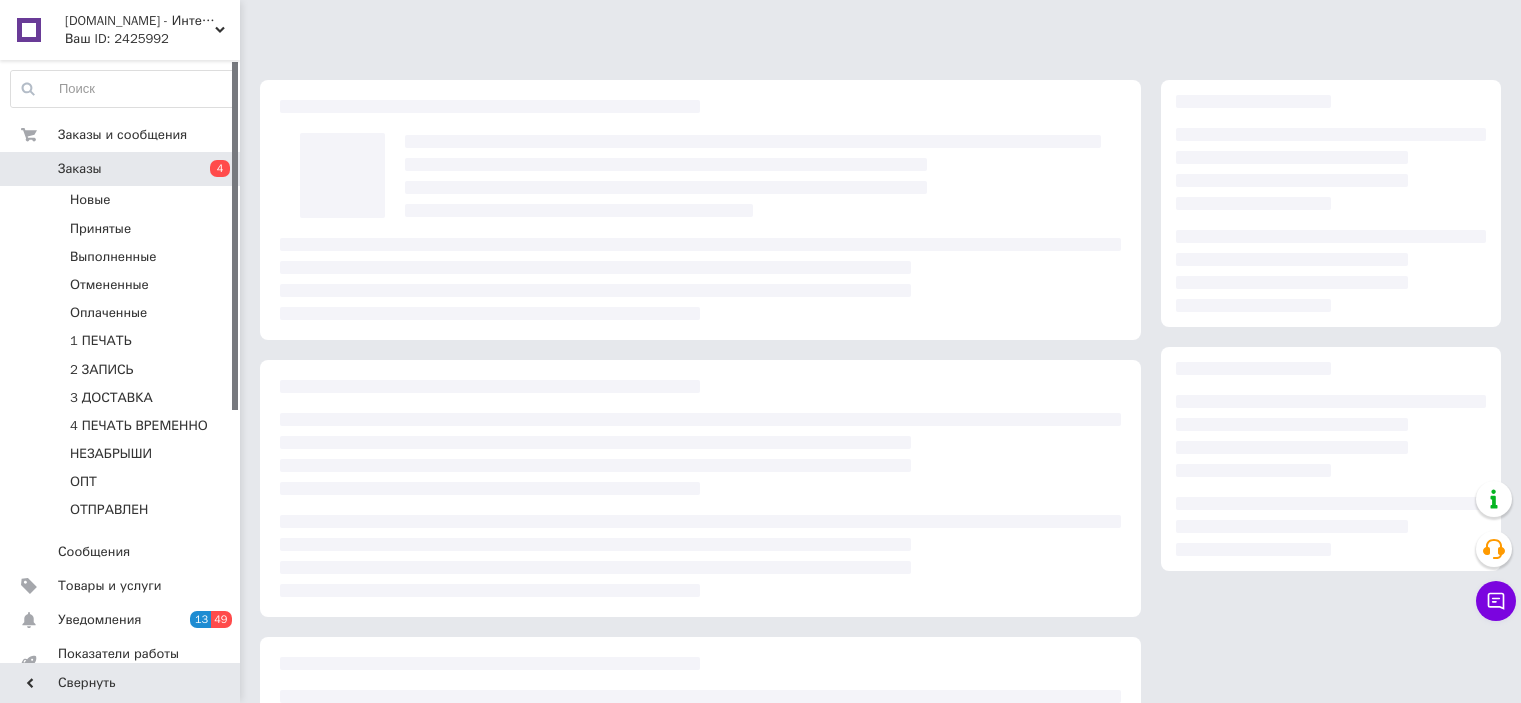 scroll, scrollTop: 0, scrollLeft: 0, axis: both 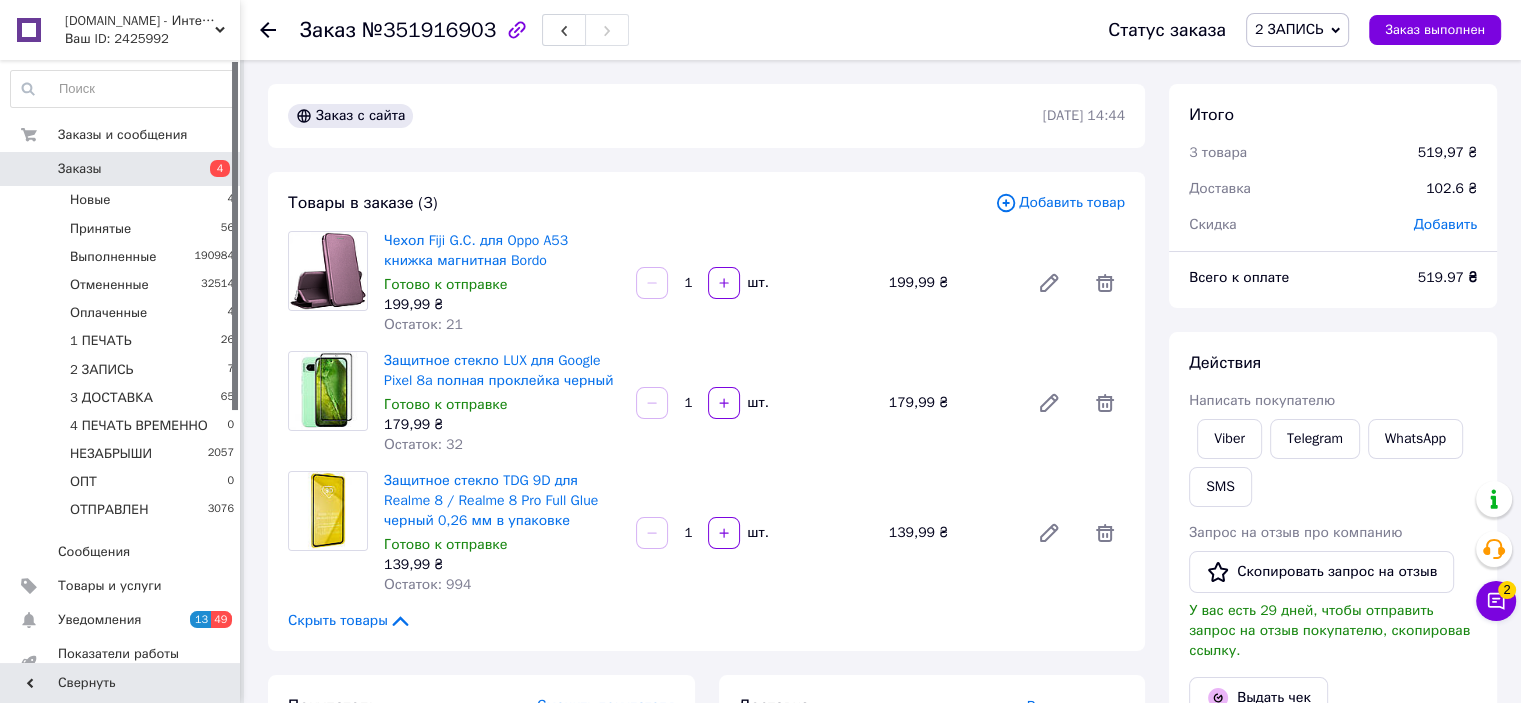 click on "2 ЗАПИСЬ" at bounding box center [1289, 29] 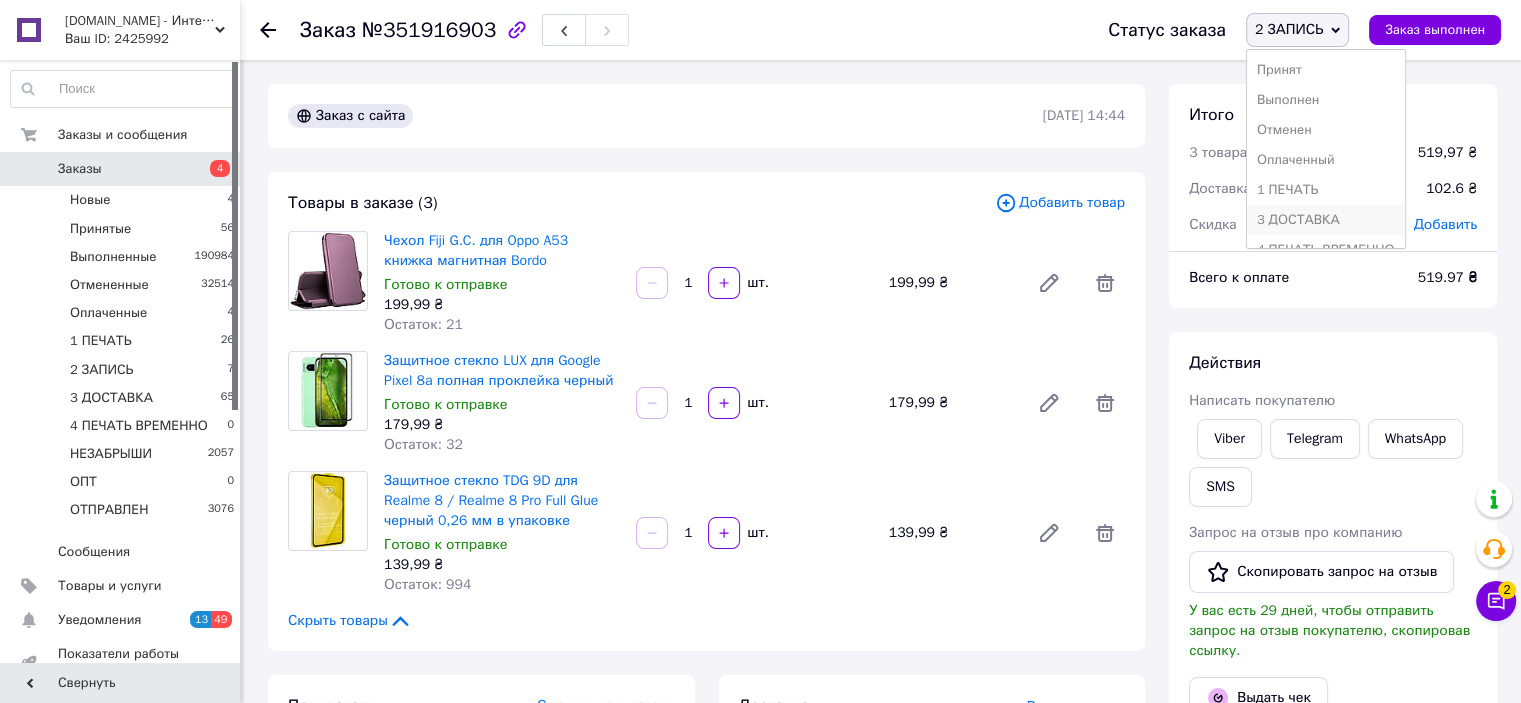 click on "3 ДОСТАВКА" at bounding box center (1326, 220) 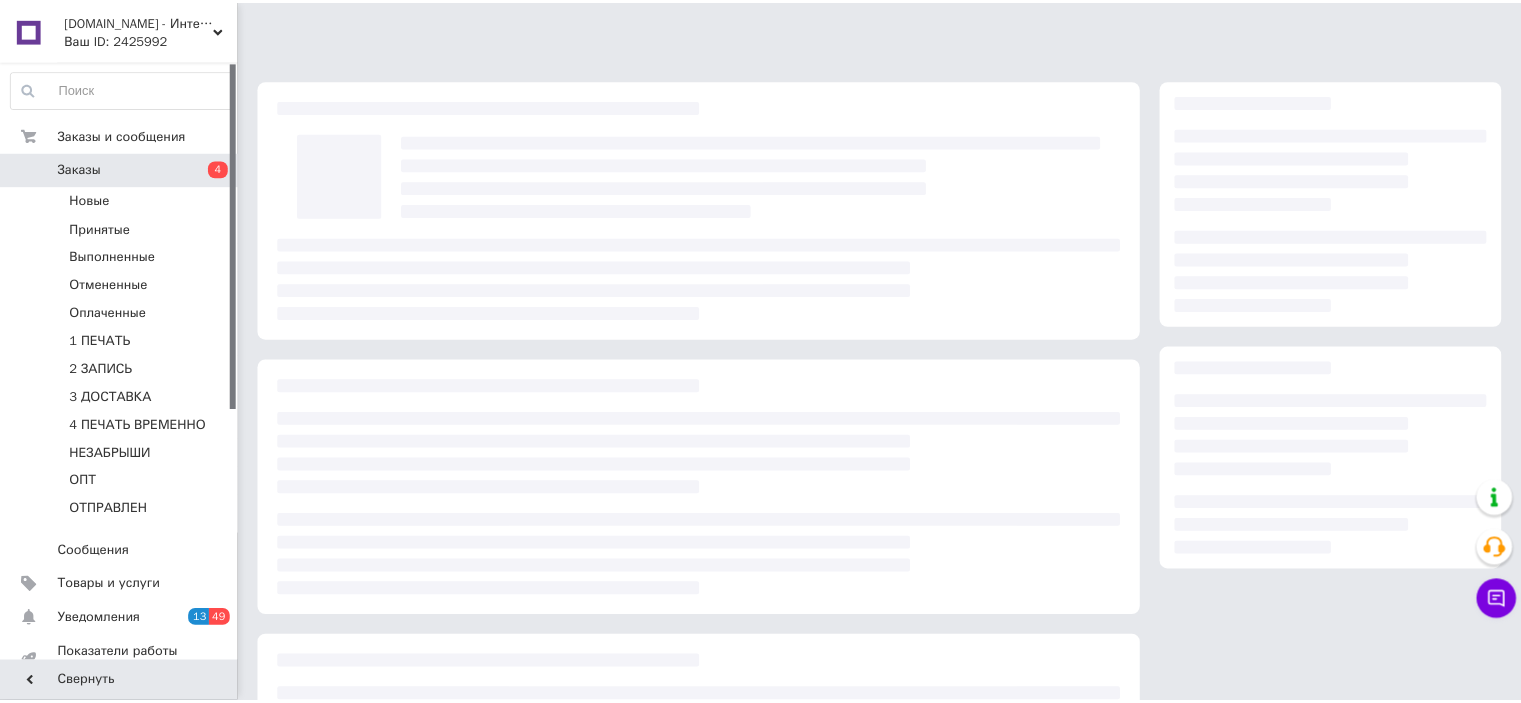 scroll, scrollTop: 0, scrollLeft: 0, axis: both 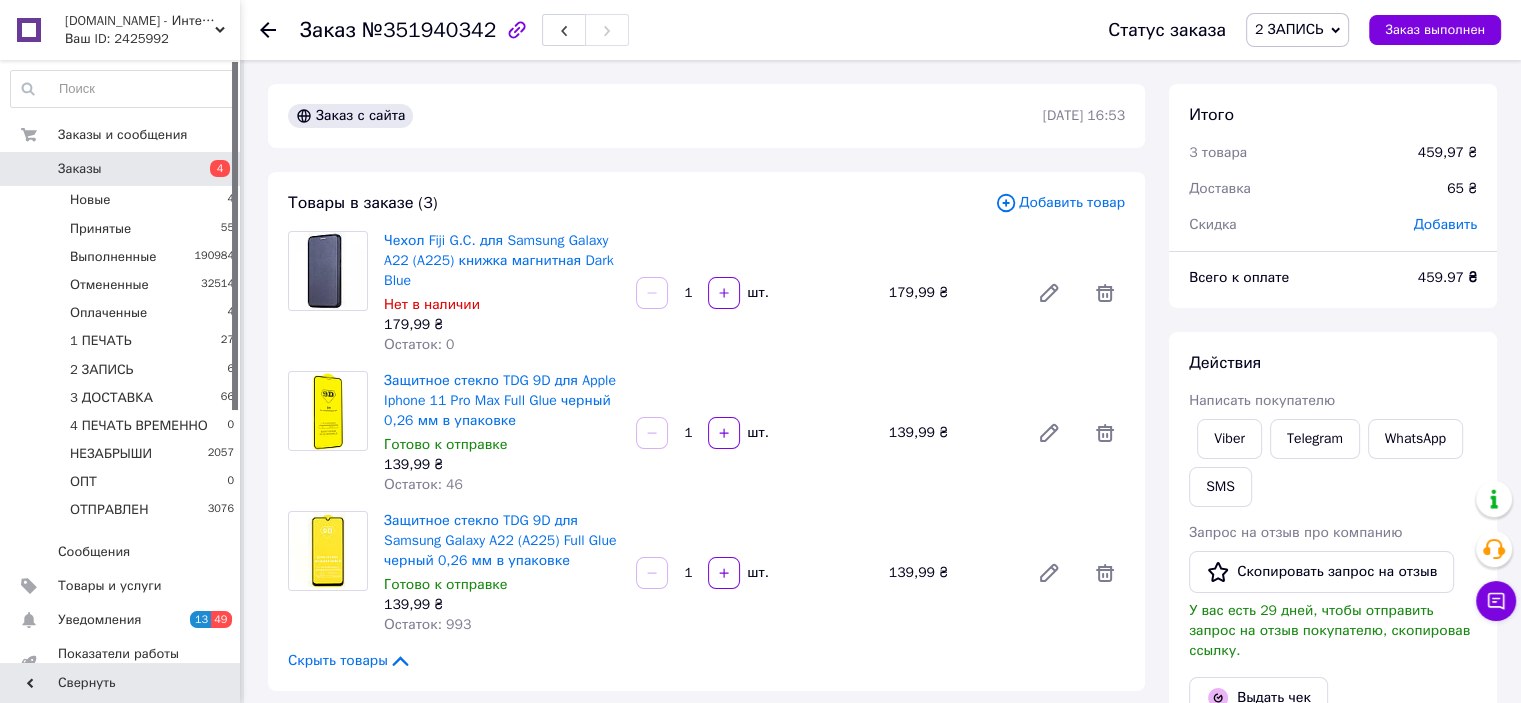 click on "2 ЗАПИСЬ" at bounding box center [1297, 30] 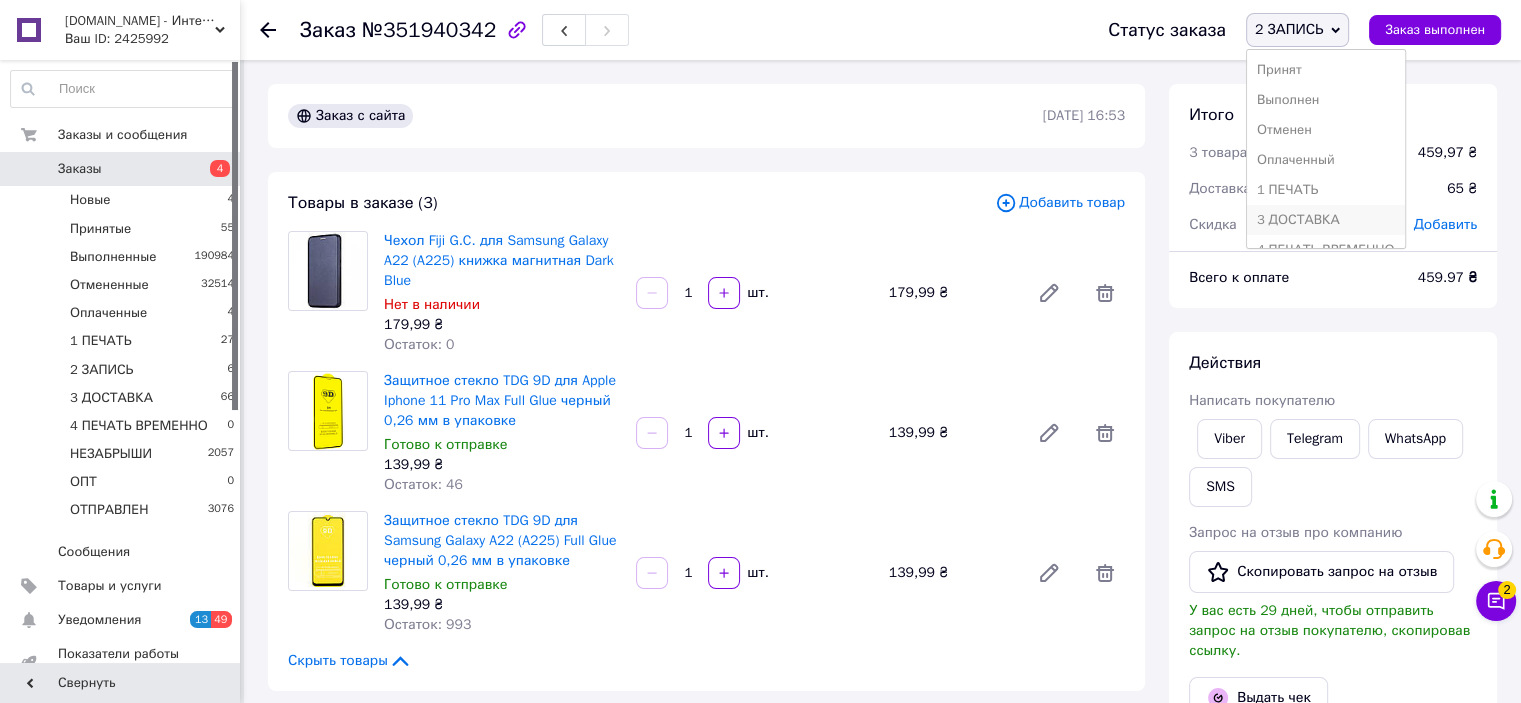 click on "3 ДОСТАВКА" at bounding box center (1326, 220) 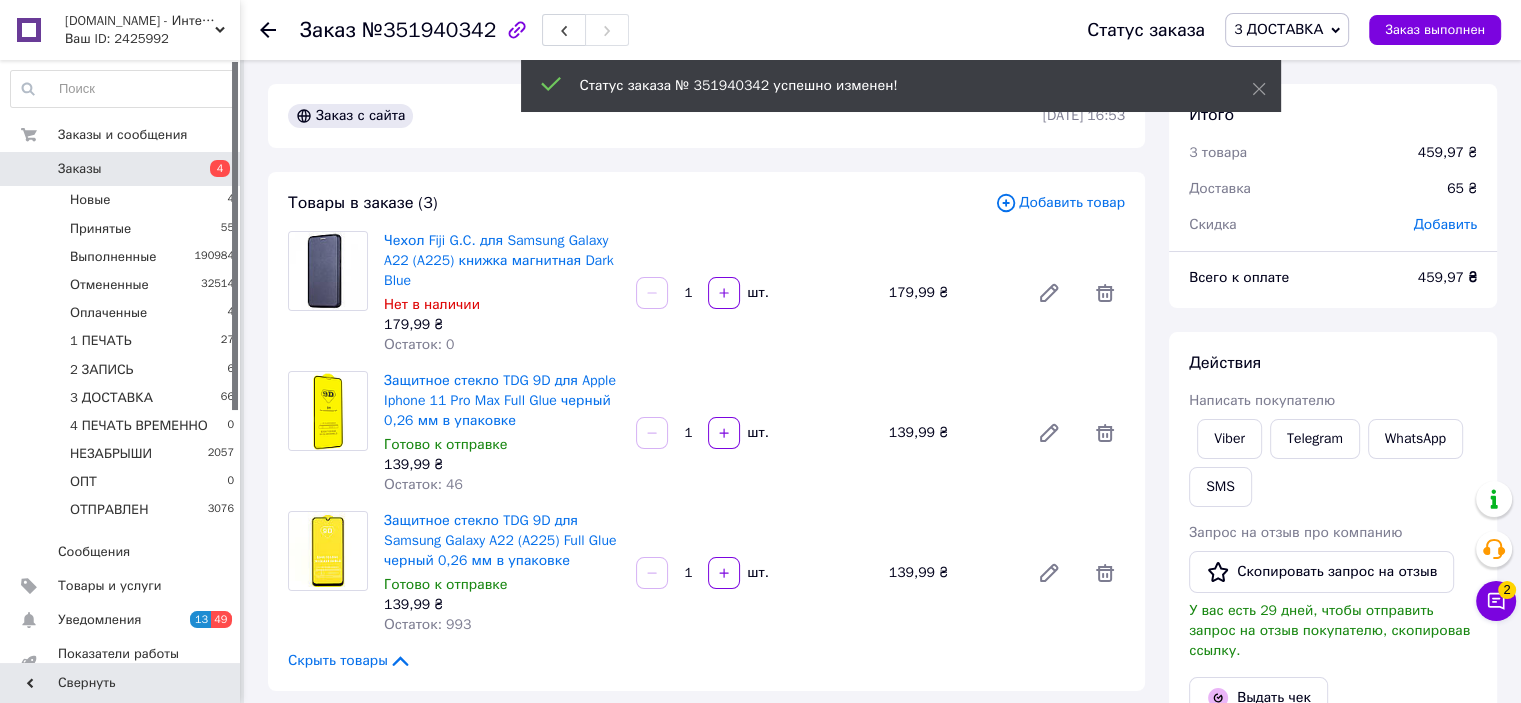 scroll, scrollTop: 160, scrollLeft: 0, axis: vertical 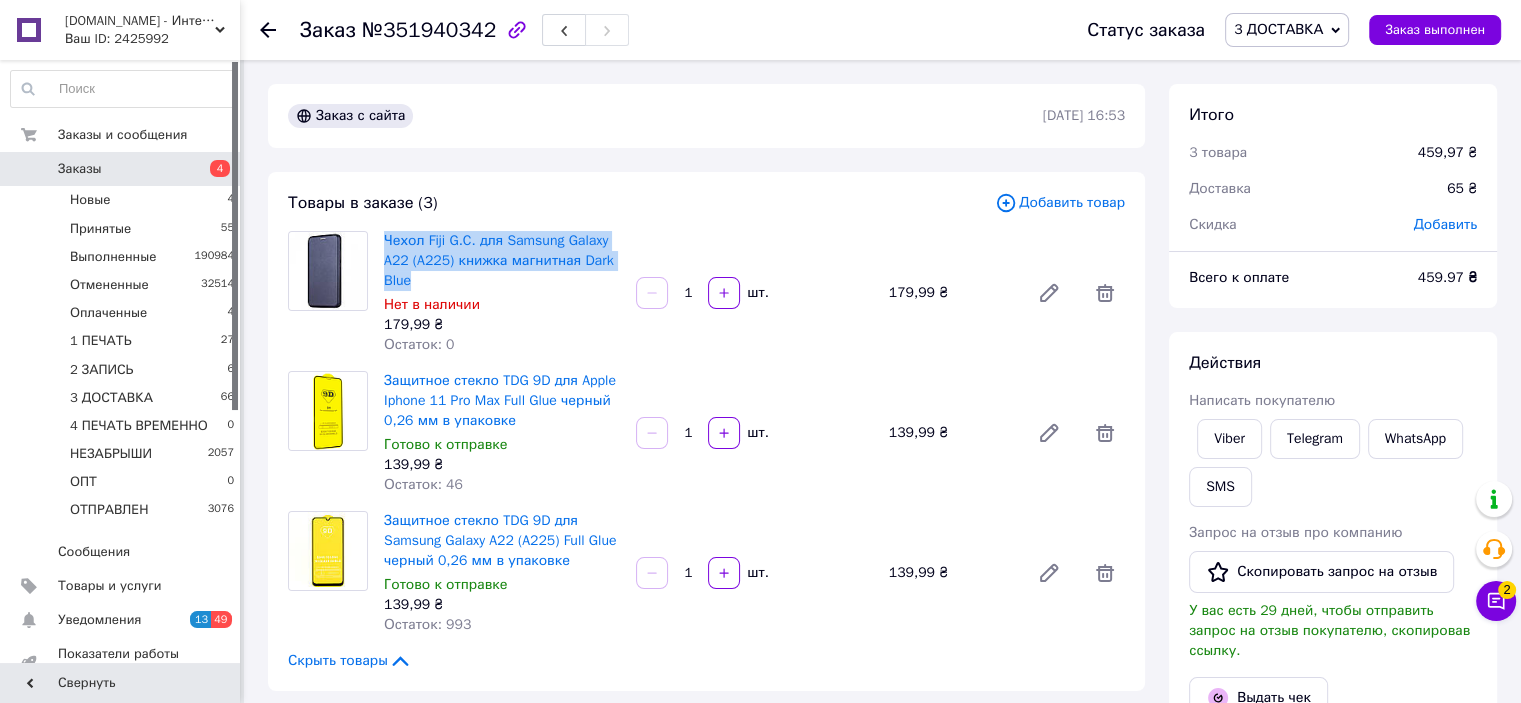 drag, startPoint x: 381, startPoint y: 237, endPoint x: 428, endPoint y: 276, distance: 61.073727 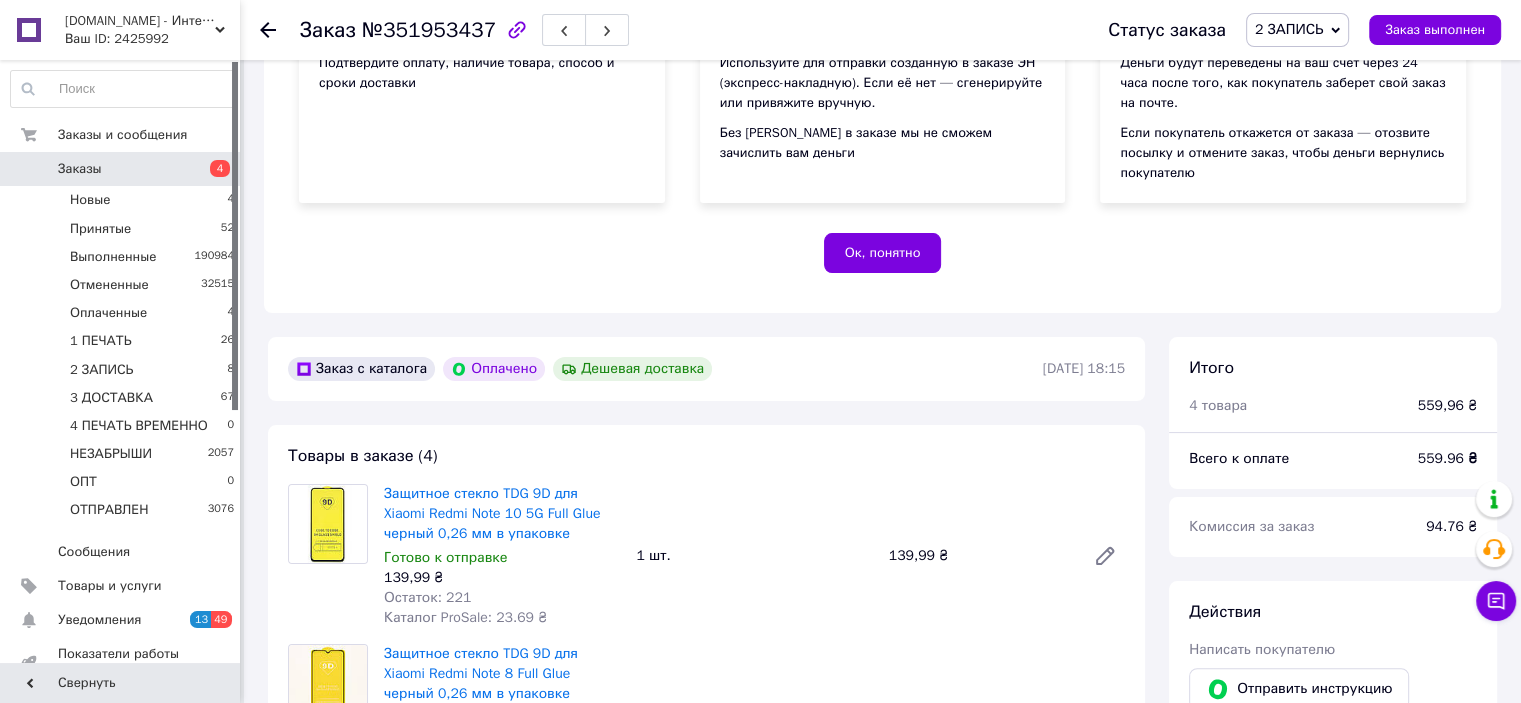 scroll, scrollTop: 500, scrollLeft: 0, axis: vertical 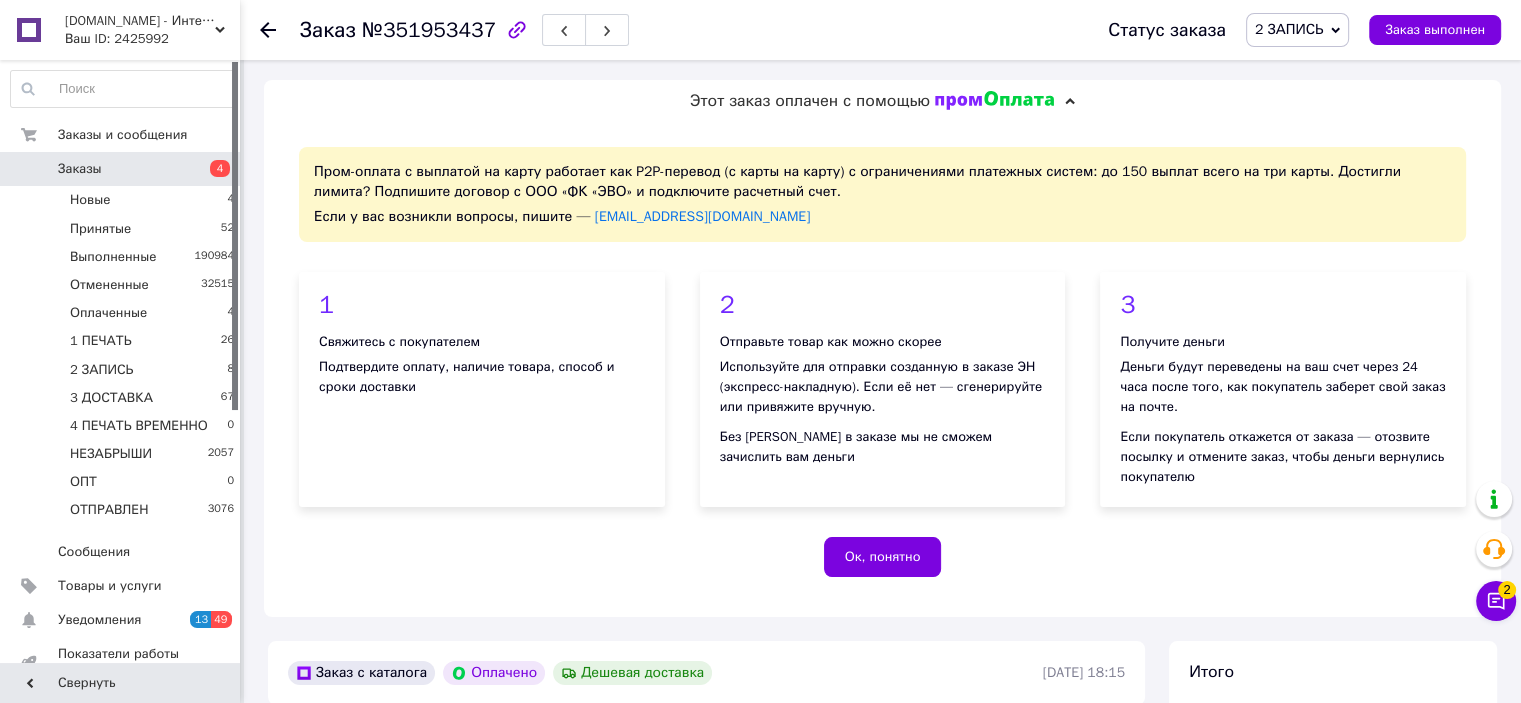 click on "2 ЗАПИСЬ" at bounding box center (1297, 30) 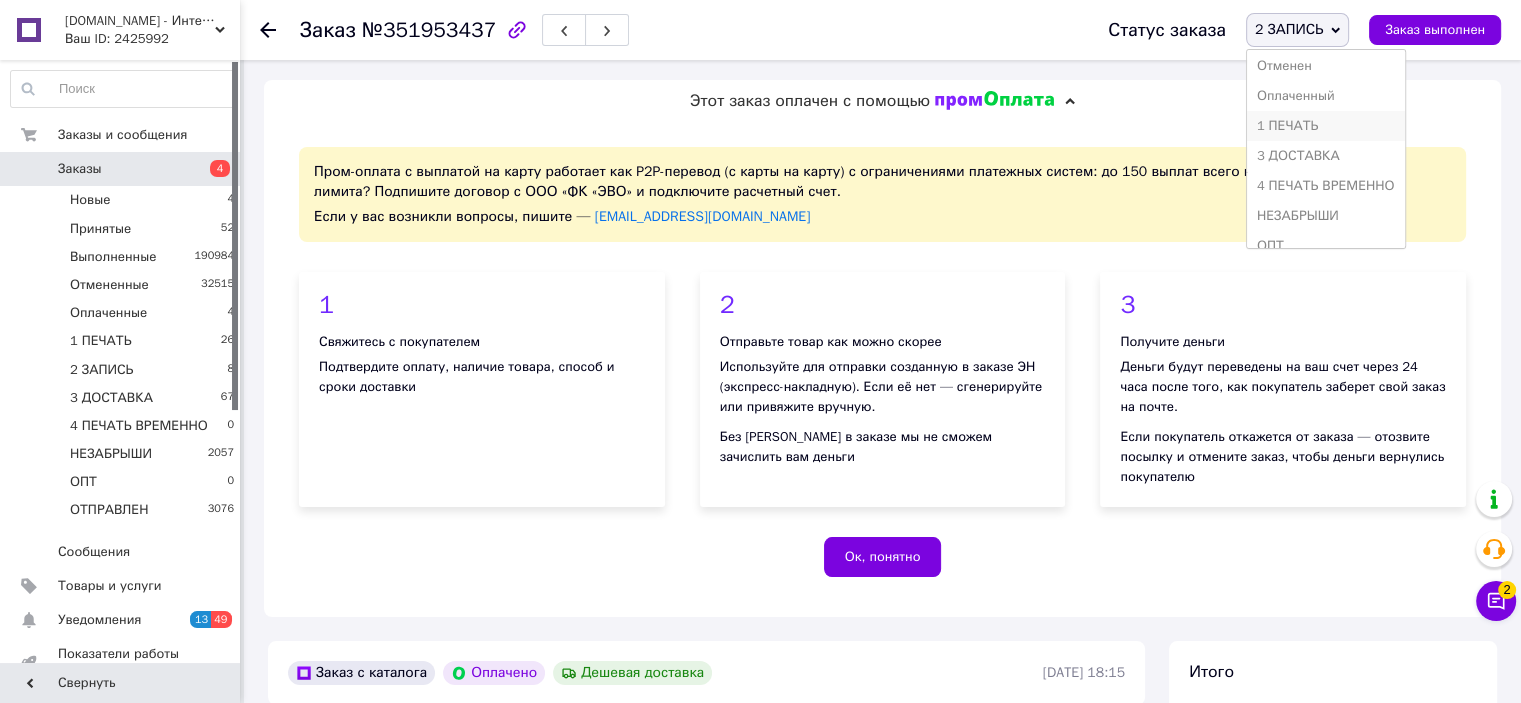 scroll, scrollTop: 100, scrollLeft: 0, axis: vertical 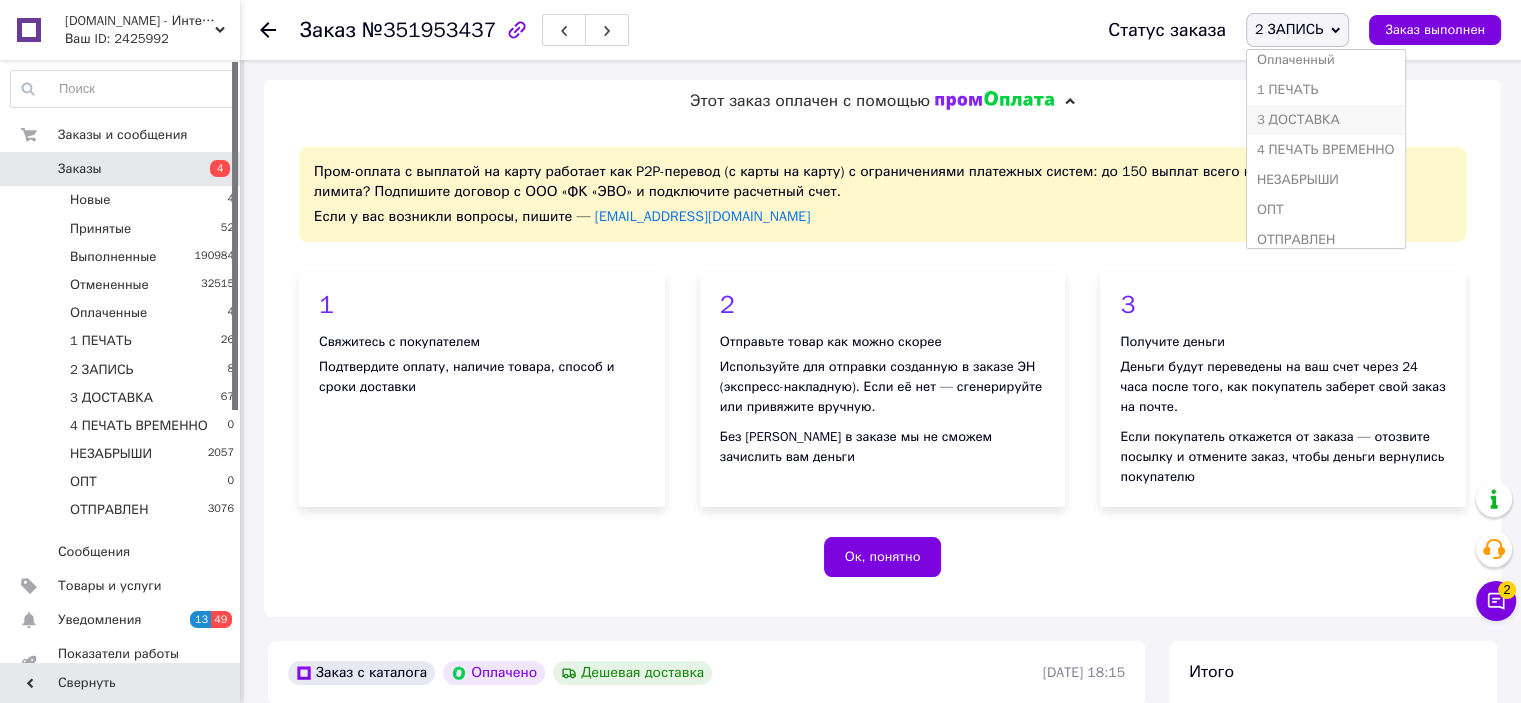 click on "3 ДОСТАВКА" at bounding box center [1326, 120] 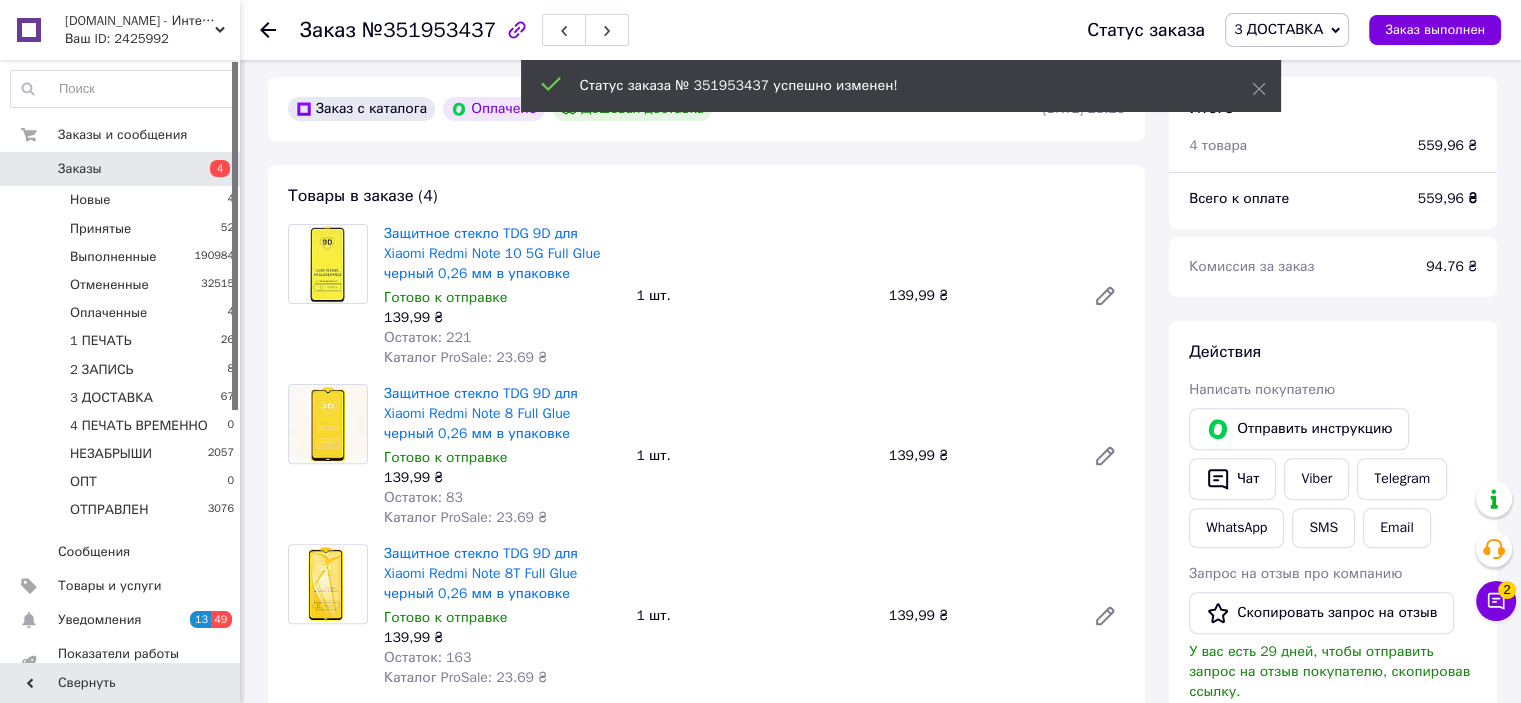 scroll, scrollTop: 600, scrollLeft: 0, axis: vertical 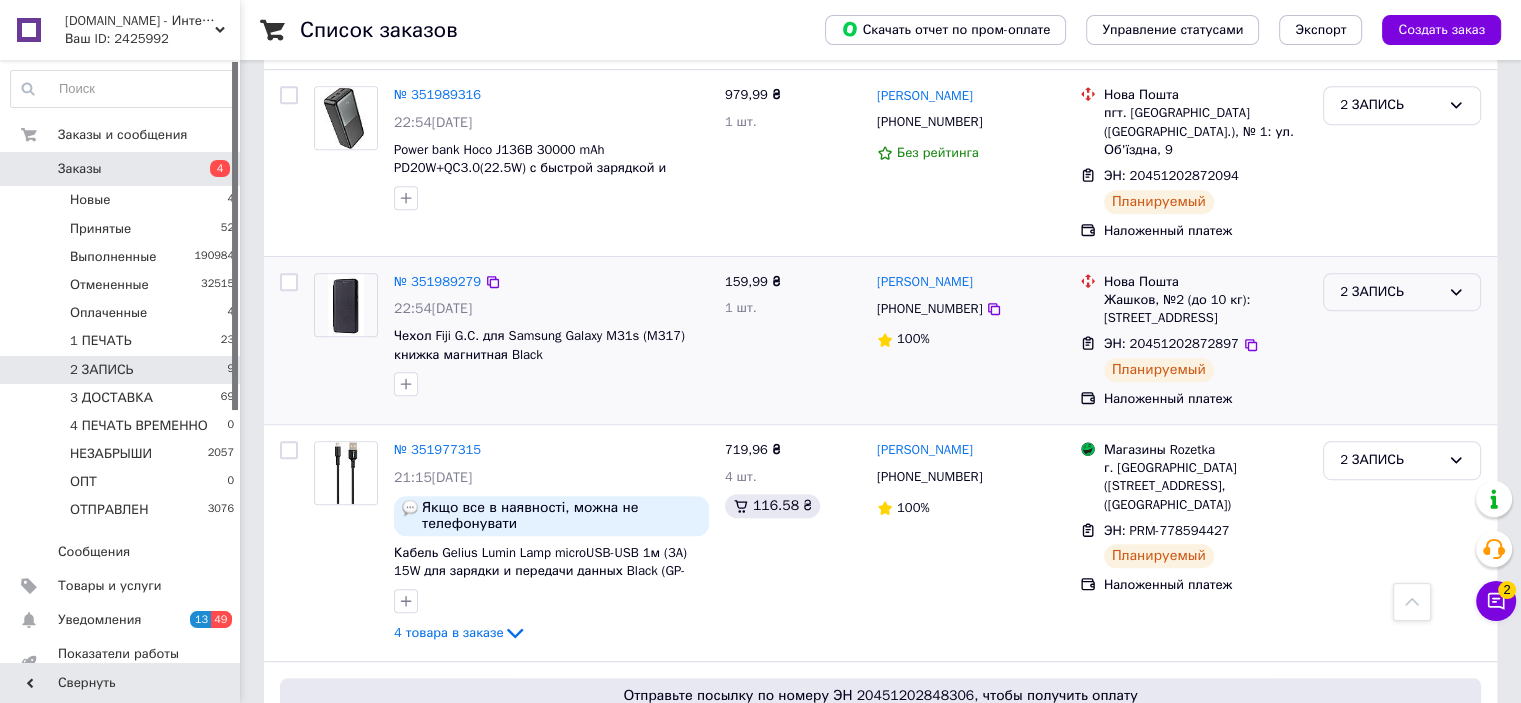 click on "2 ЗАПИСЬ" at bounding box center (1390, 292) 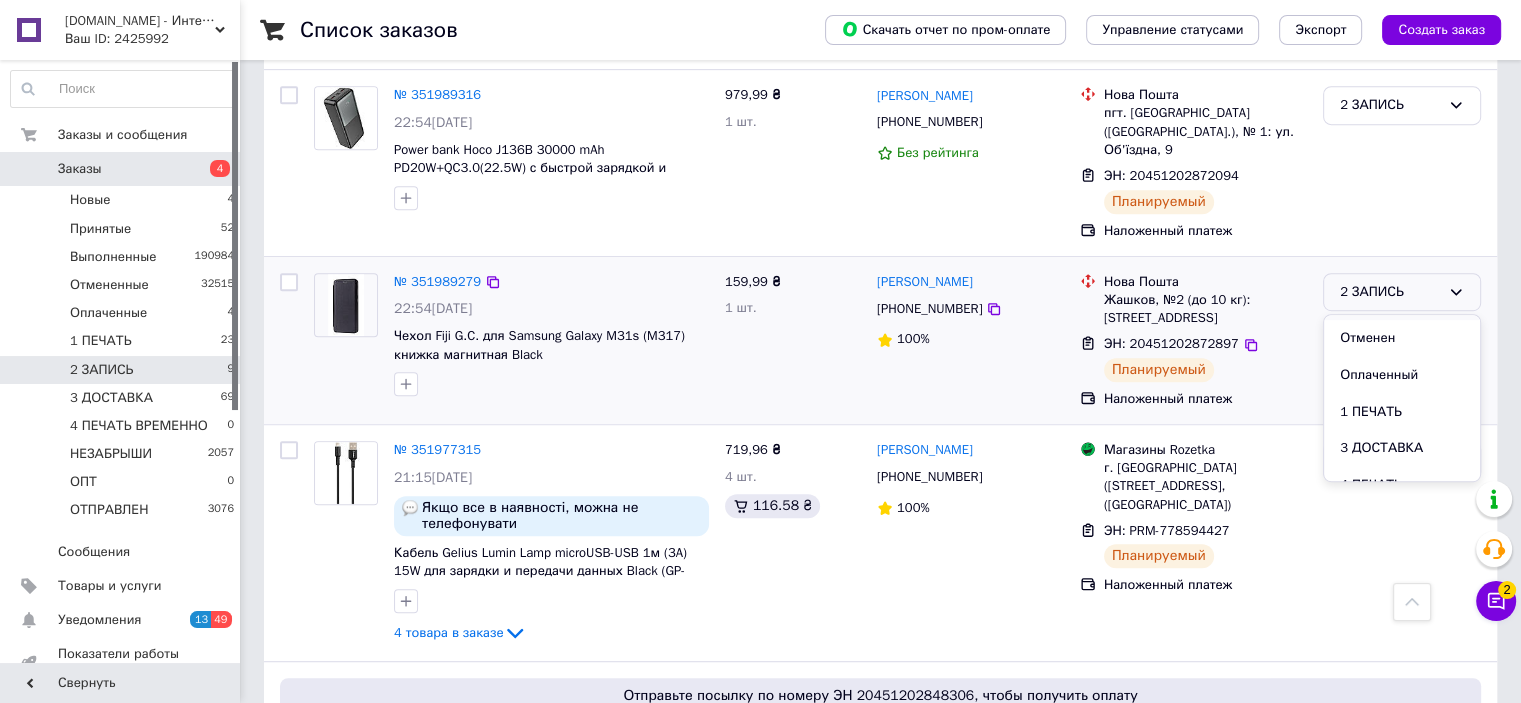 scroll, scrollTop: 100, scrollLeft: 0, axis: vertical 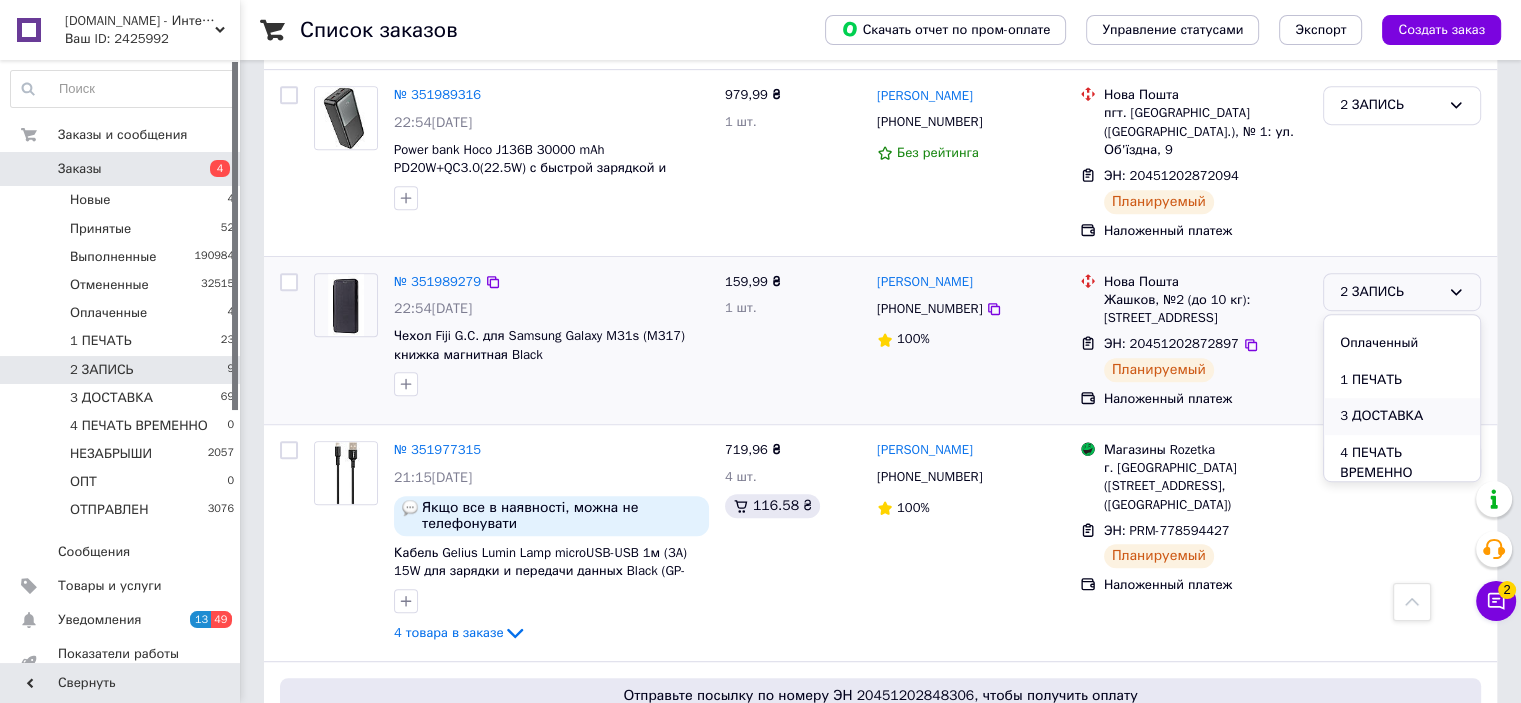 click on "3 ДОСТАВКА" at bounding box center (1402, 416) 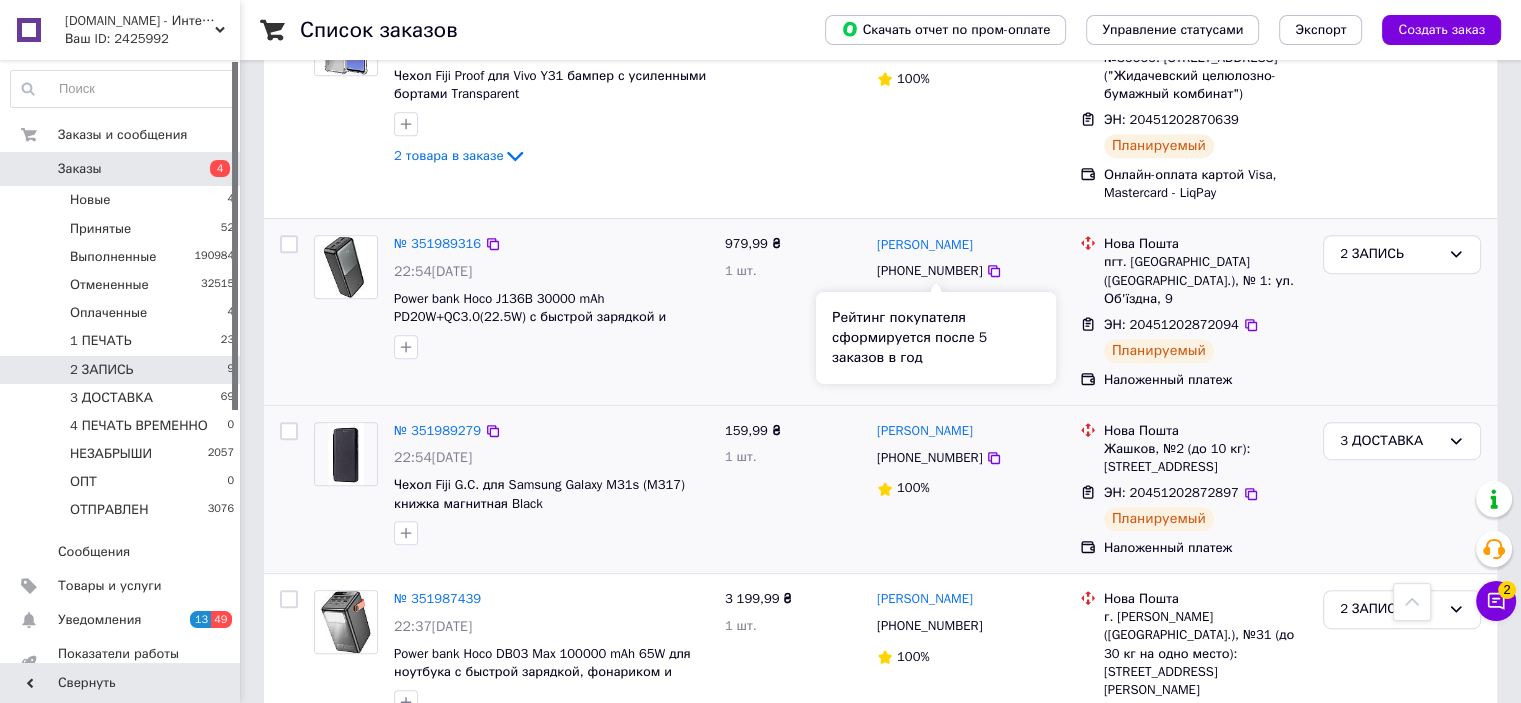 scroll, scrollTop: 938, scrollLeft: 0, axis: vertical 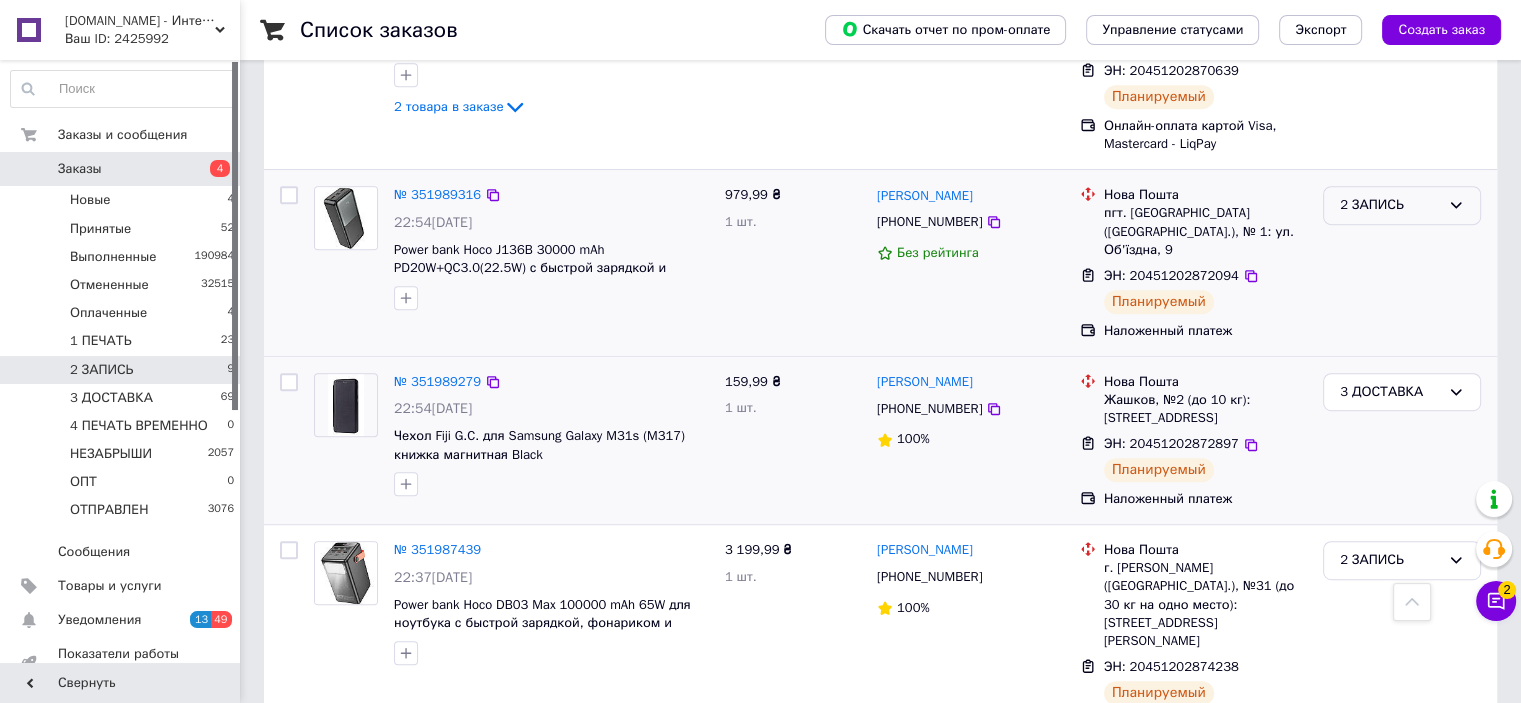 click on "2 ЗАПИСЬ" at bounding box center [1390, 205] 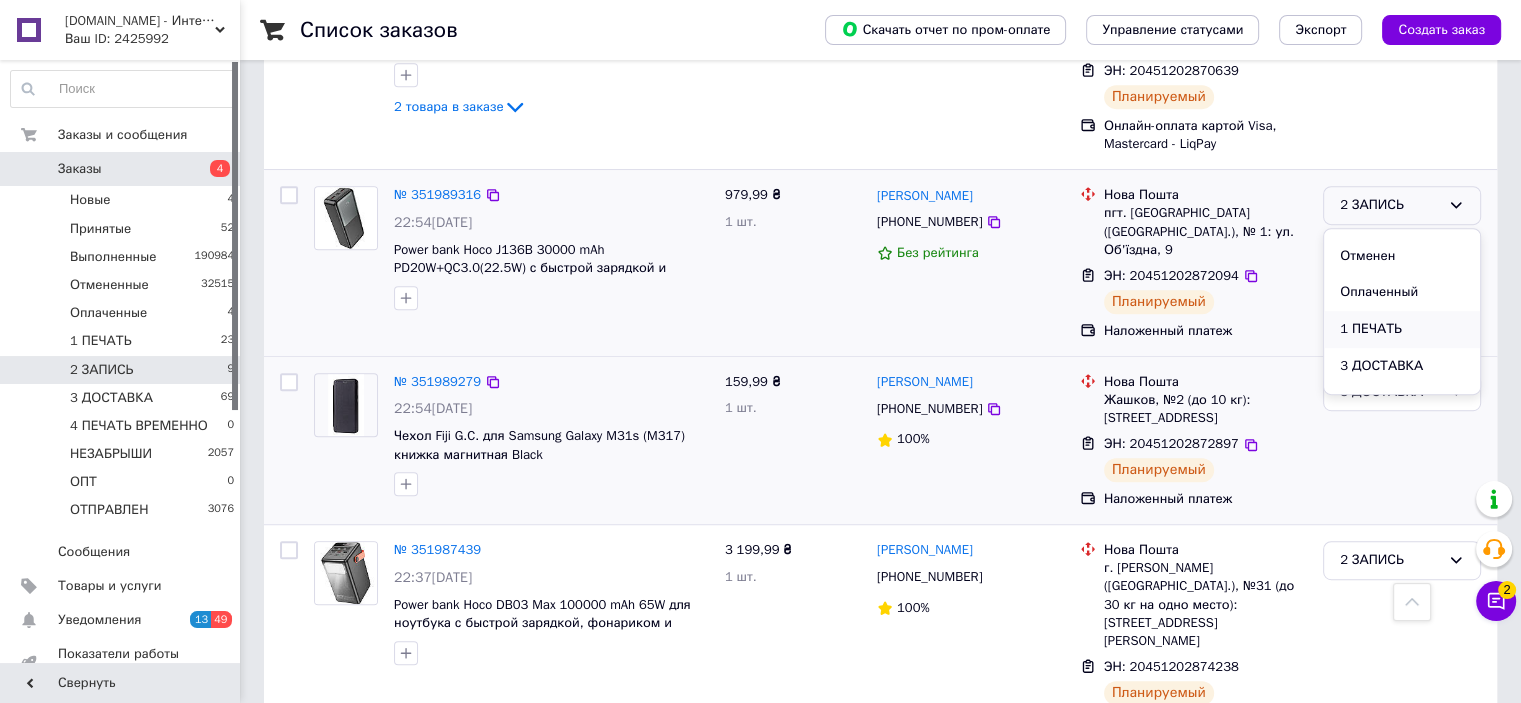 scroll, scrollTop: 100, scrollLeft: 0, axis: vertical 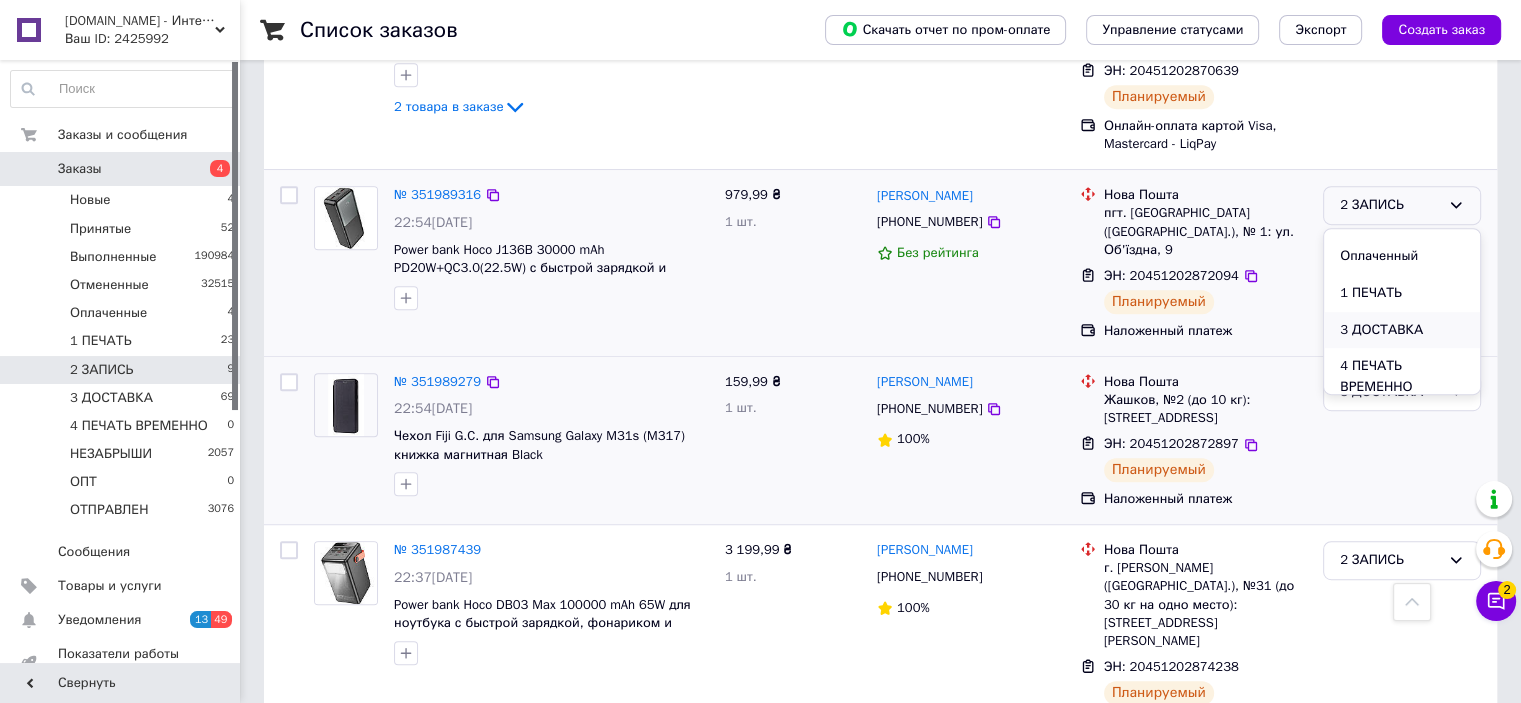click on "3 ДОСТАВКА" at bounding box center [1402, 330] 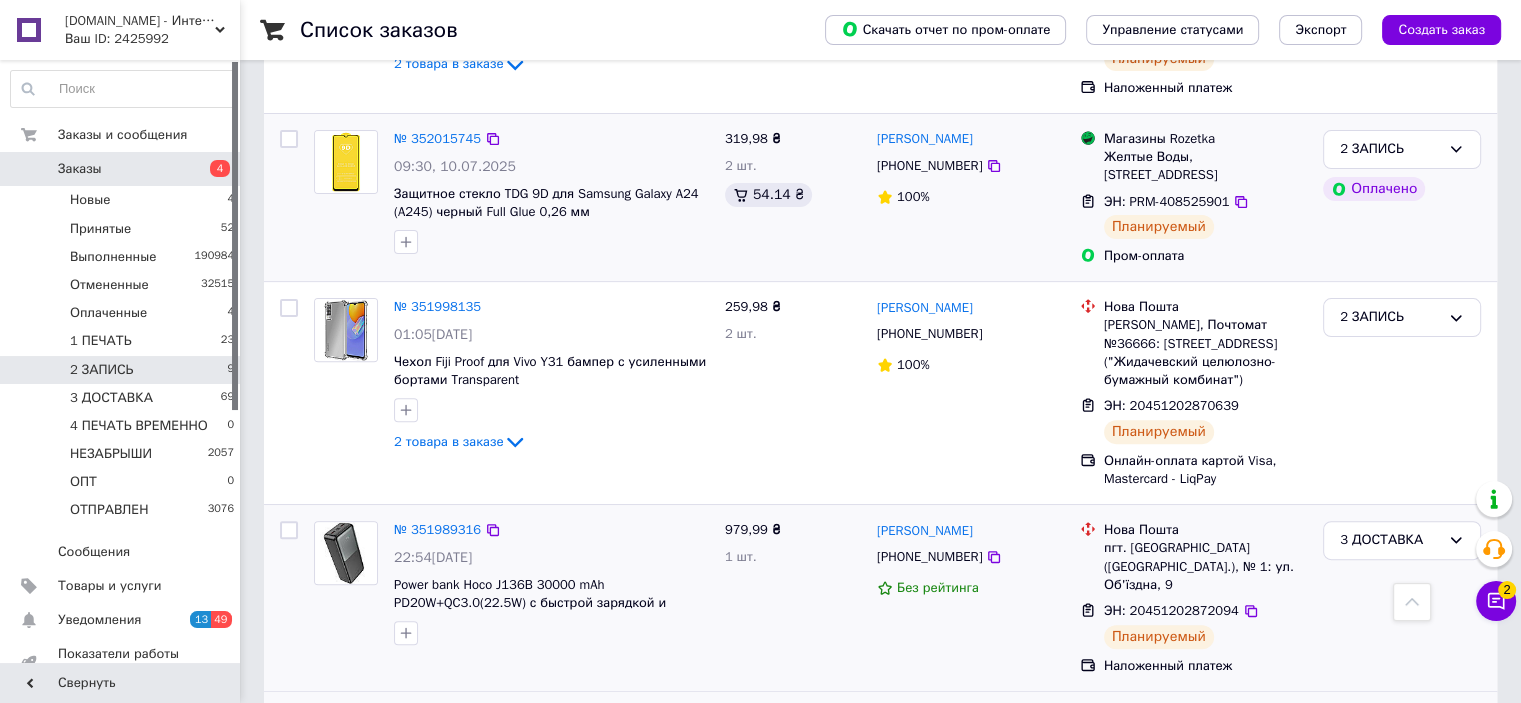 scroll, scrollTop: 638, scrollLeft: 0, axis: vertical 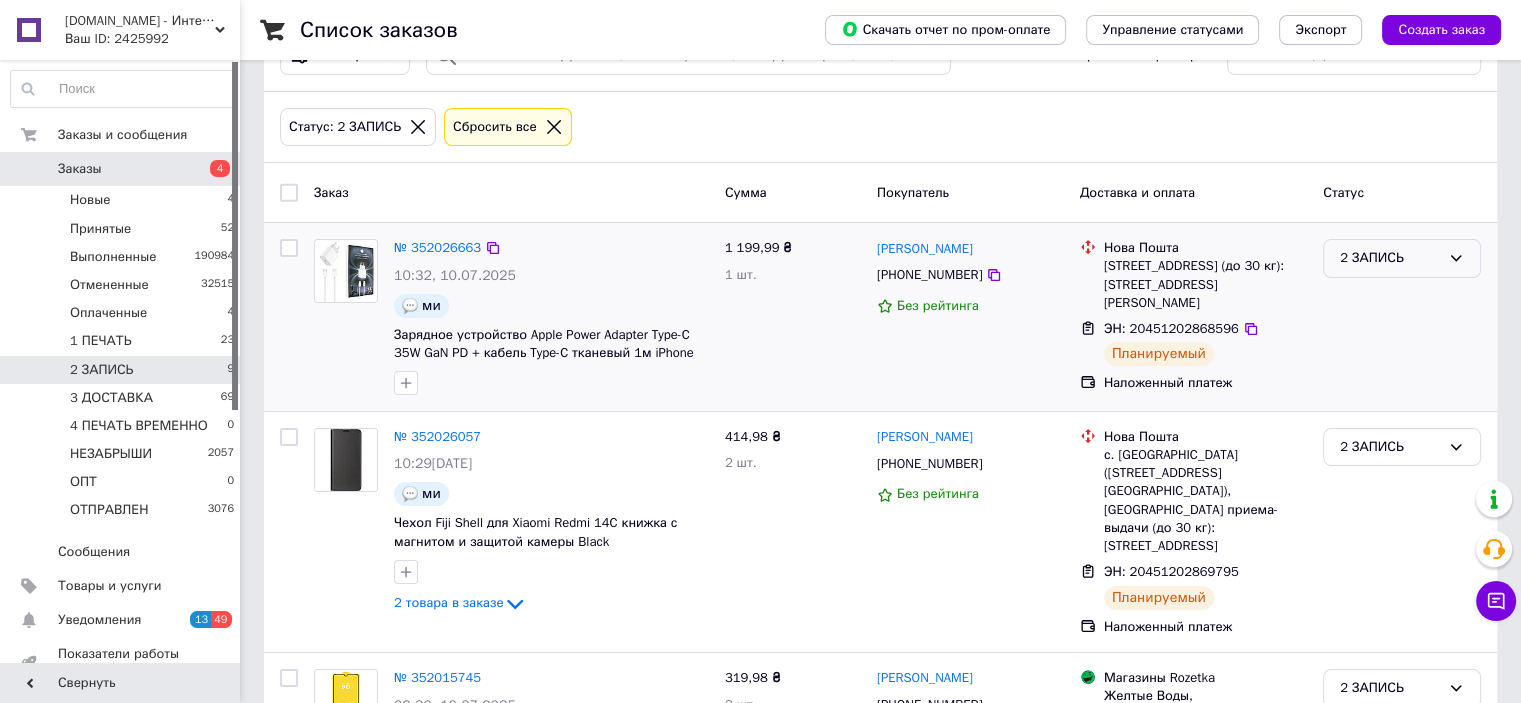 click on "2 ЗАПИСЬ" at bounding box center (1390, 258) 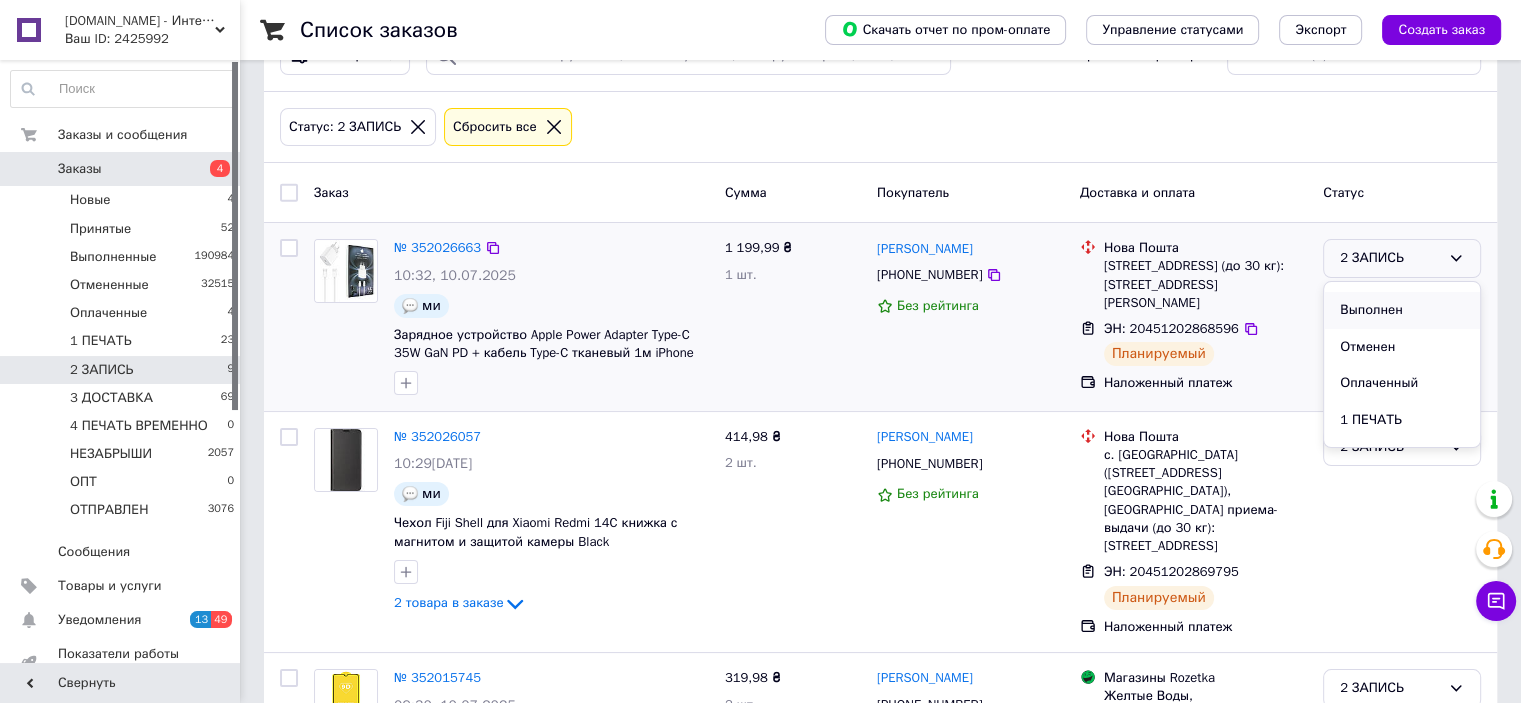 scroll, scrollTop: 100, scrollLeft: 0, axis: vertical 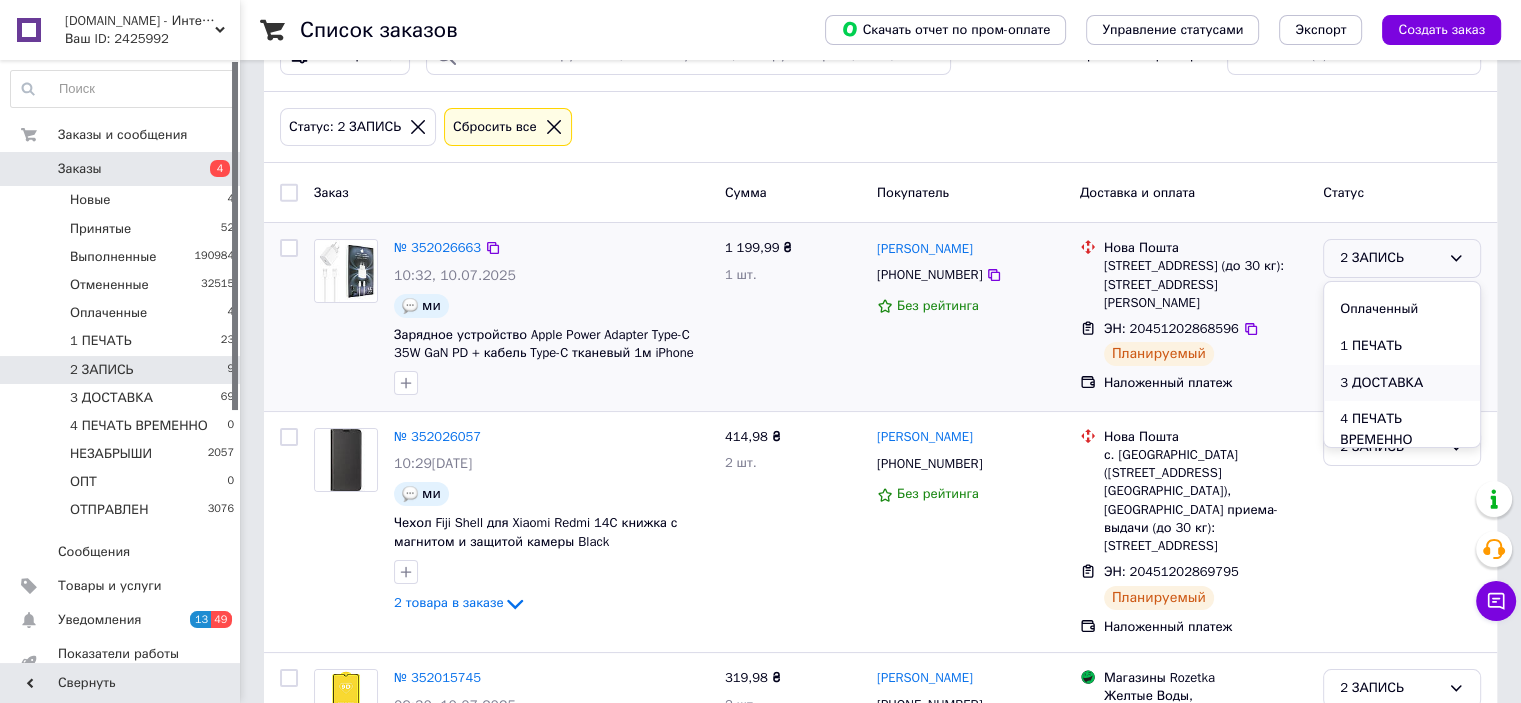 click on "3 ДОСТАВКА" at bounding box center (1402, 383) 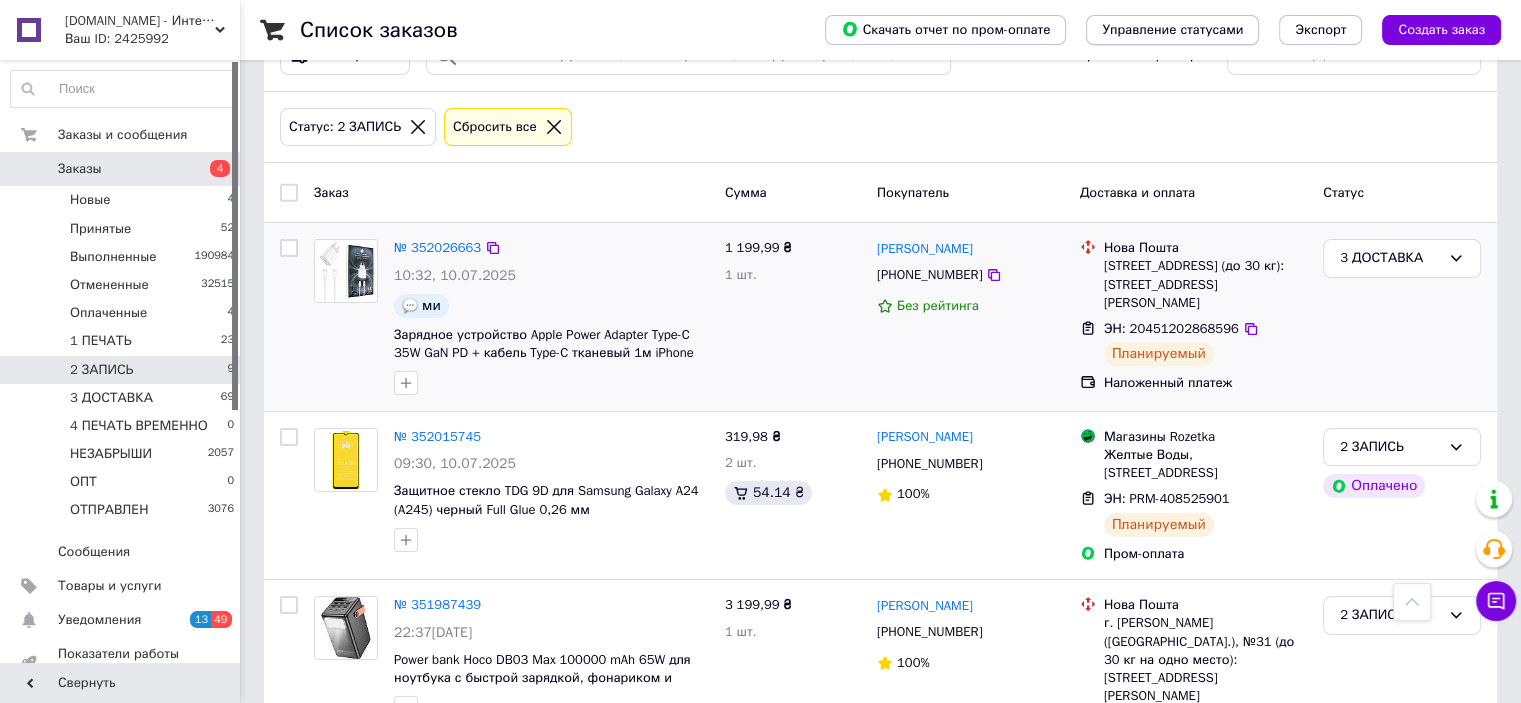 scroll, scrollTop: 1157, scrollLeft: 0, axis: vertical 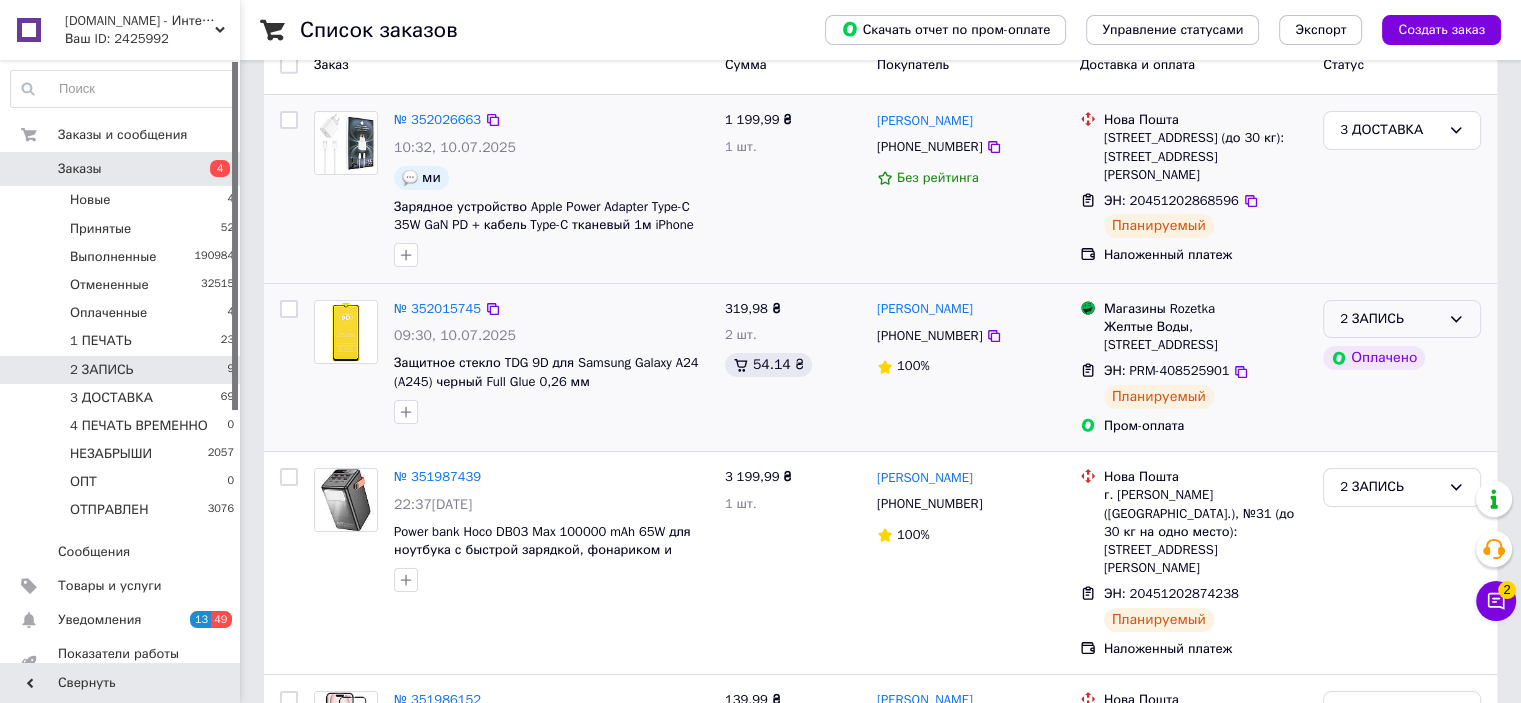 click 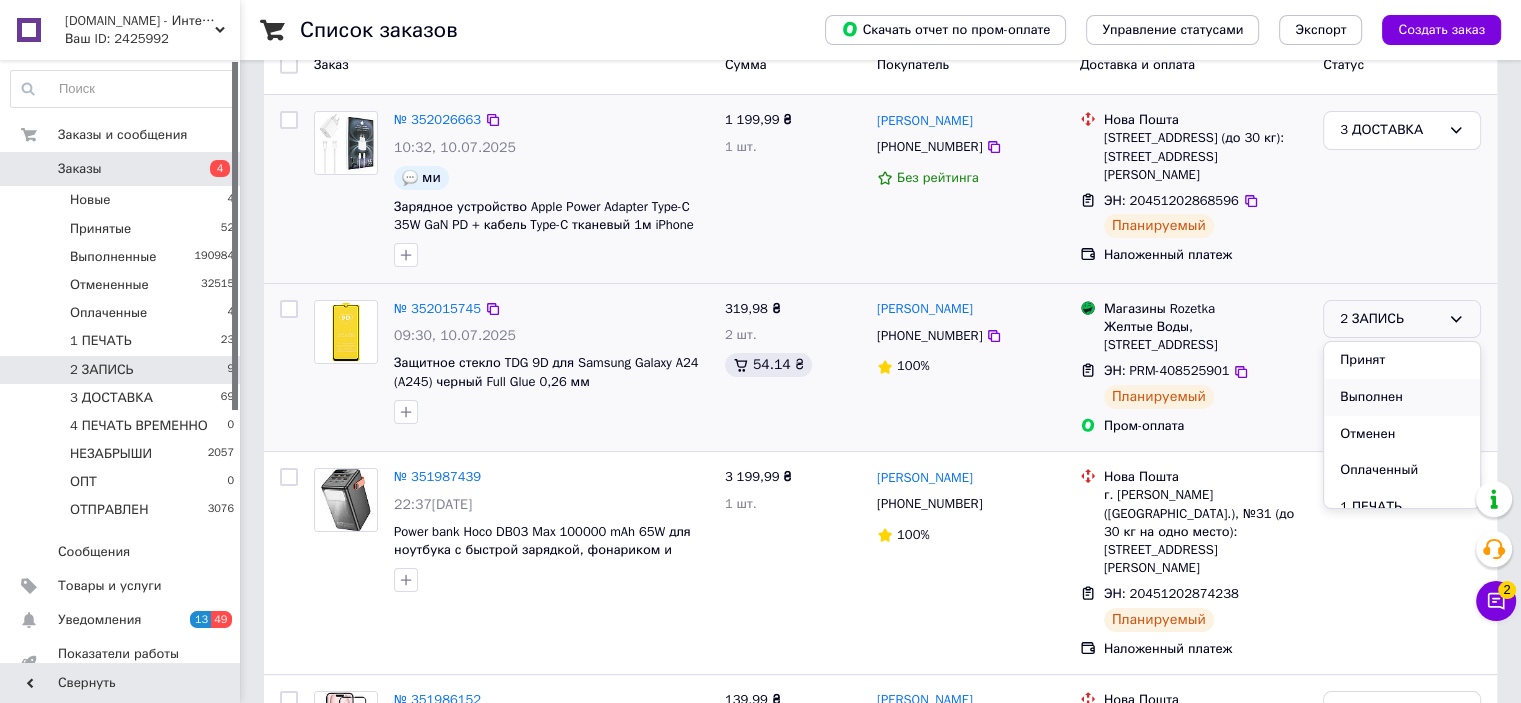 scroll, scrollTop: 100, scrollLeft: 0, axis: vertical 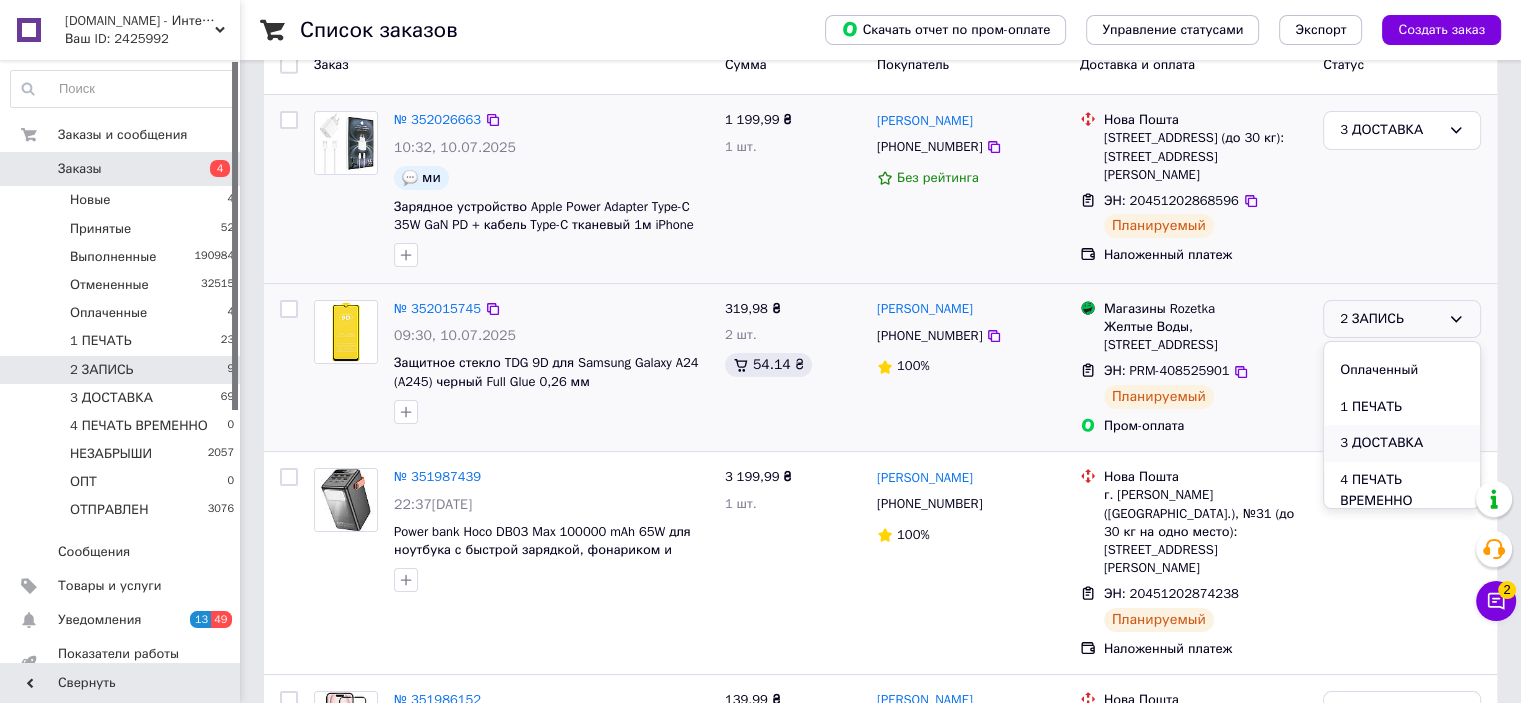 click on "3 ДОСТАВКА" at bounding box center (1402, 443) 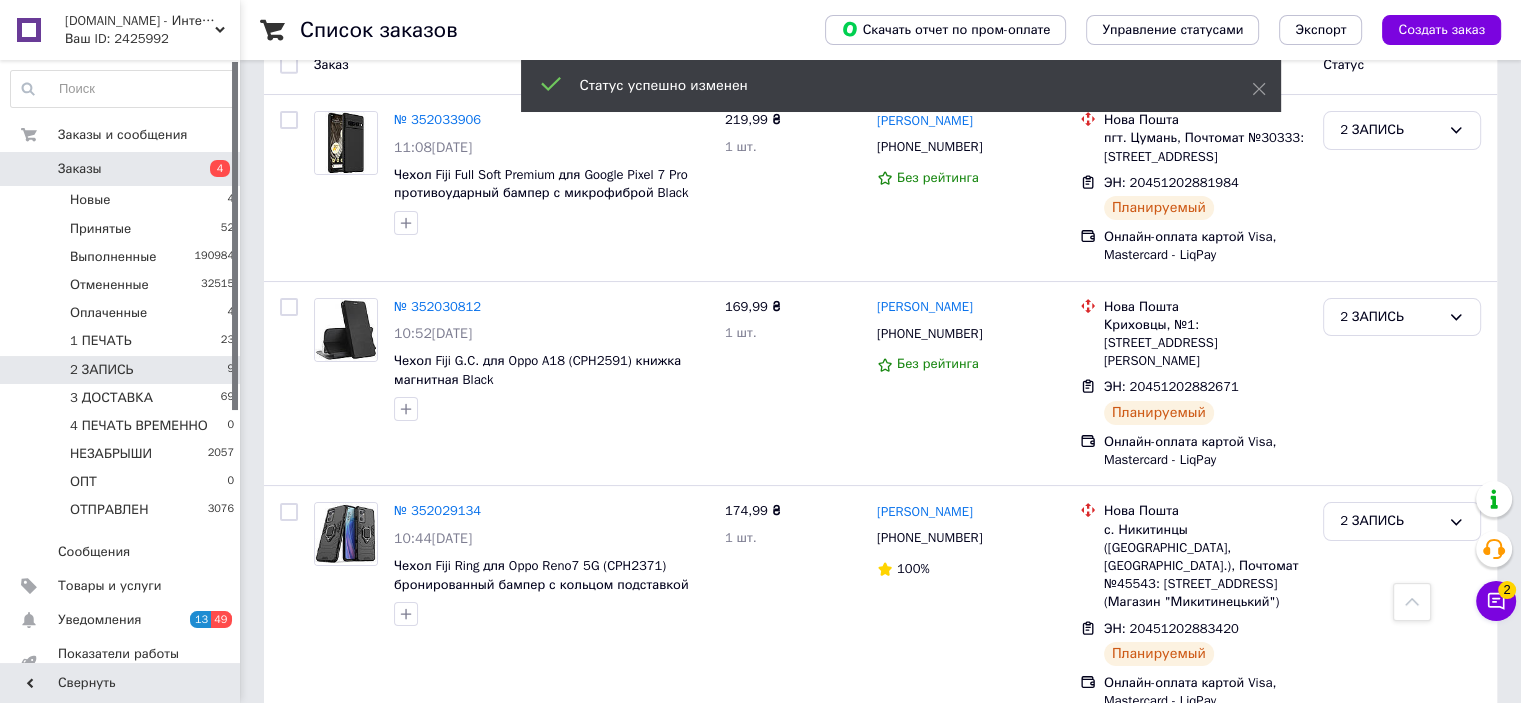 scroll, scrollTop: 635, scrollLeft: 0, axis: vertical 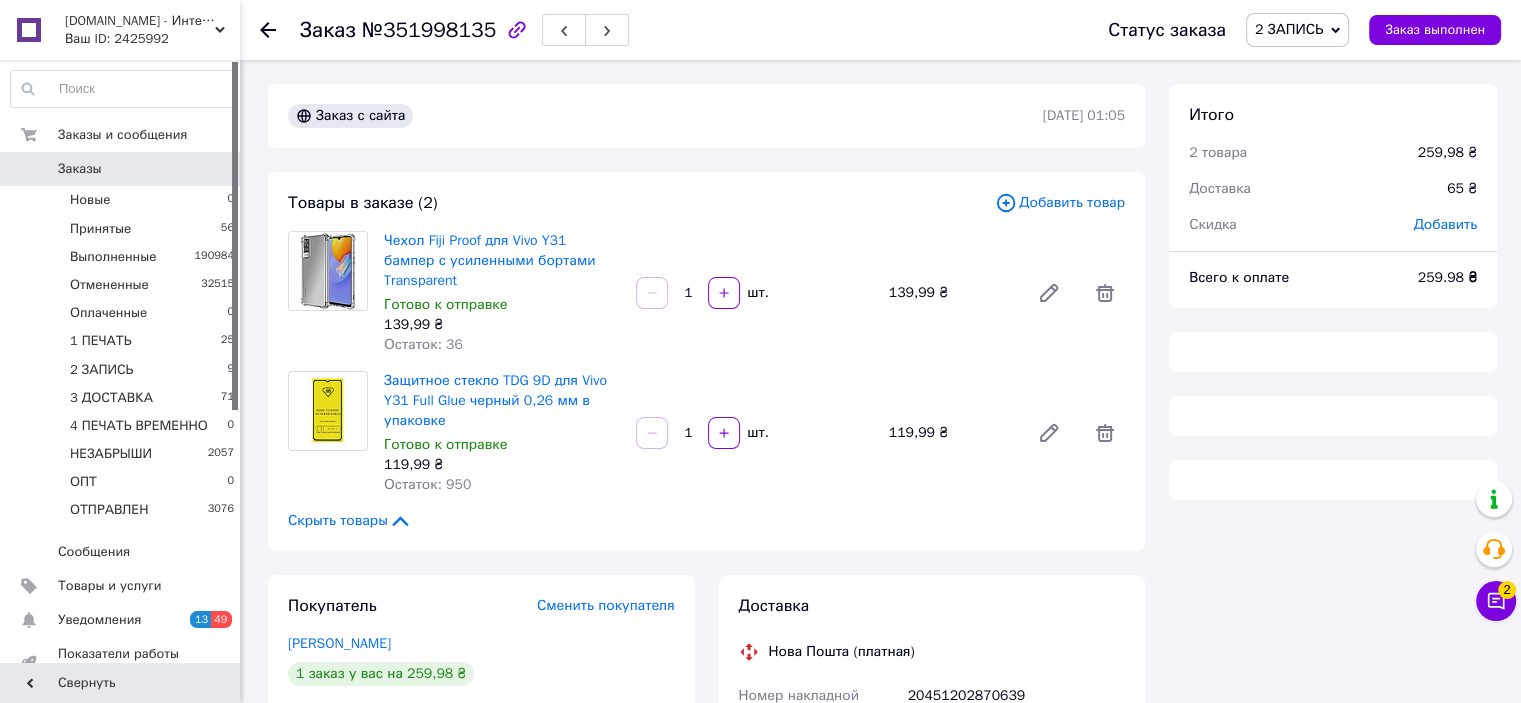 click on "2 ЗАПИСЬ" at bounding box center (1297, 30) 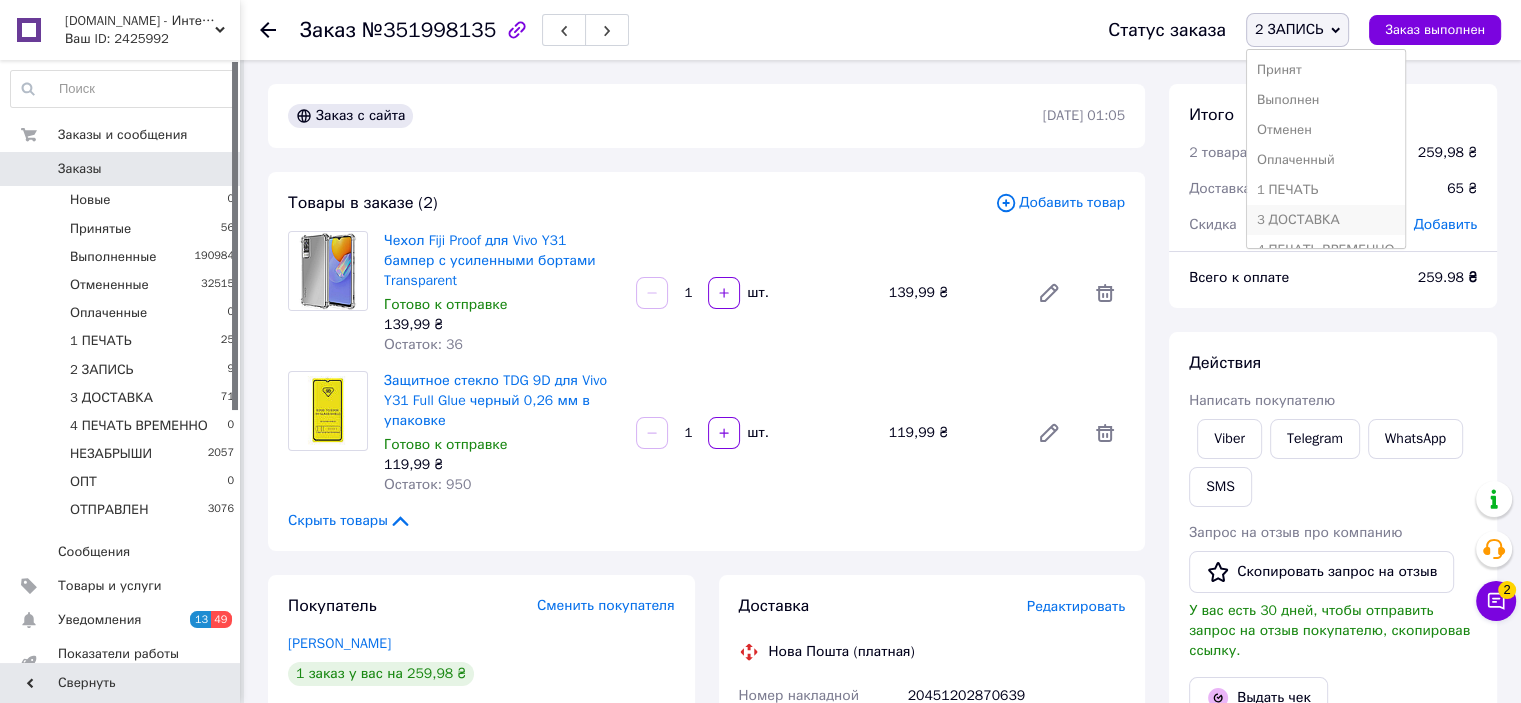 click on "3 ДОСТАВКА" at bounding box center [1326, 220] 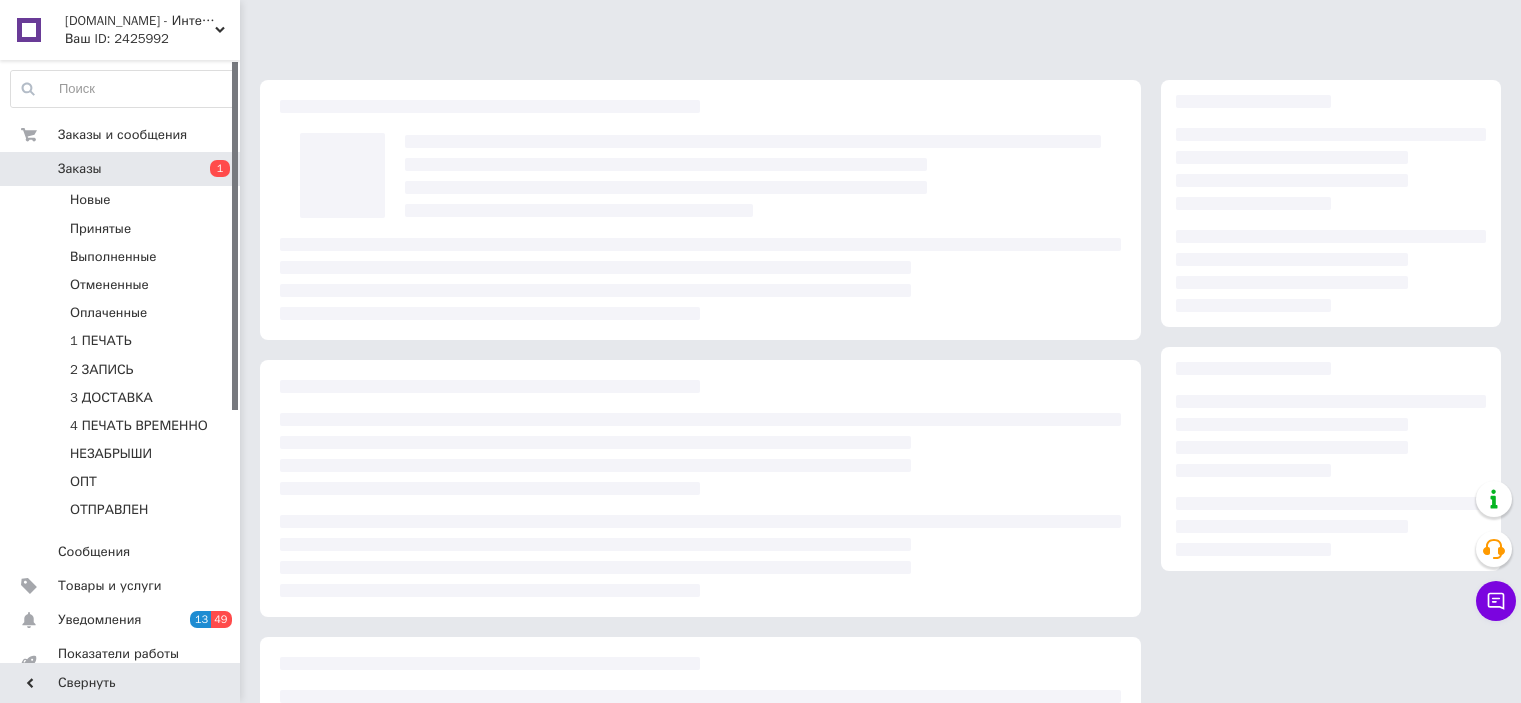 scroll, scrollTop: 0, scrollLeft: 0, axis: both 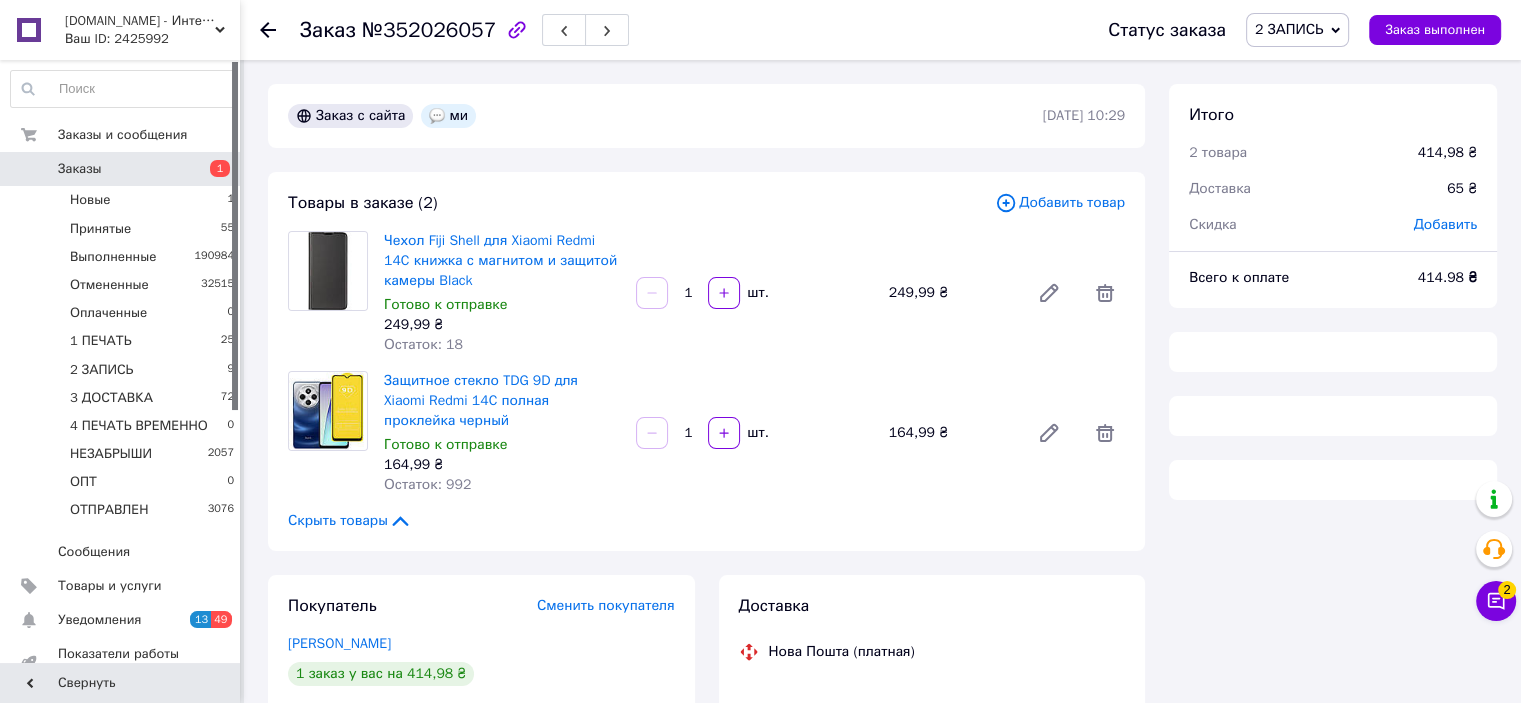 click on "2 ЗАПИСЬ" at bounding box center (1297, 30) 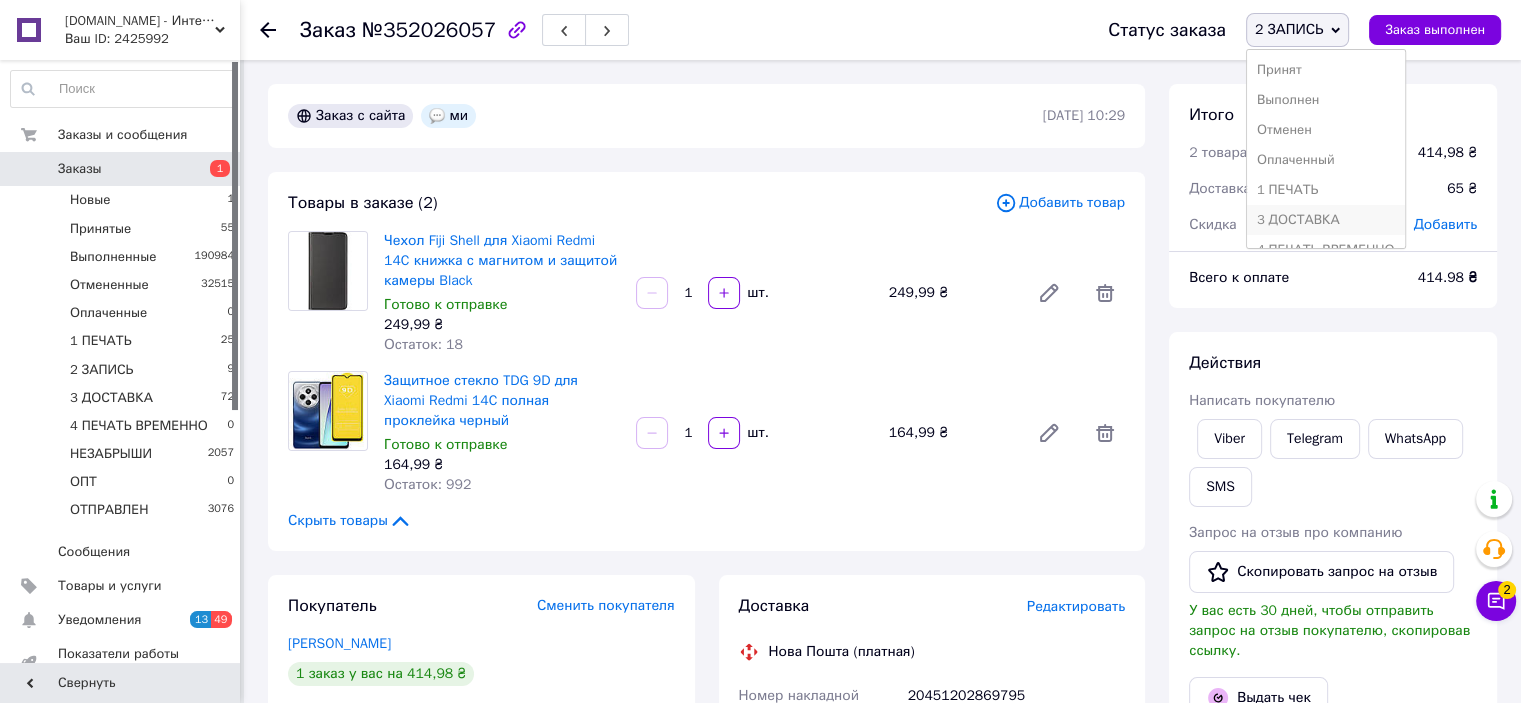 click on "3 ДОСТАВКА" at bounding box center [1326, 220] 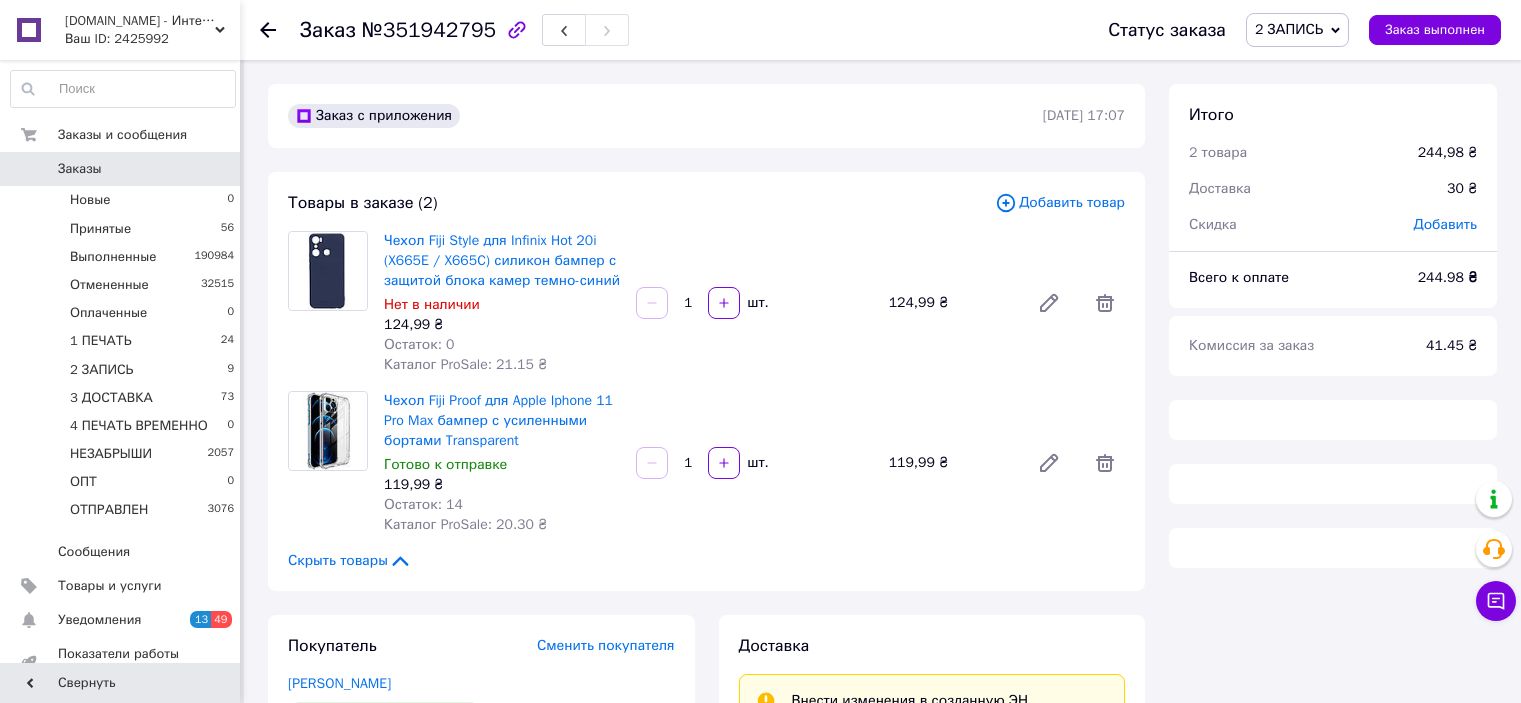 scroll, scrollTop: 0, scrollLeft: 0, axis: both 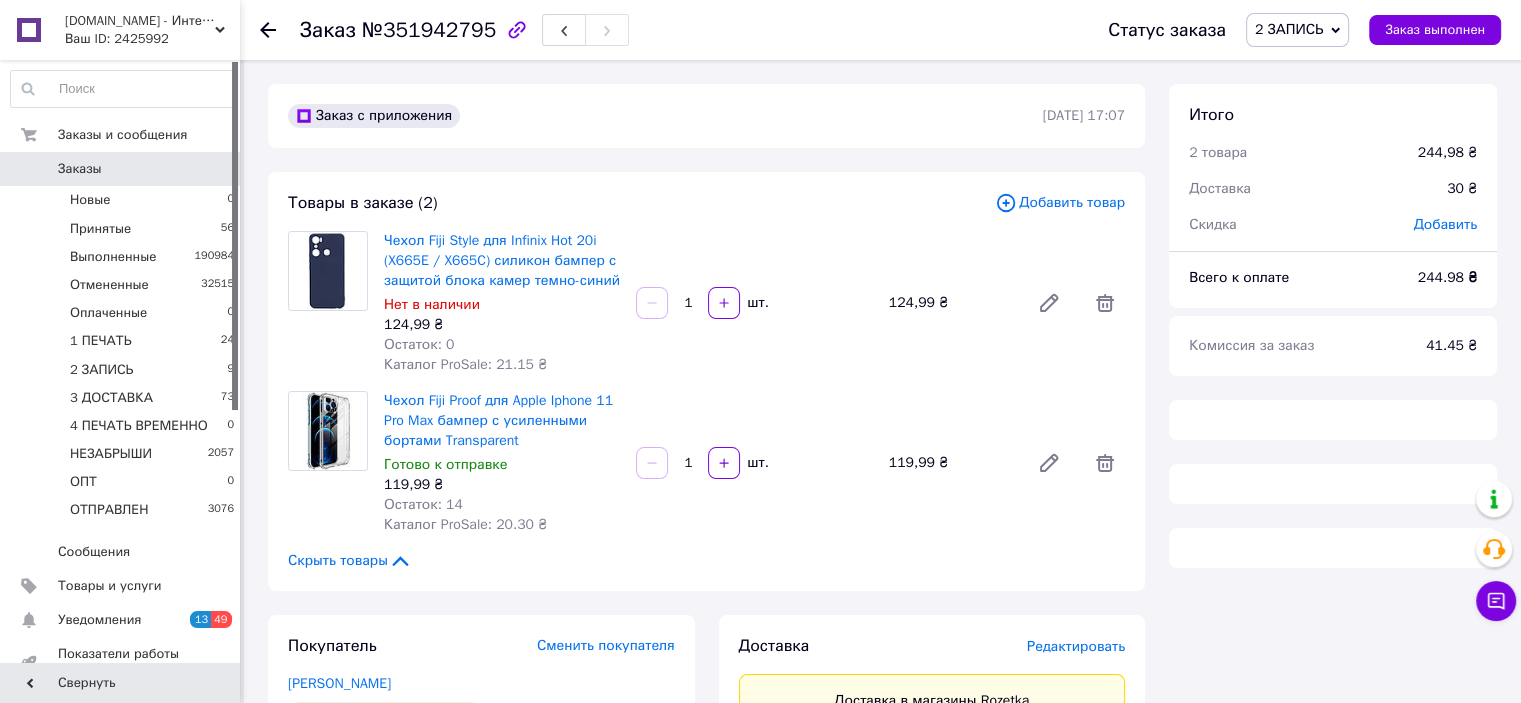 click on "2 ЗАПИСЬ" at bounding box center (1289, 29) 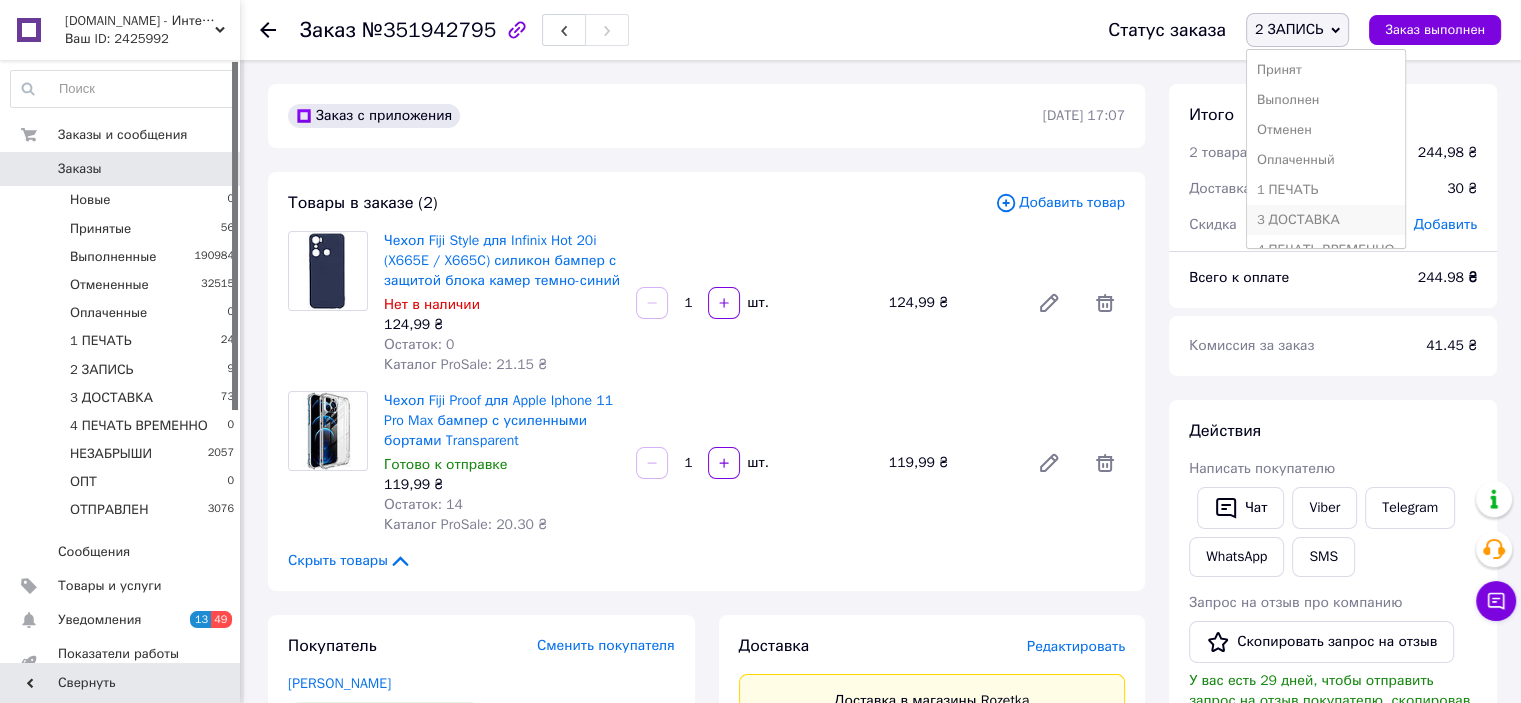 click on "3 ДОСТАВКА" at bounding box center [1326, 220] 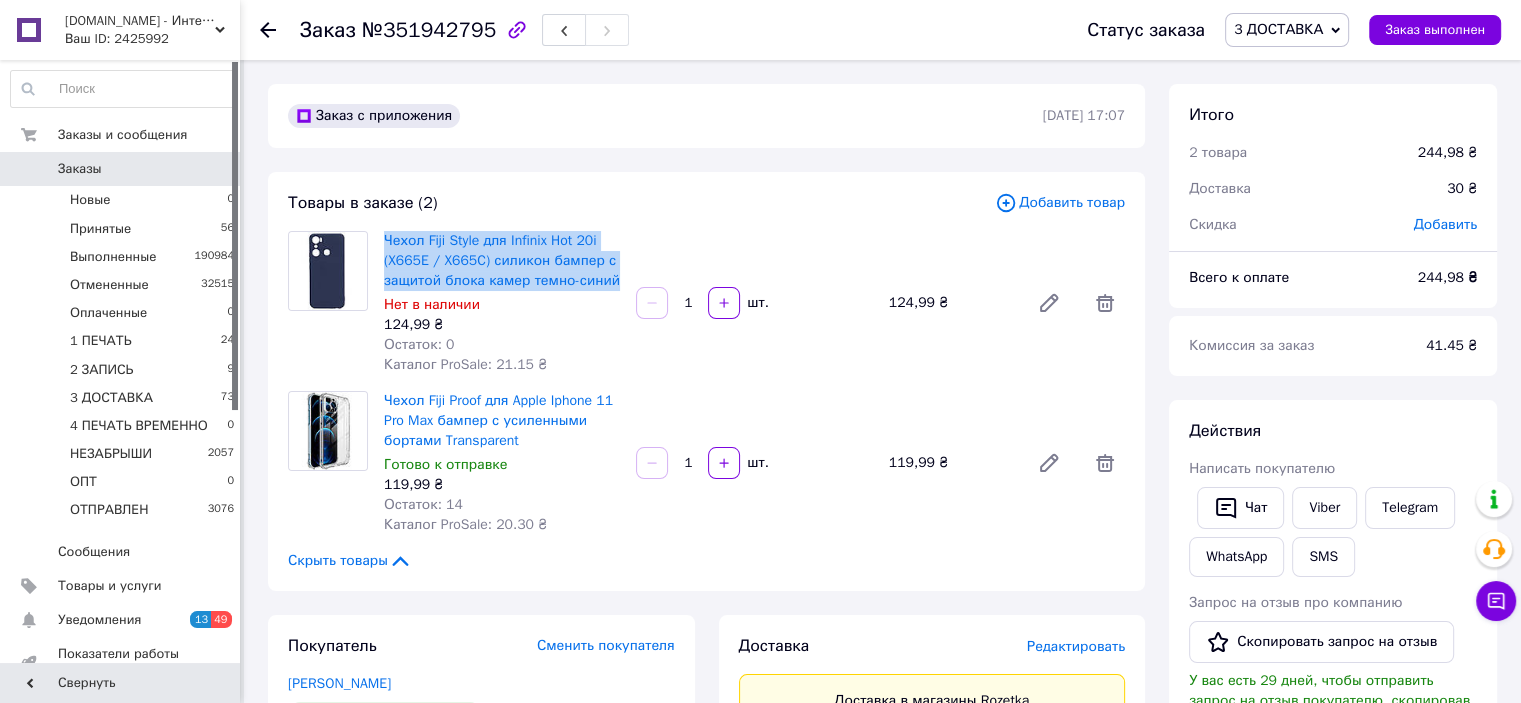 drag, startPoint x: 380, startPoint y: 239, endPoint x: 633, endPoint y: 273, distance: 255.27437 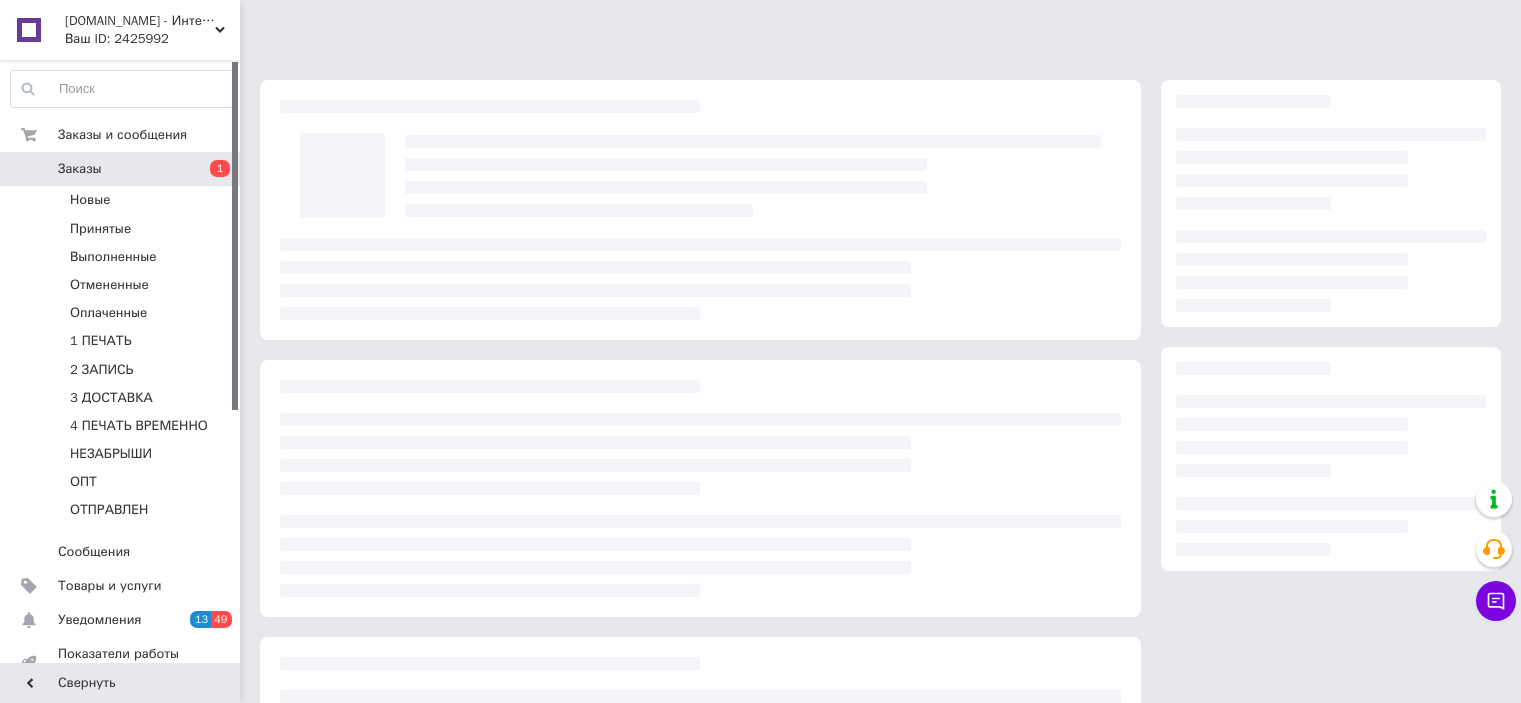 scroll, scrollTop: 0, scrollLeft: 0, axis: both 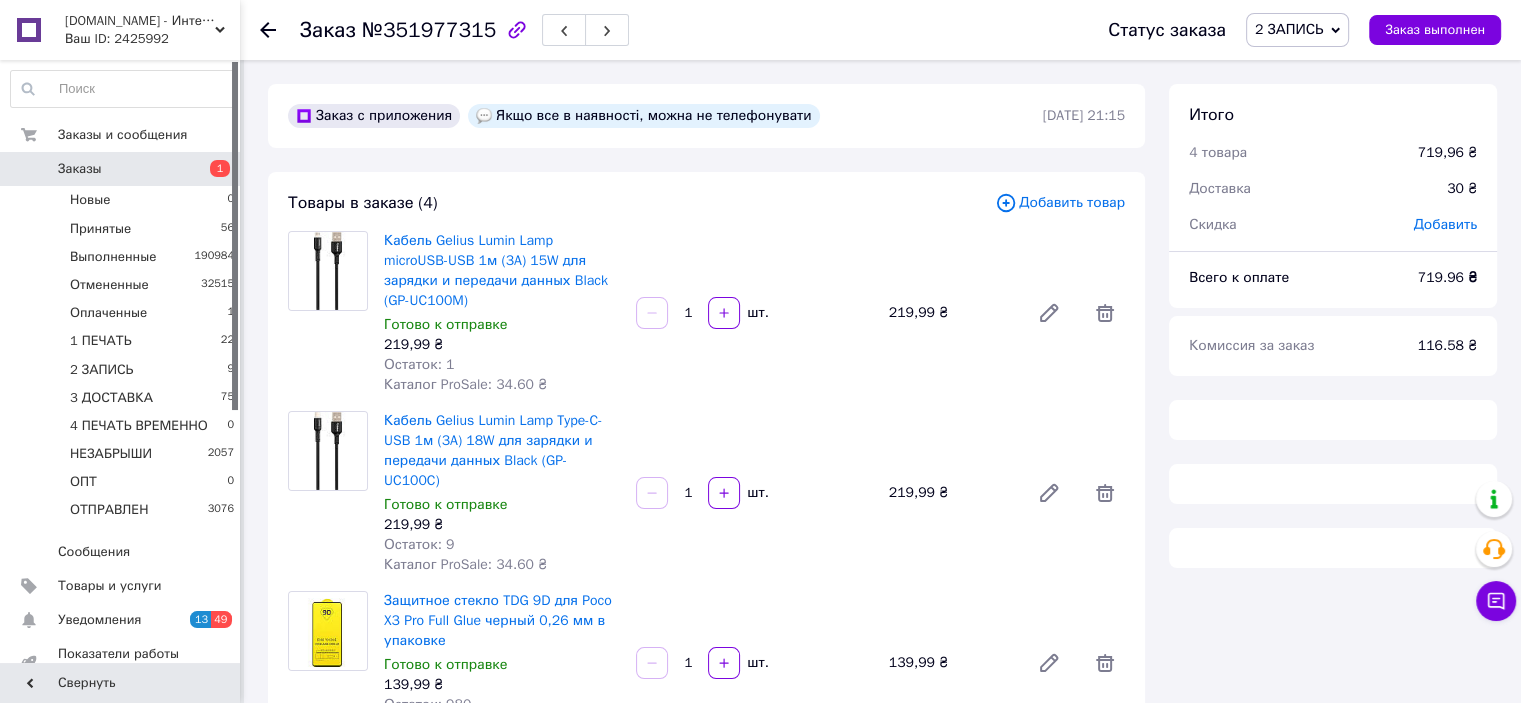 click on "2 ЗАПИСЬ" at bounding box center [1289, 29] 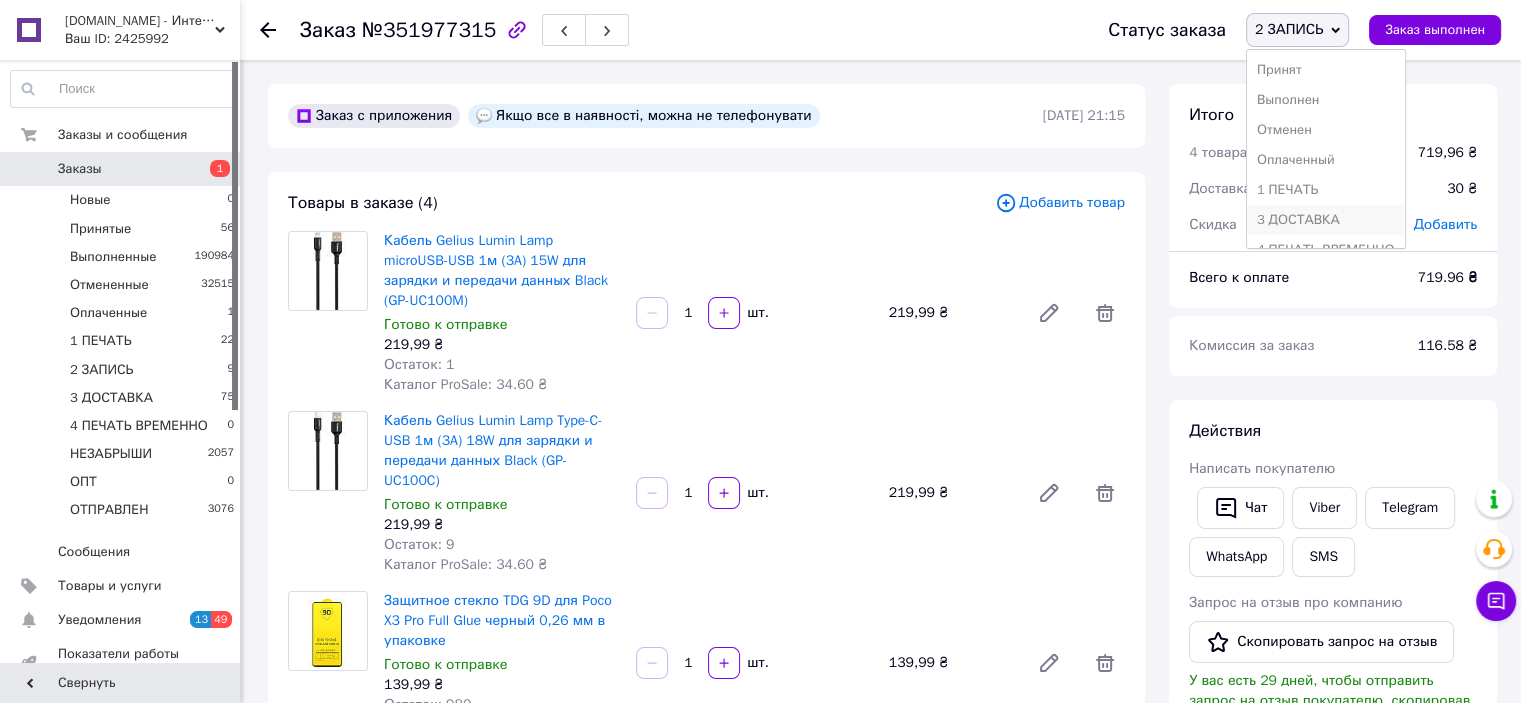click on "3 ДОСТАВКА" at bounding box center (1326, 220) 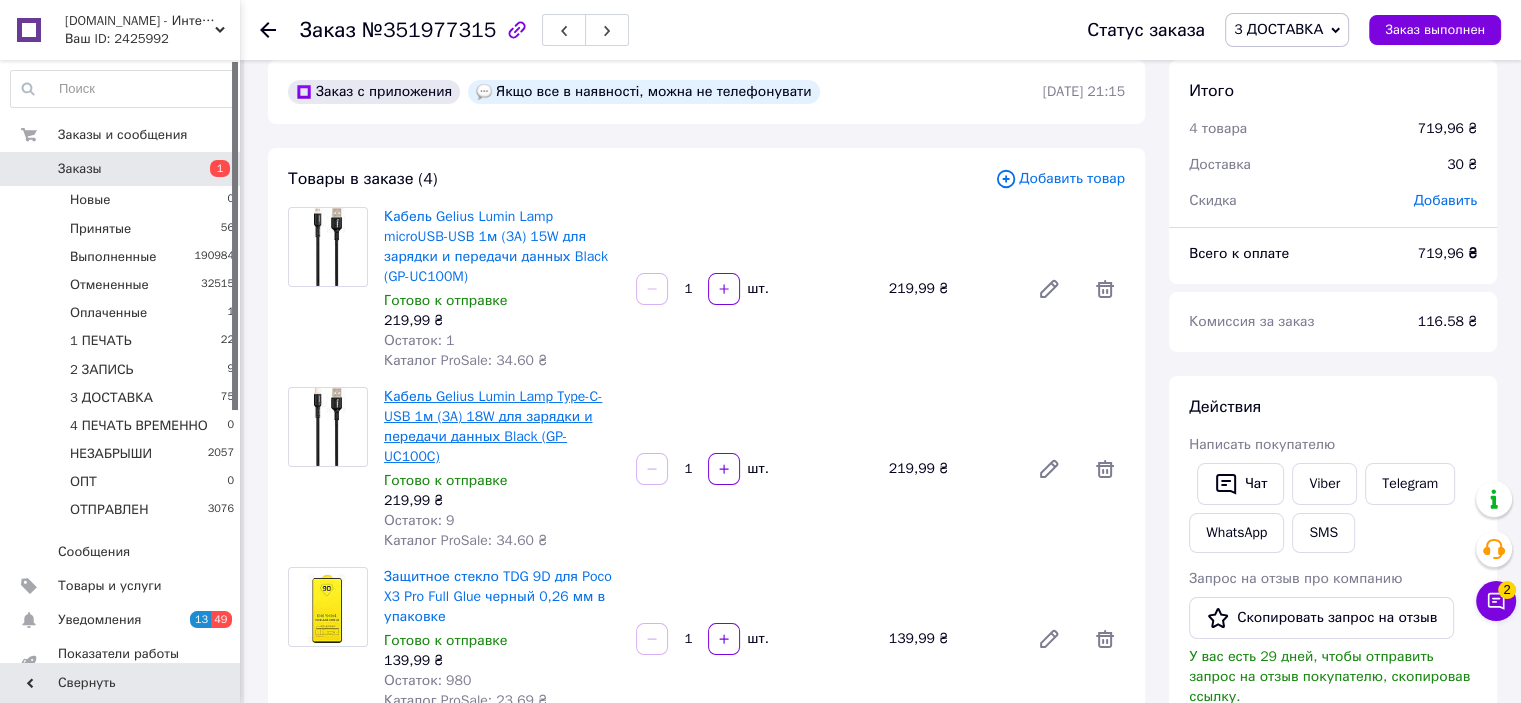scroll, scrollTop: 100, scrollLeft: 0, axis: vertical 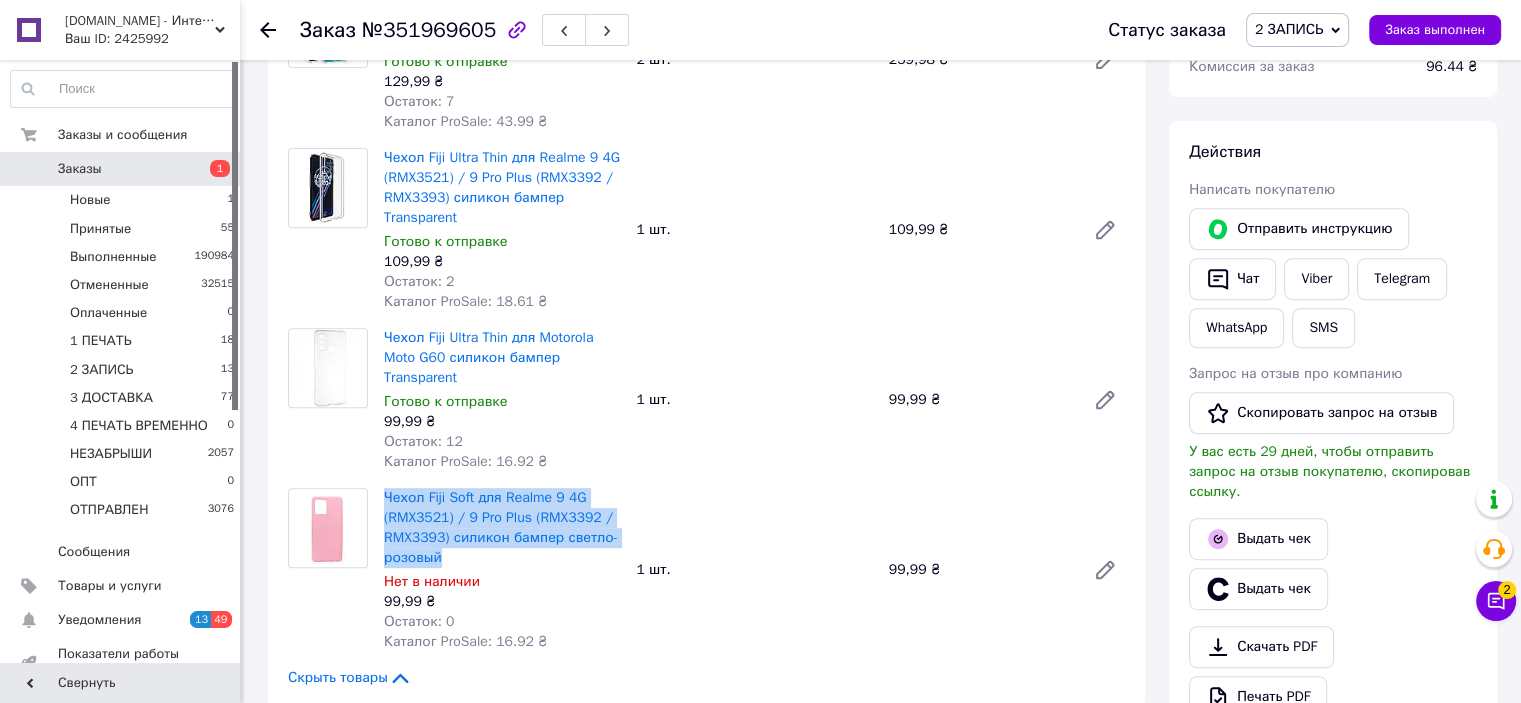 drag, startPoint x: 380, startPoint y: 498, endPoint x: 470, endPoint y: 560, distance: 109.28861 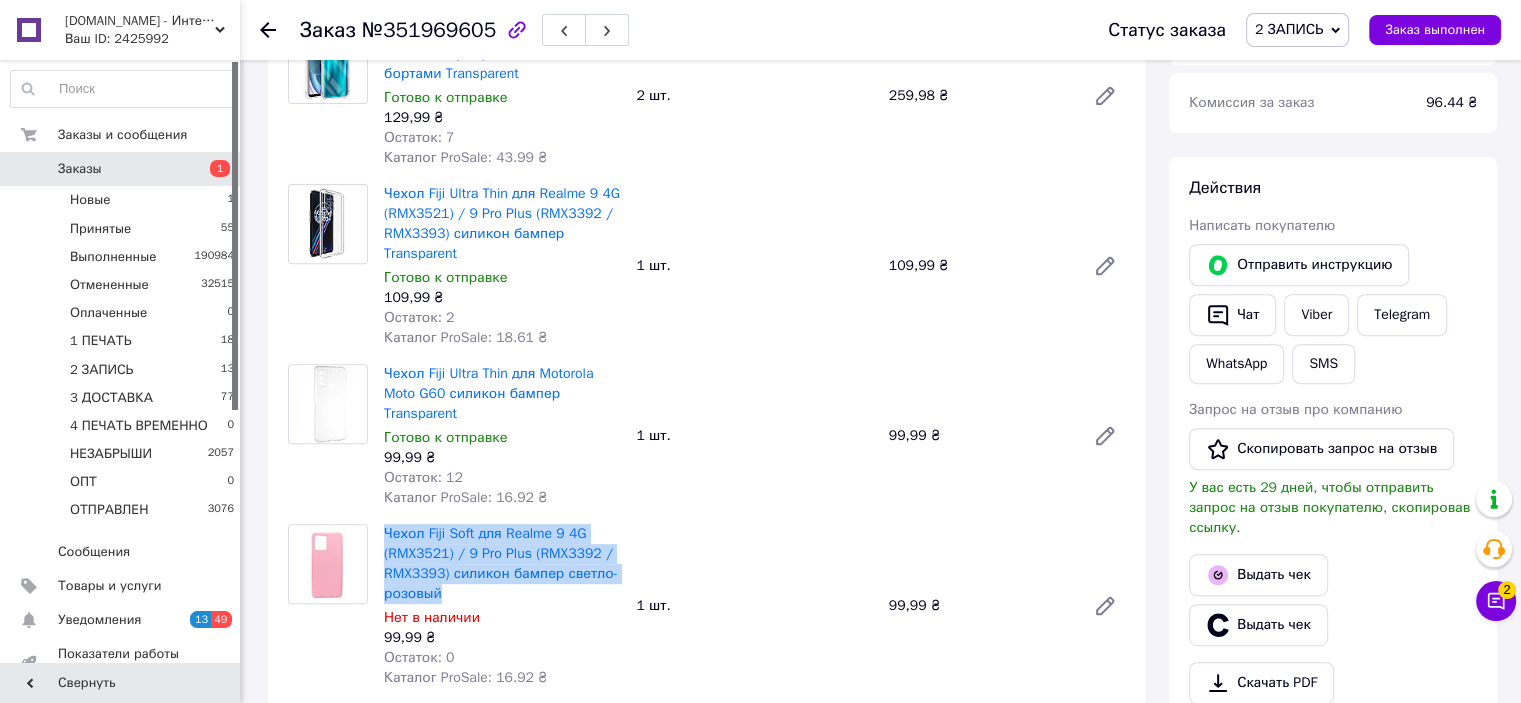 scroll, scrollTop: 800, scrollLeft: 0, axis: vertical 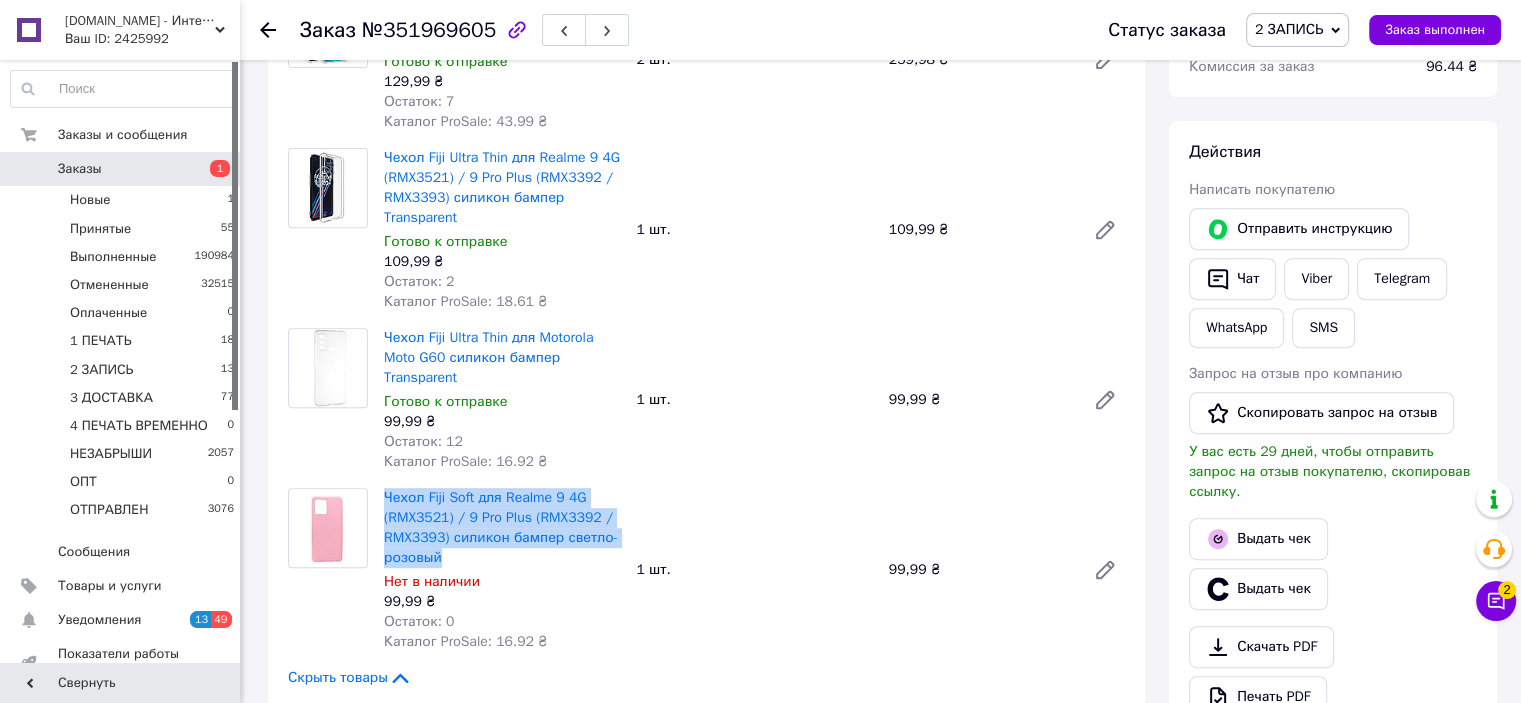 click on "2 ЗАПИСЬ" at bounding box center [1297, 30] 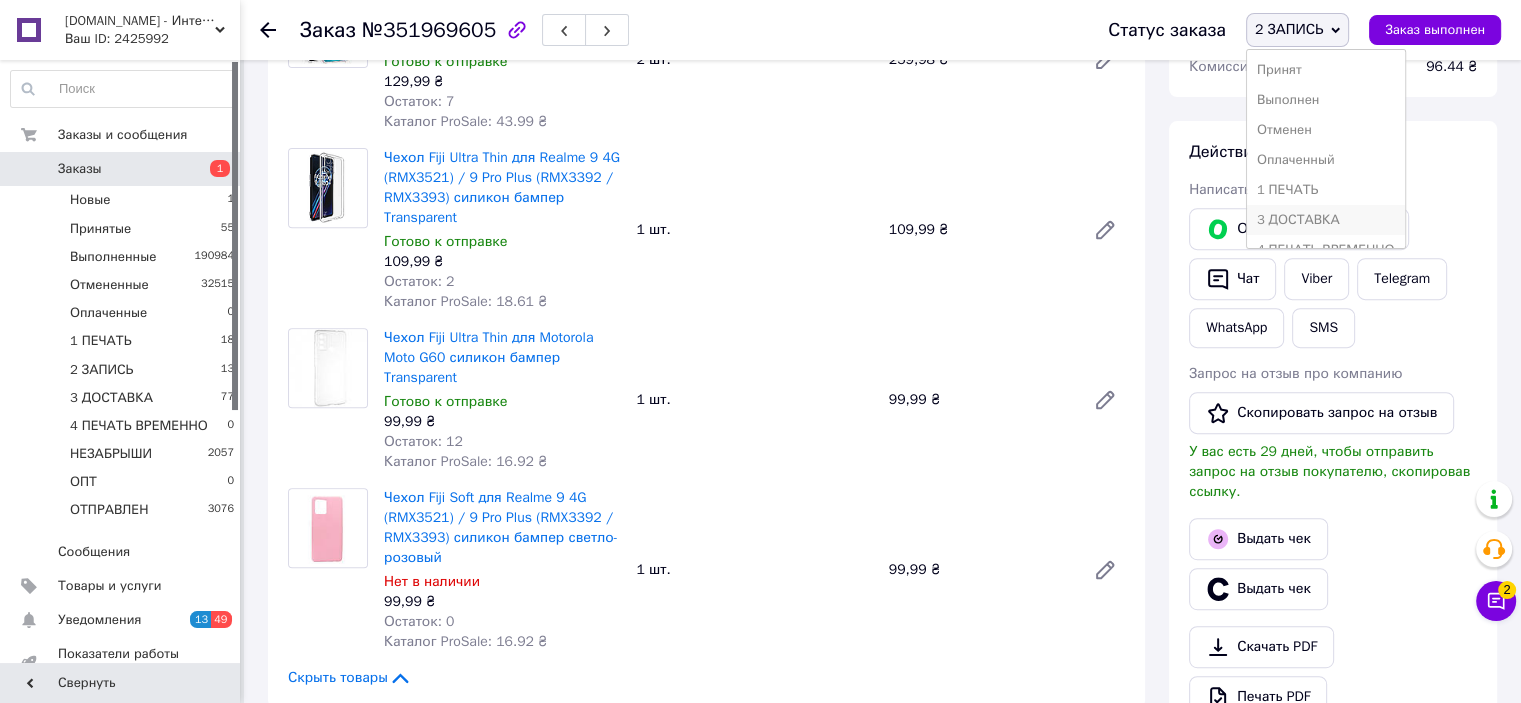 click on "3 ДОСТАВКА" at bounding box center (1326, 220) 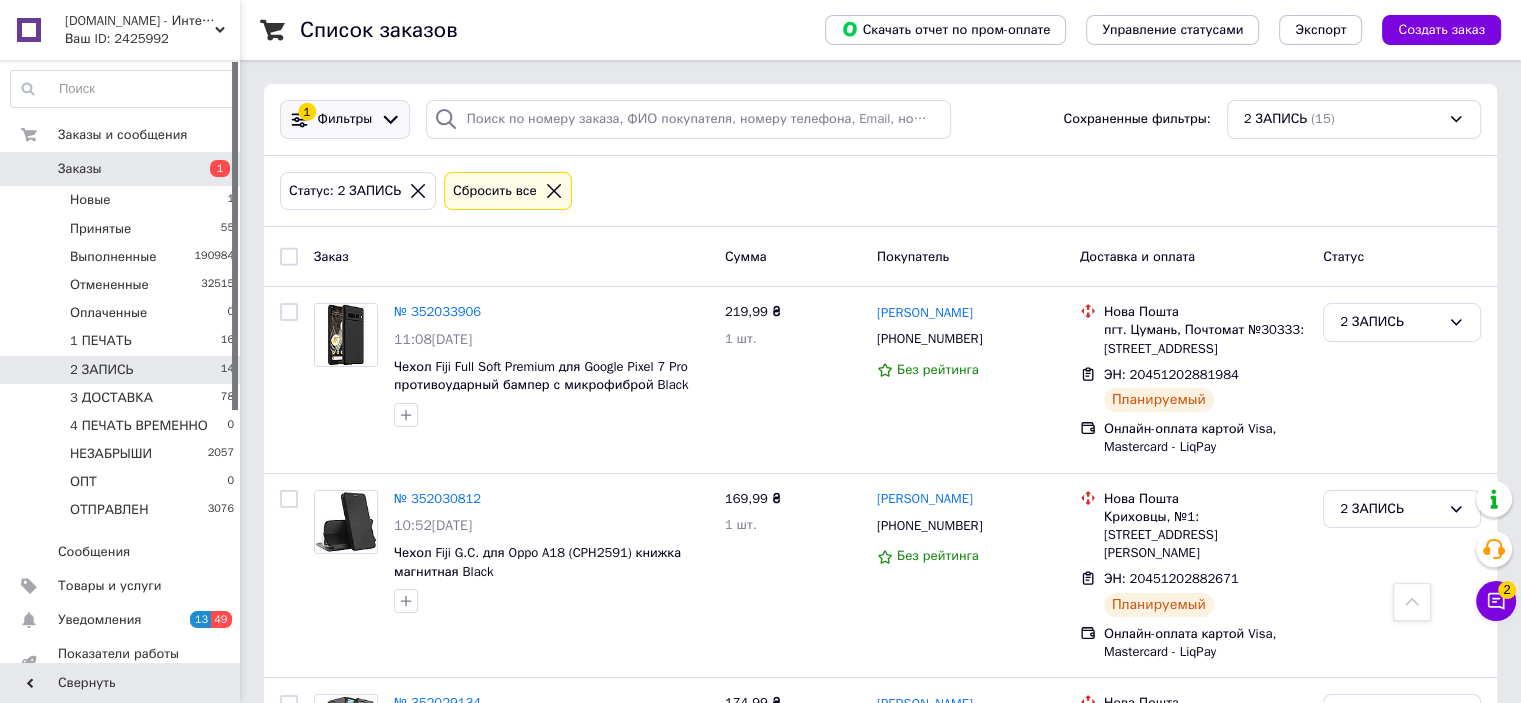 scroll, scrollTop: 2344, scrollLeft: 0, axis: vertical 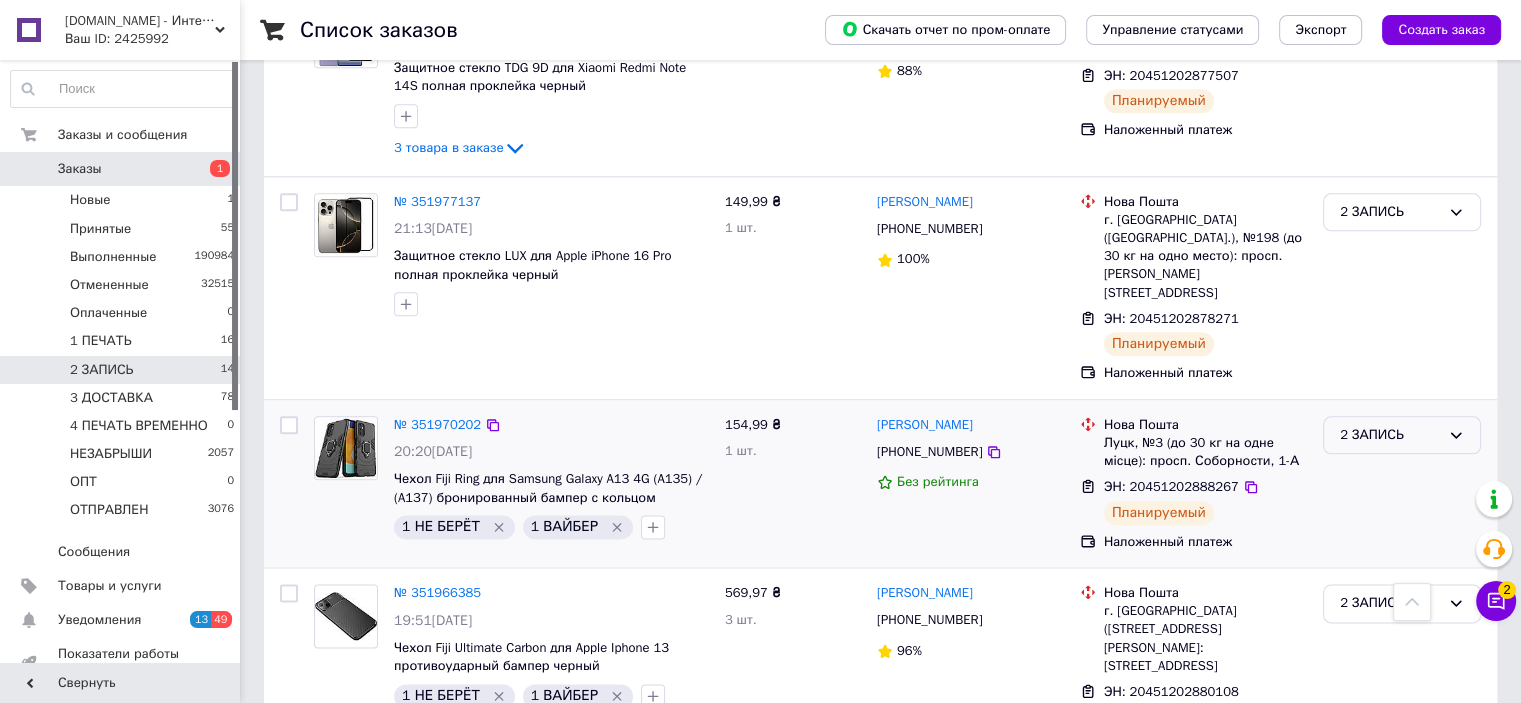 click on "2 ЗАПИСЬ" at bounding box center [1390, 435] 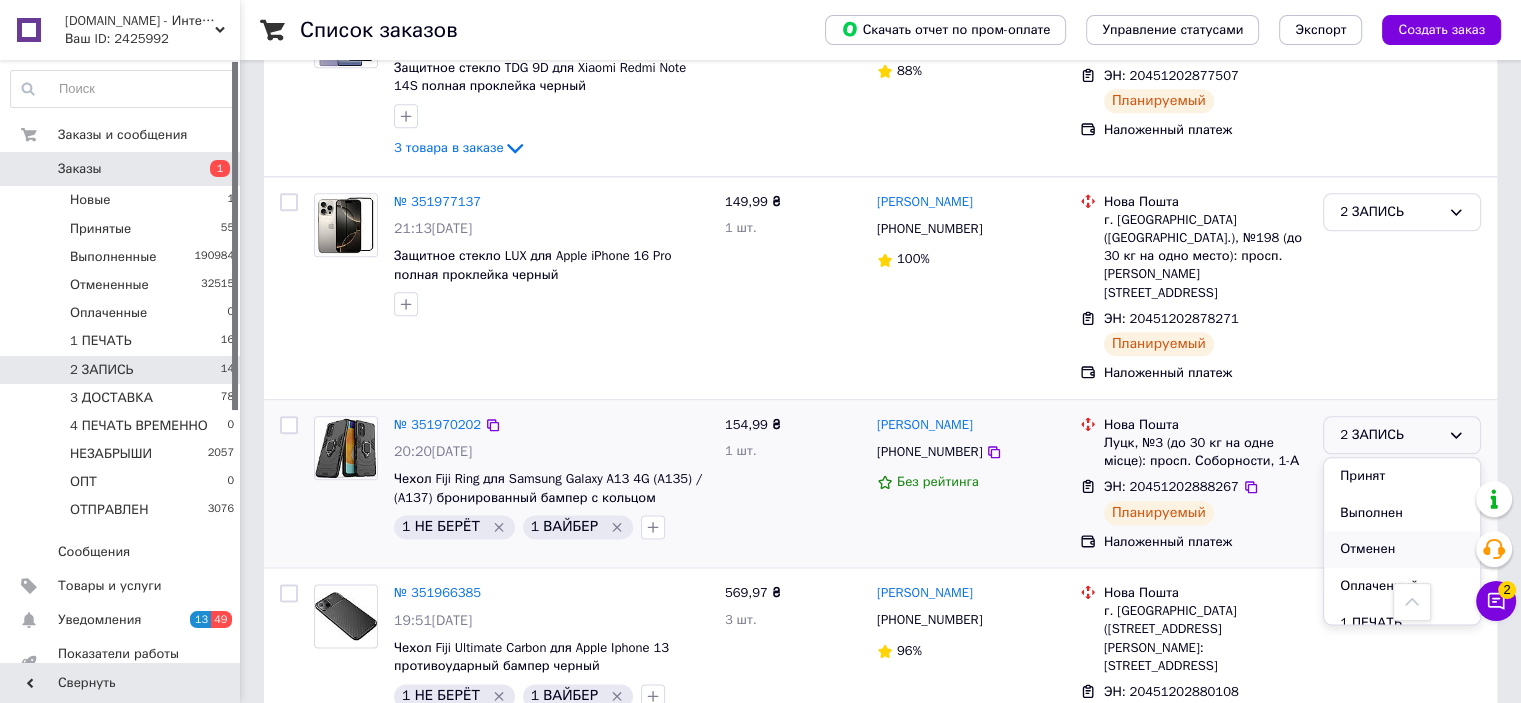 scroll, scrollTop: 100, scrollLeft: 0, axis: vertical 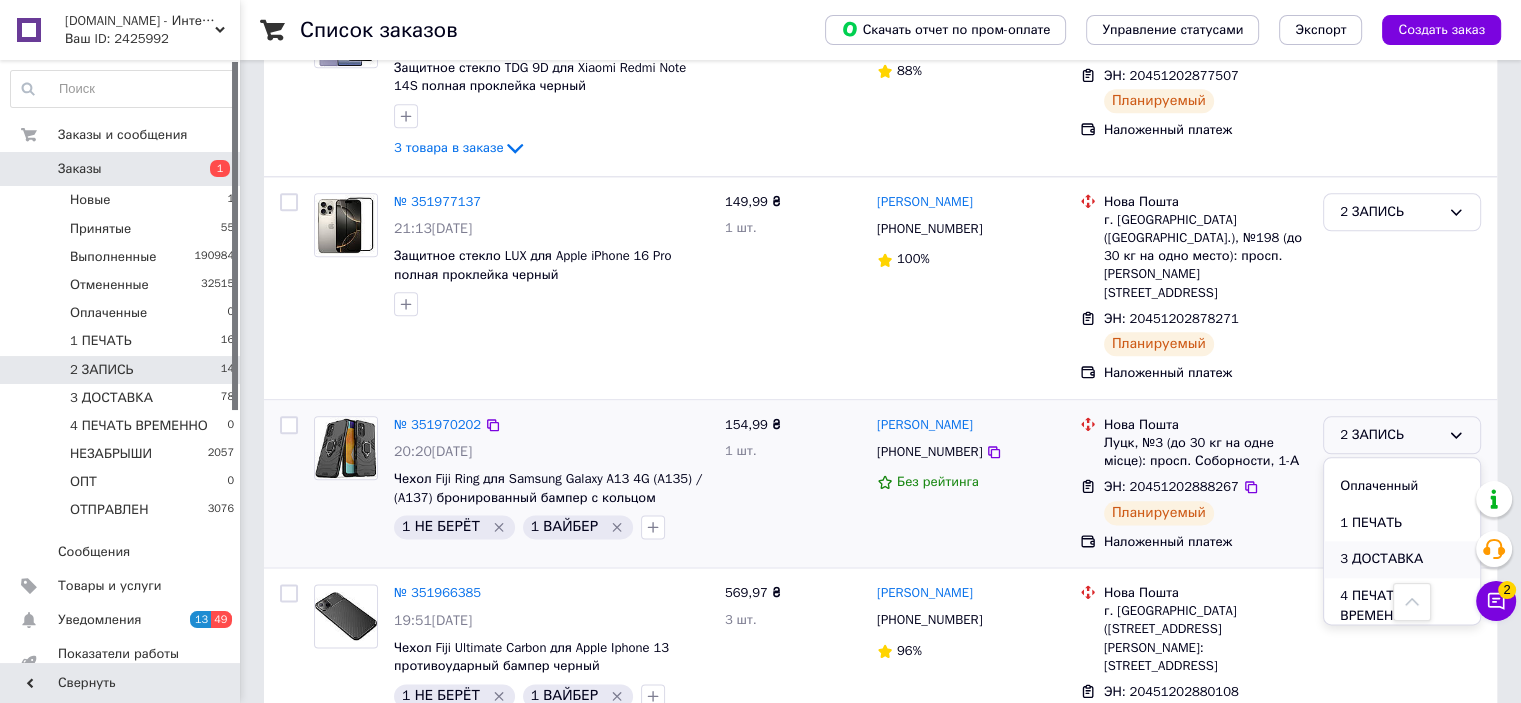 click on "3 ДОСТАВКА" at bounding box center [1402, 559] 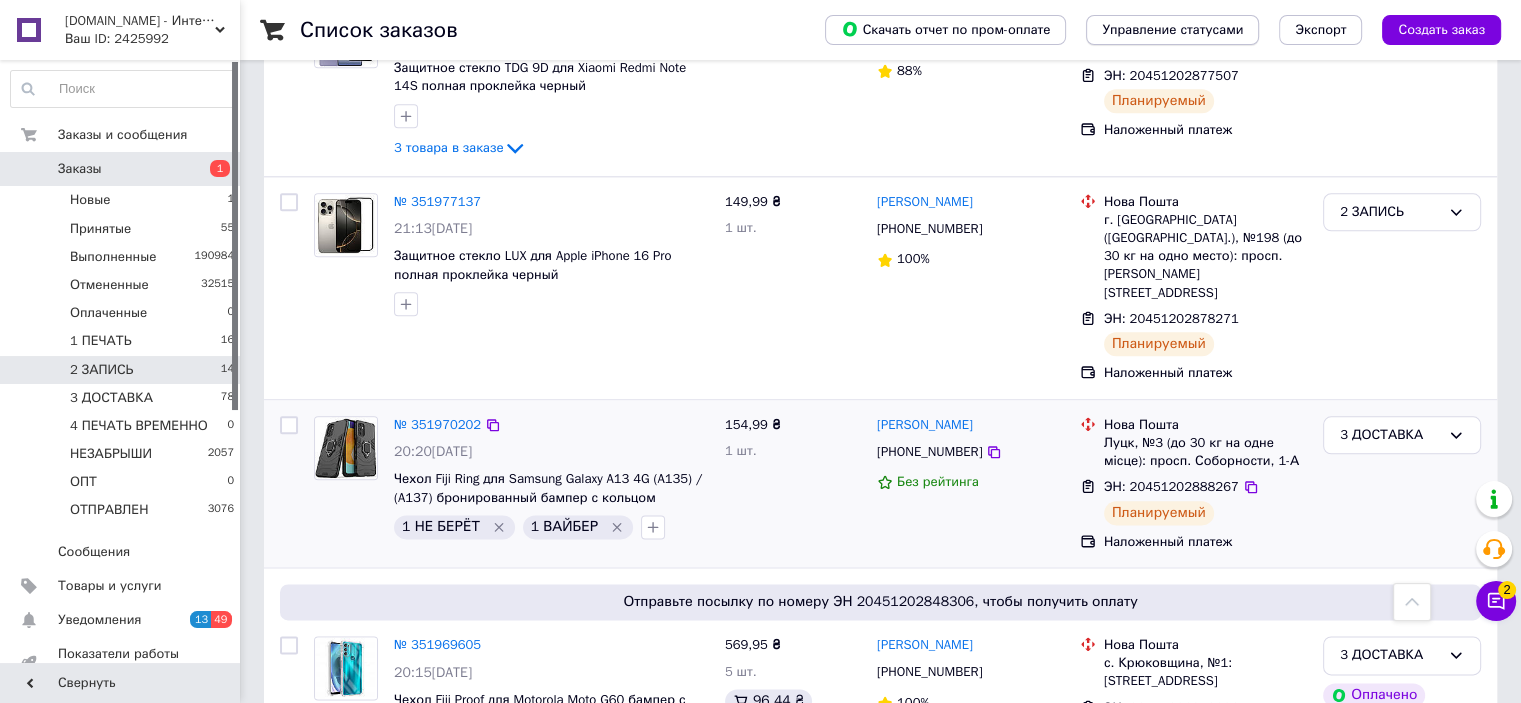 scroll, scrollTop: 1320, scrollLeft: 0, axis: vertical 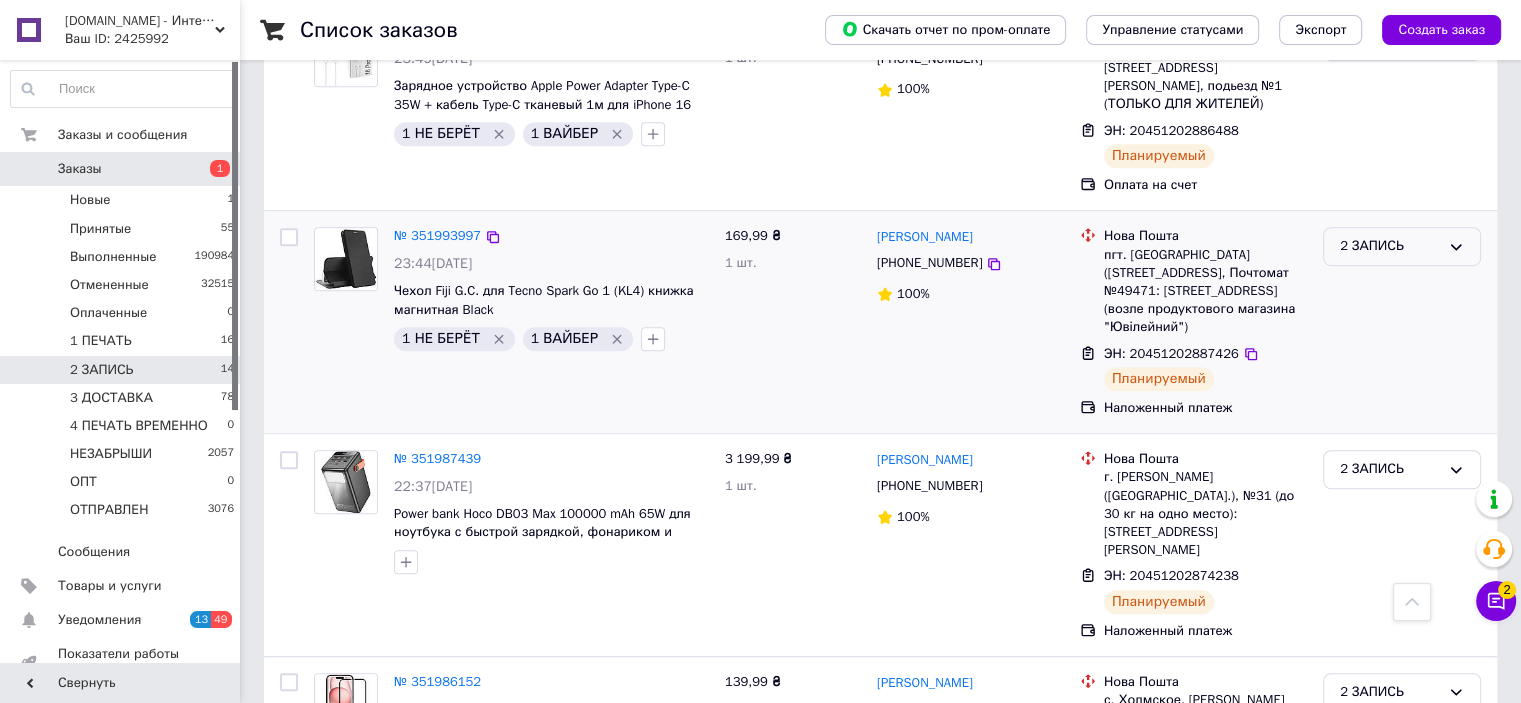 click on "2 ЗАПИСЬ" at bounding box center [1402, 246] 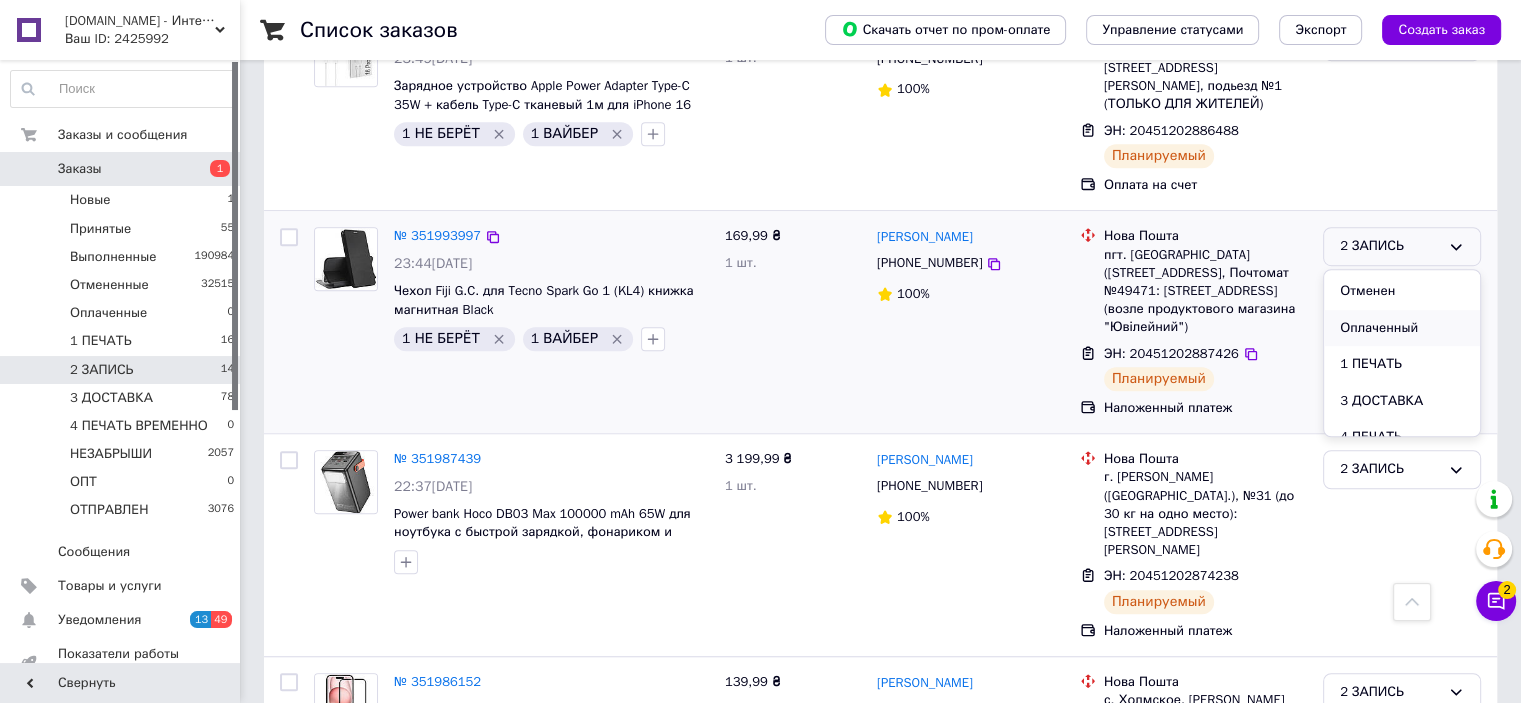 scroll, scrollTop: 100, scrollLeft: 0, axis: vertical 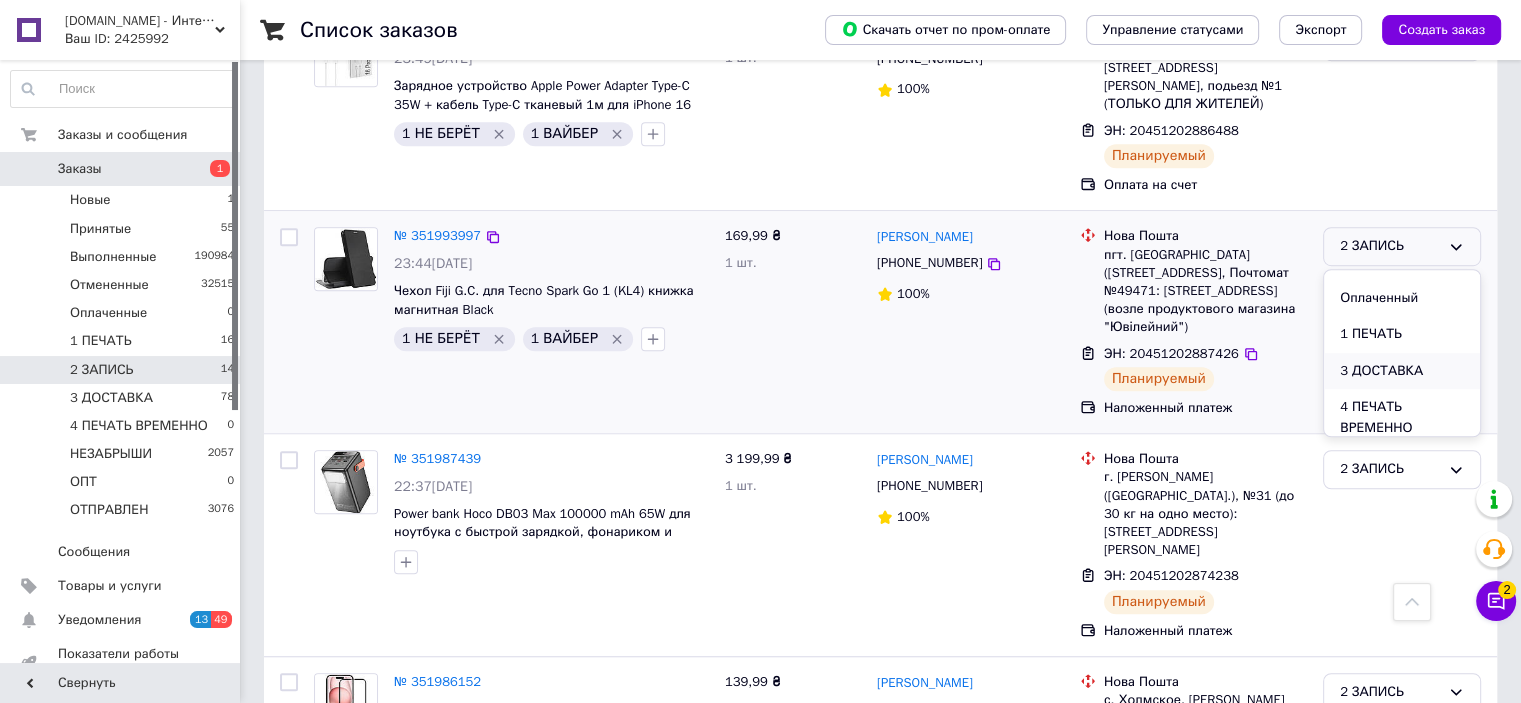click on "3 ДОСТАВКА" at bounding box center (1402, 371) 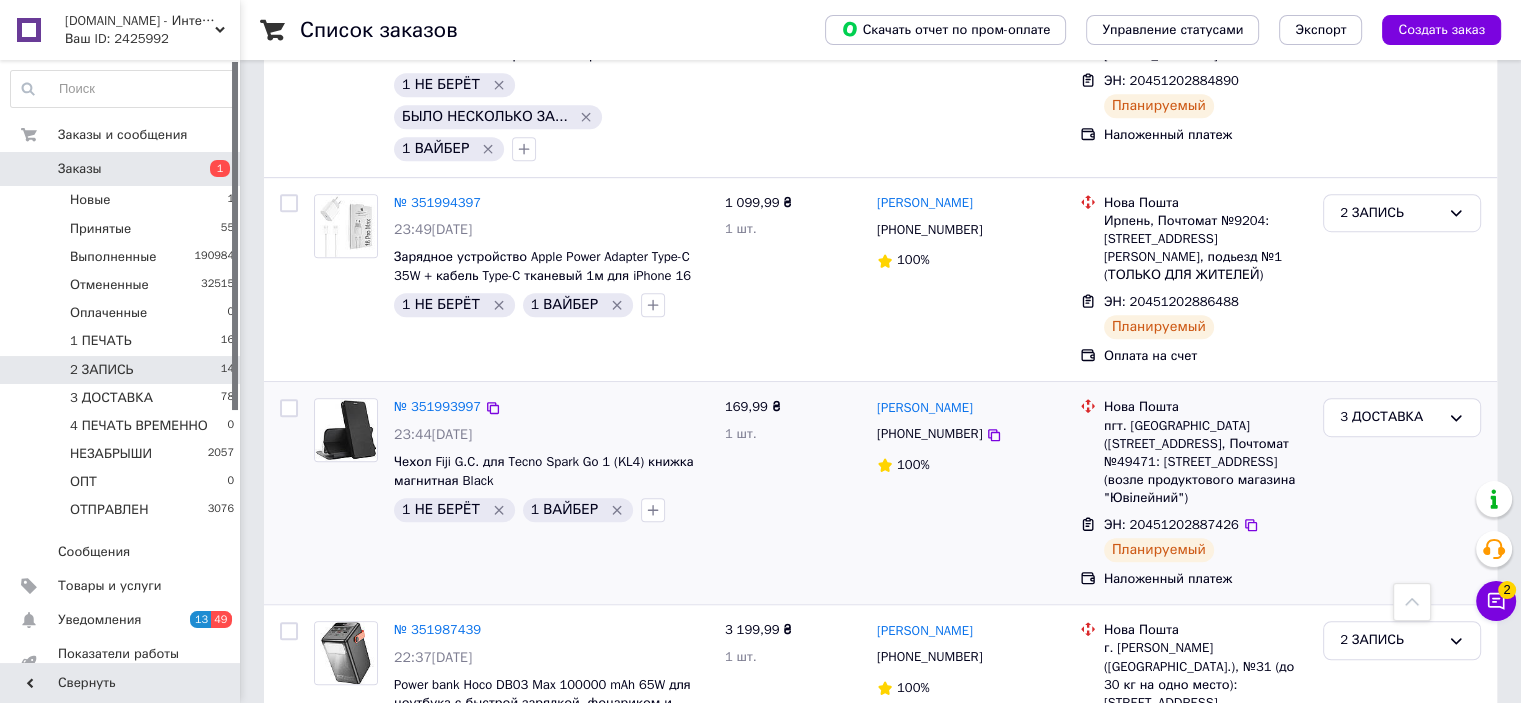 scroll, scrollTop: 1120, scrollLeft: 0, axis: vertical 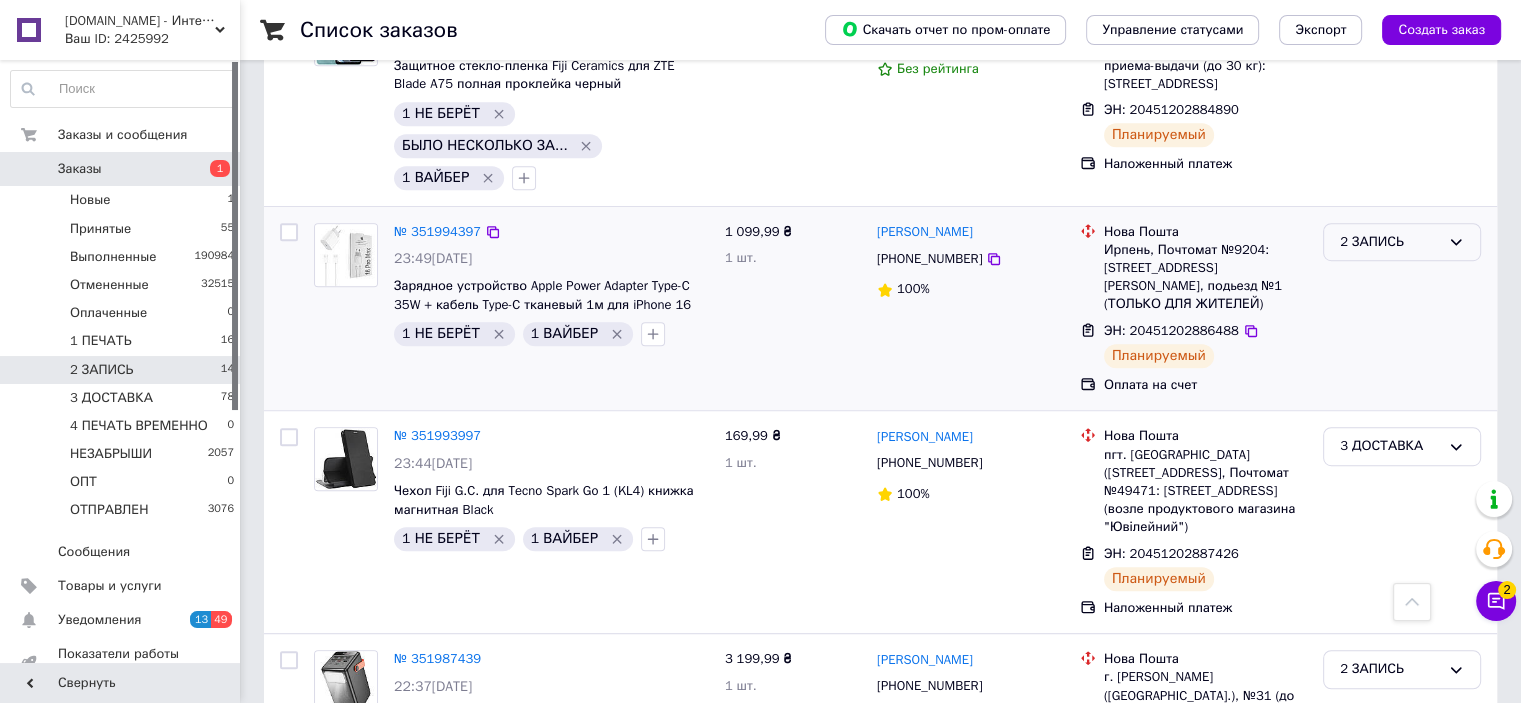 click on "2 ЗАПИСЬ" at bounding box center (1390, 242) 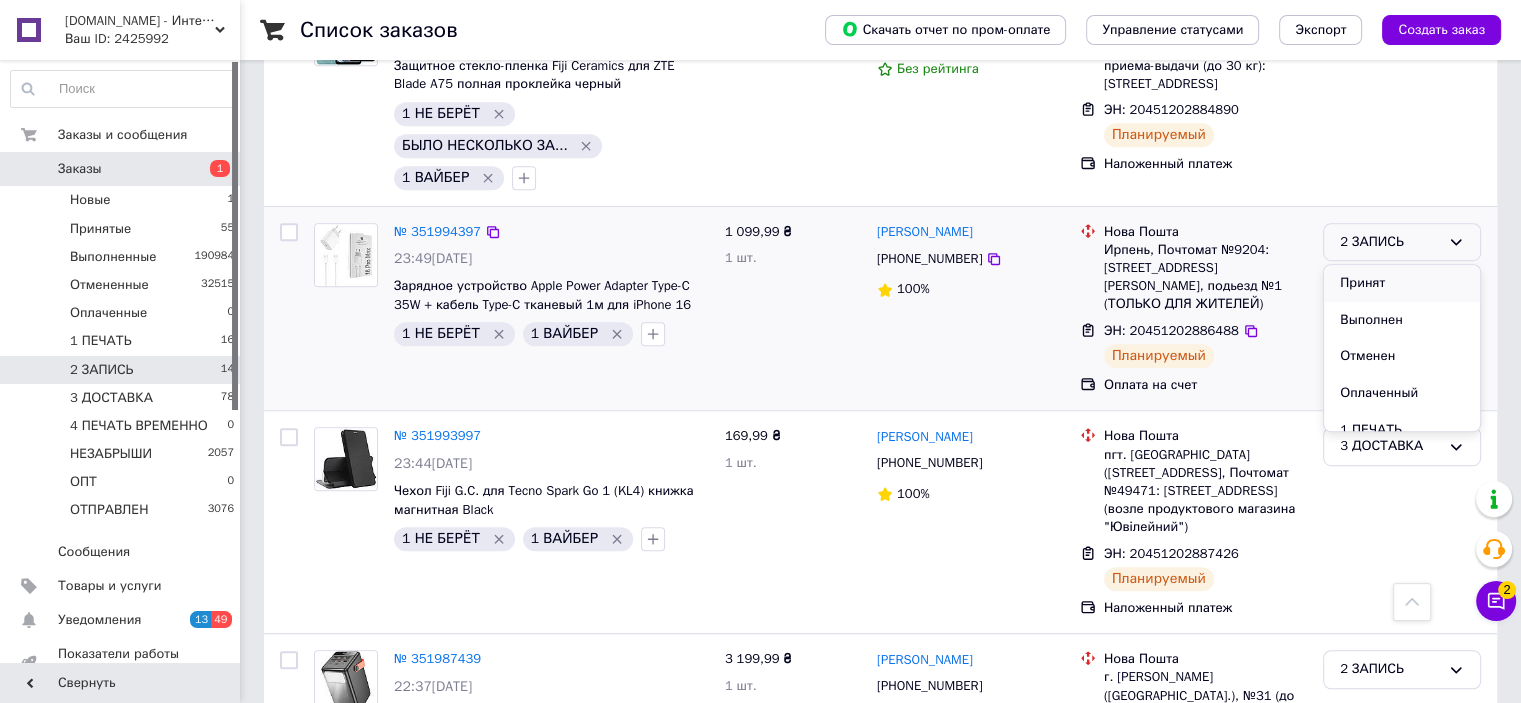 scroll, scrollTop: 100, scrollLeft: 0, axis: vertical 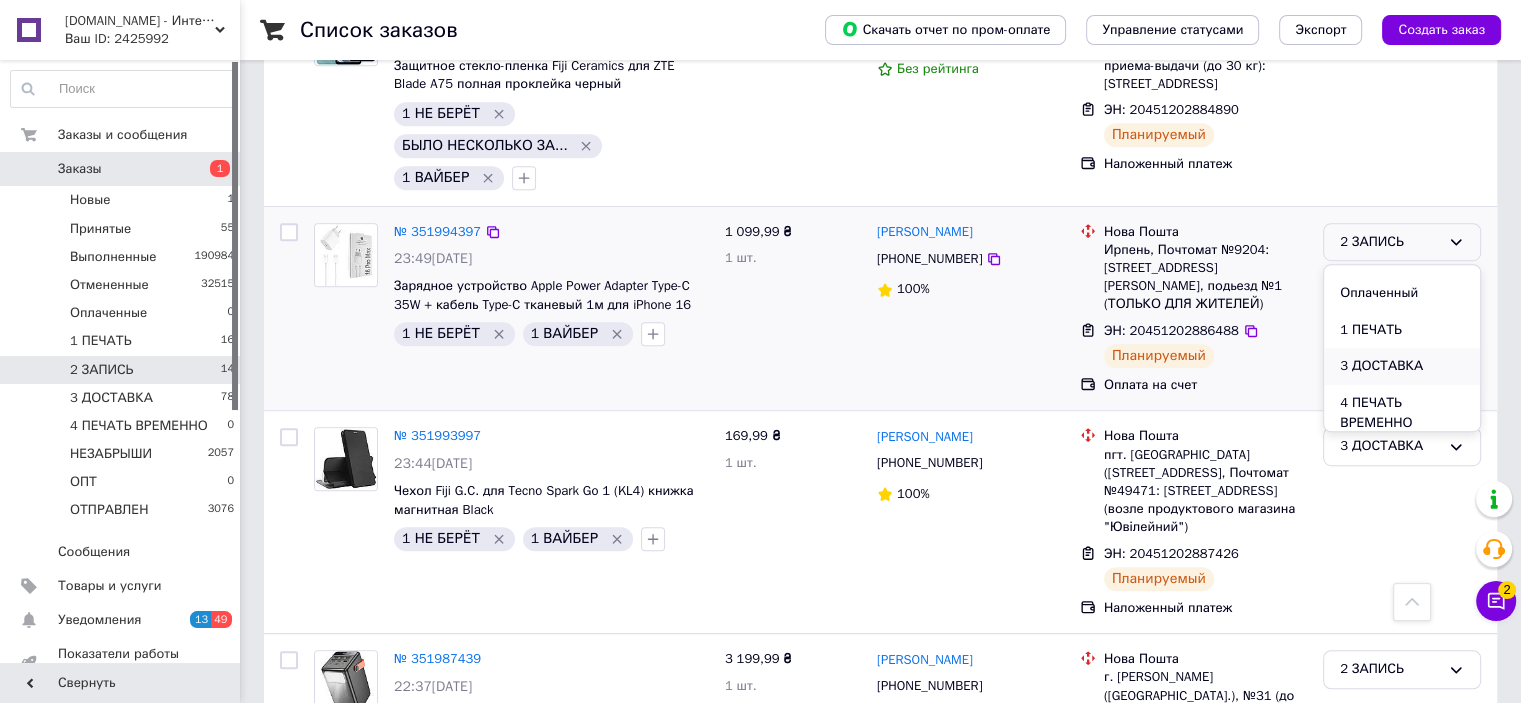 click on "3 ДОСТАВКА" at bounding box center [1402, 366] 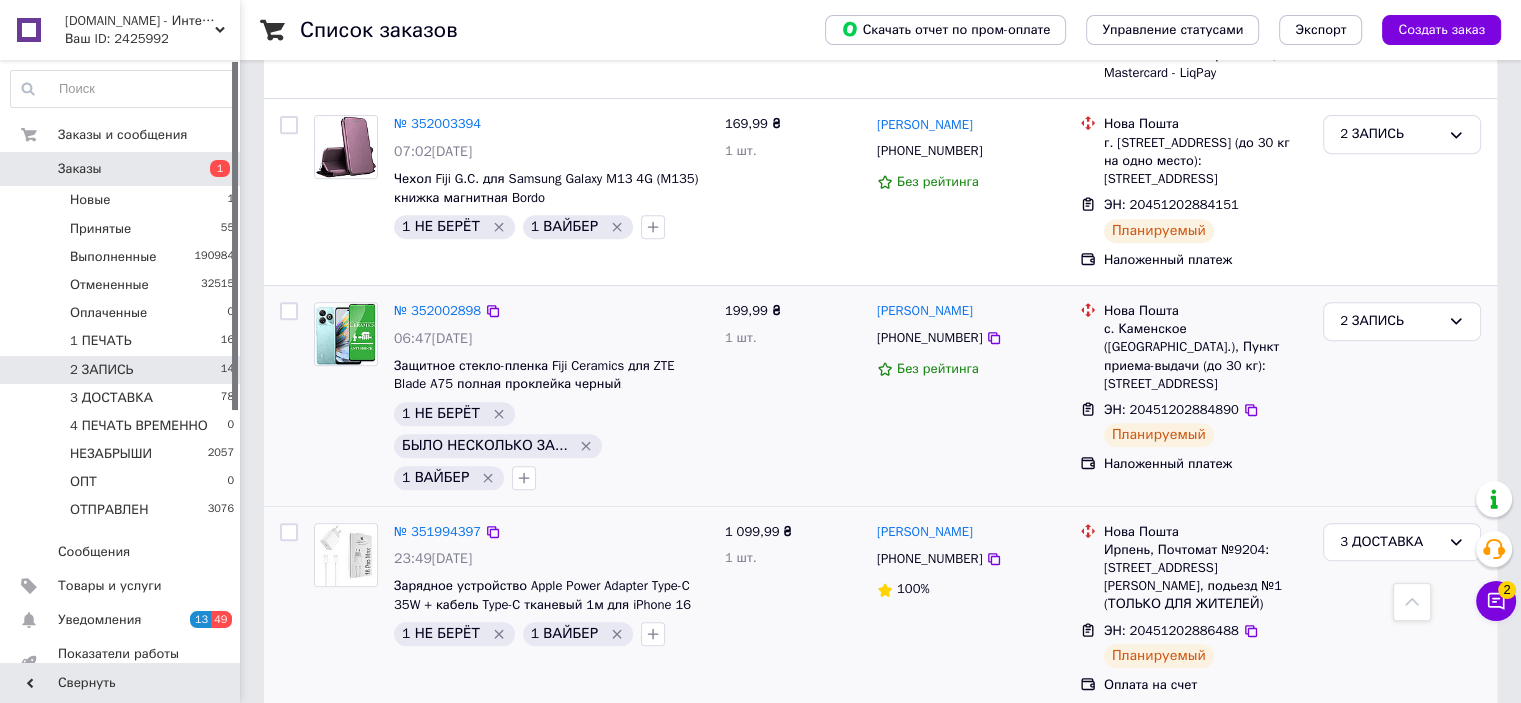 scroll, scrollTop: 920, scrollLeft: 0, axis: vertical 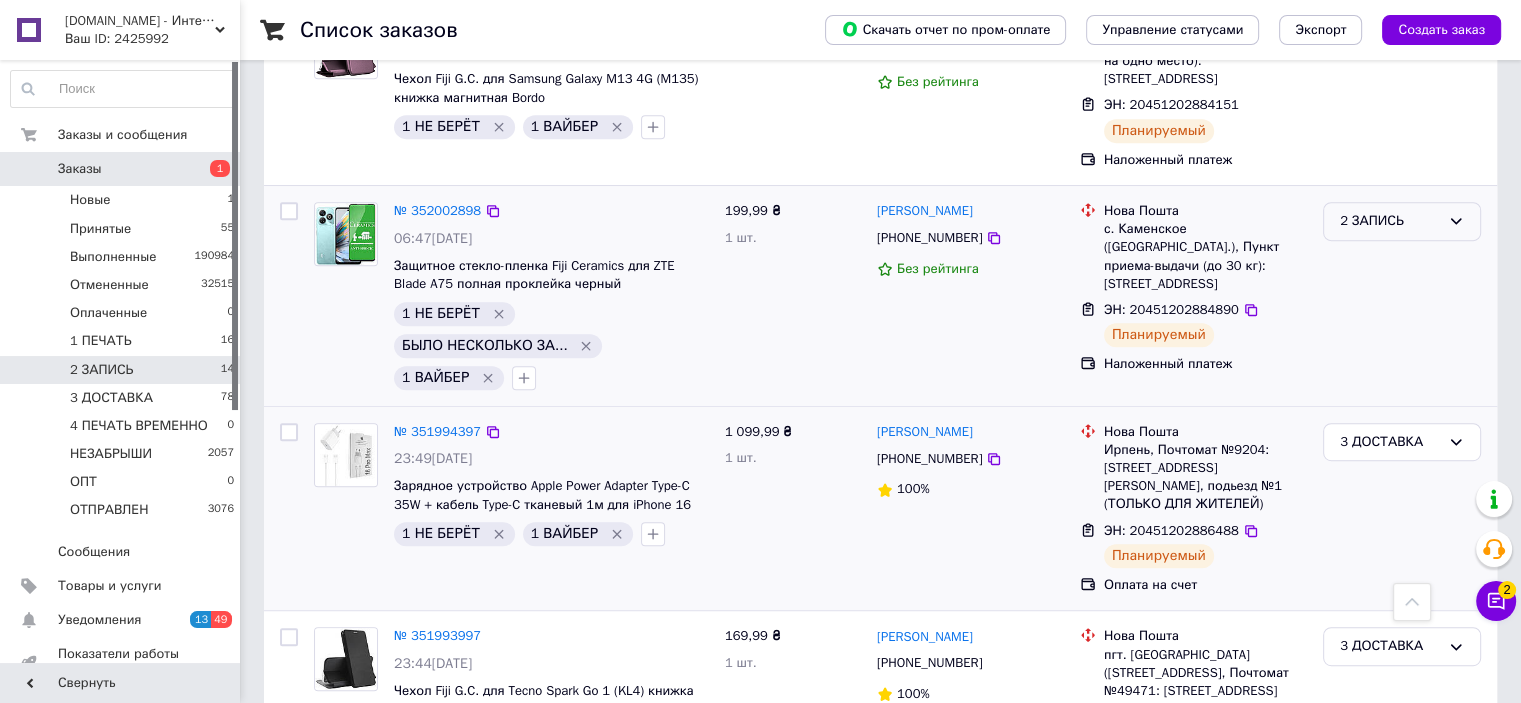 click on "2 ЗАПИСЬ" at bounding box center [1390, 221] 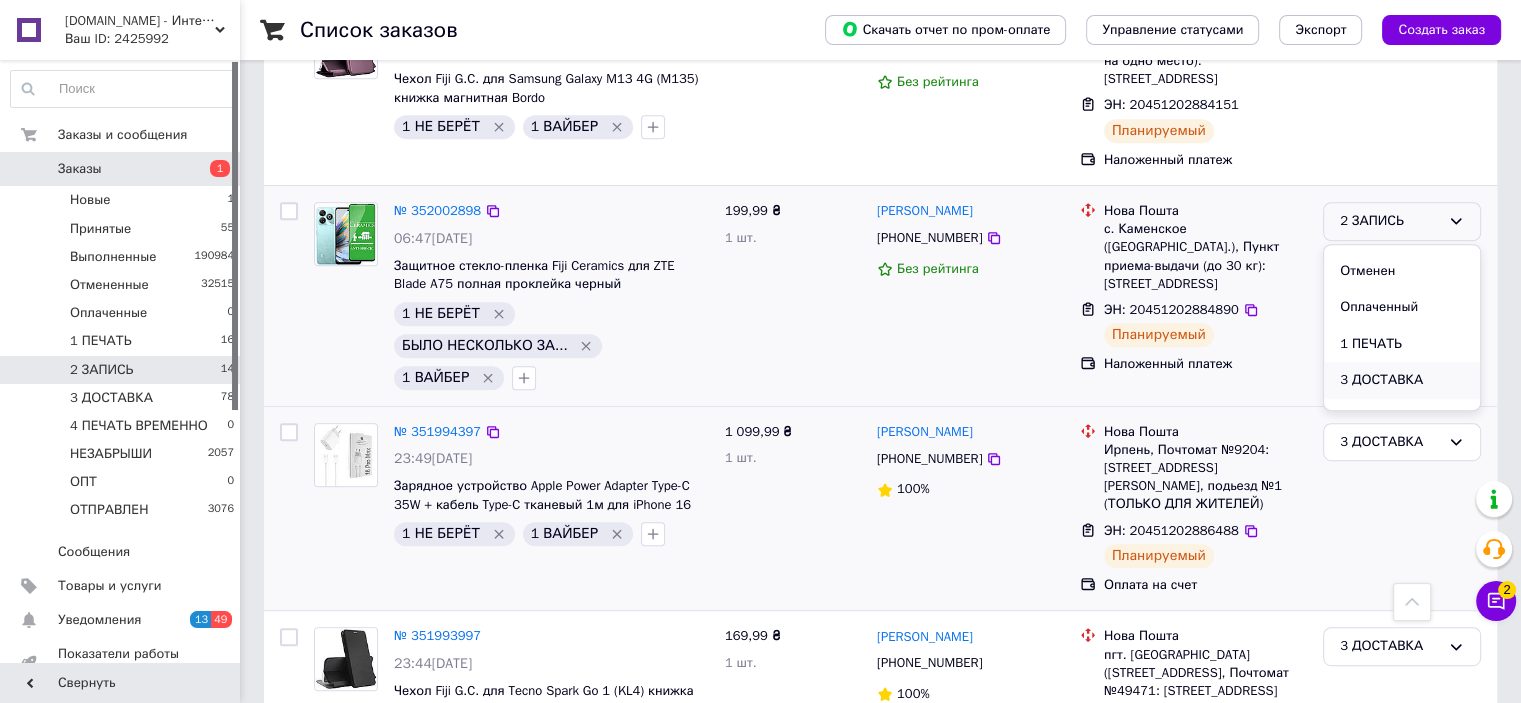 scroll, scrollTop: 100, scrollLeft: 0, axis: vertical 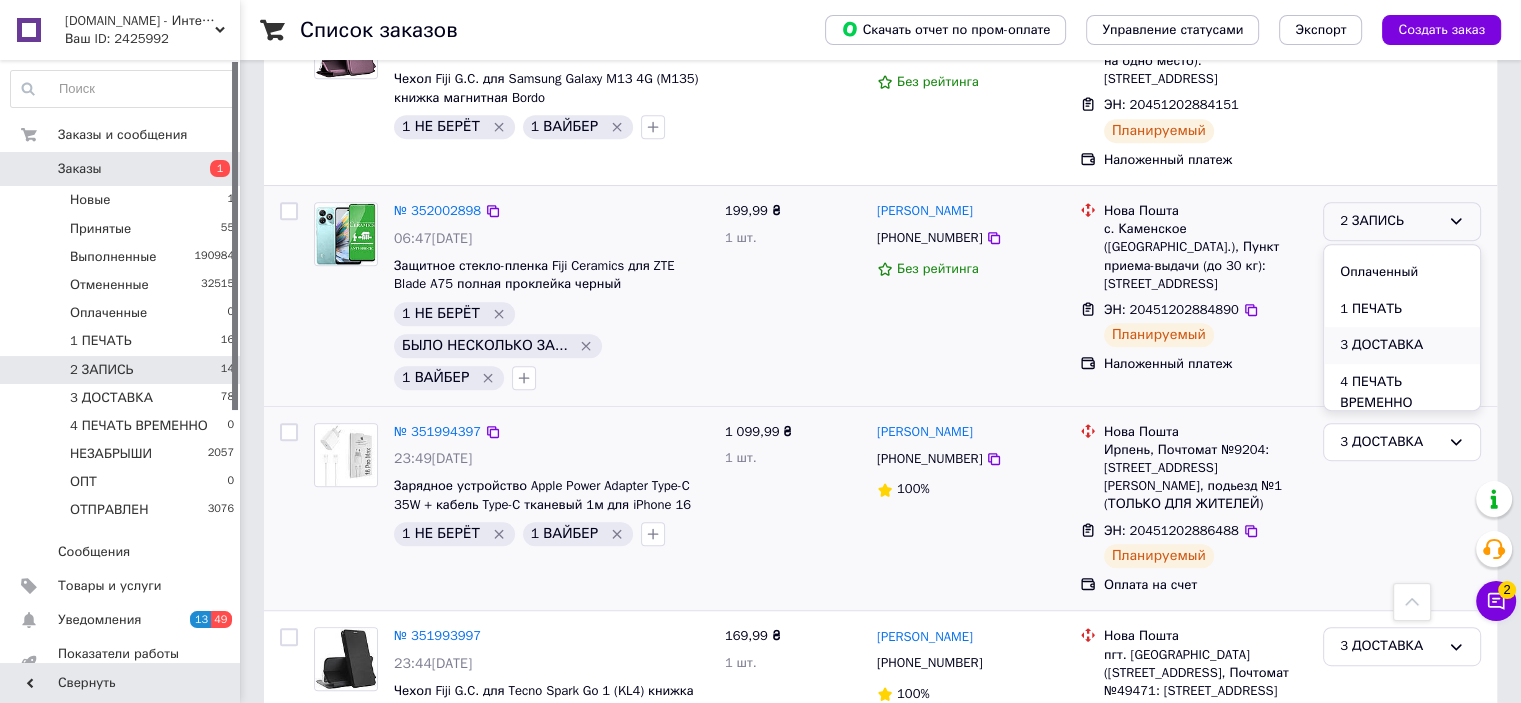 click on "3 ДОСТАВКА" at bounding box center (1402, 345) 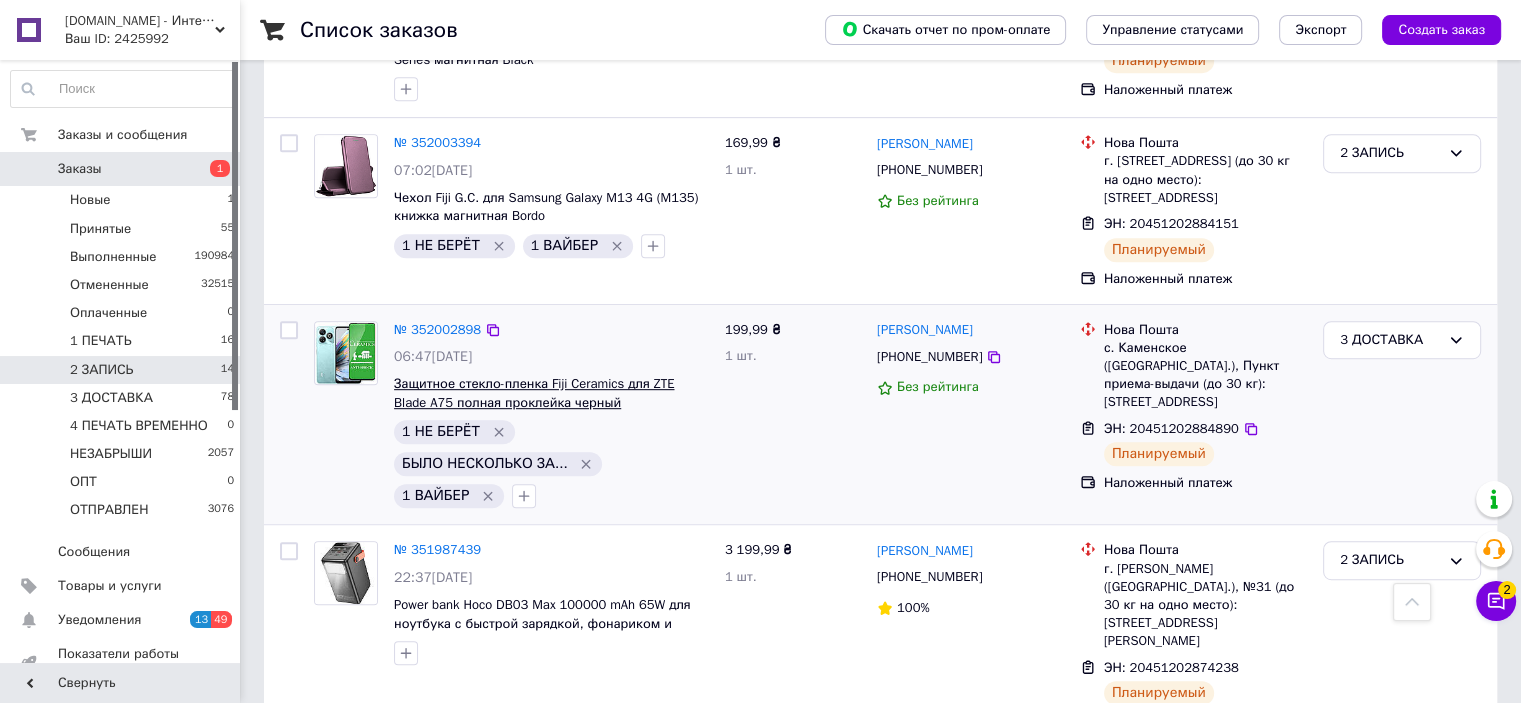 scroll, scrollTop: 1008, scrollLeft: 0, axis: vertical 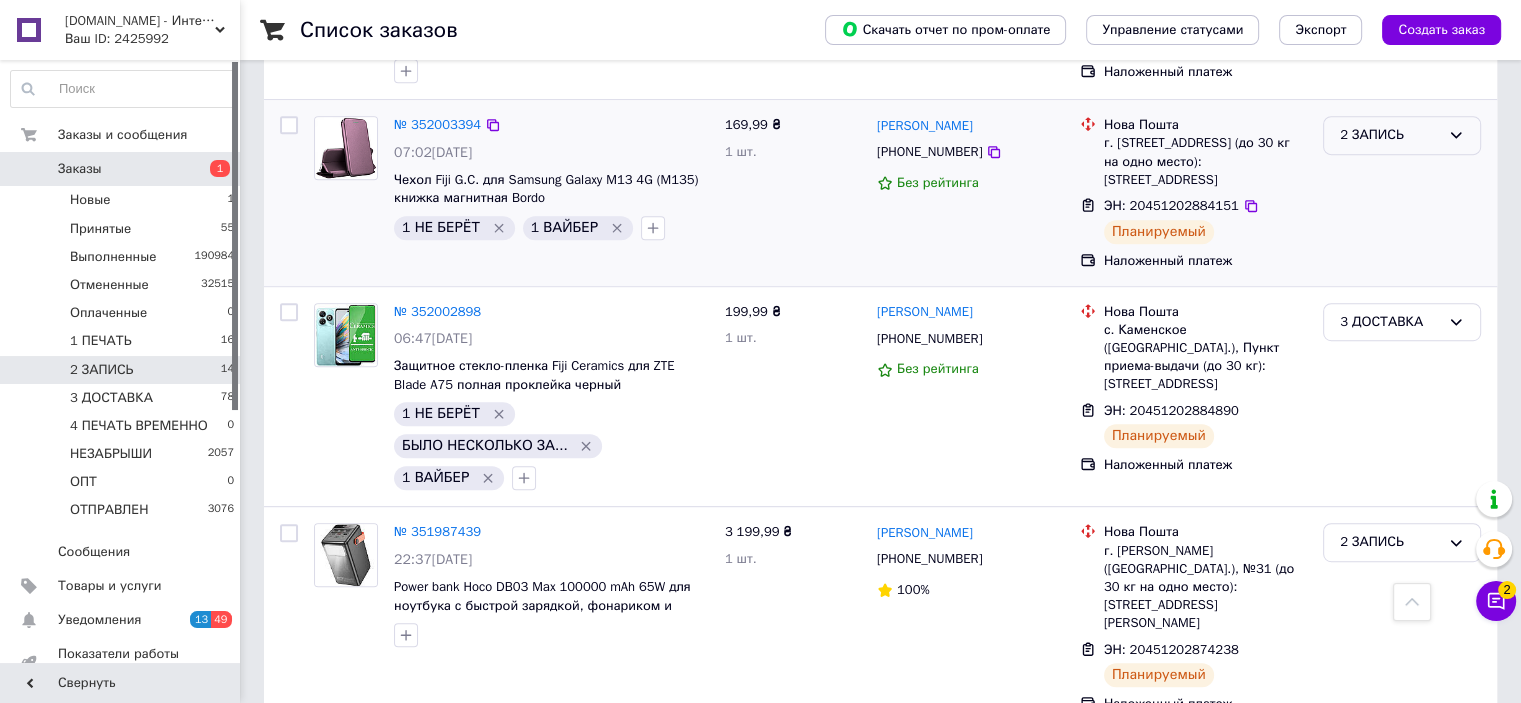click on "2 ЗАПИСЬ" at bounding box center (1390, 135) 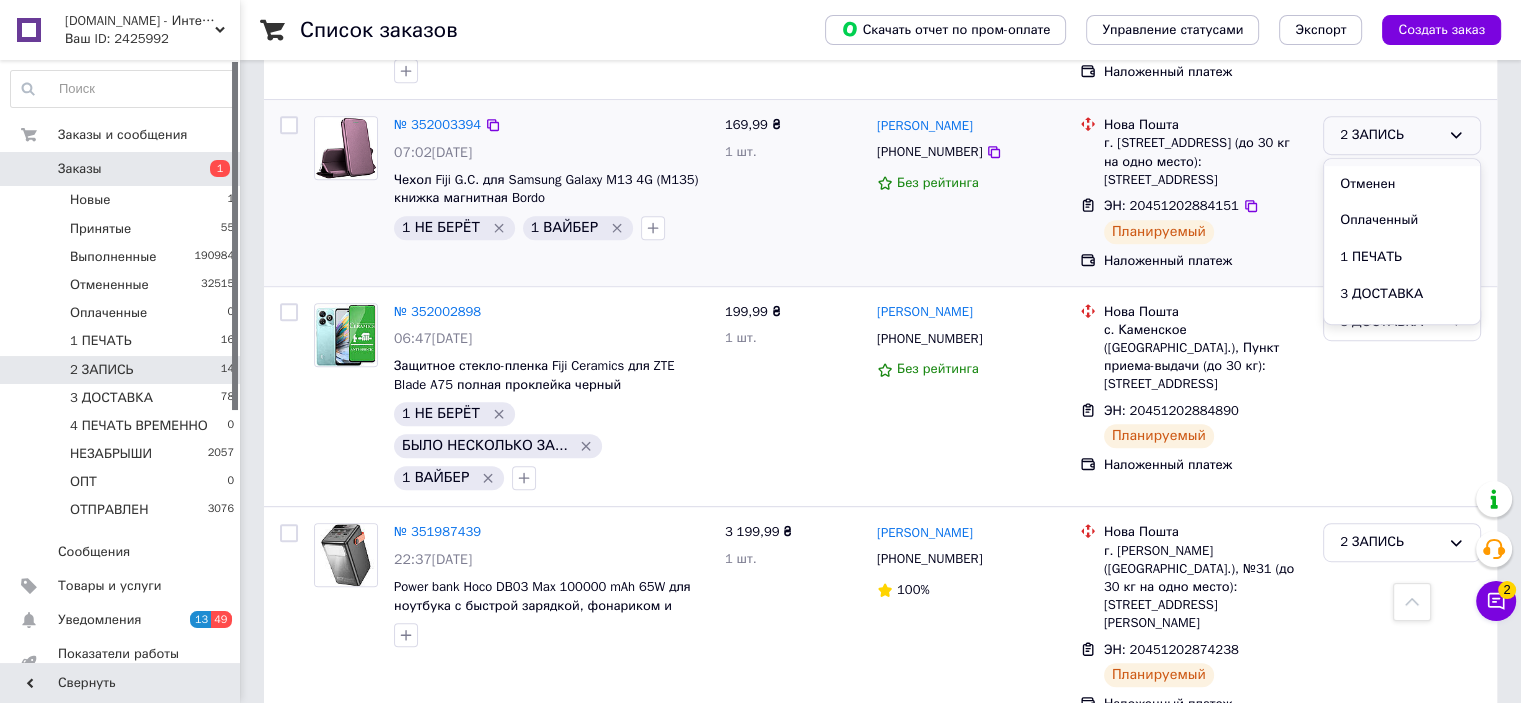 scroll, scrollTop: 100, scrollLeft: 0, axis: vertical 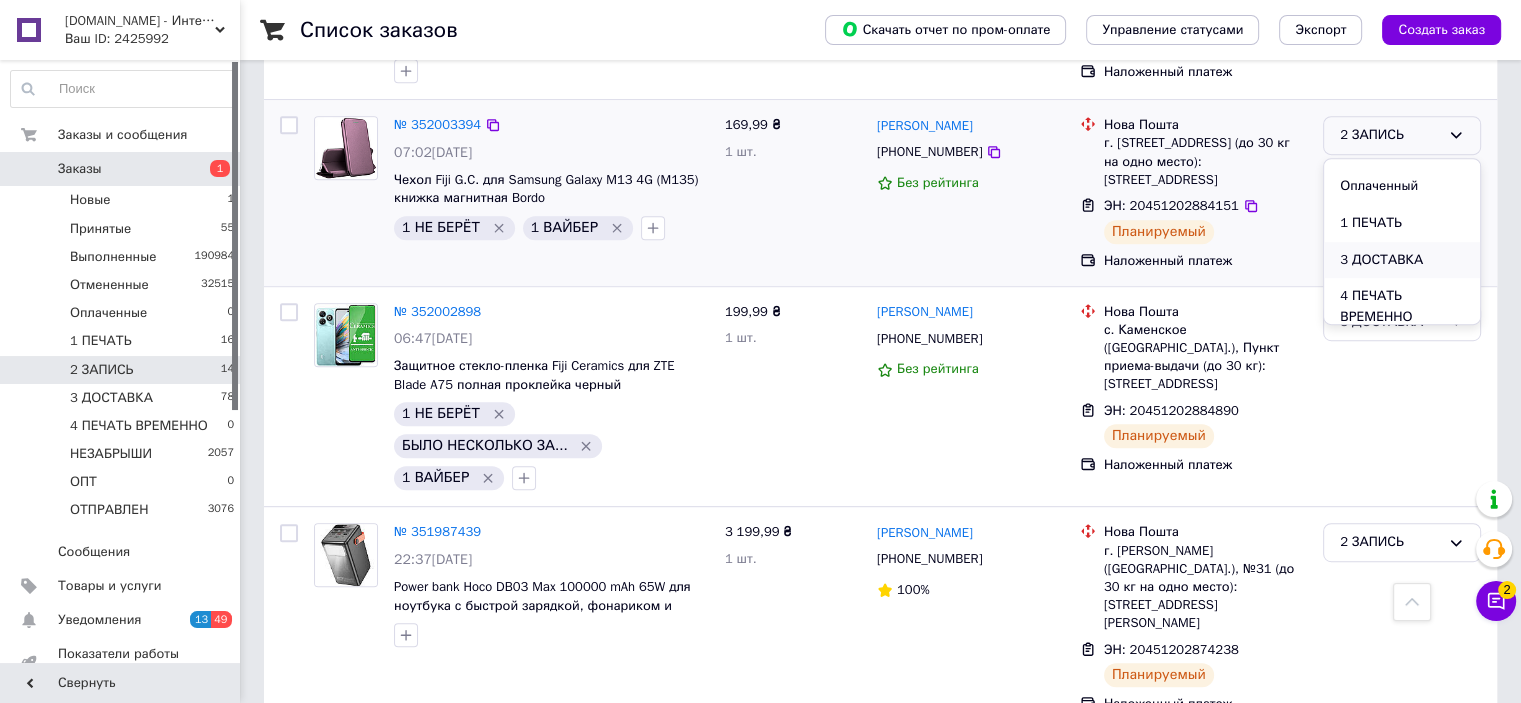 click on "3 ДОСТАВКА" at bounding box center [1402, 260] 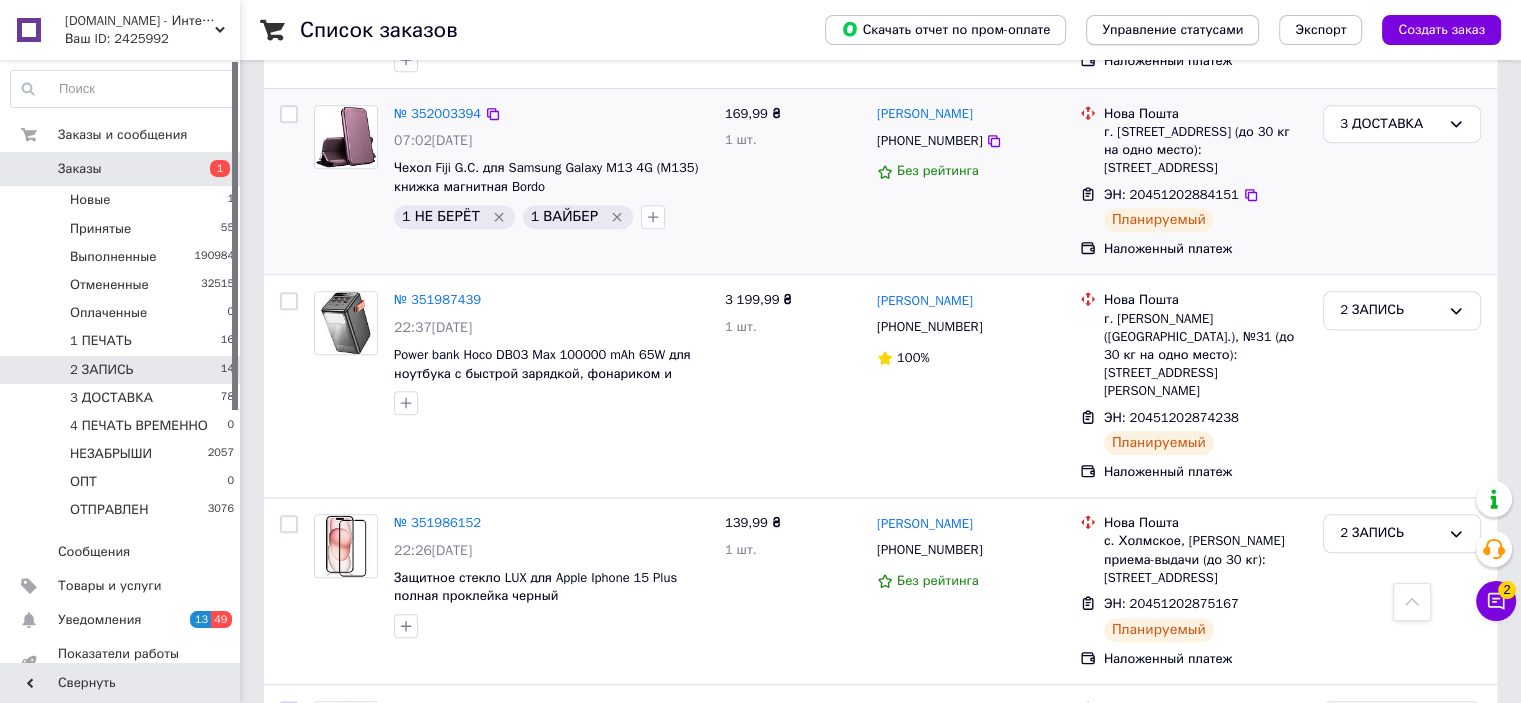 scroll, scrollTop: 635, scrollLeft: 0, axis: vertical 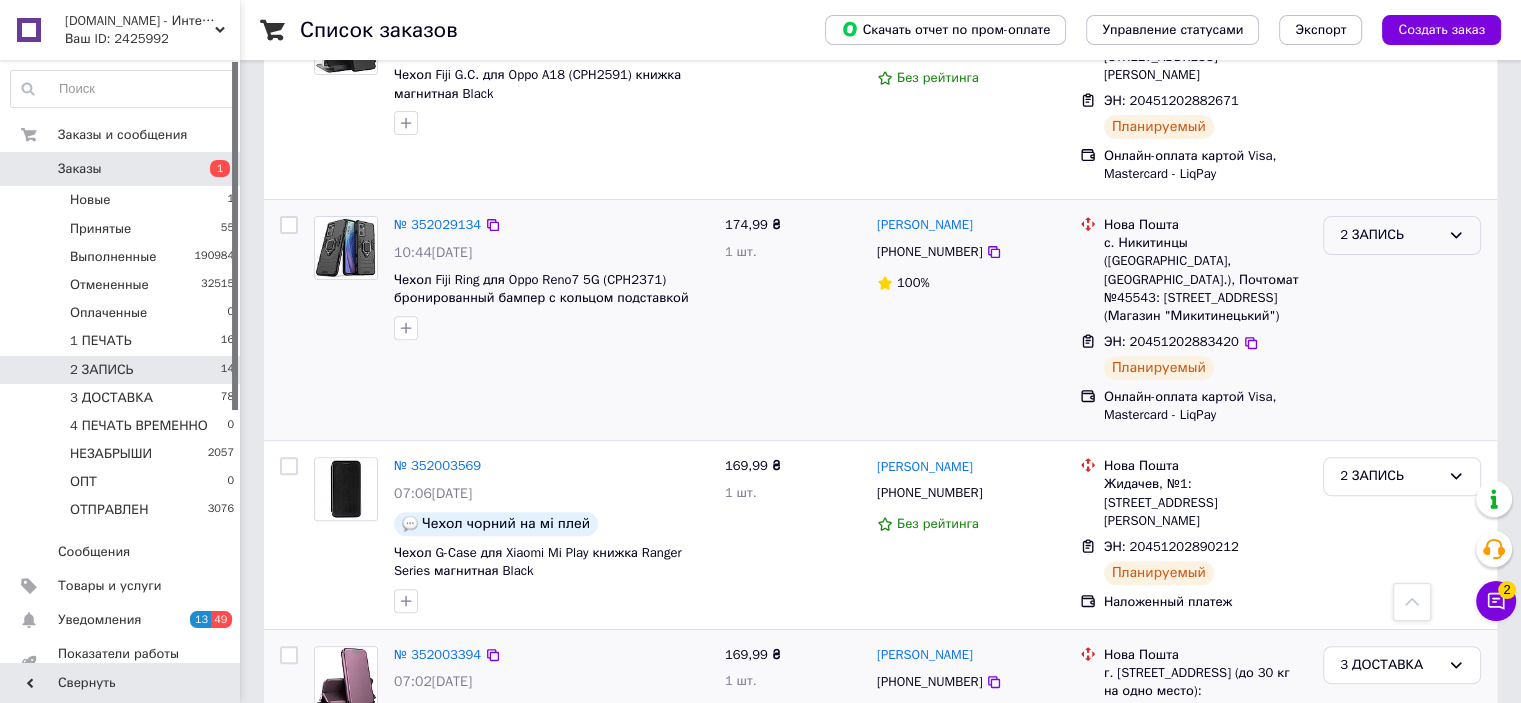 click on "2 ЗАПИСЬ" at bounding box center (1402, 235) 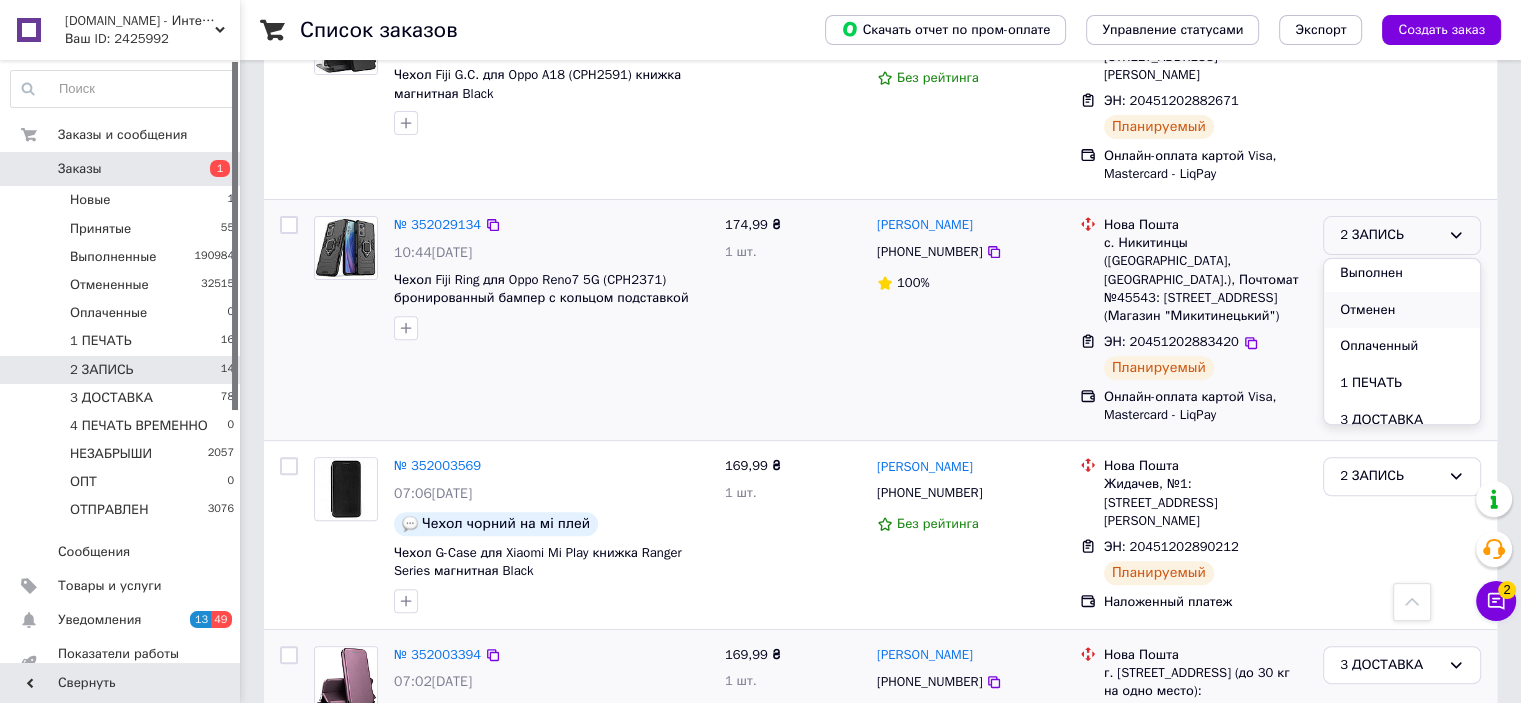 scroll, scrollTop: 100, scrollLeft: 0, axis: vertical 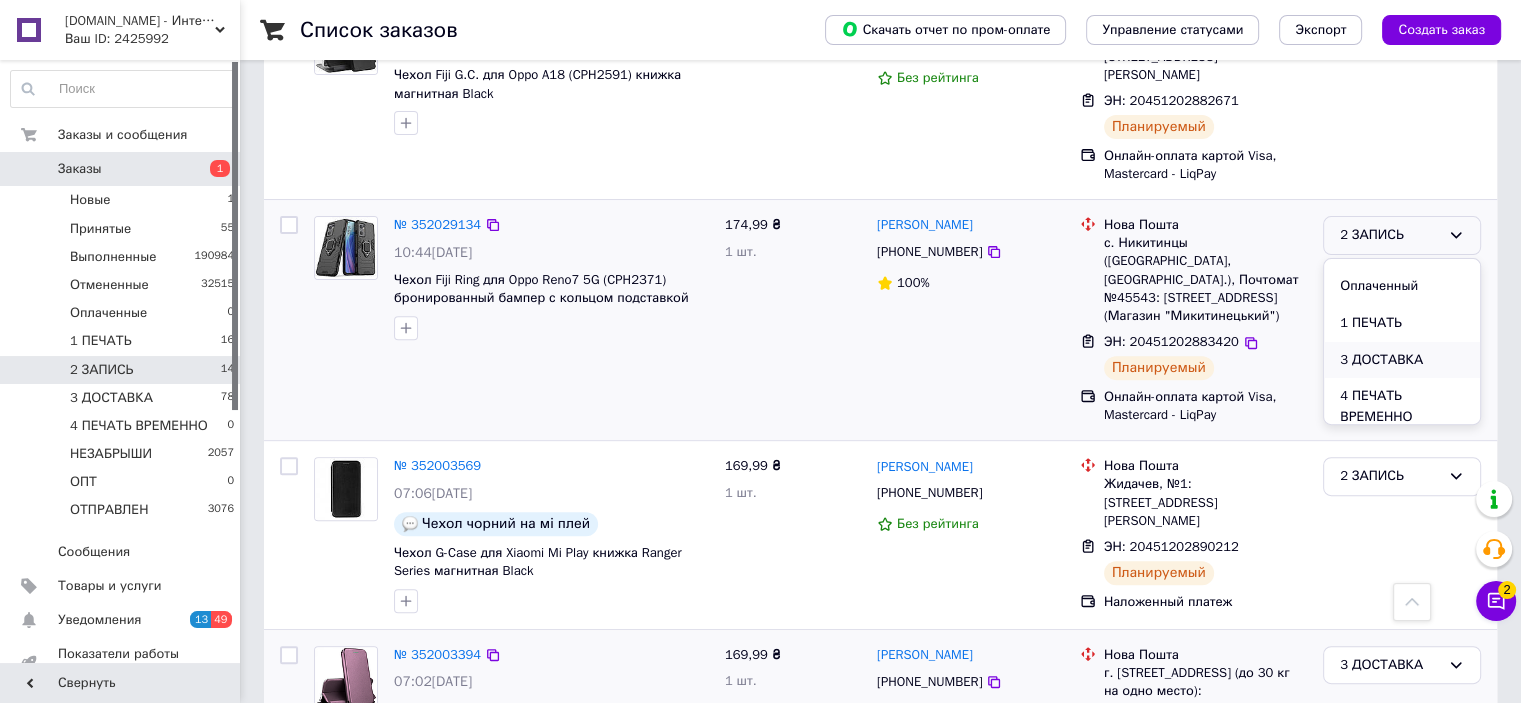 click on "3 ДОСТАВКА" at bounding box center (1402, 360) 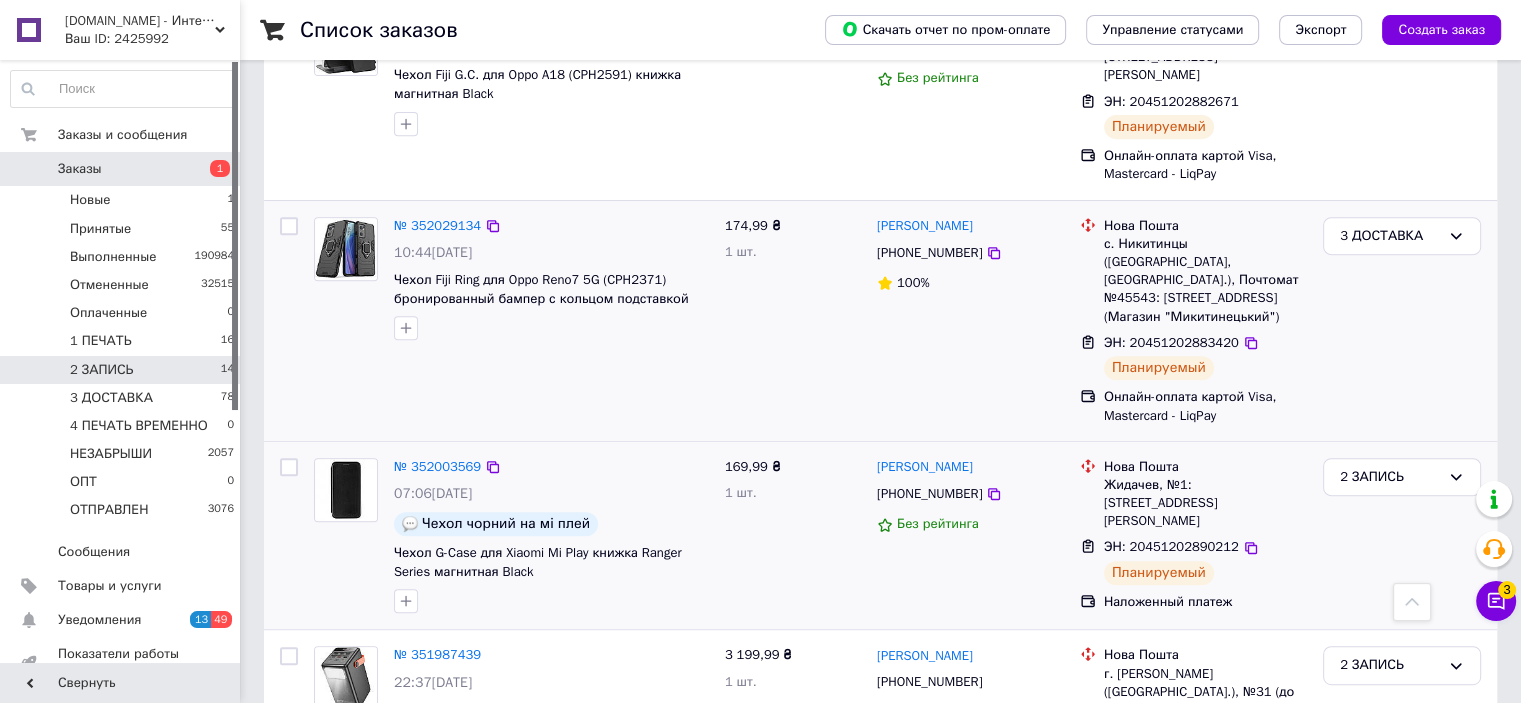 scroll, scrollTop: 721, scrollLeft: 0, axis: vertical 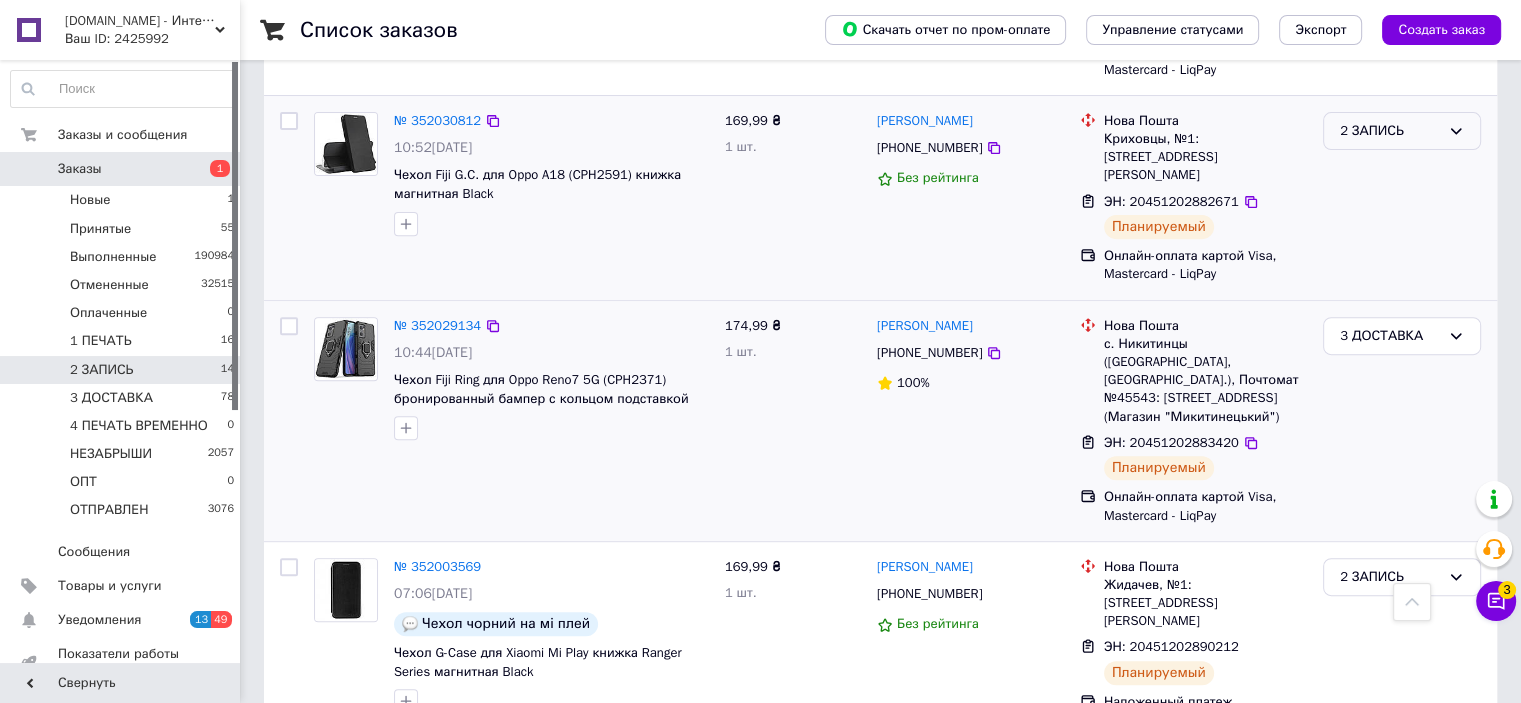 click on "2 ЗАПИСЬ" at bounding box center [1390, 131] 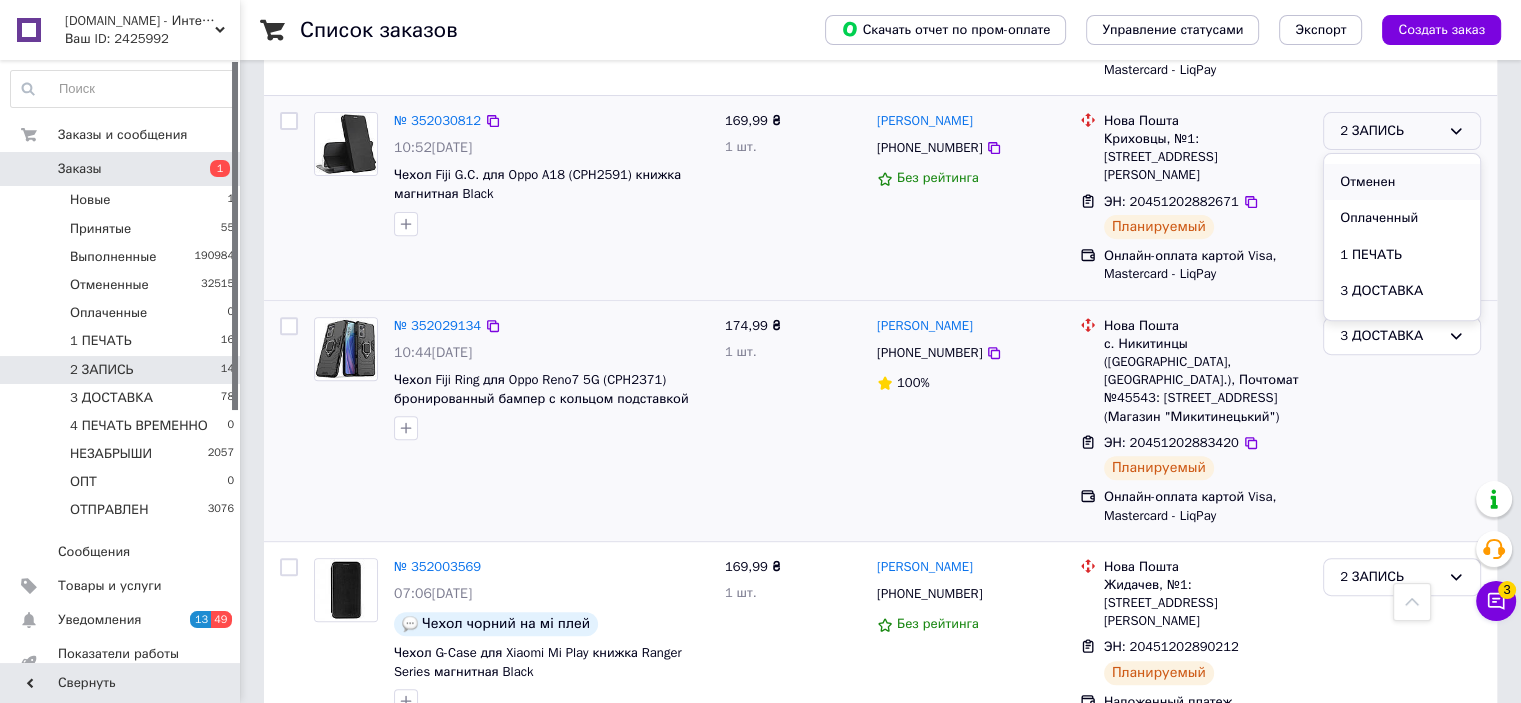 scroll, scrollTop: 100, scrollLeft: 0, axis: vertical 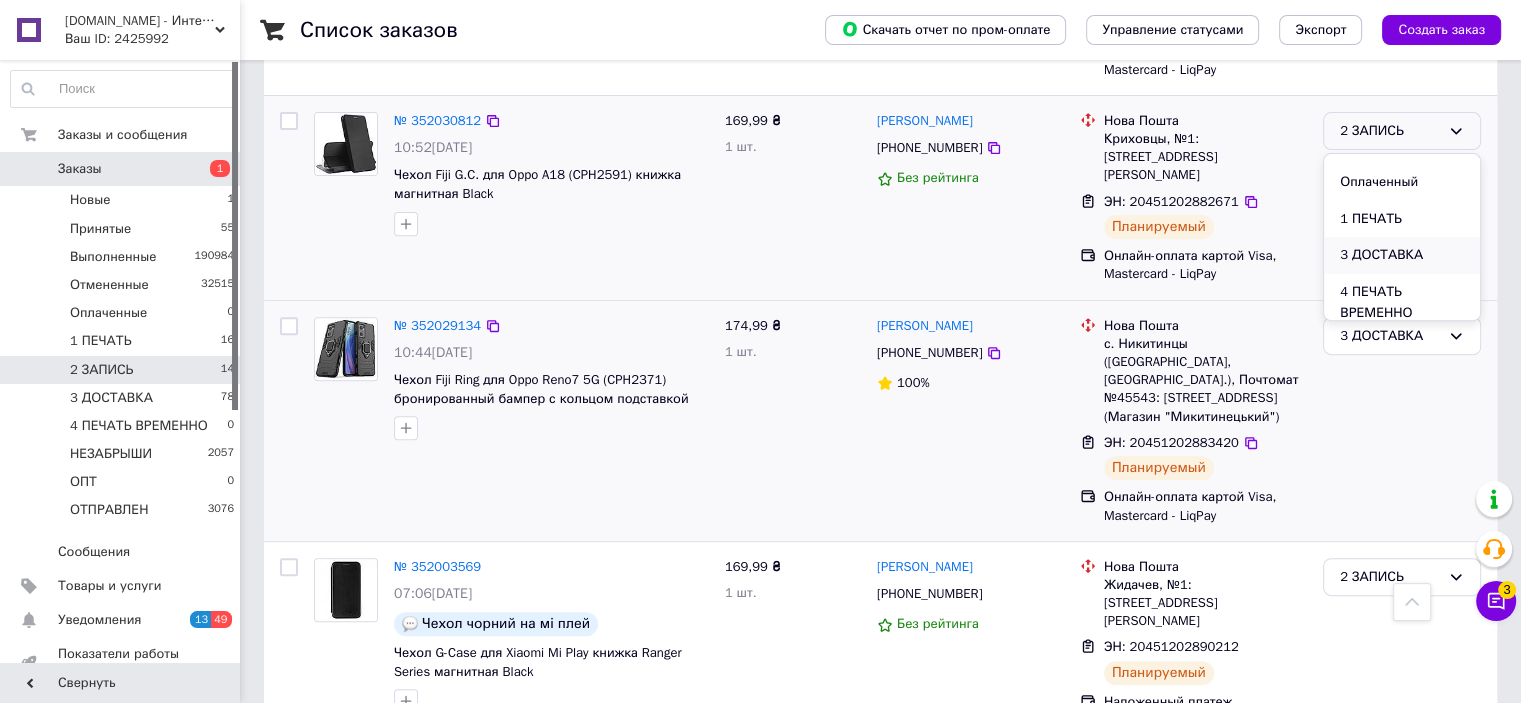 click on "3 ДОСТАВКА" at bounding box center [1402, 255] 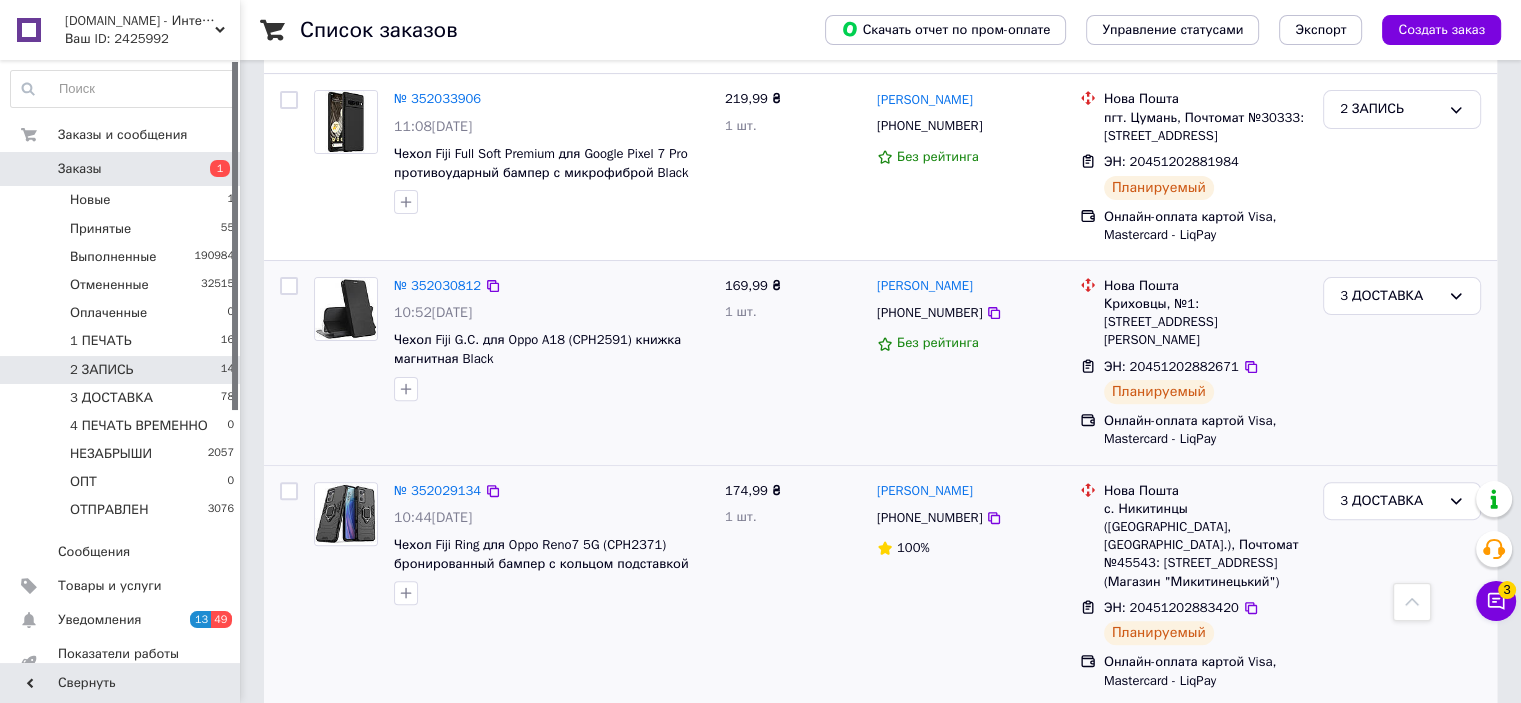 scroll, scrollTop: 321, scrollLeft: 0, axis: vertical 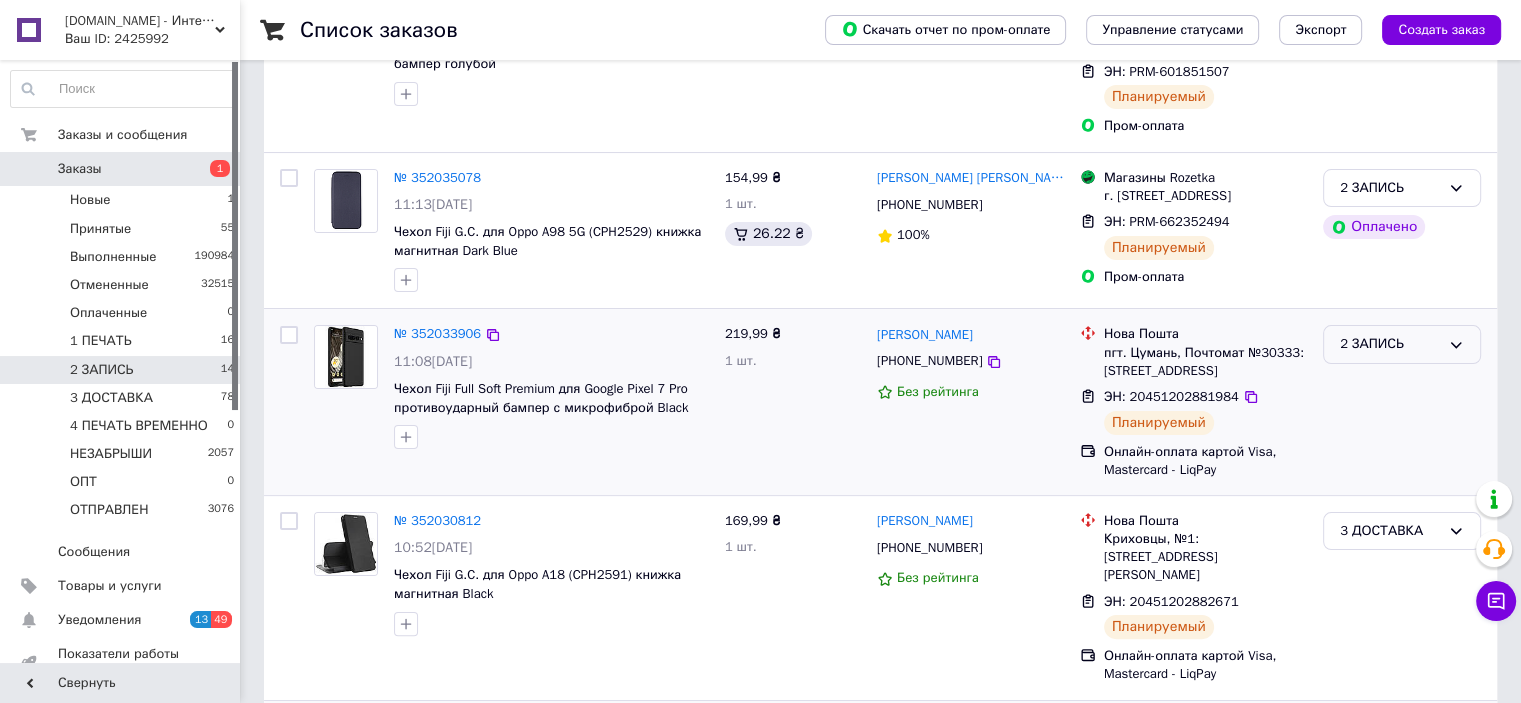 click on "2 ЗАПИСЬ" at bounding box center [1402, 344] 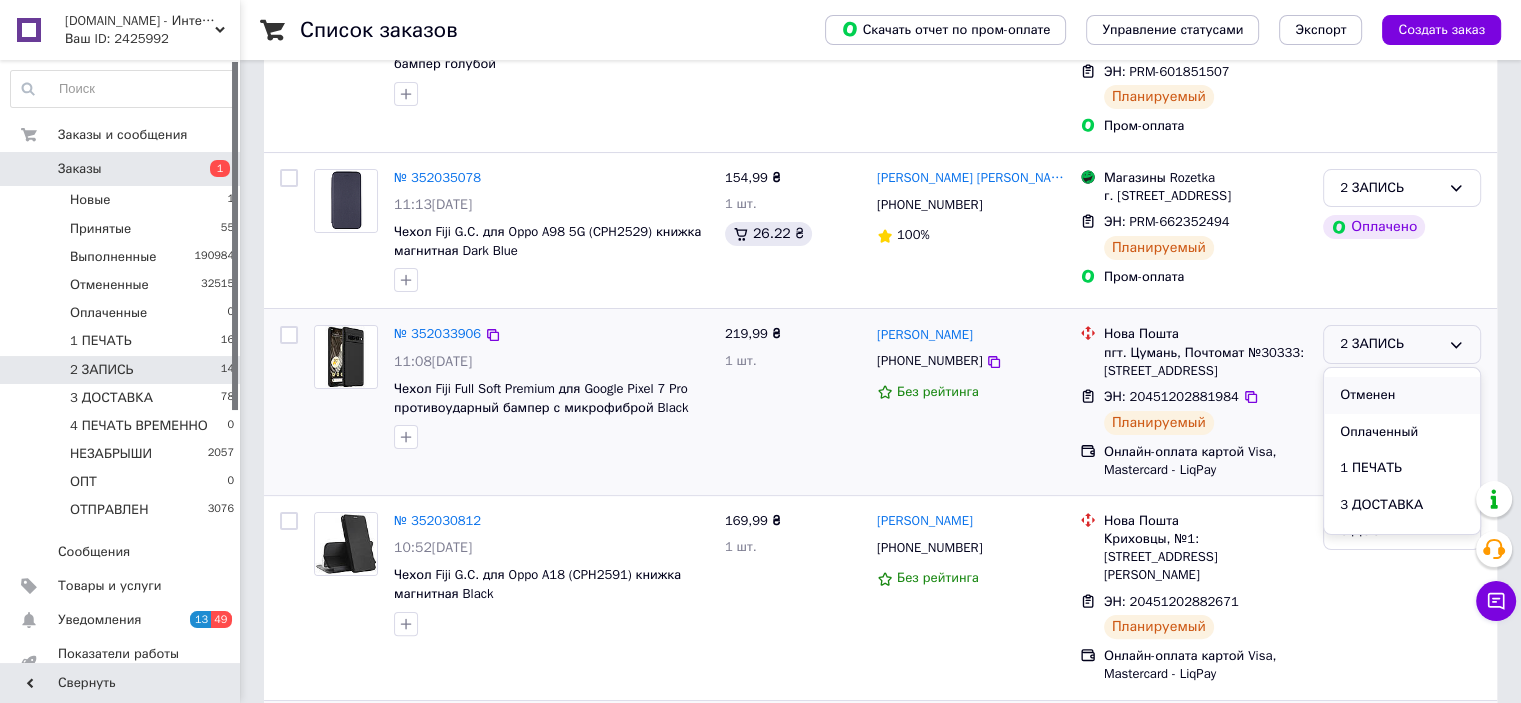 scroll, scrollTop: 100, scrollLeft: 0, axis: vertical 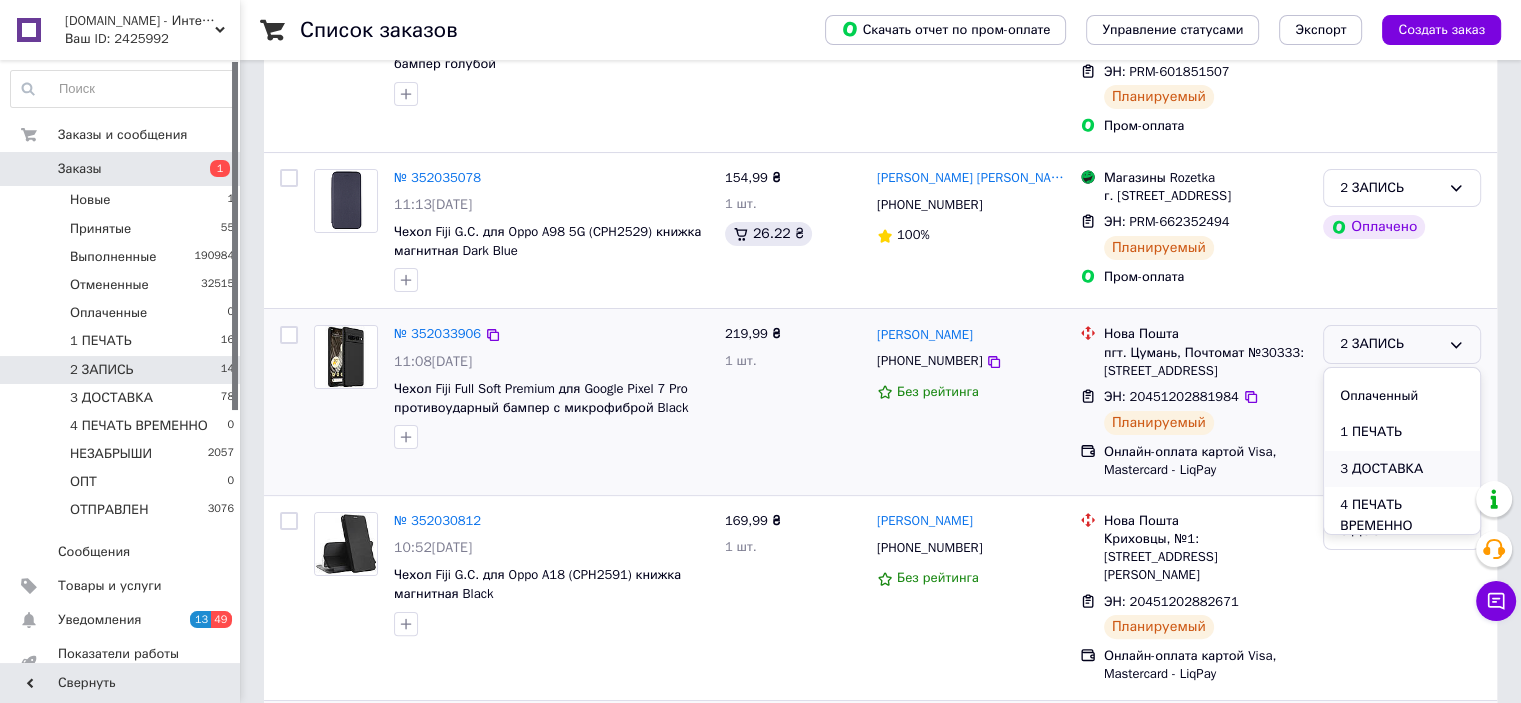 click on "3 ДОСТАВКА" at bounding box center [1402, 469] 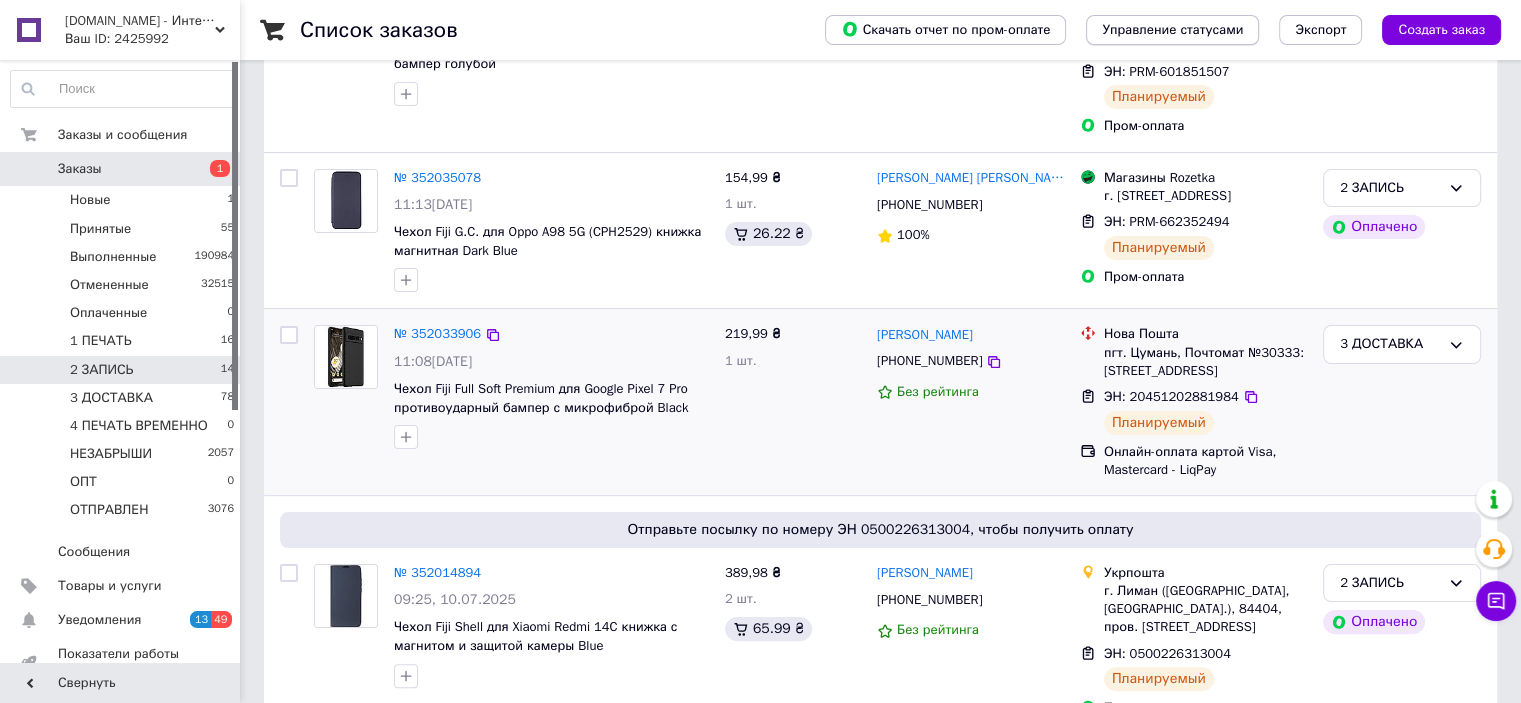scroll, scrollTop: 1698, scrollLeft: 0, axis: vertical 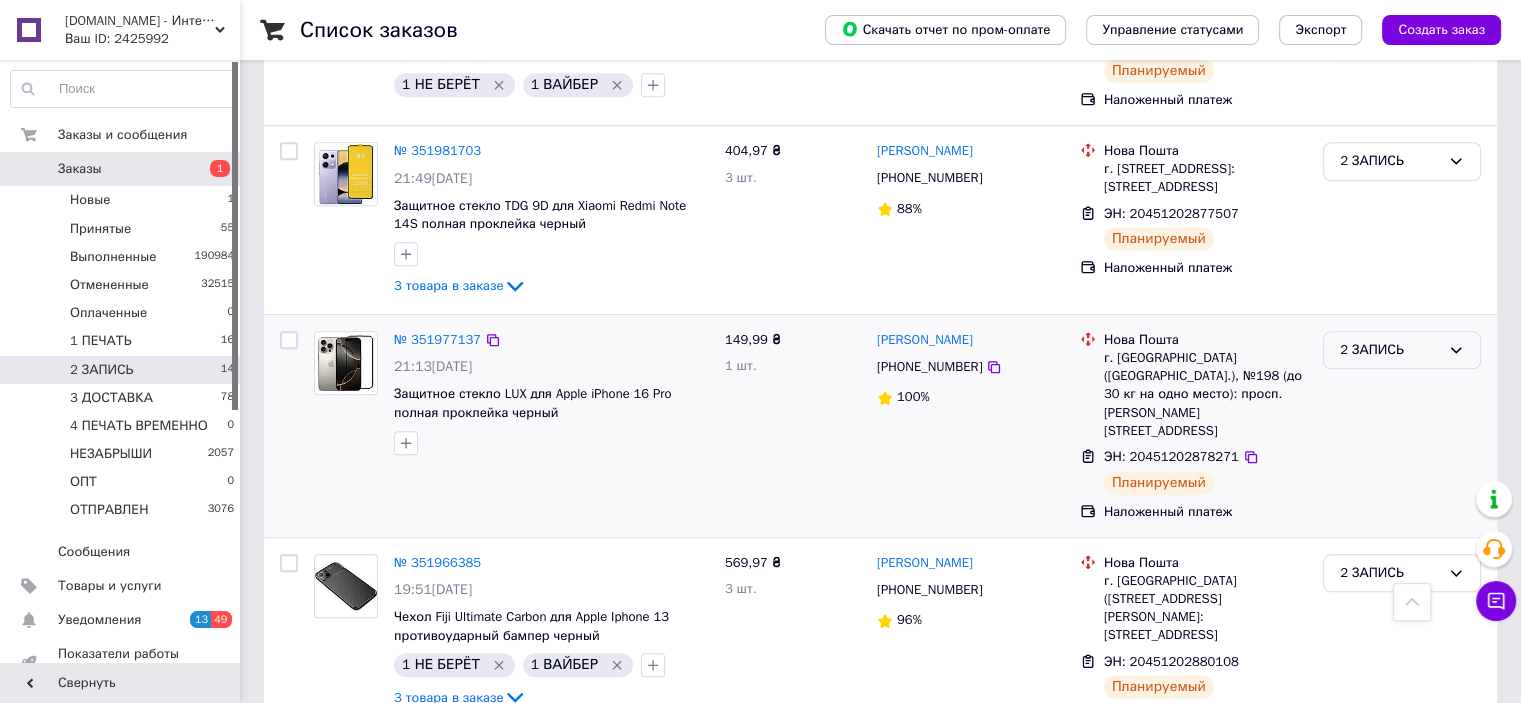 click on "2 ЗАПИСЬ" at bounding box center (1390, 350) 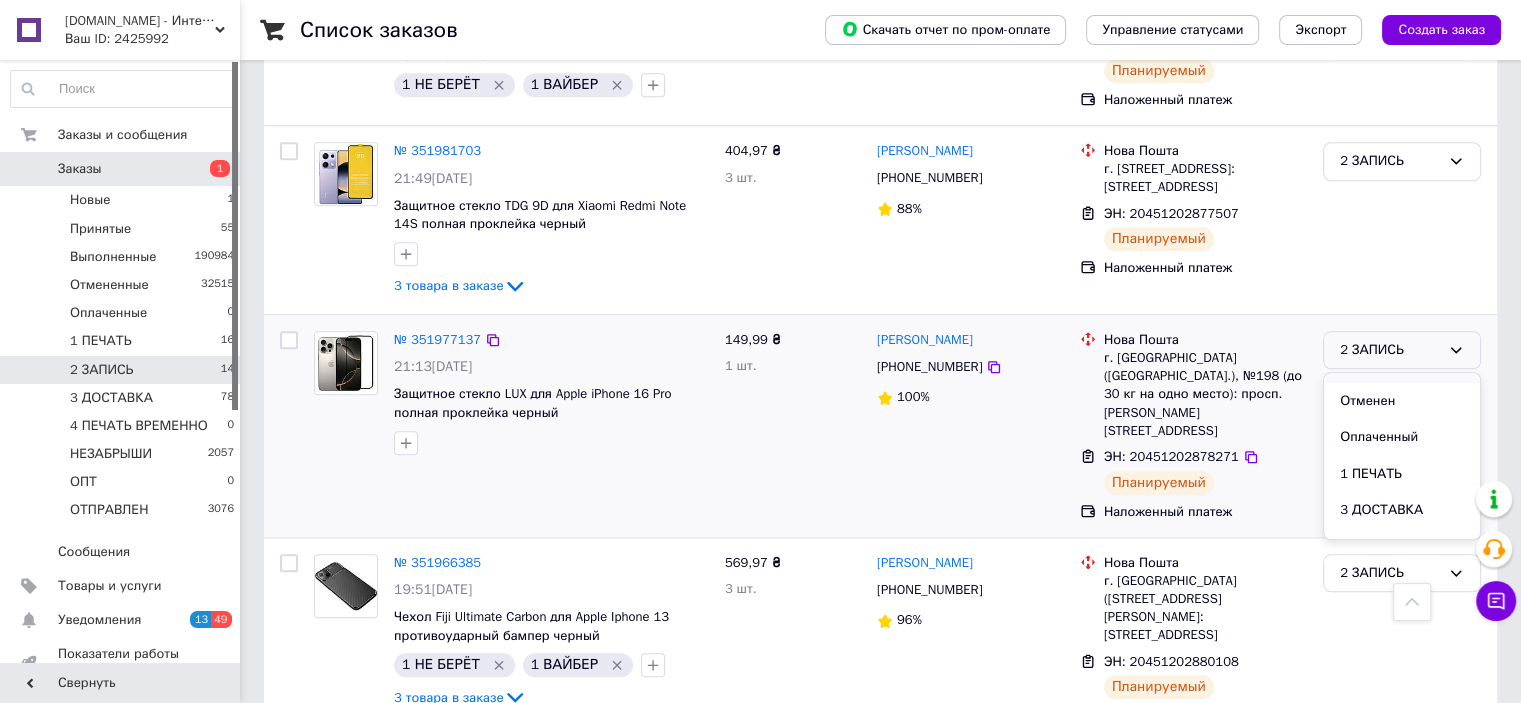 scroll, scrollTop: 100, scrollLeft: 0, axis: vertical 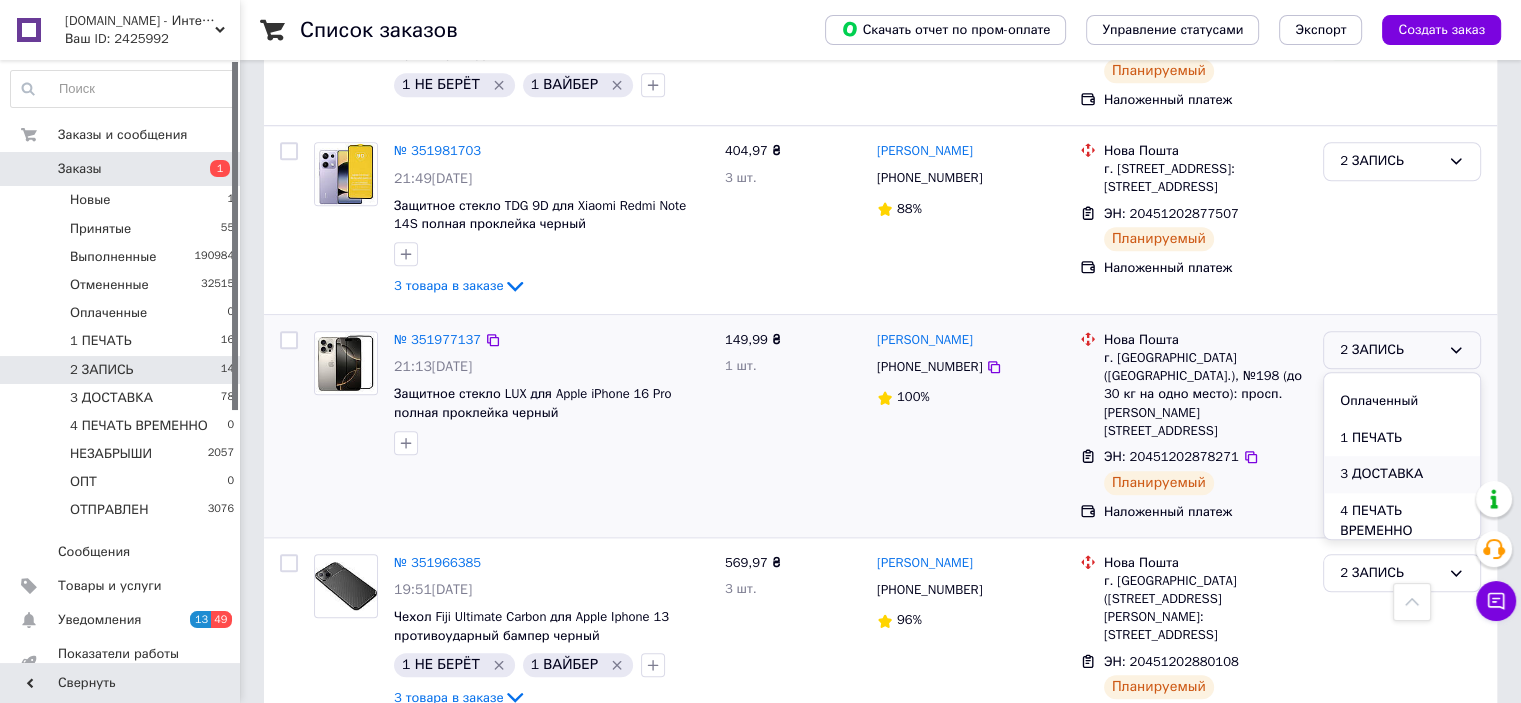 click on "3 ДОСТАВКА" at bounding box center (1402, 474) 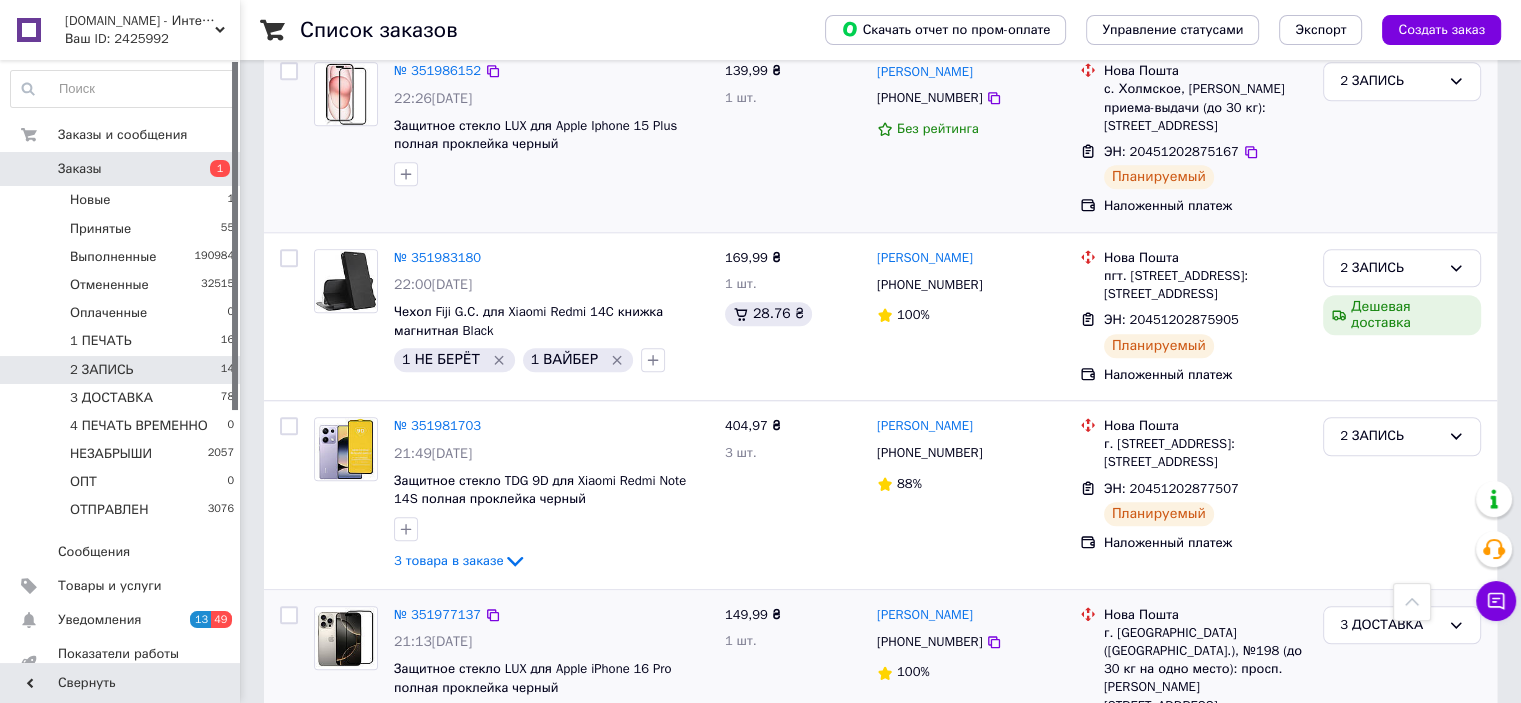 scroll, scrollTop: 1712, scrollLeft: 0, axis: vertical 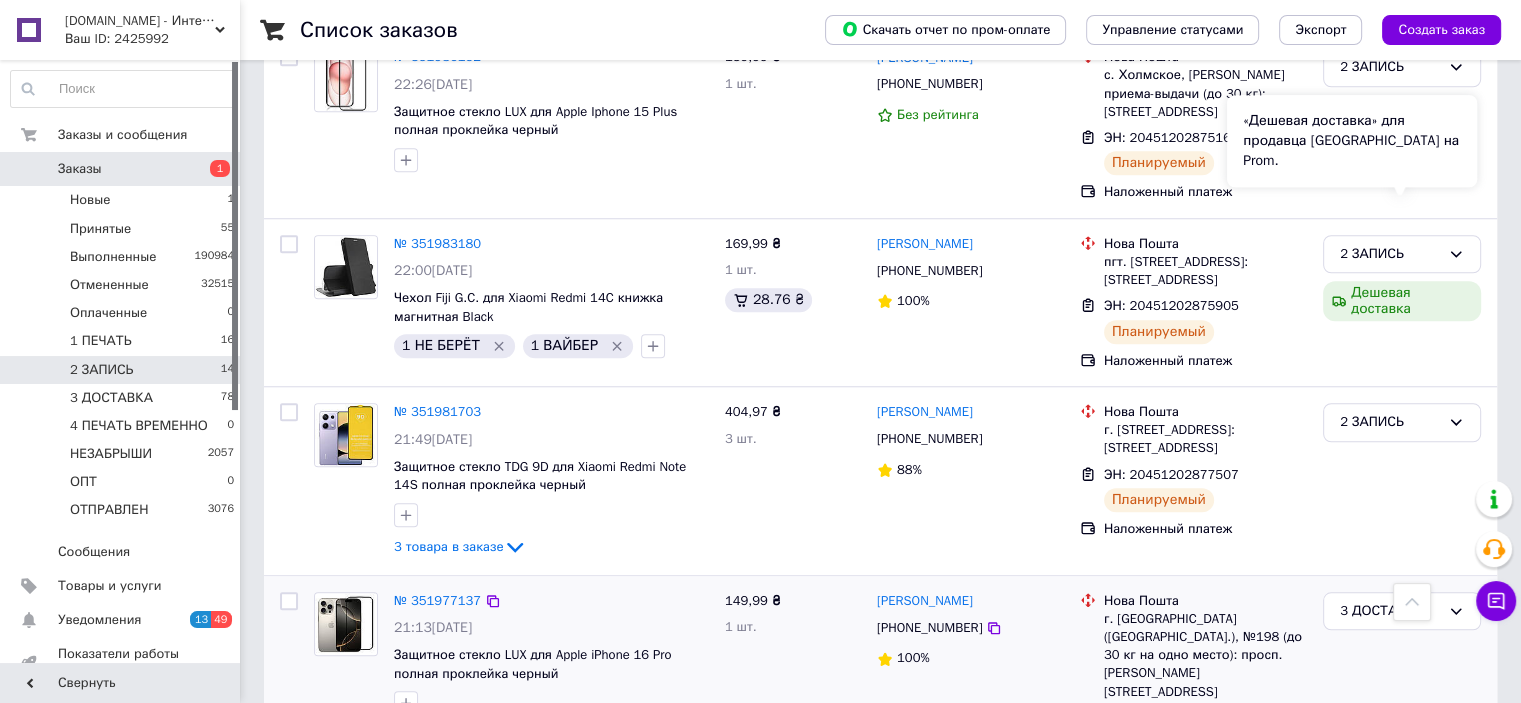 click on "«Дешевая доставка» для продавца Новой Почтой на Prom." at bounding box center [1352, 141] 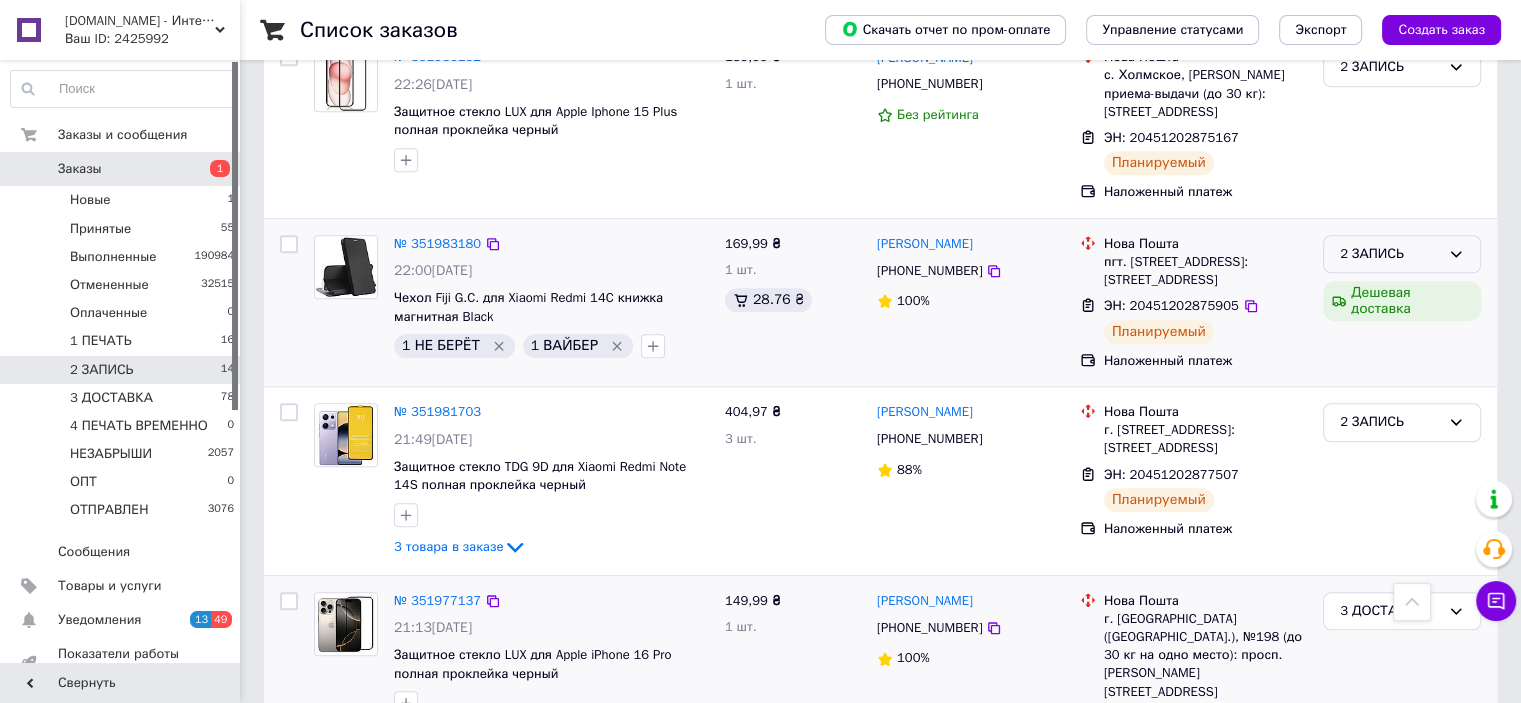 click on "2 ЗАПИСЬ" at bounding box center (1390, 254) 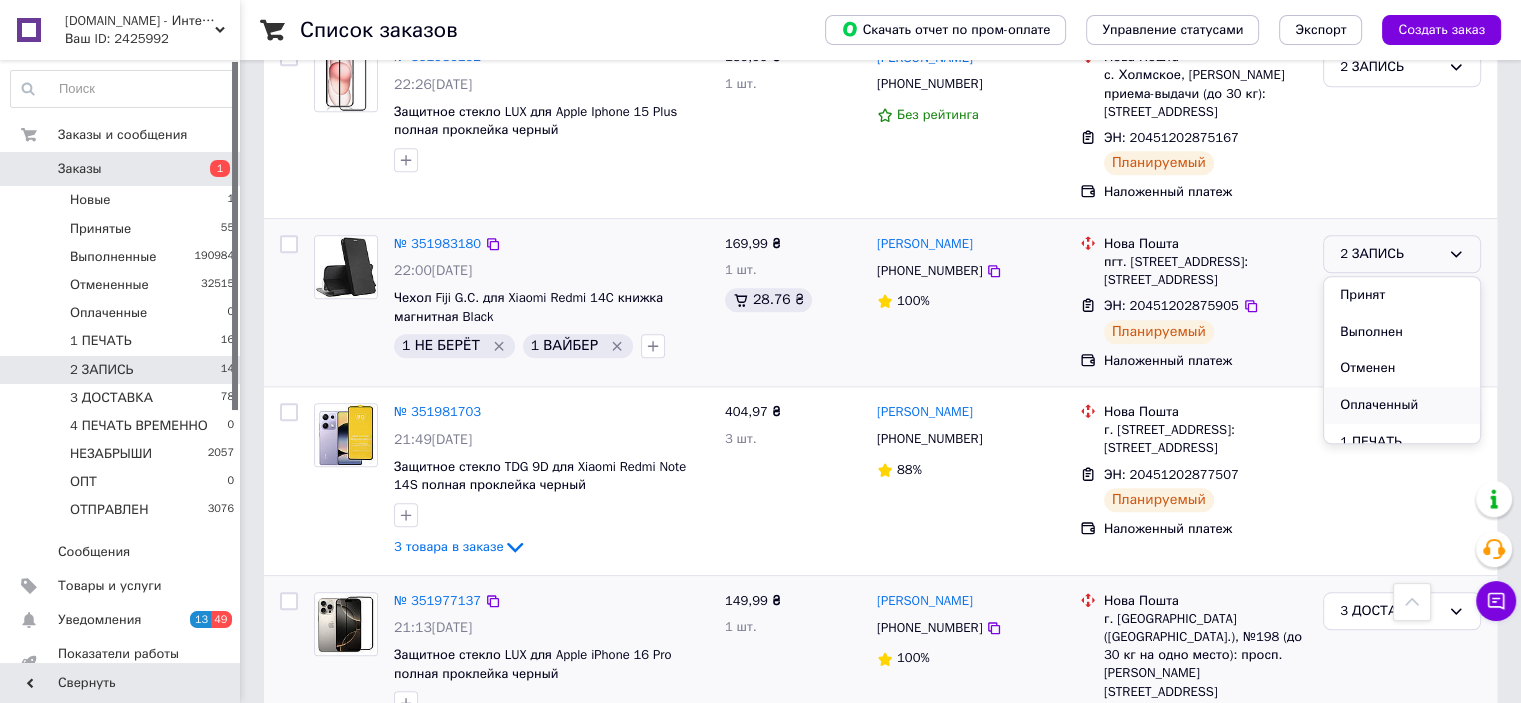 scroll, scrollTop: 100, scrollLeft: 0, axis: vertical 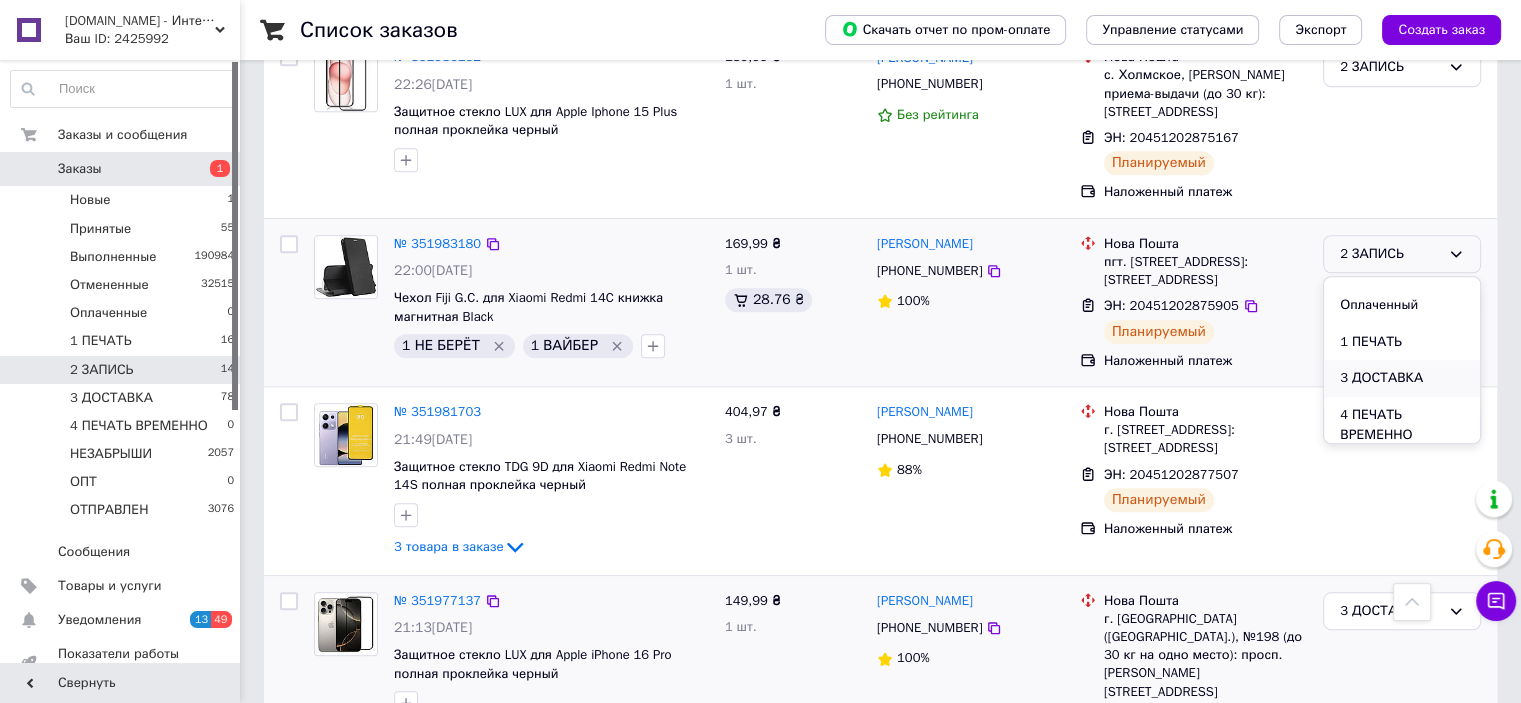click on "3 ДОСТАВКА" at bounding box center (1402, 378) 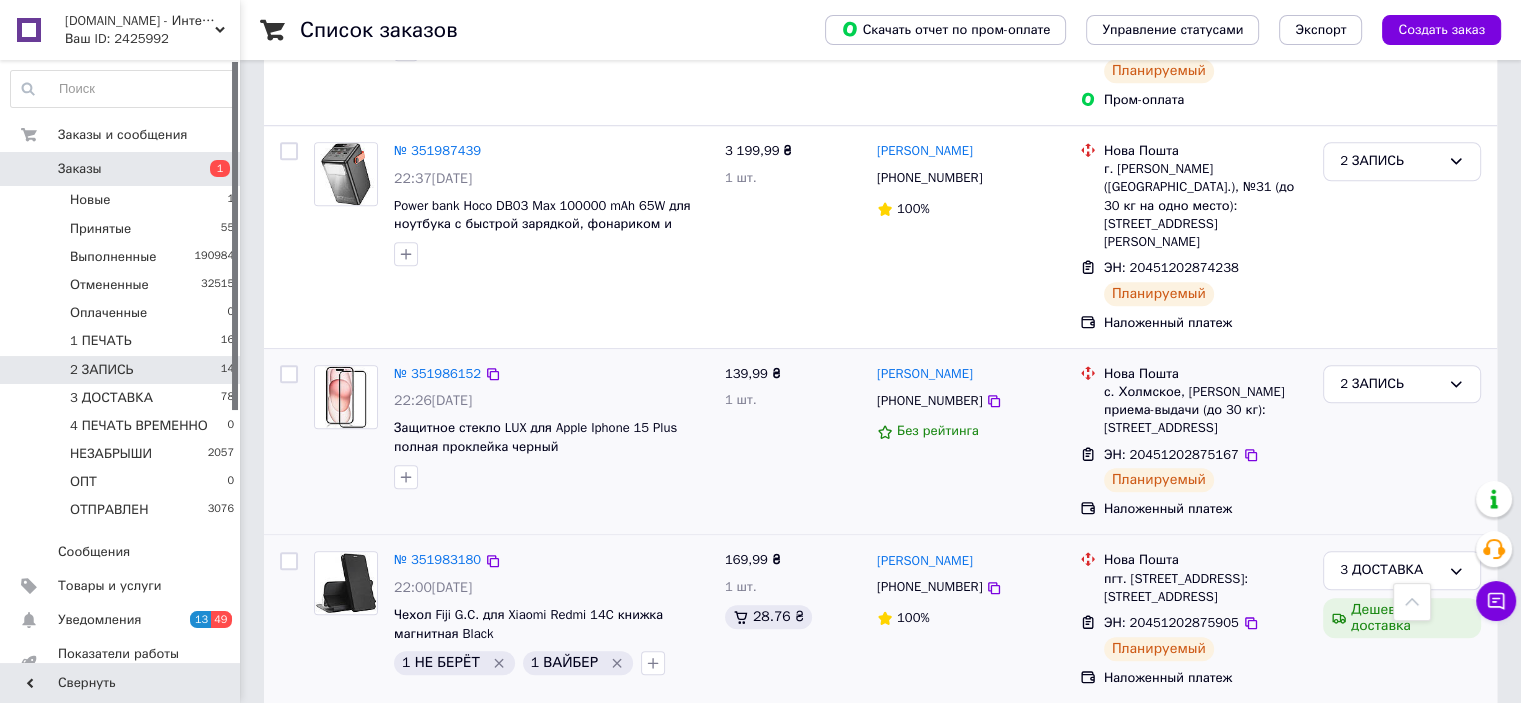 scroll, scrollTop: 1650, scrollLeft: 0, axis: vertical 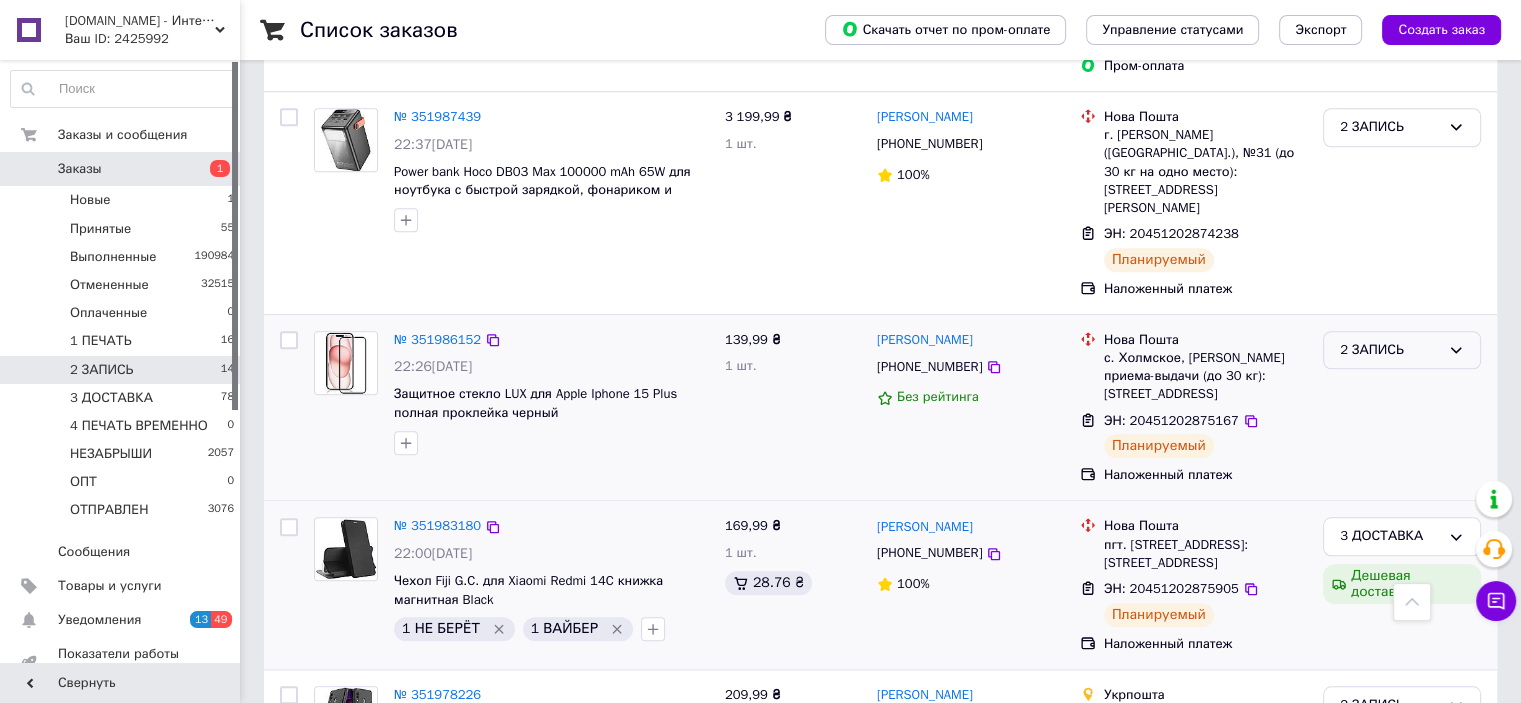click on "2 ЗАПИСЬ" at bounding box center [1402, 350] 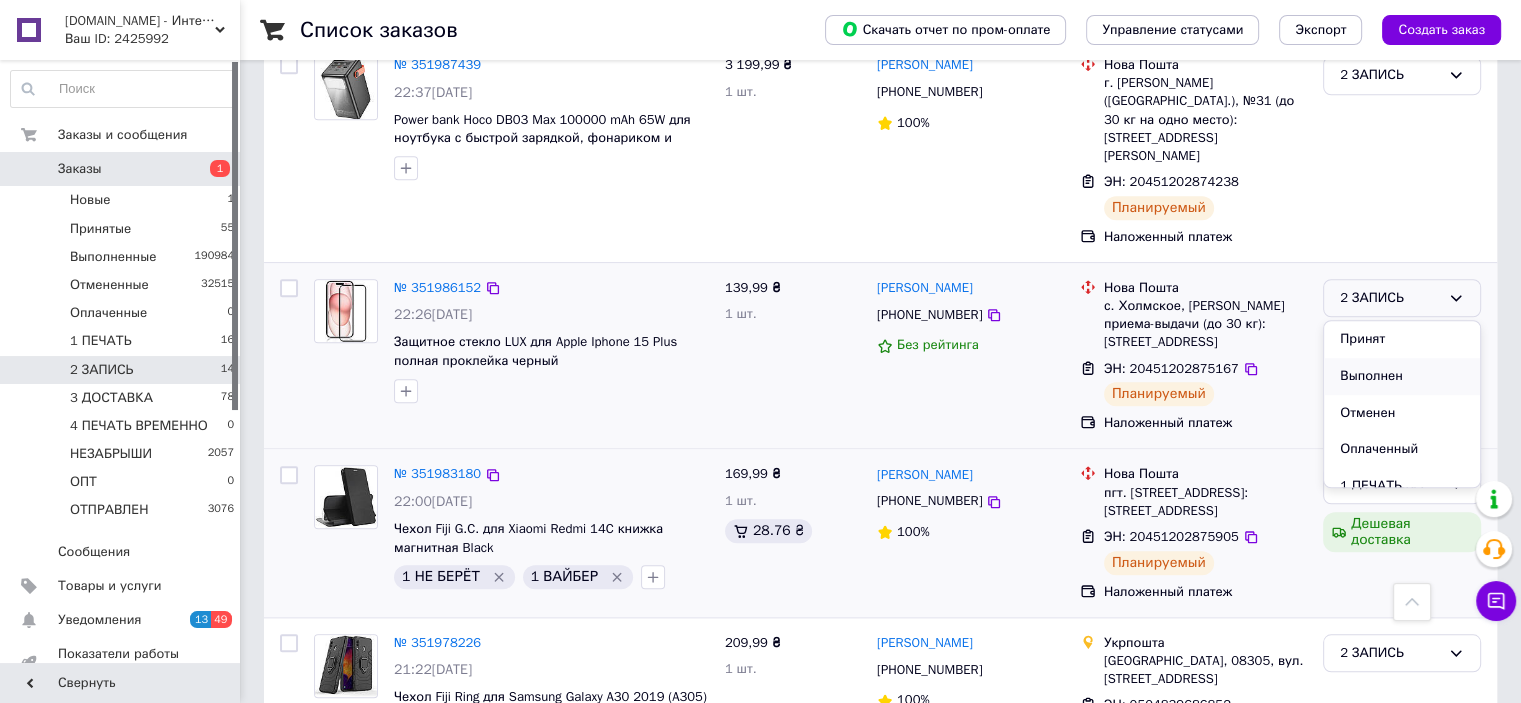 scroll, scrollTop: 1750, scrollLeft: 0, axis: vertical 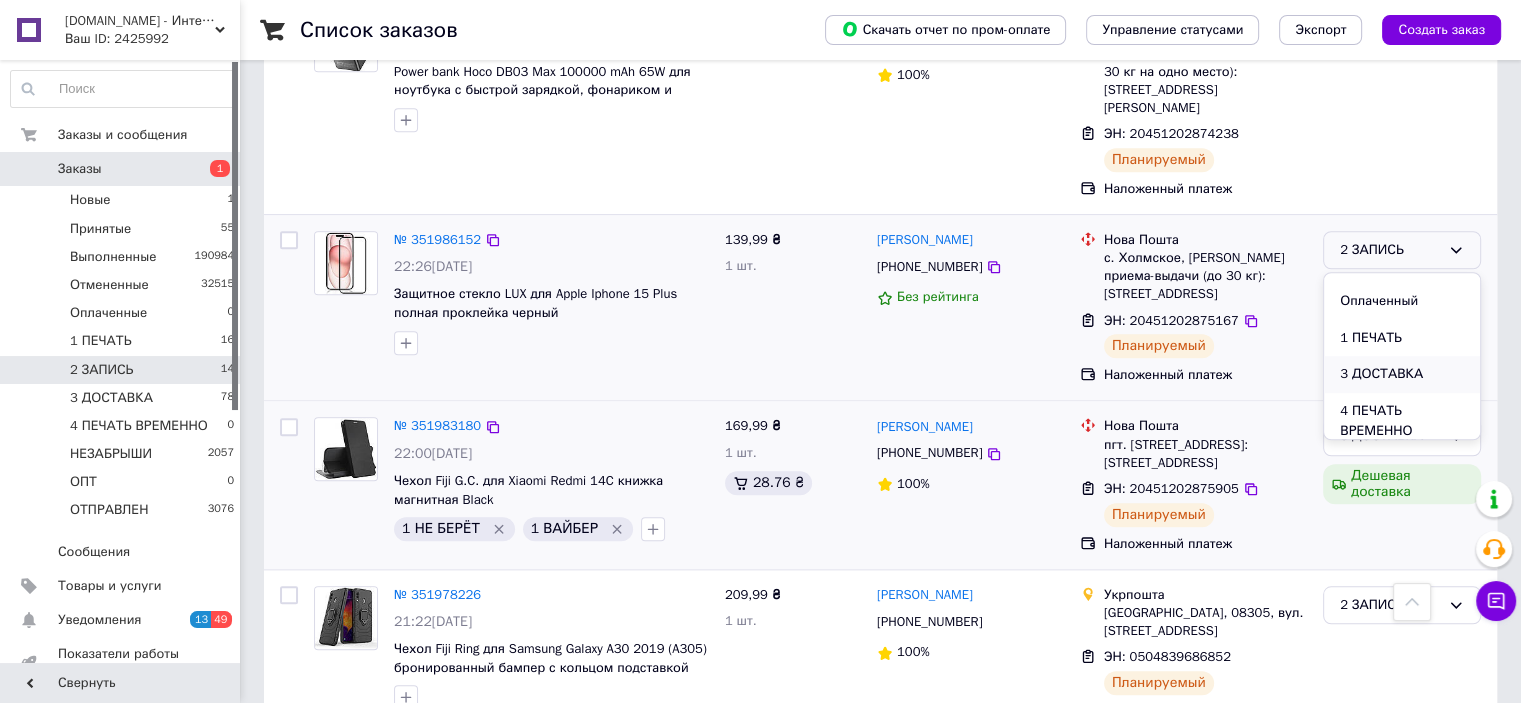 click on "3 ДОСТАВКА" at bounding box center (1402, 374) 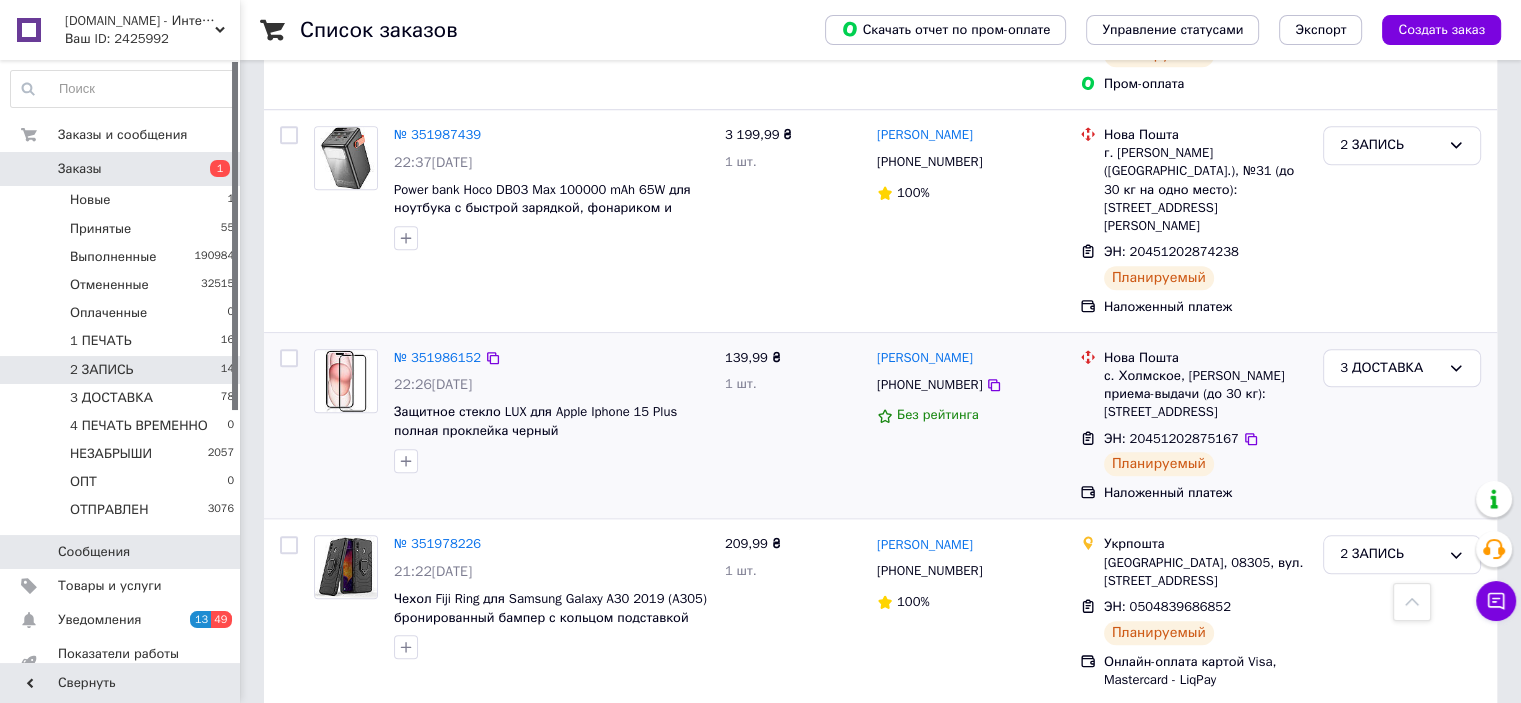 scroll, scrollTop: 1450, scrollLeft: 0, axis: vertical 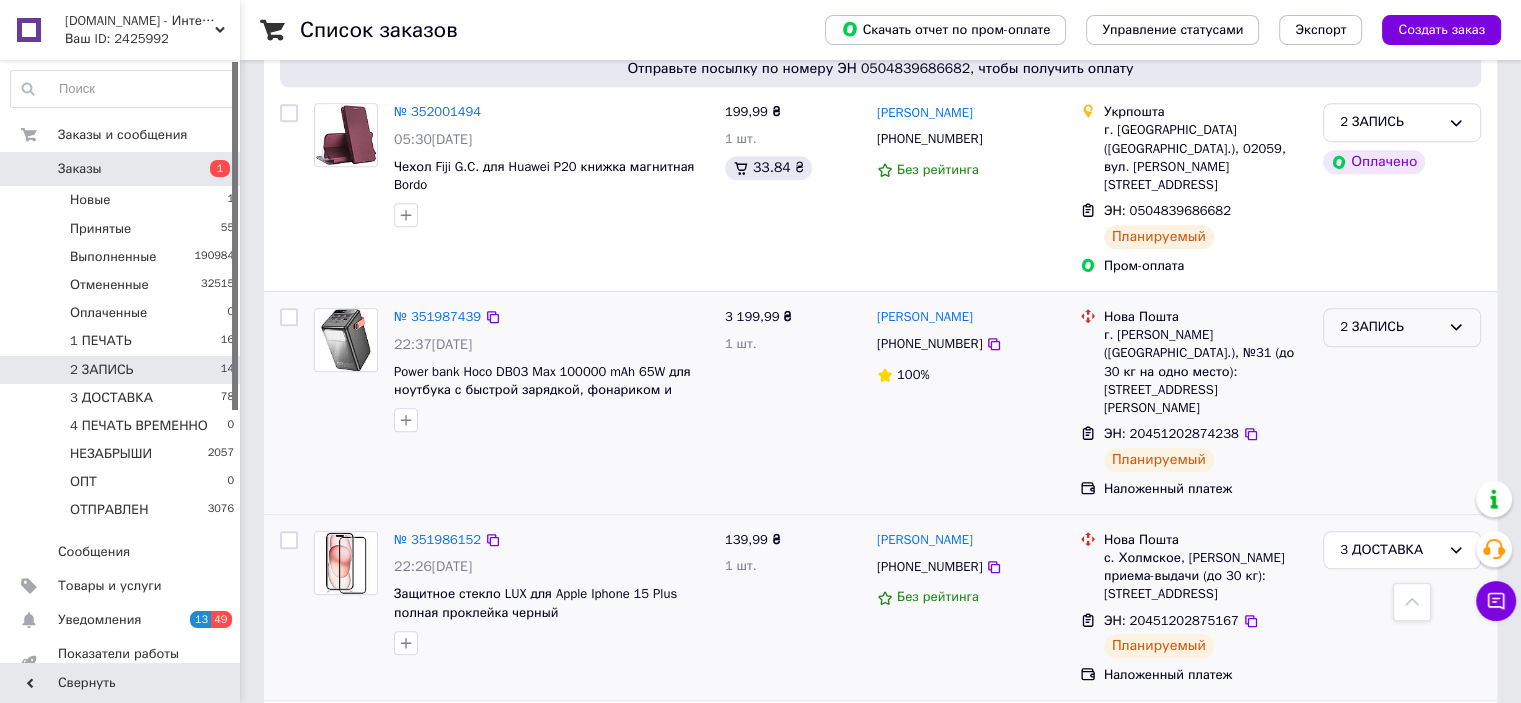 click on "2 ЗАПИСЬ" at bounding box center [1390, 327] 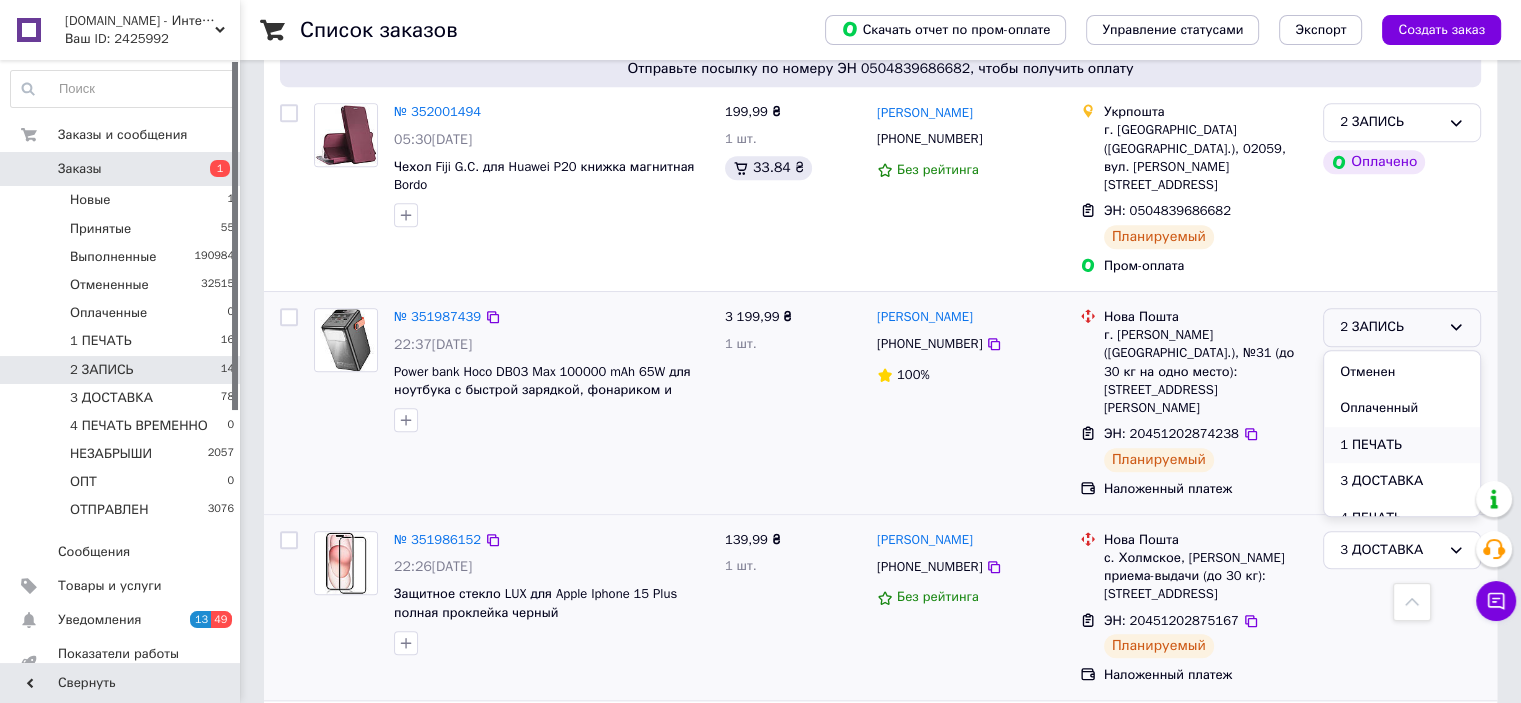 scroll, scrollTop: 100, scrollLeft: 0, axis: vertical 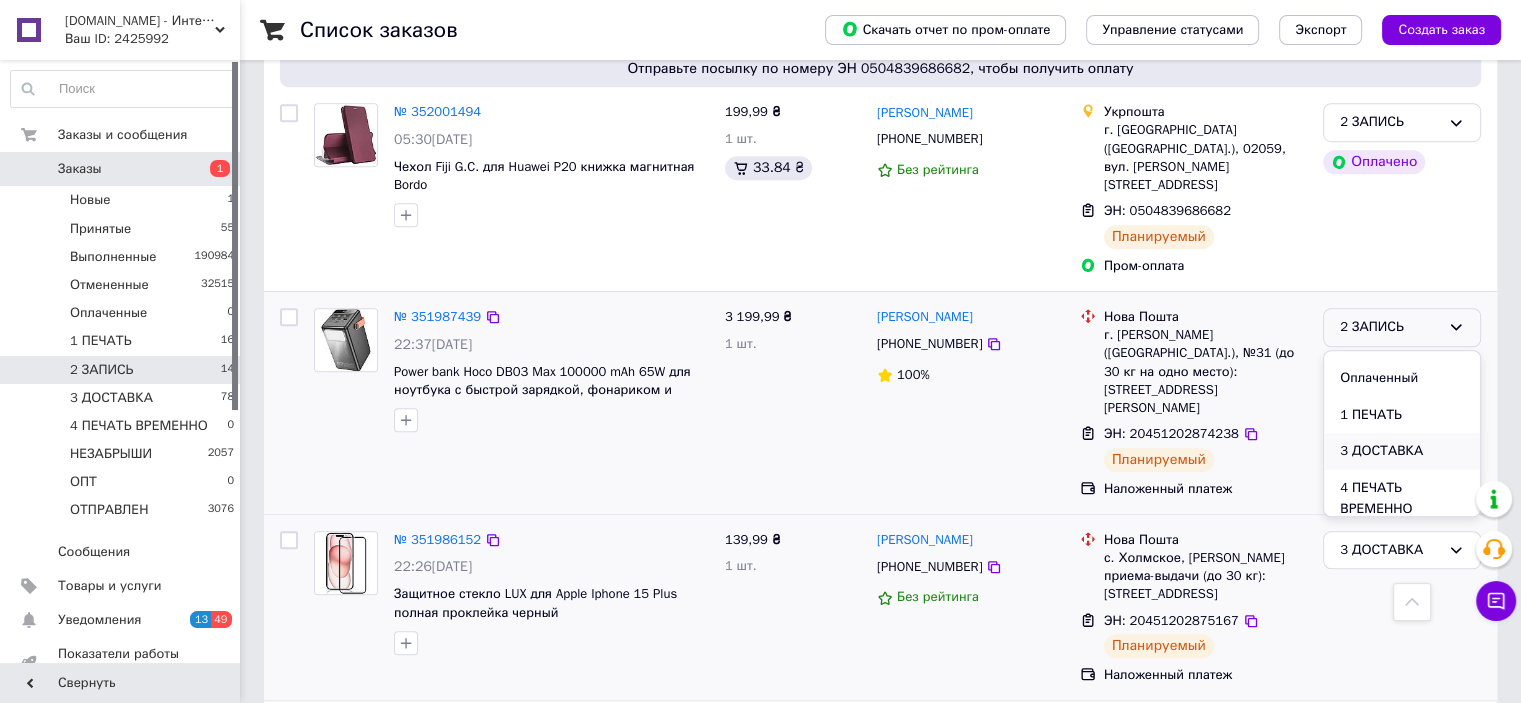 click on "3 ДОСТАВКА" at bounding box center [1402, 451] 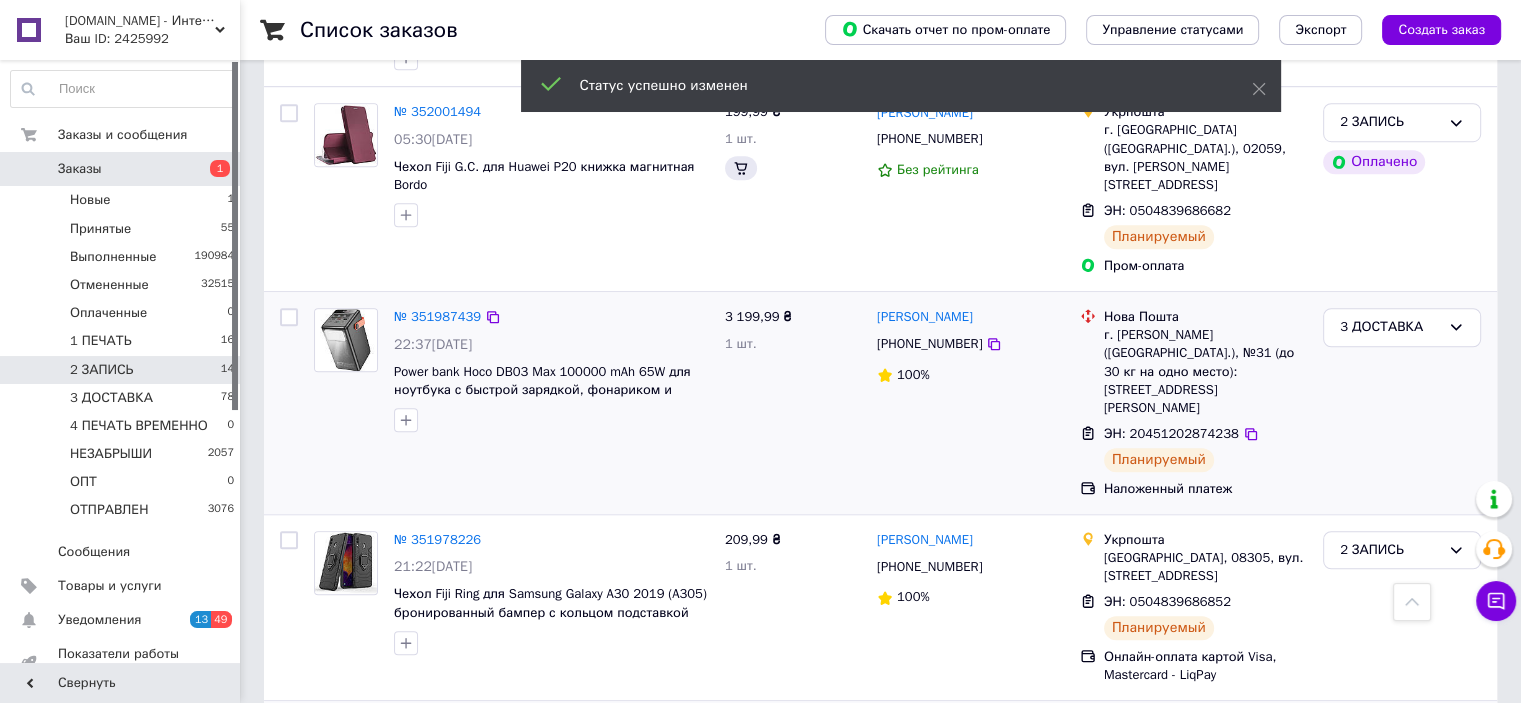 scroll, scrollTop: 1450, scrollLeft: 0, axis: vertical 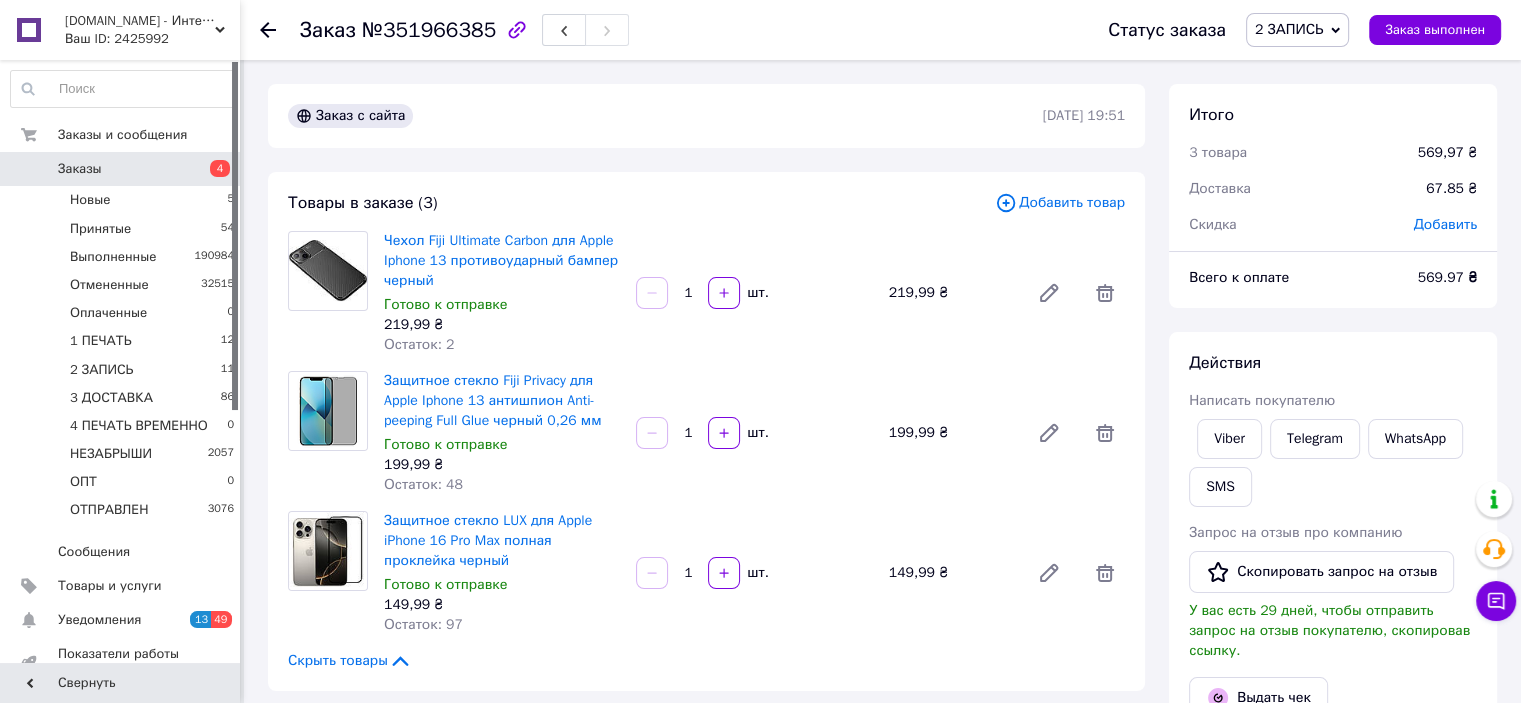 click on "2 ЗАПИСЬ" at bounding box center [1289, 29] 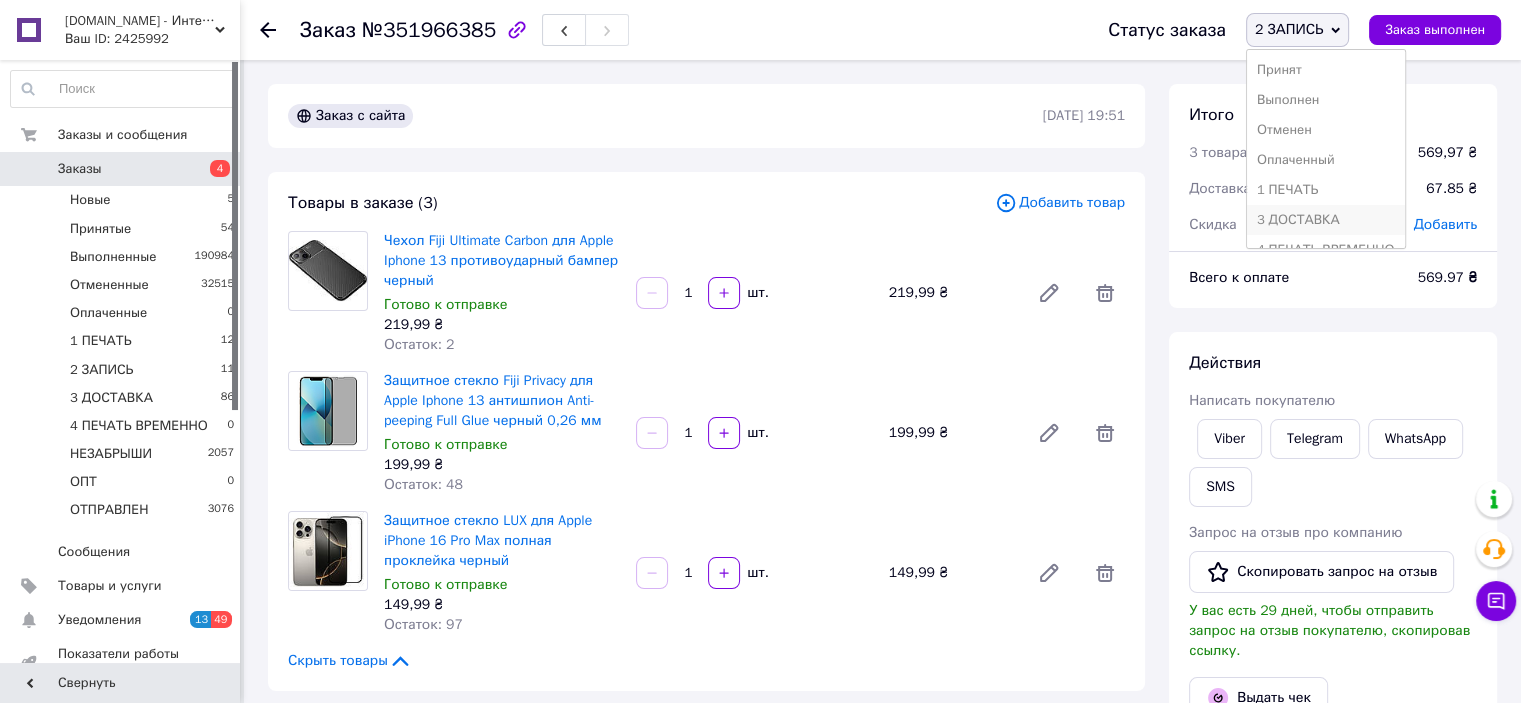 click on "3 ДОСТАВКА" at bounding box center (1326, 220) 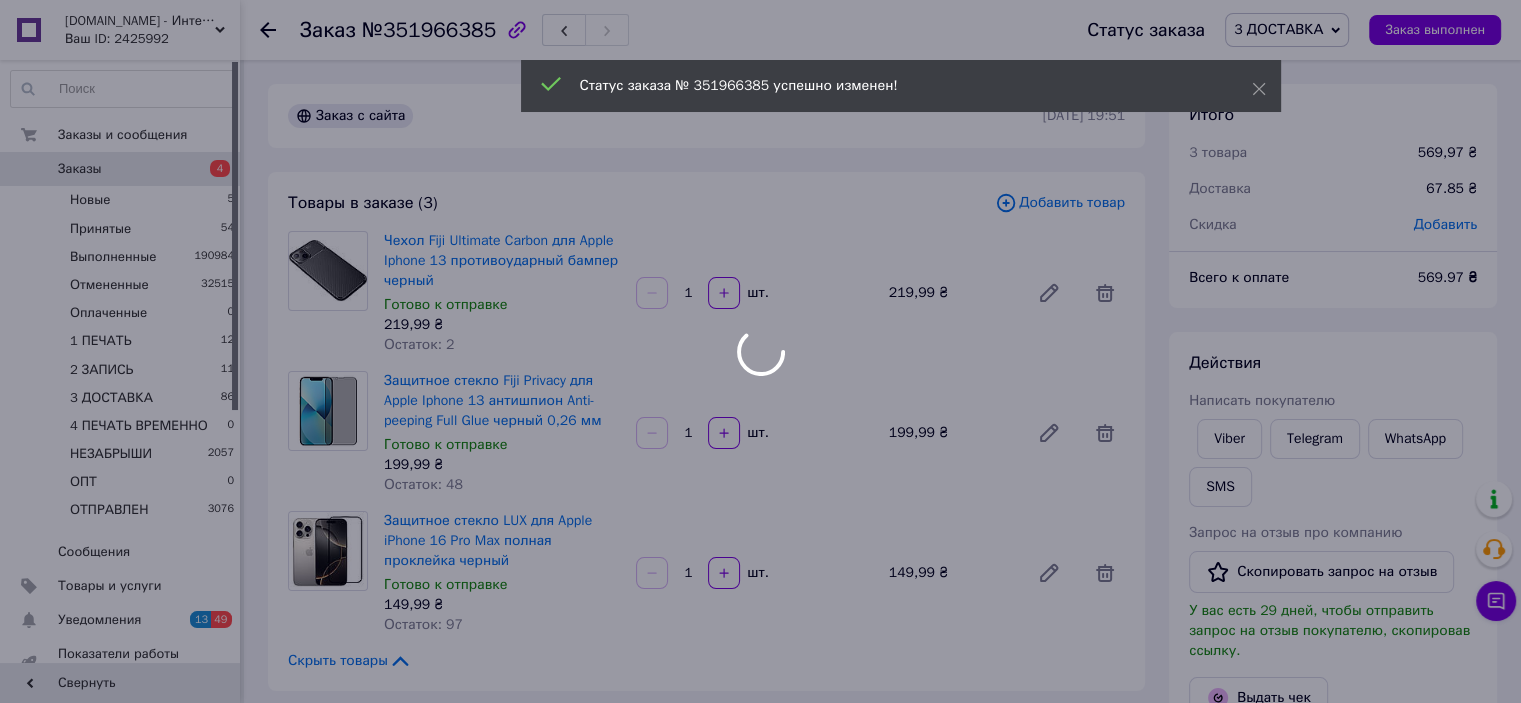scroll, scrollTop: 100, scrollLeft: 0, axis: vertical 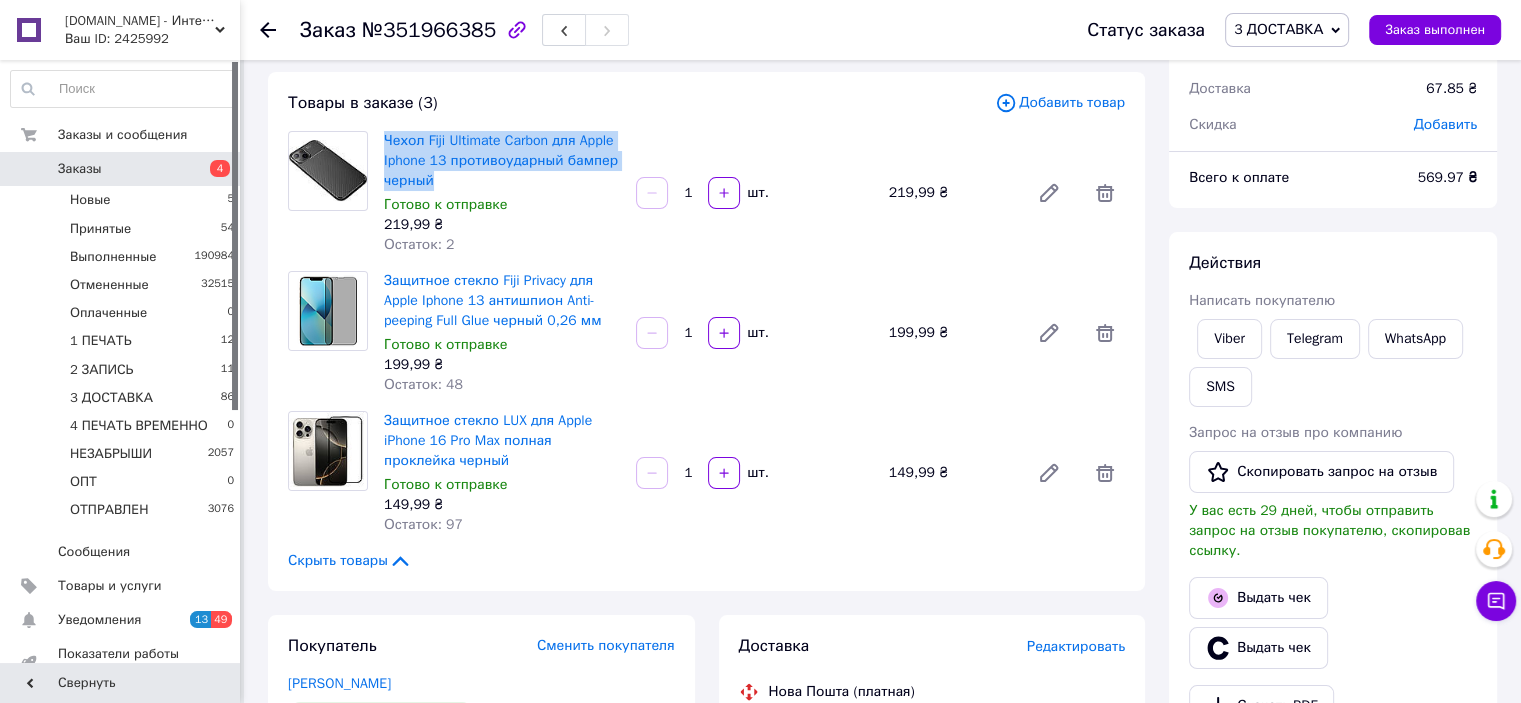 drag, startPoint x: 382, startPoint y: 142, endPoint x: 463, endPoint y: 184, distance: 91.24144 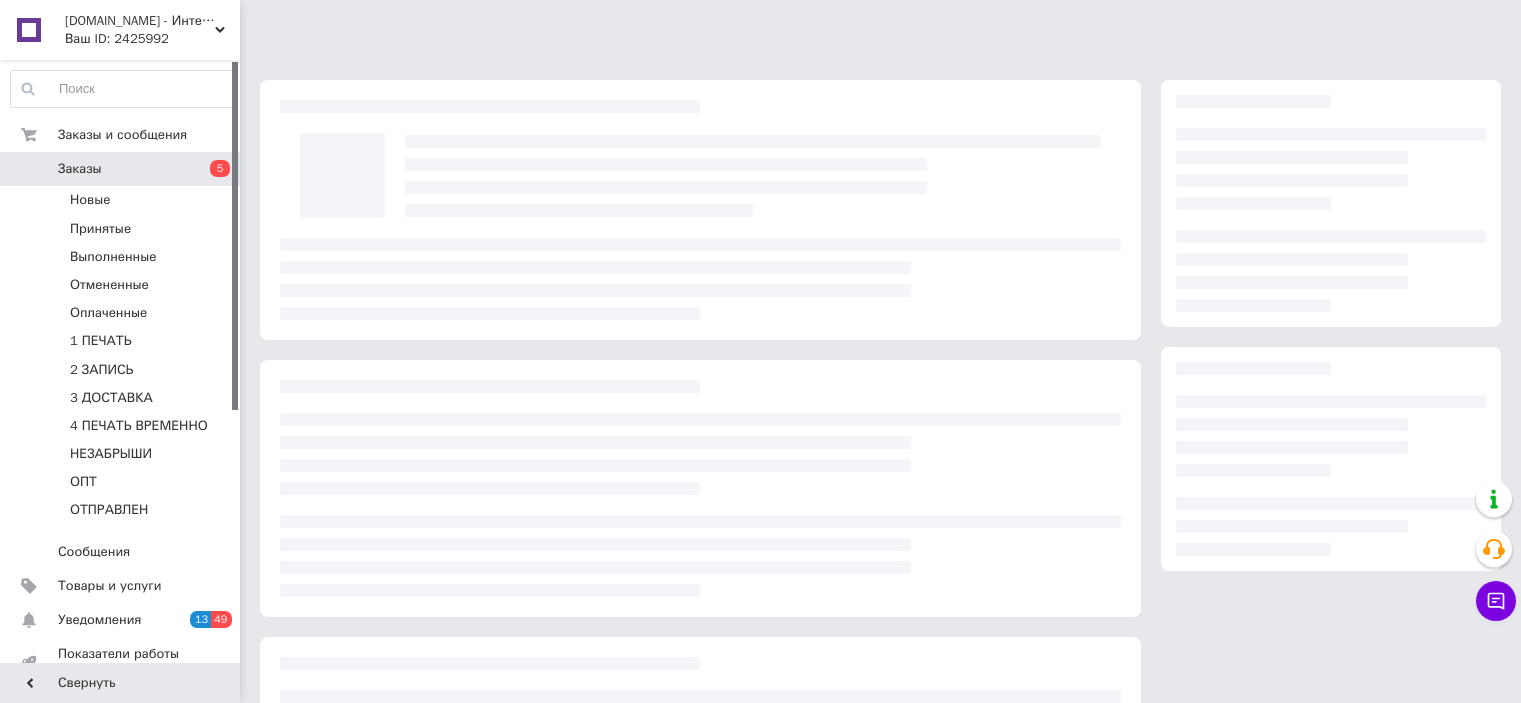 scroll, scrollTop: 0, scrollLeft: 0, axis: both 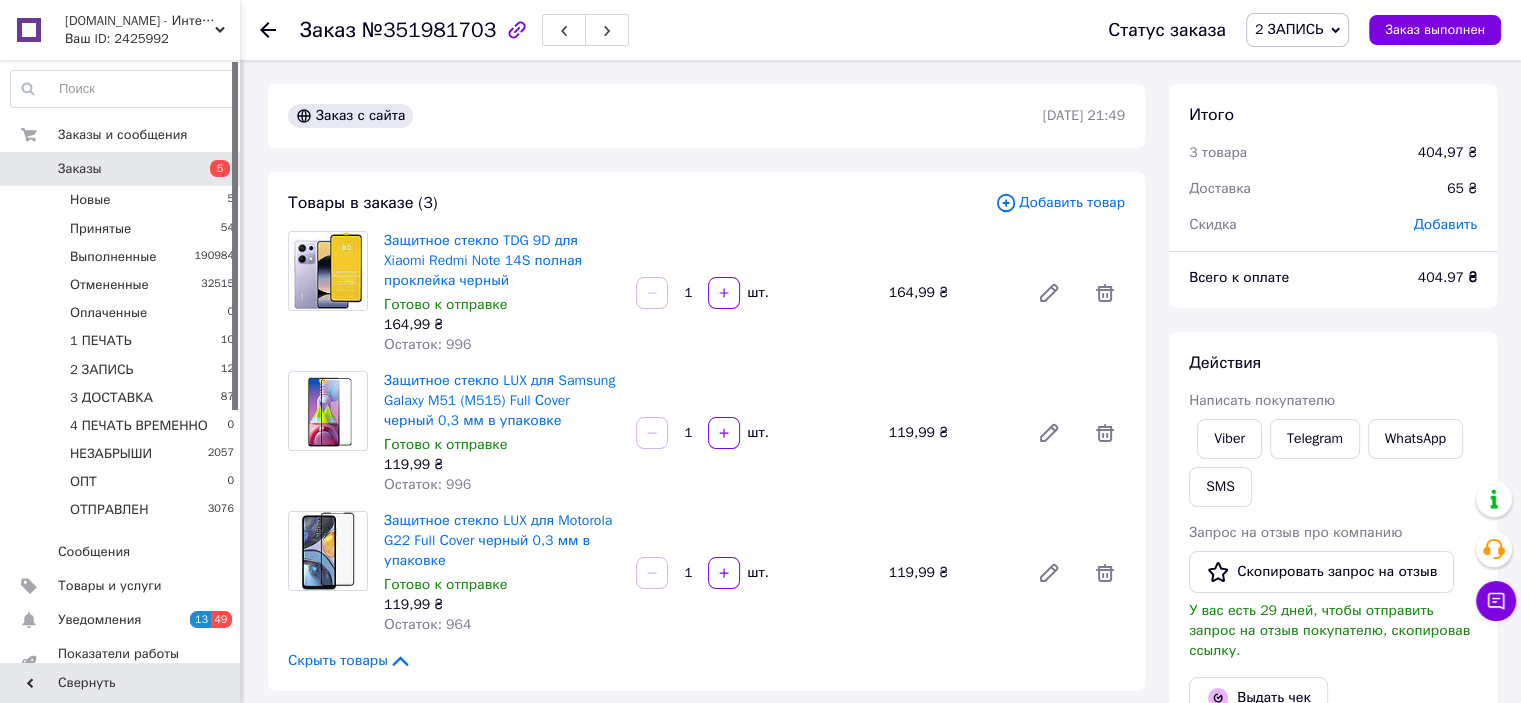 click on "2 ЗАПИСЬ" at bounding box center [1297, 30] 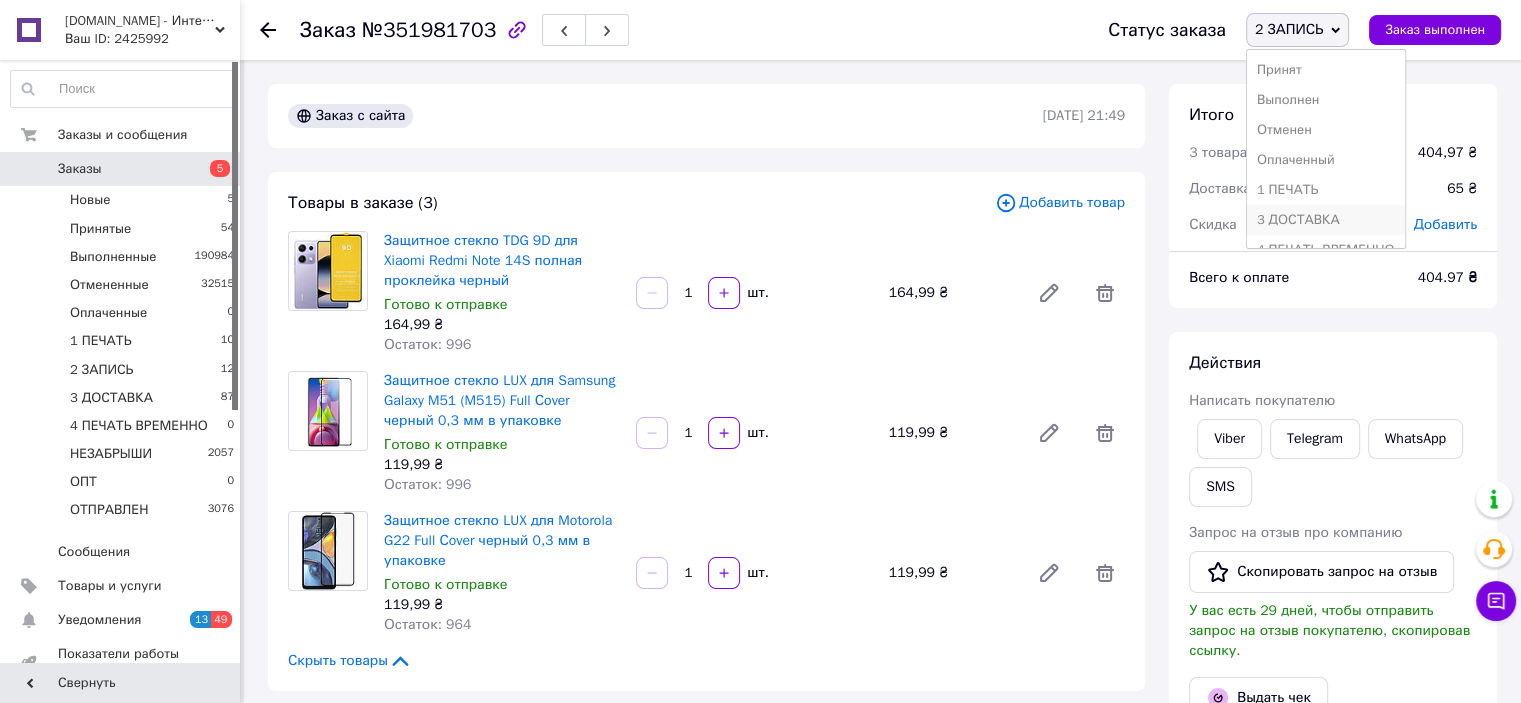 click on "3 ДОСТАВКА" at bounding box center [1326, 220] 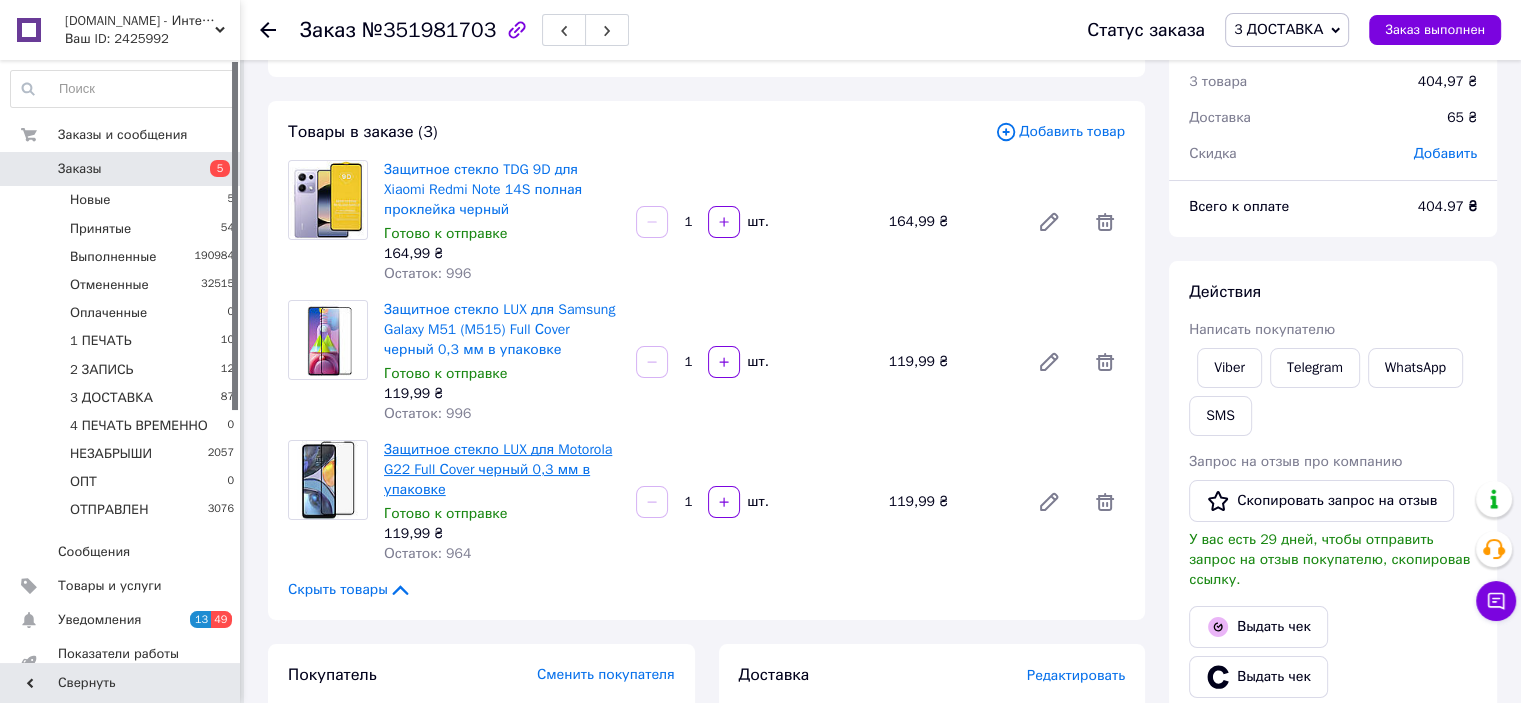 scroll, scrollTop: 200, scrollLeft: 0, axis: vertical 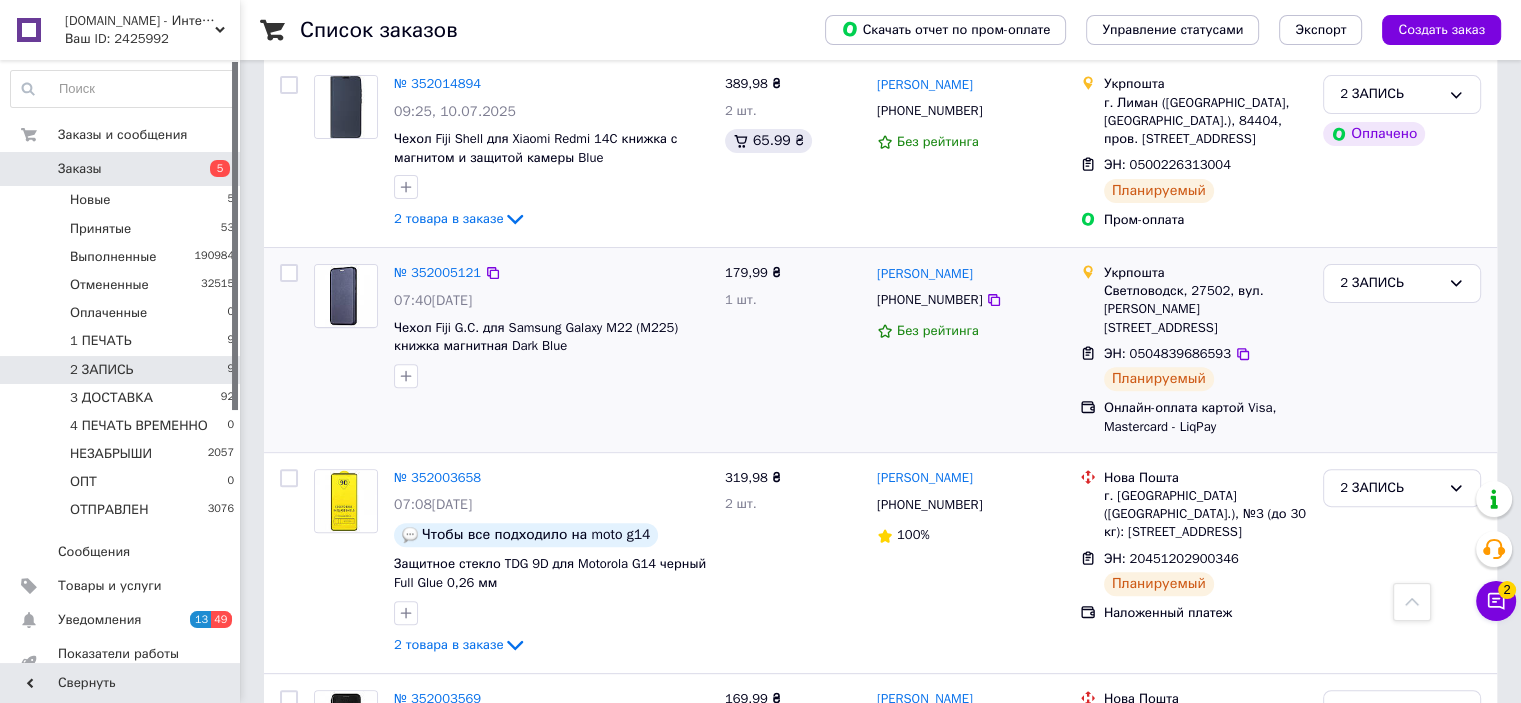 click on "2 ЗАПИСЬ" at bounding box center (1402, 350) 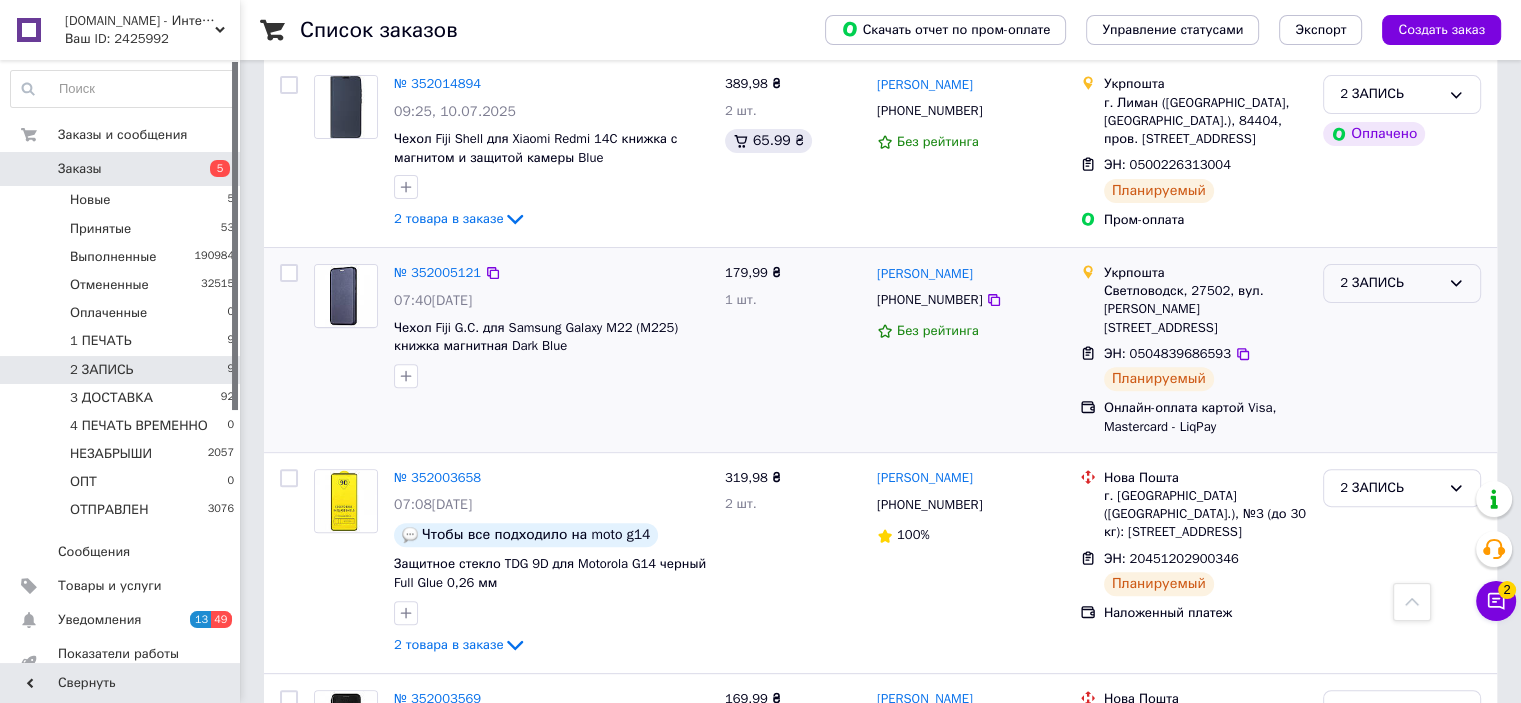 click on "2 ЗАПИСЬ" at bounding box center [1402, 283] 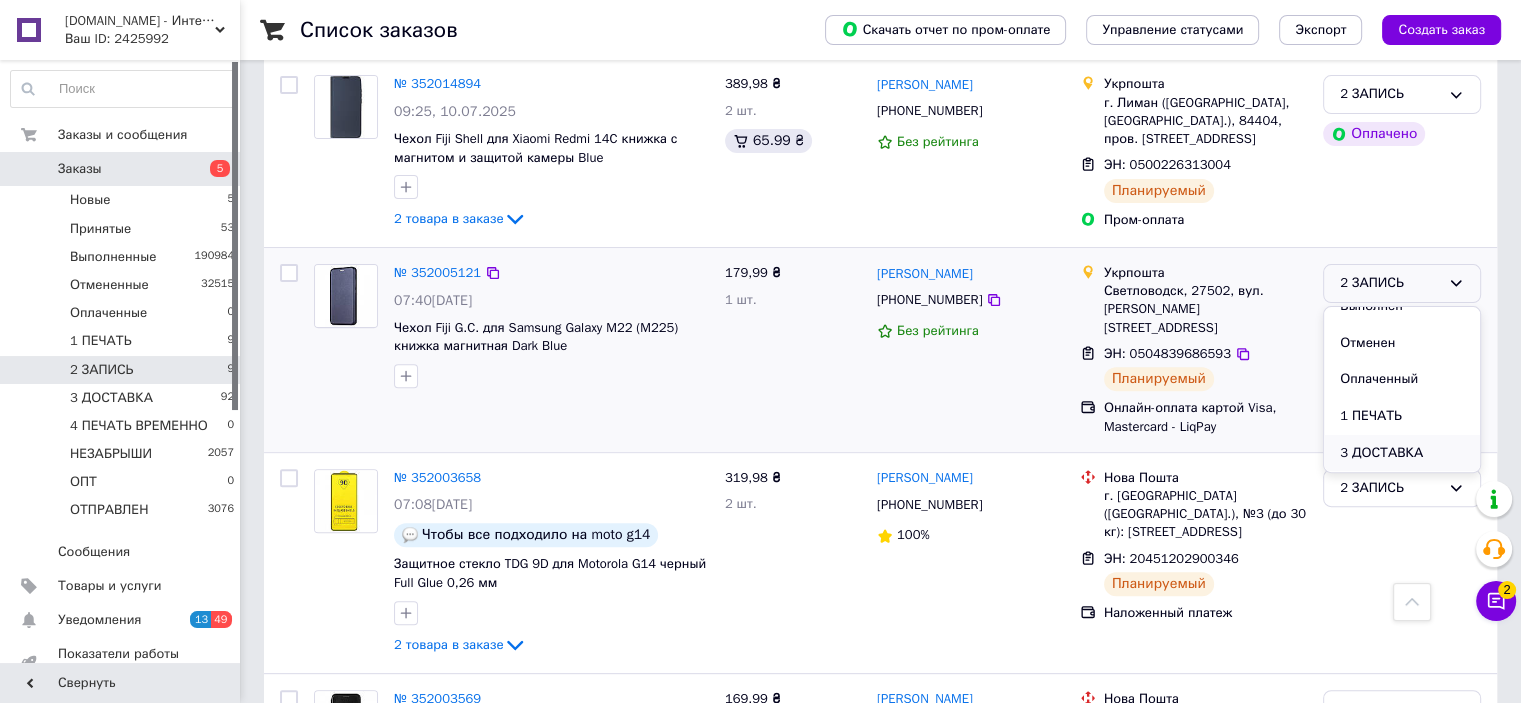 scroll, scrollTop: 100, scrollLeft: 0, axis: vertical 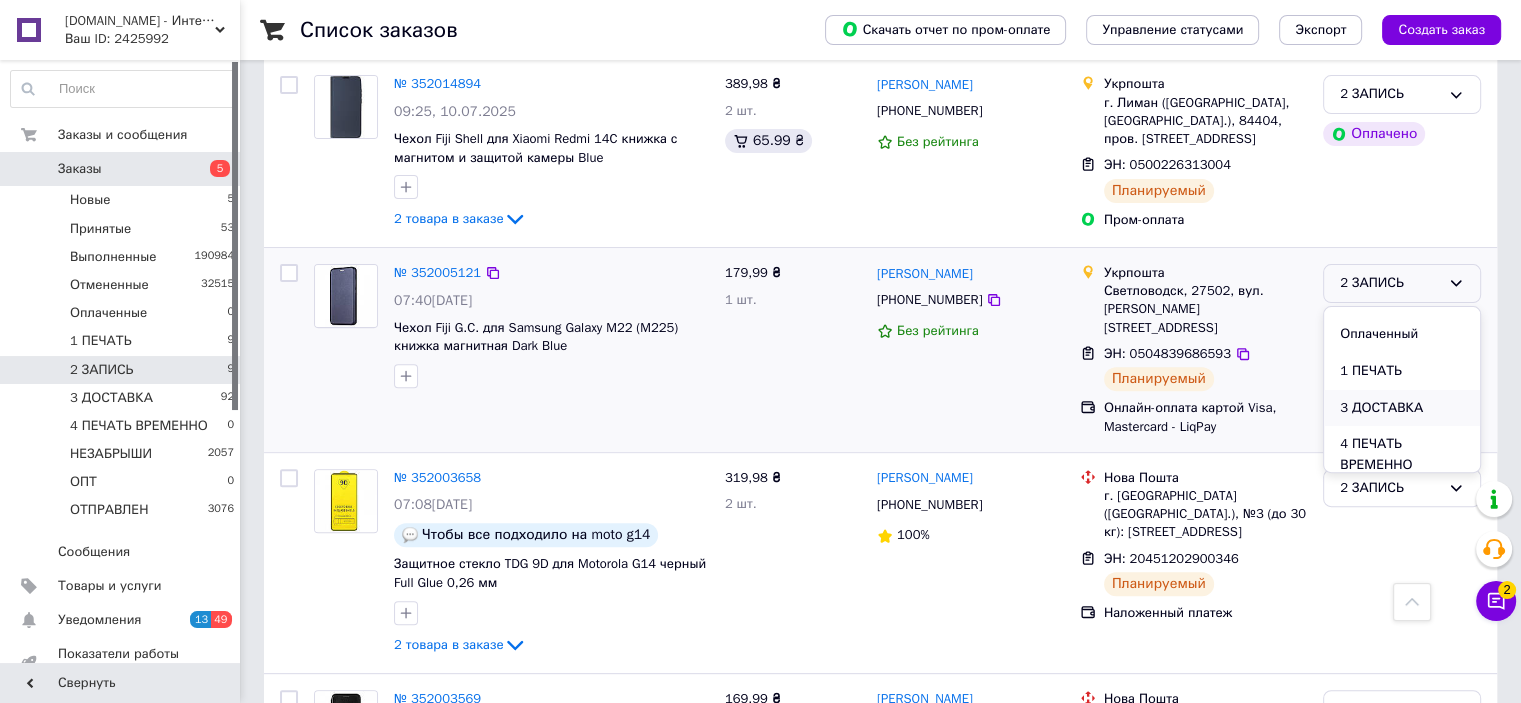 click on "3 ДОСТАВКА" at bounding box center [1402, 408] 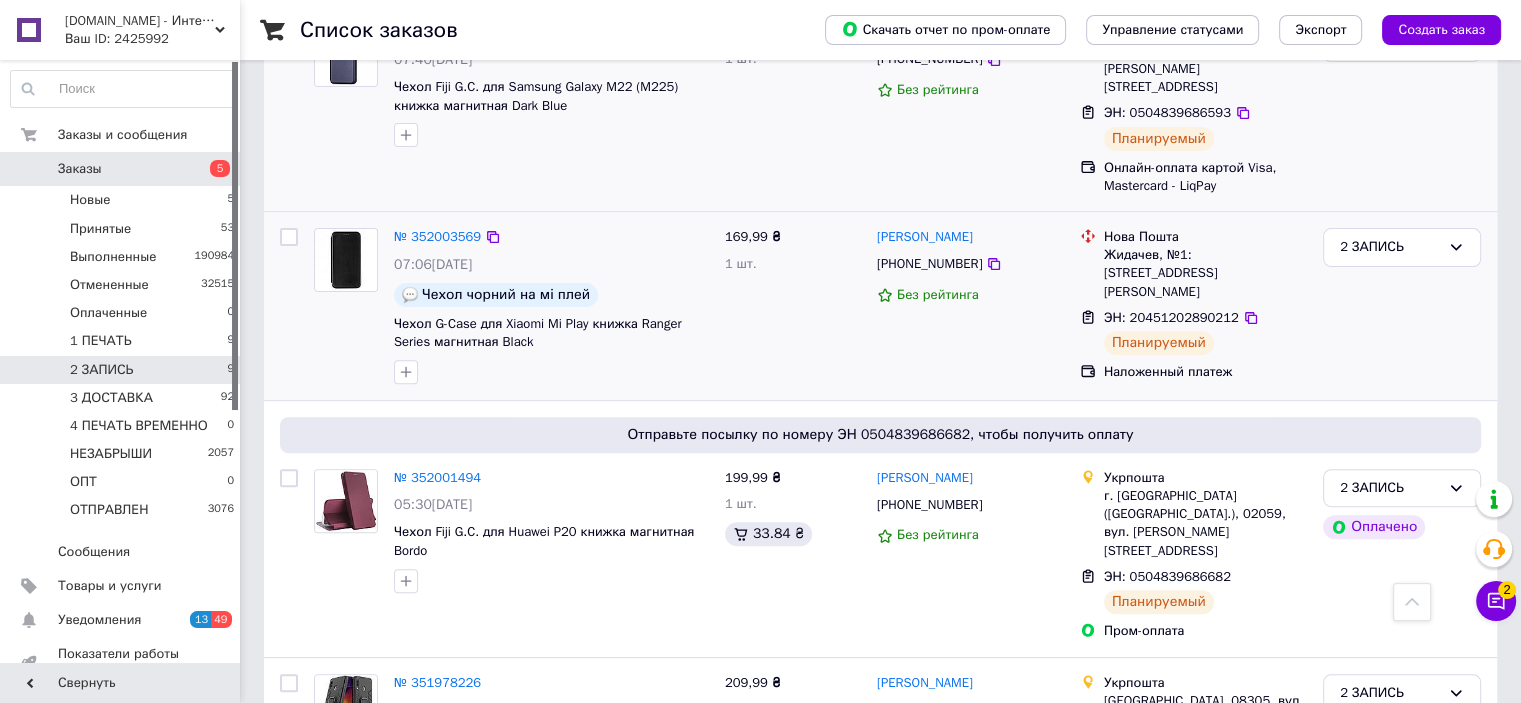 scroll, scrollTop: 382, scrollLeft: 0, axis: vertical 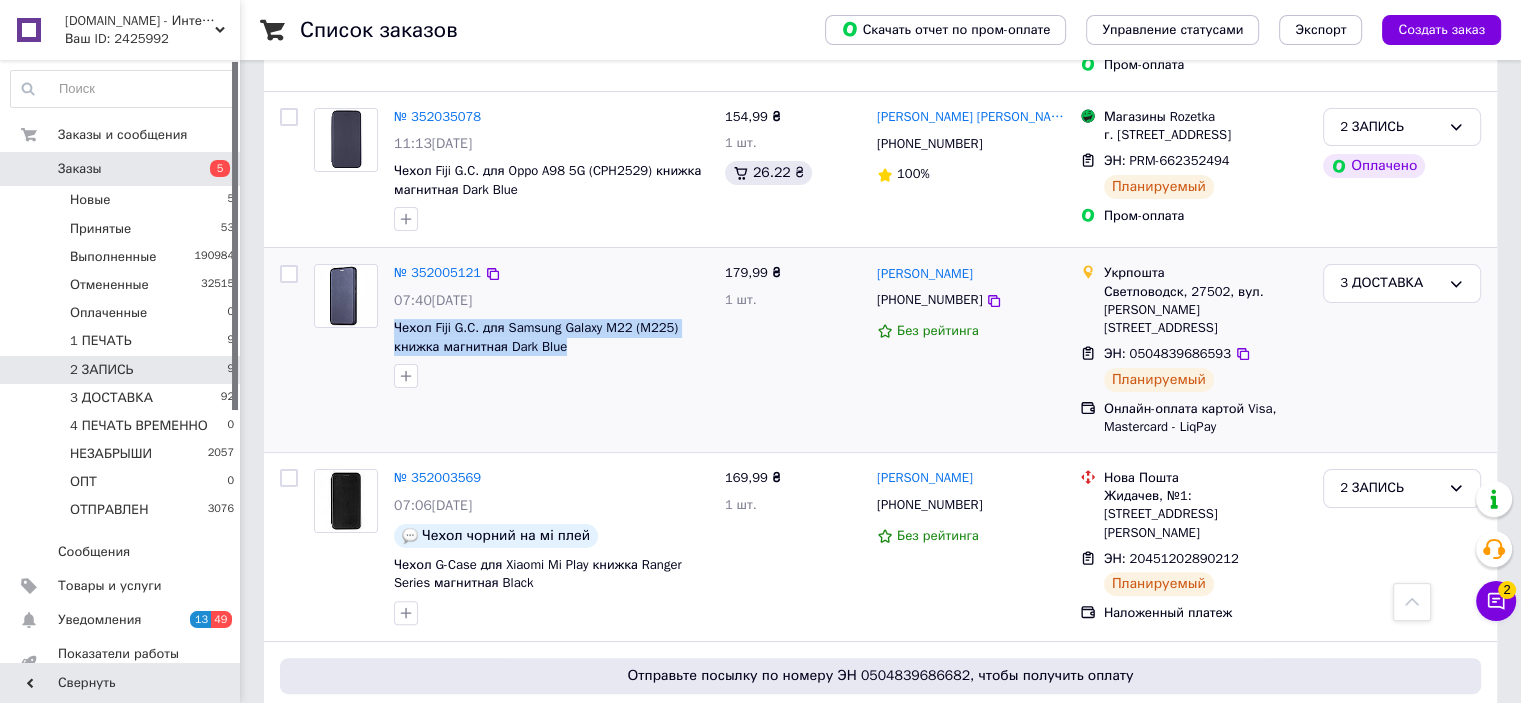 drag, startPoint x: 392, startPoint y: 335, endPoint x: 573, endPoint y: 352, distance: 181.79659 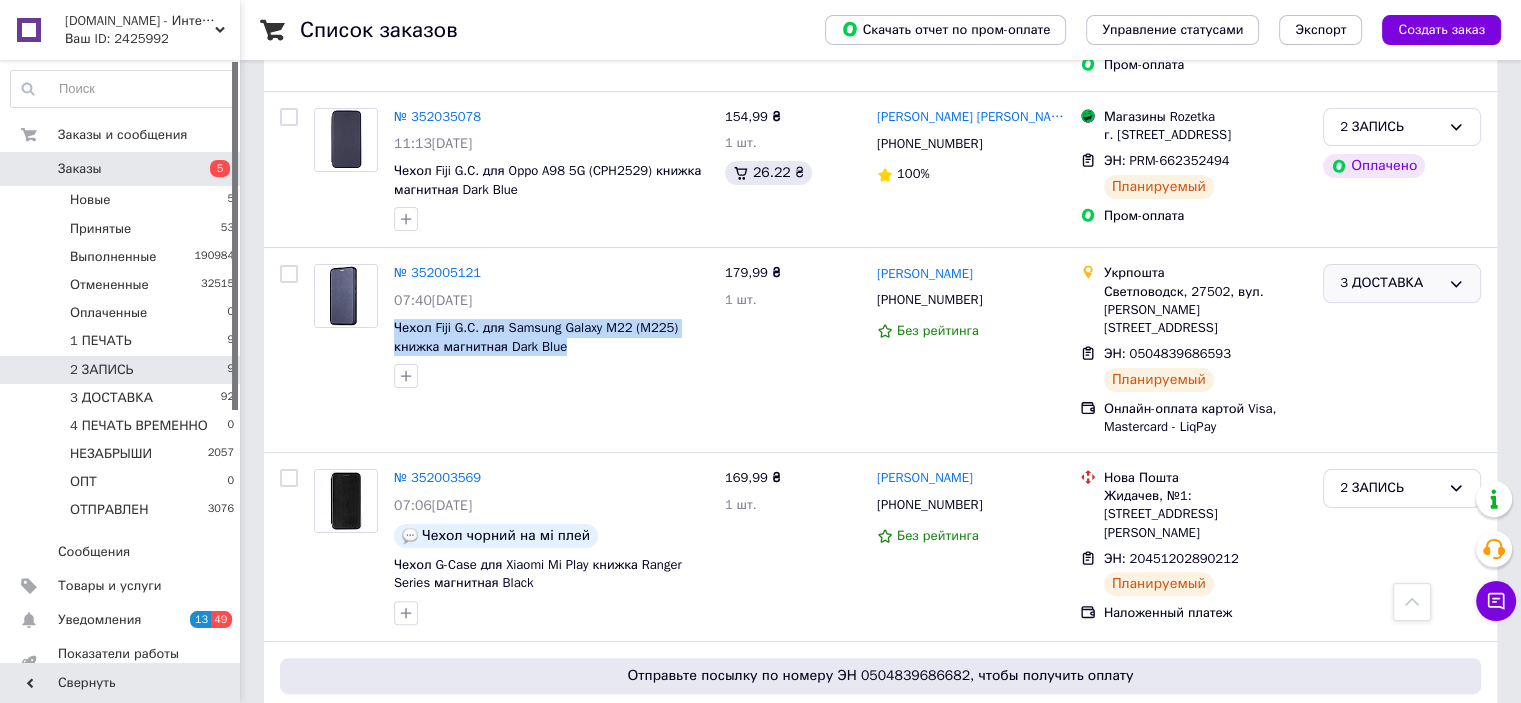 click on "3 ДОСТАВКА" at bounding box center [1390, 283] 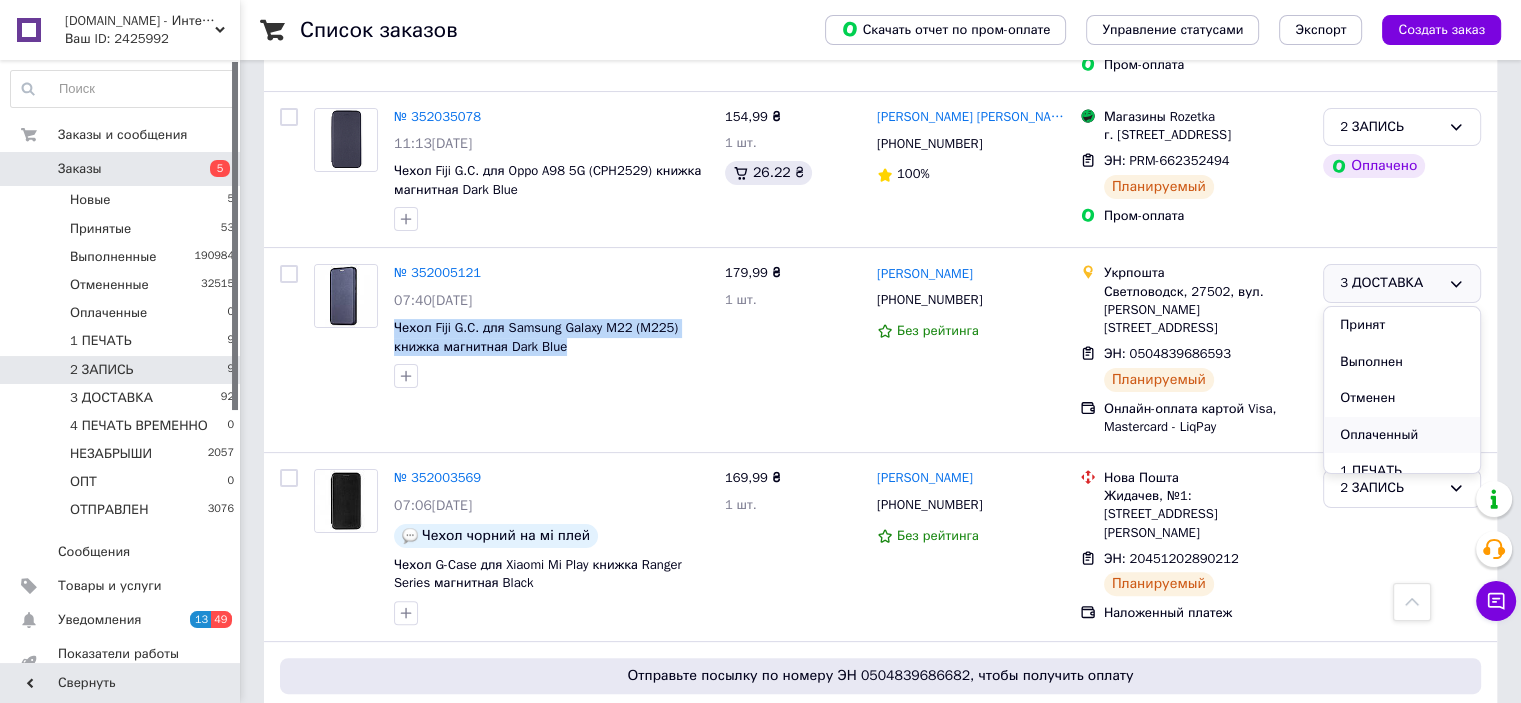 scroll, scrollTop: 100, scrollLeft: 0, axis: vertical 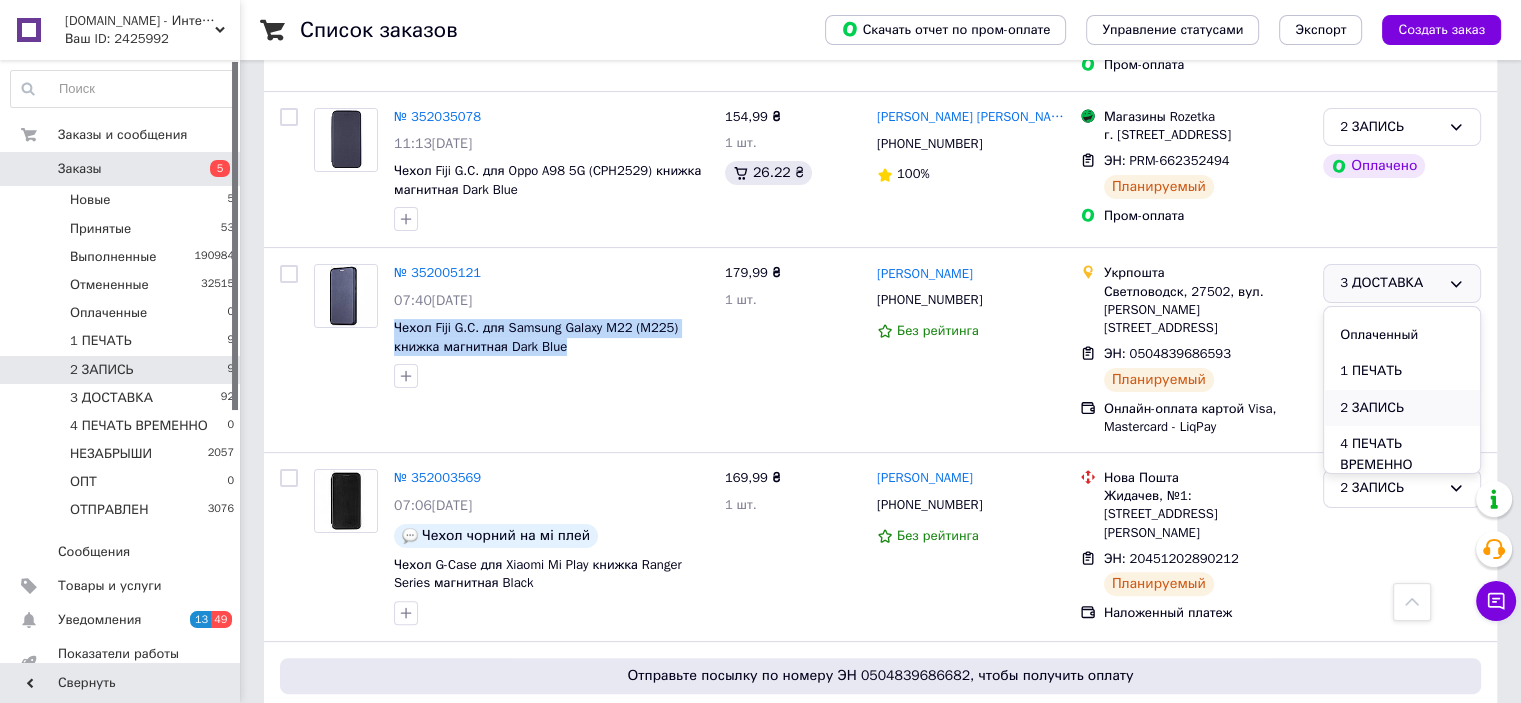 click on "2 ЗАПИСЬ" at bounding box center [1402, 408] 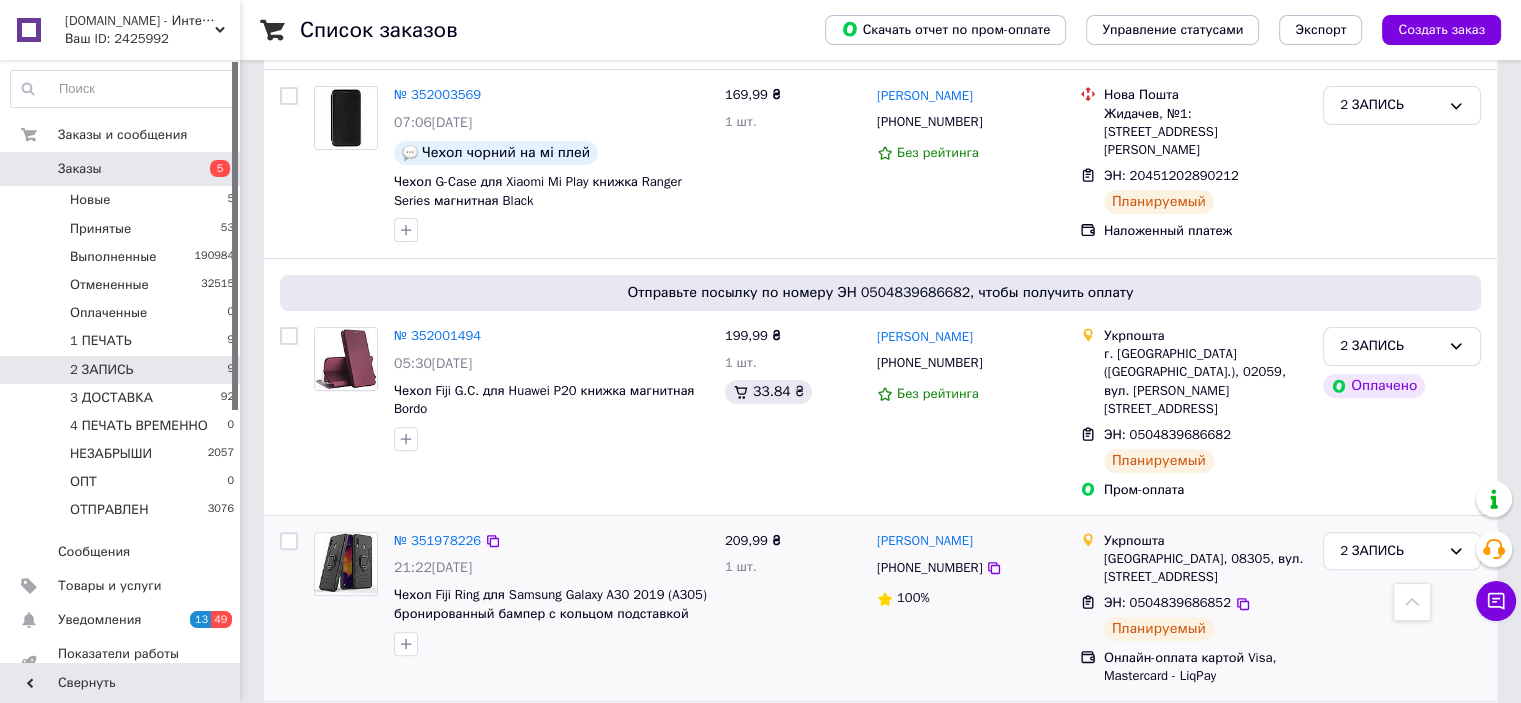 scroll, scrollTop: 682, scrollLeft: 0, axis: vertical 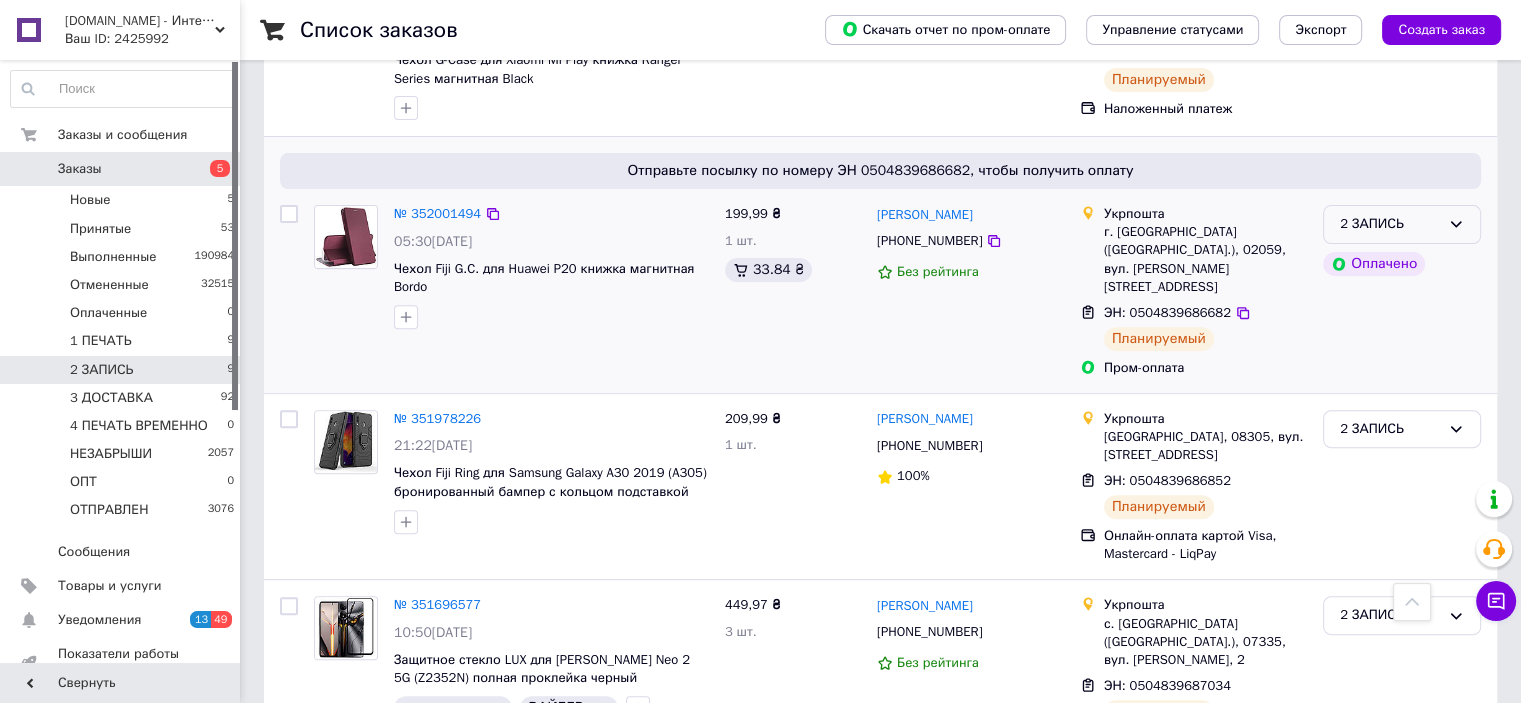 click on "2 ЗАПИСЬ" at bounding box center (1402, 224) 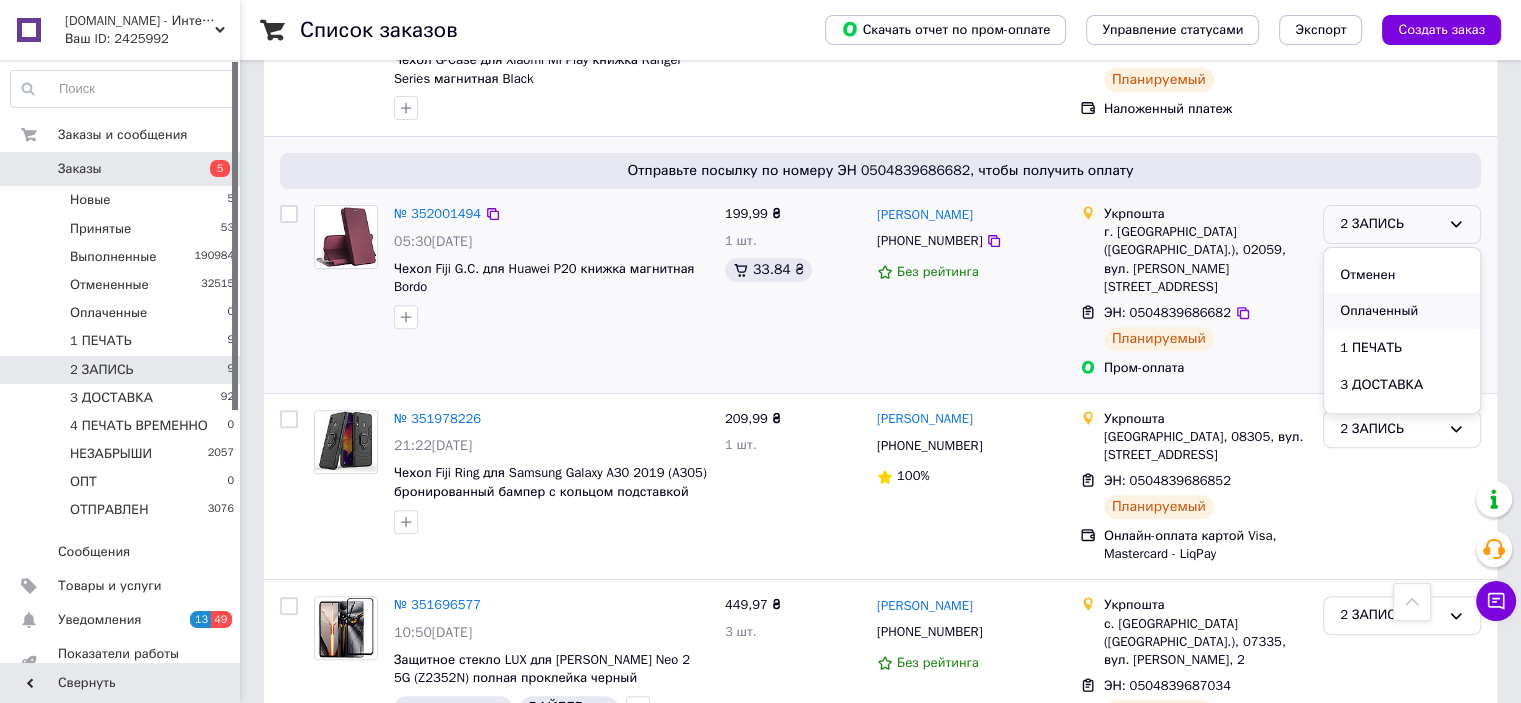 scroll, scrollTop: 100, scrollLeft: 0, axis: vertical 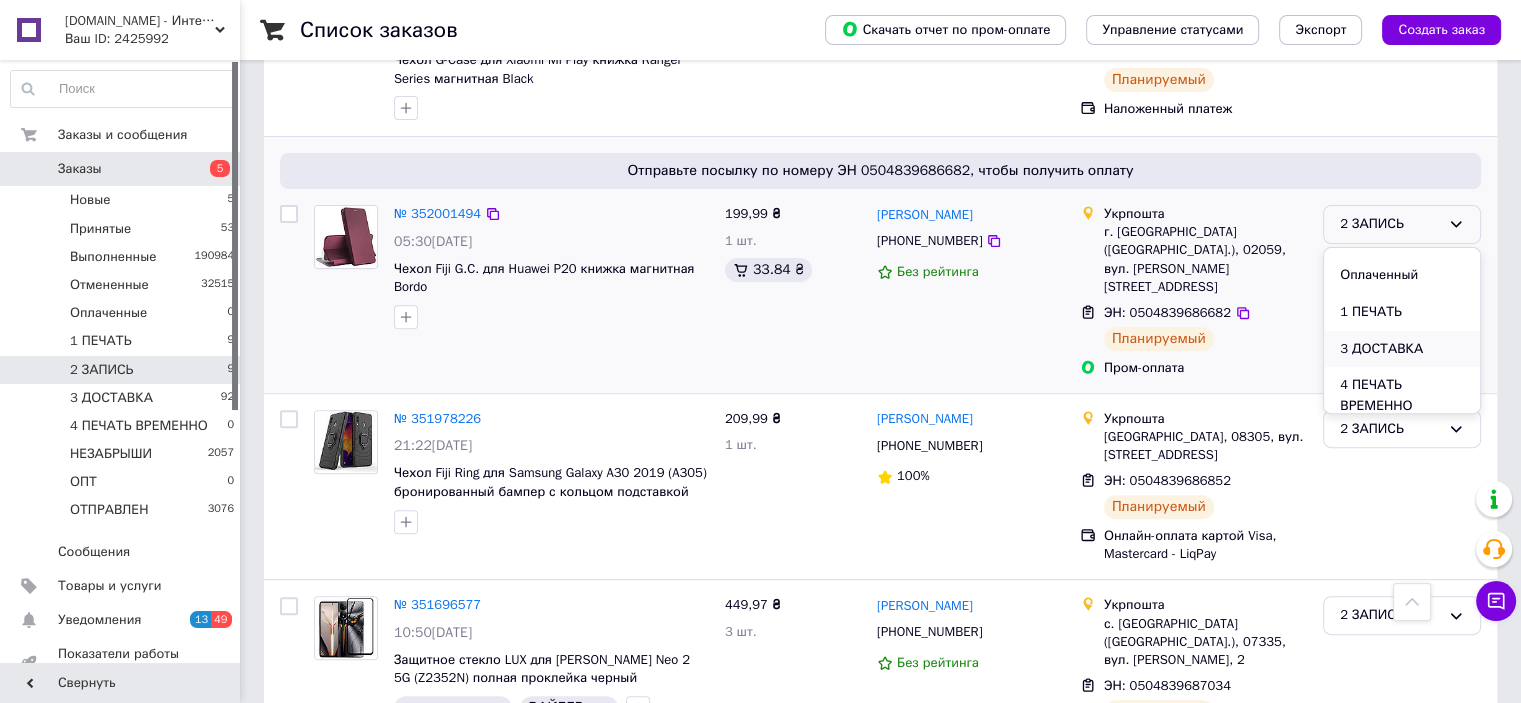 click on "3 ДОСТАВКА" at bounding box center [1402, 349] 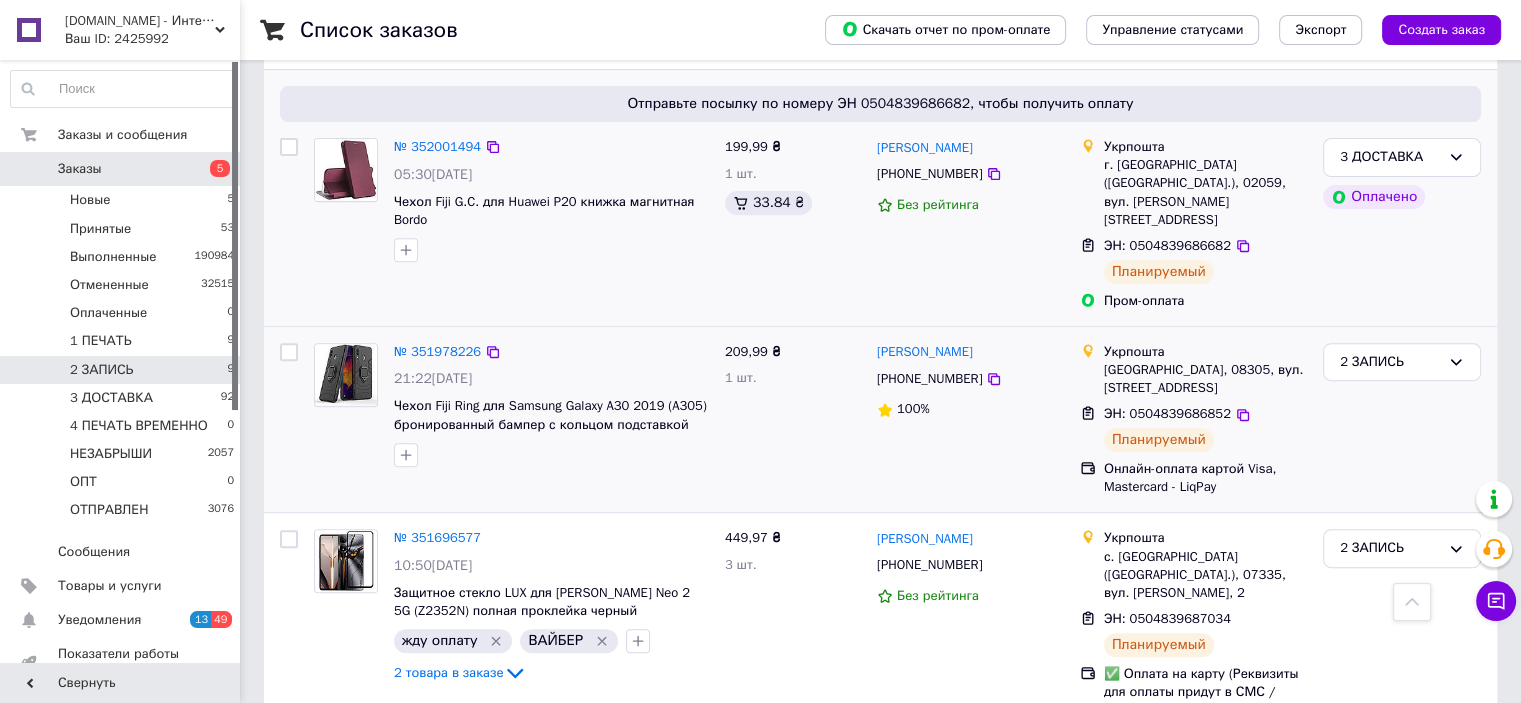 scroll, scrollTop: 778, scrollLeft: 0, axis: vertical 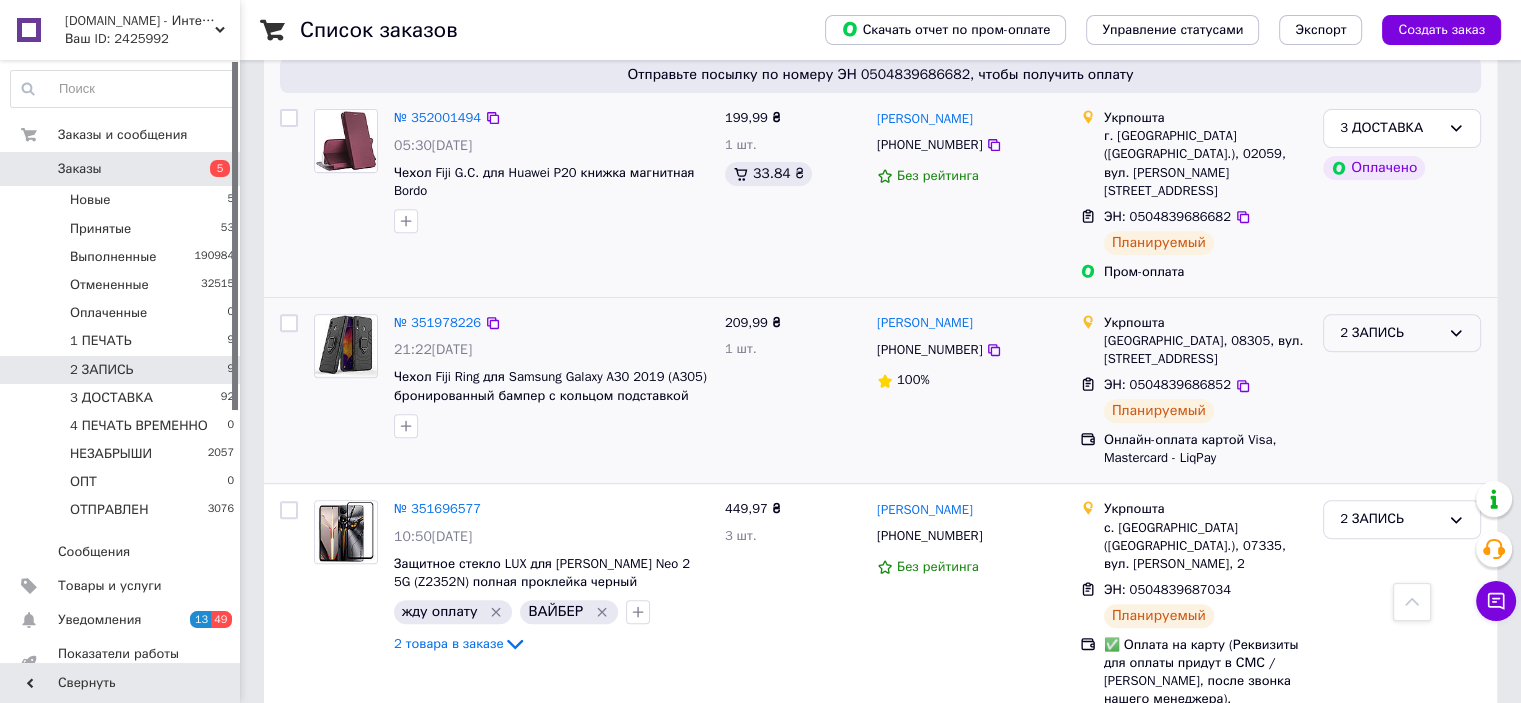 click on "2 ЗАПИСЬ" at bounding box center (1390, 333) 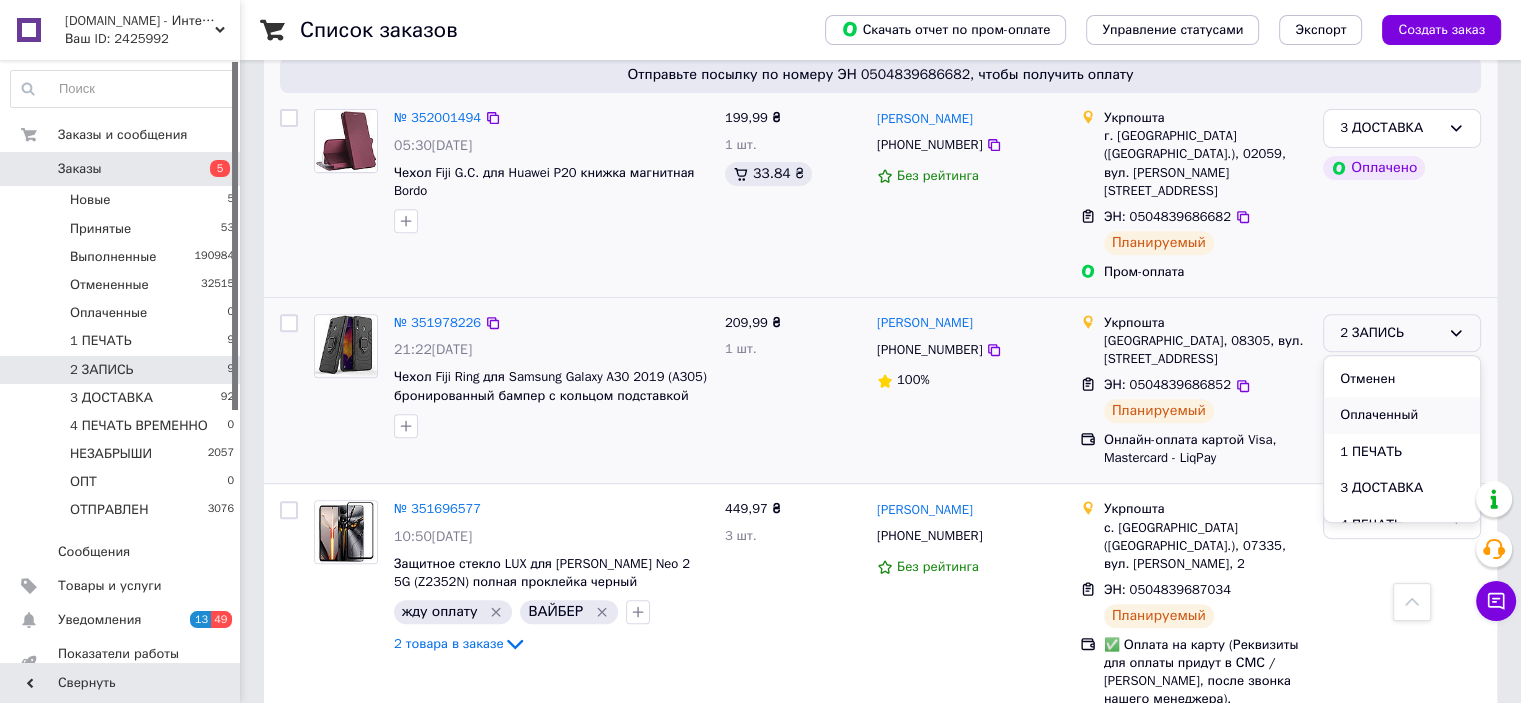 scroll, scrollTop: 100, scrollLeft: 0, axis: vertical 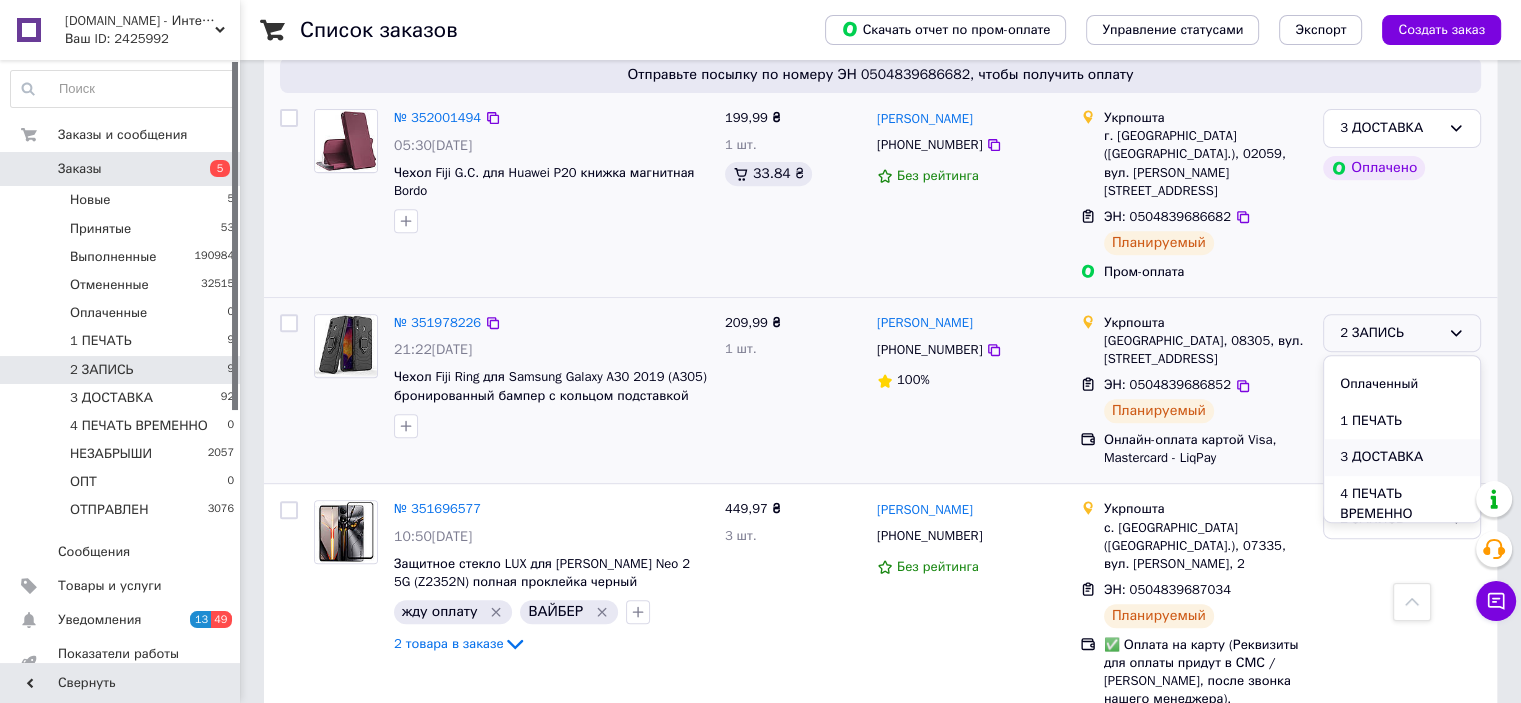 click on "3 ДОСТАВКА" at bounding box center [1402, 457] 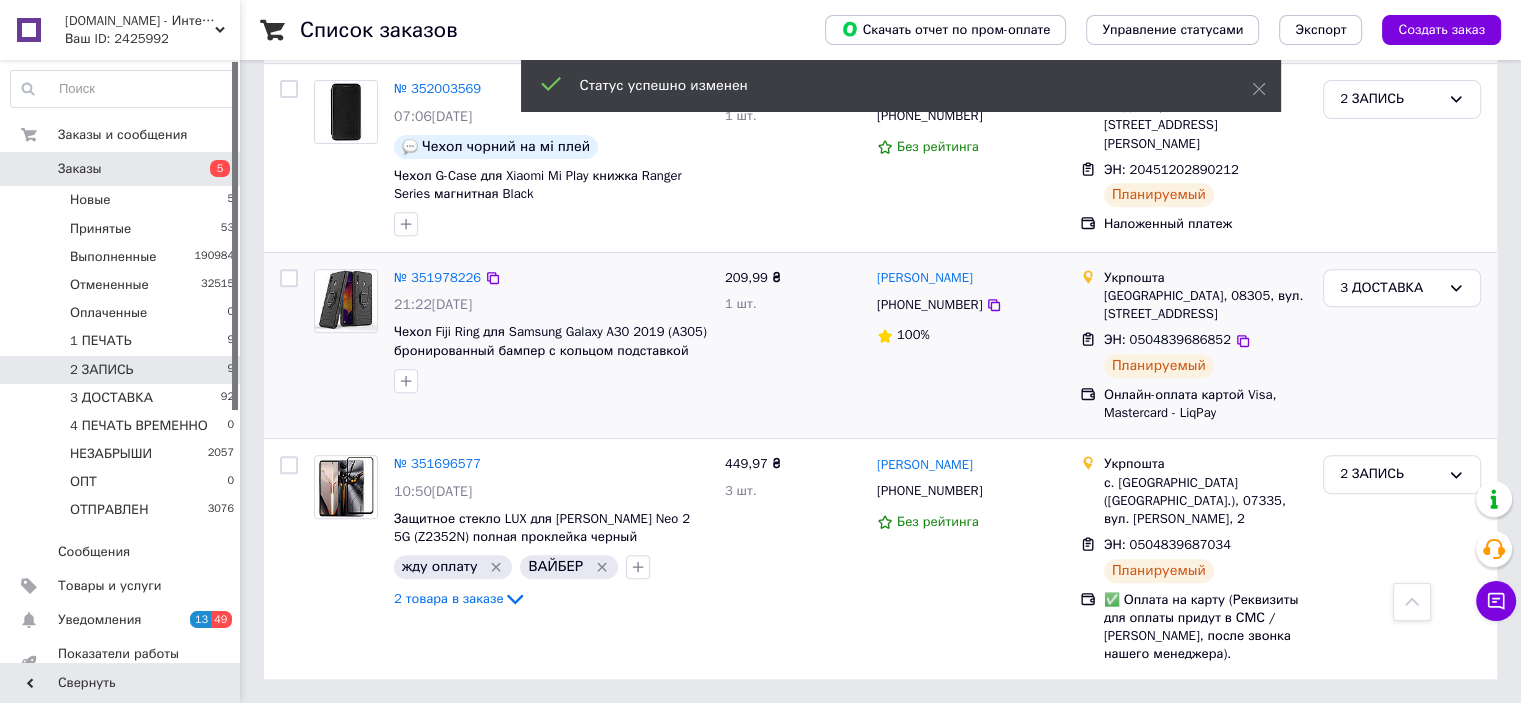 scroll, scrollTop: 744, scrollLeft: 0, axis: vertical 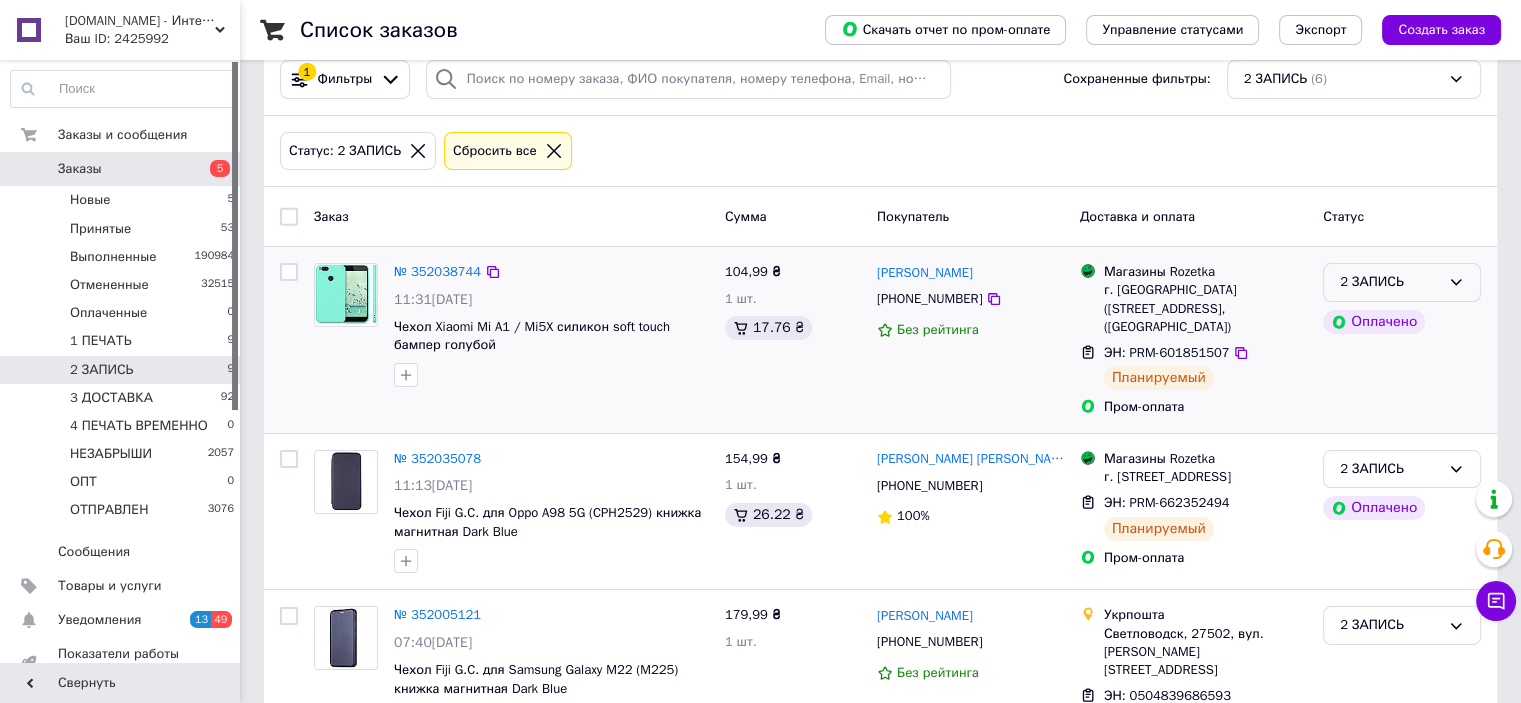 click on "2 ЗАПИСЬ" at bounding box center (1402, 282) 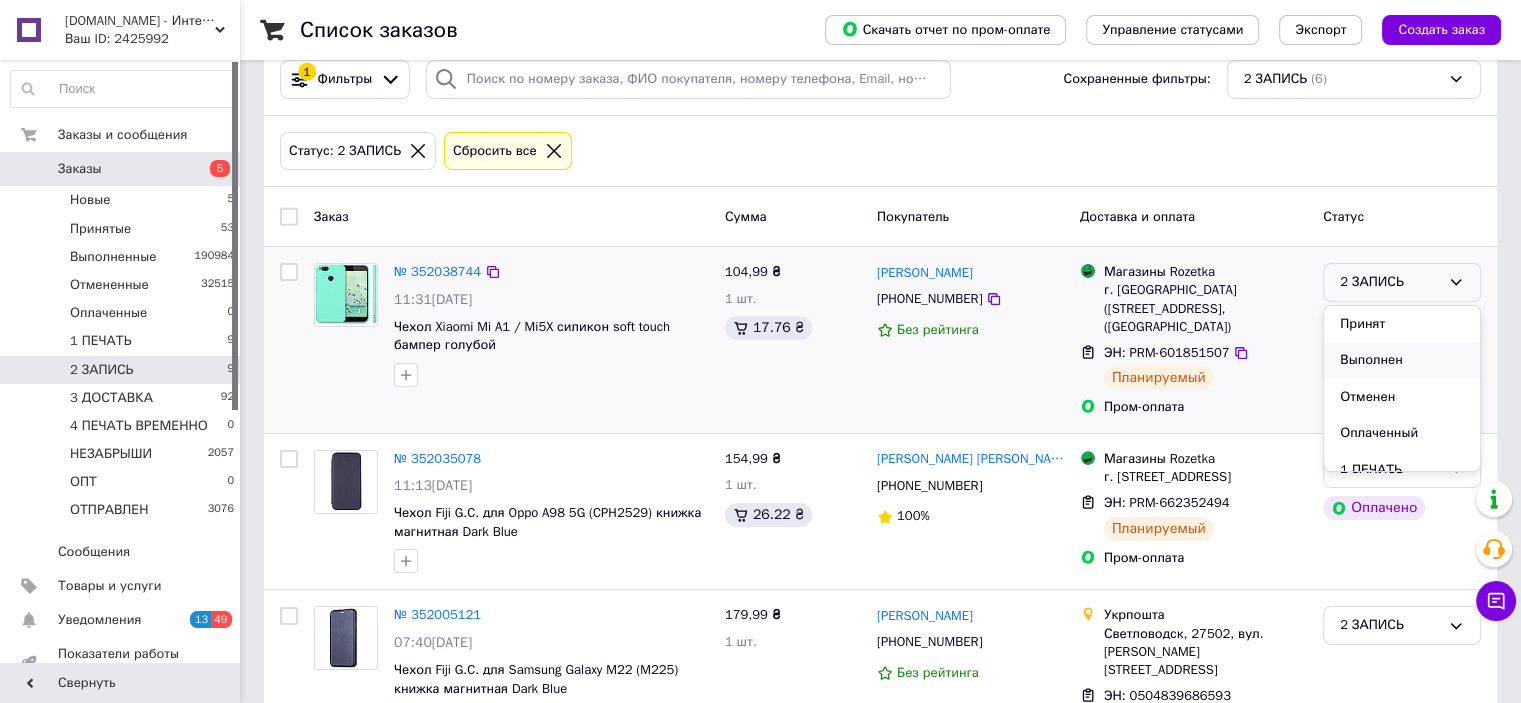 scroll, scrollTop: 100, scrollLeft: 0, axis: vertical 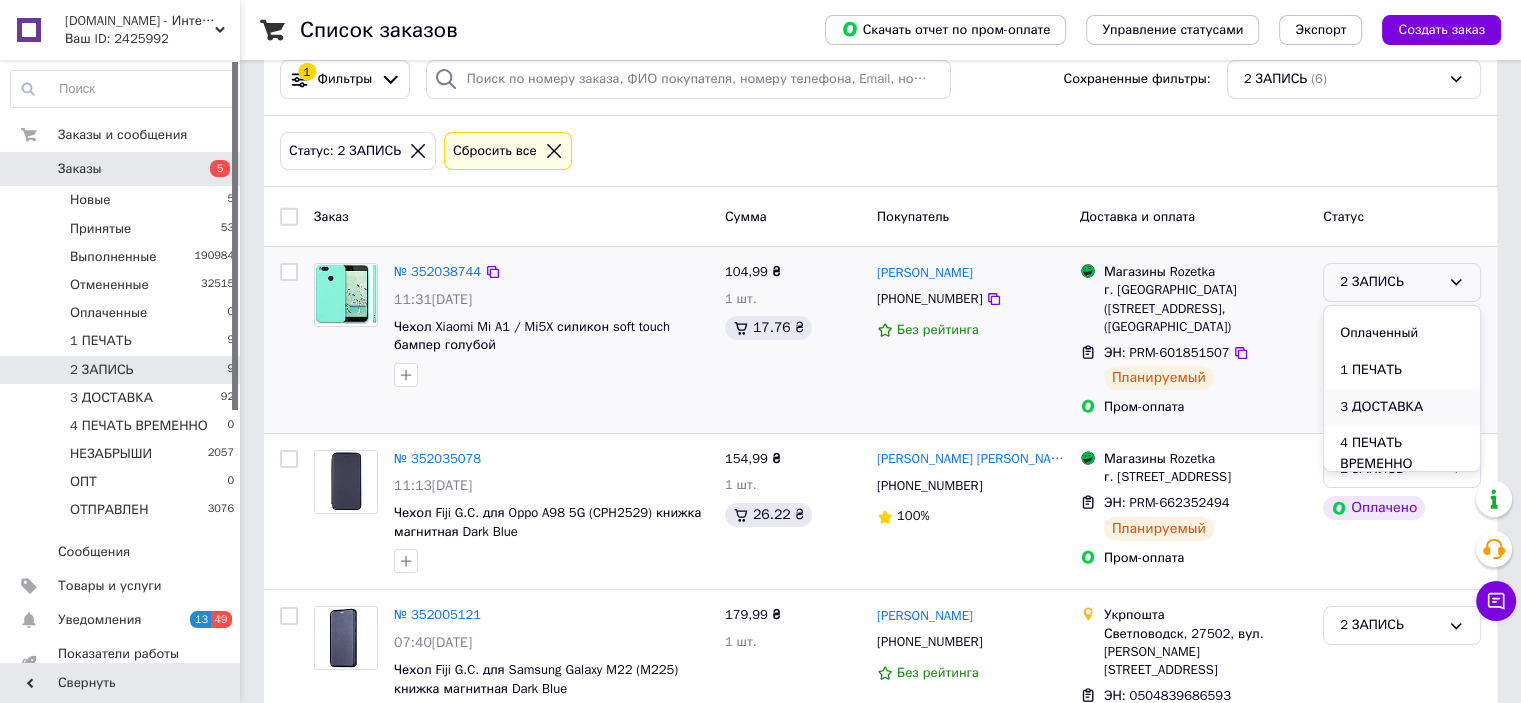 click on "3 ДОСТАВКА" at bounding box center [1402, 407] 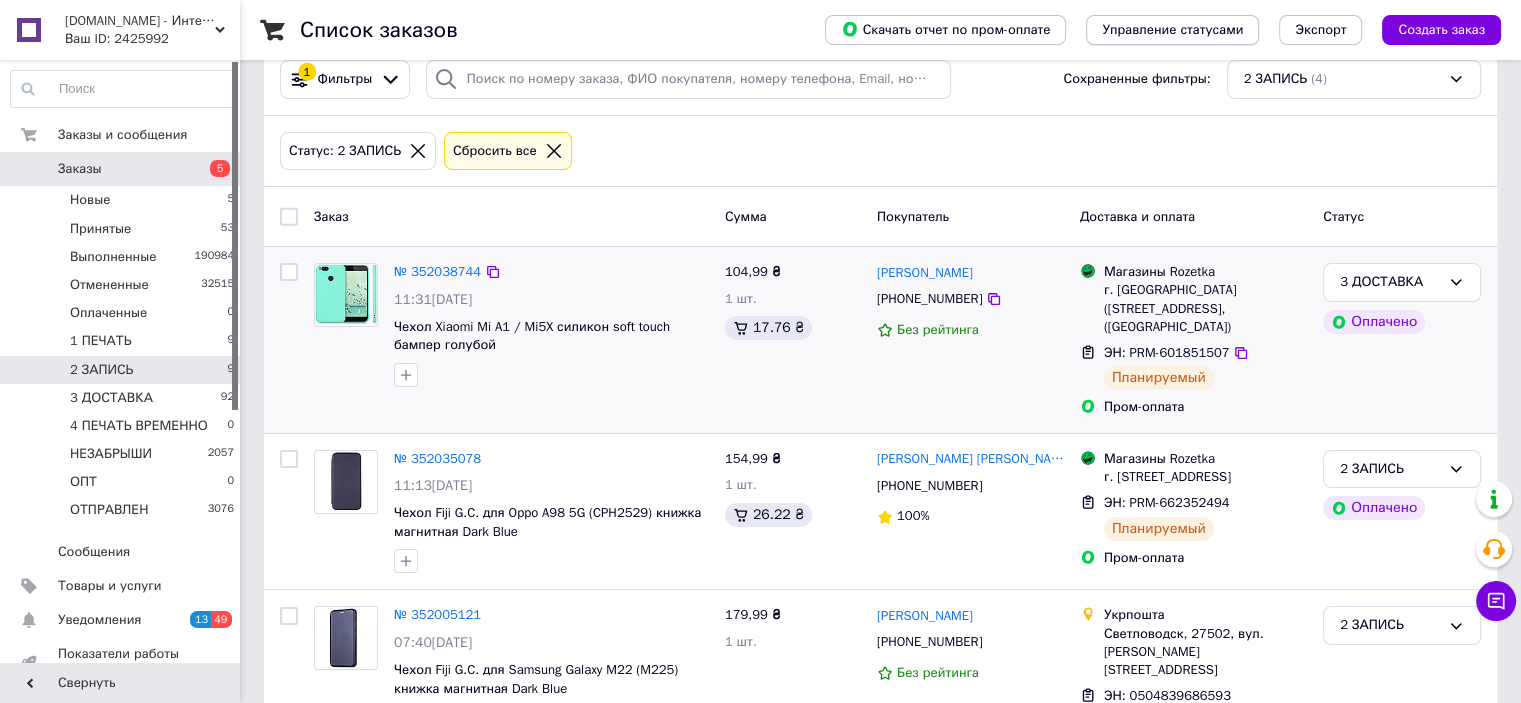 scroll, scrollTop: 335, scrollLeft: 0, axis: vertical 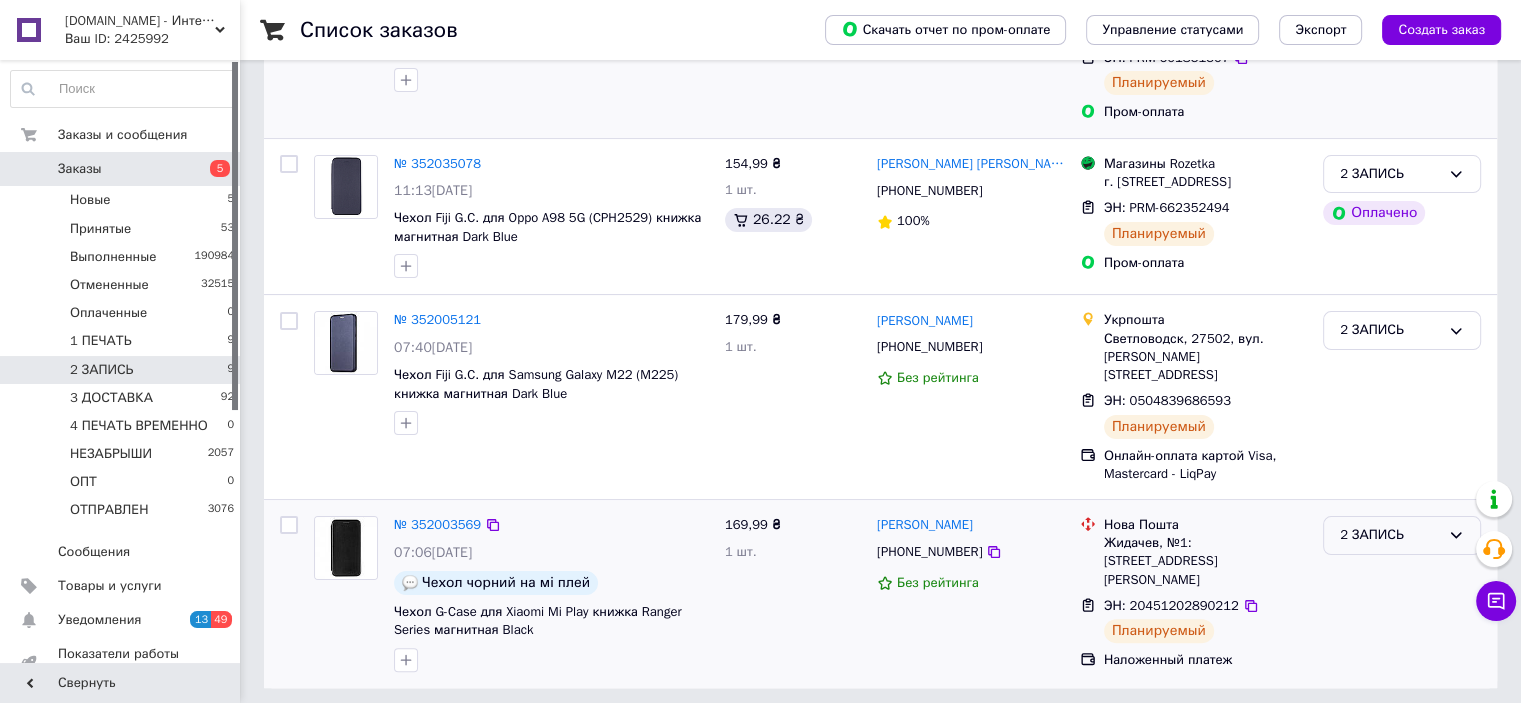click on "2 ЗАПИСЬ" at bounding box center [1390, 535] 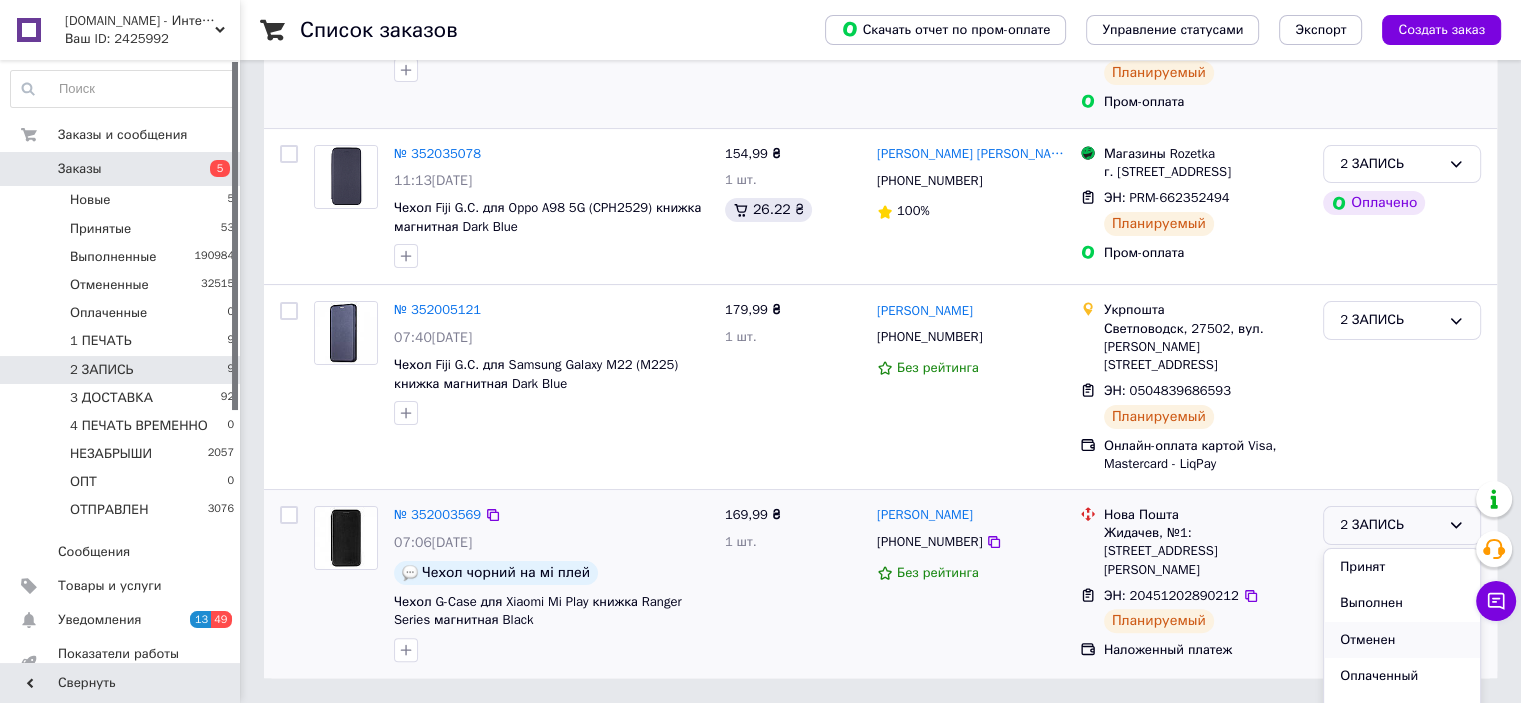 scroll, scrollTop: 348, scrollLeft: 0, axis: vertical 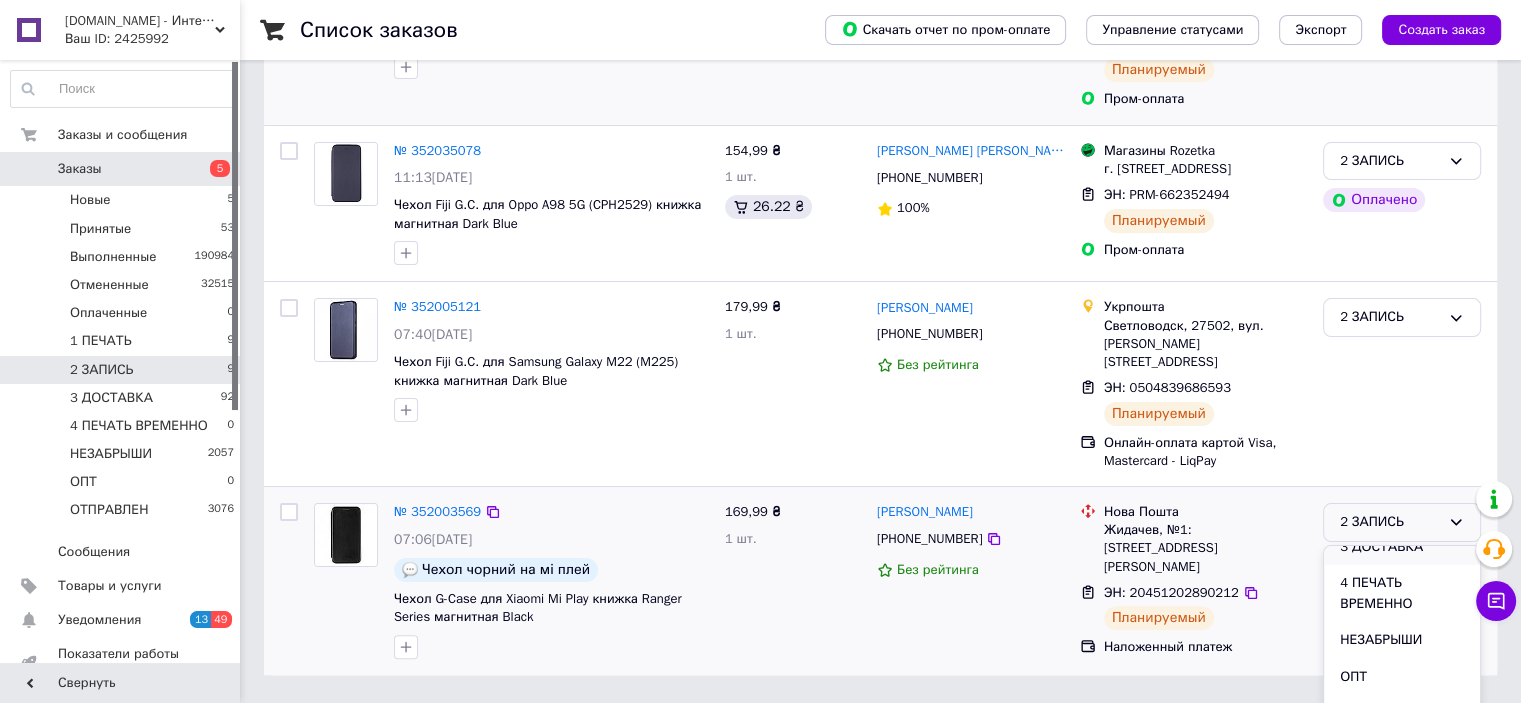click on "3 ДОСТАВКА" at bounding box center [1402, 547] 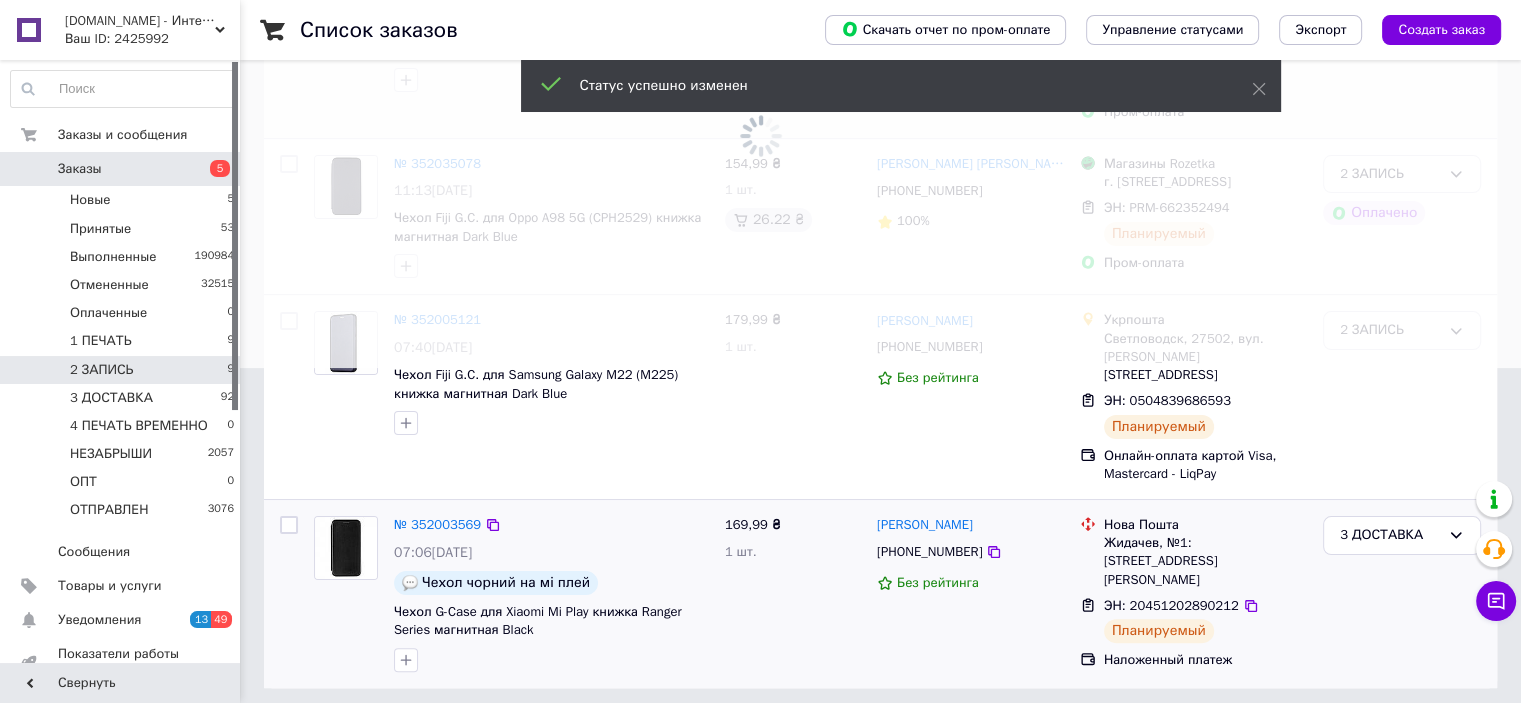 scroll, scrollTop: 148, scrollLeft: 0, axis: vertical 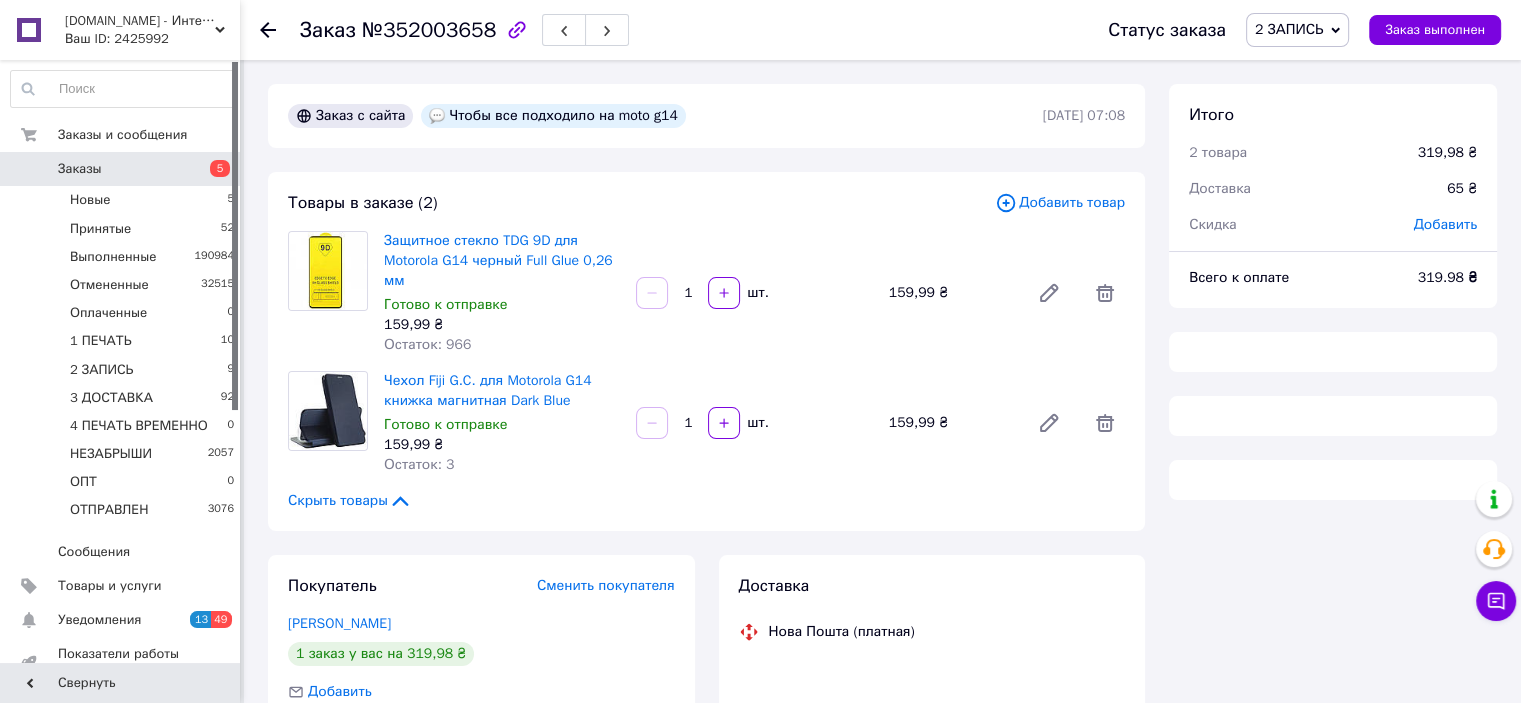 click on "2 ЗАПИСЬ" at bounding box center [1297, 30] 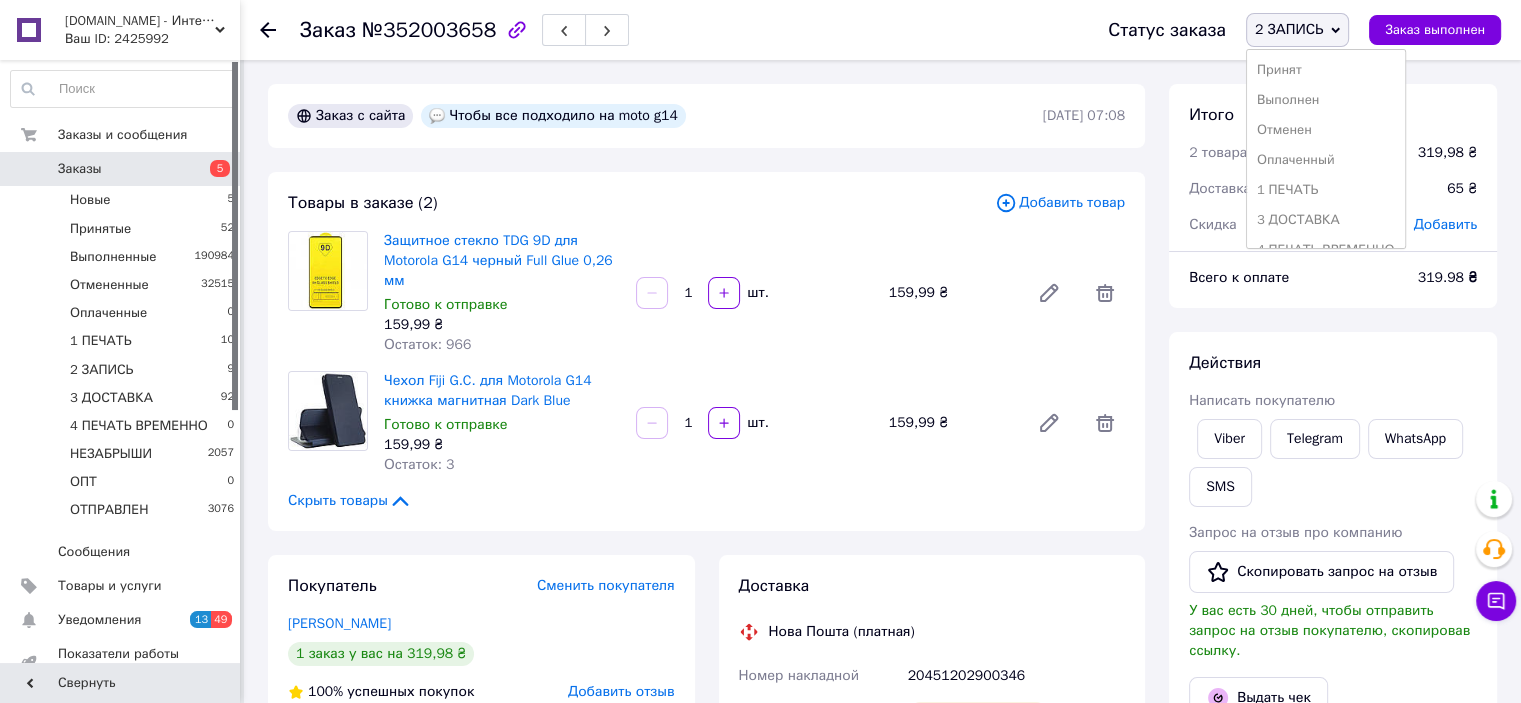 scroll, scrollTop: 64, scrollLeft: 0, axis: vertical 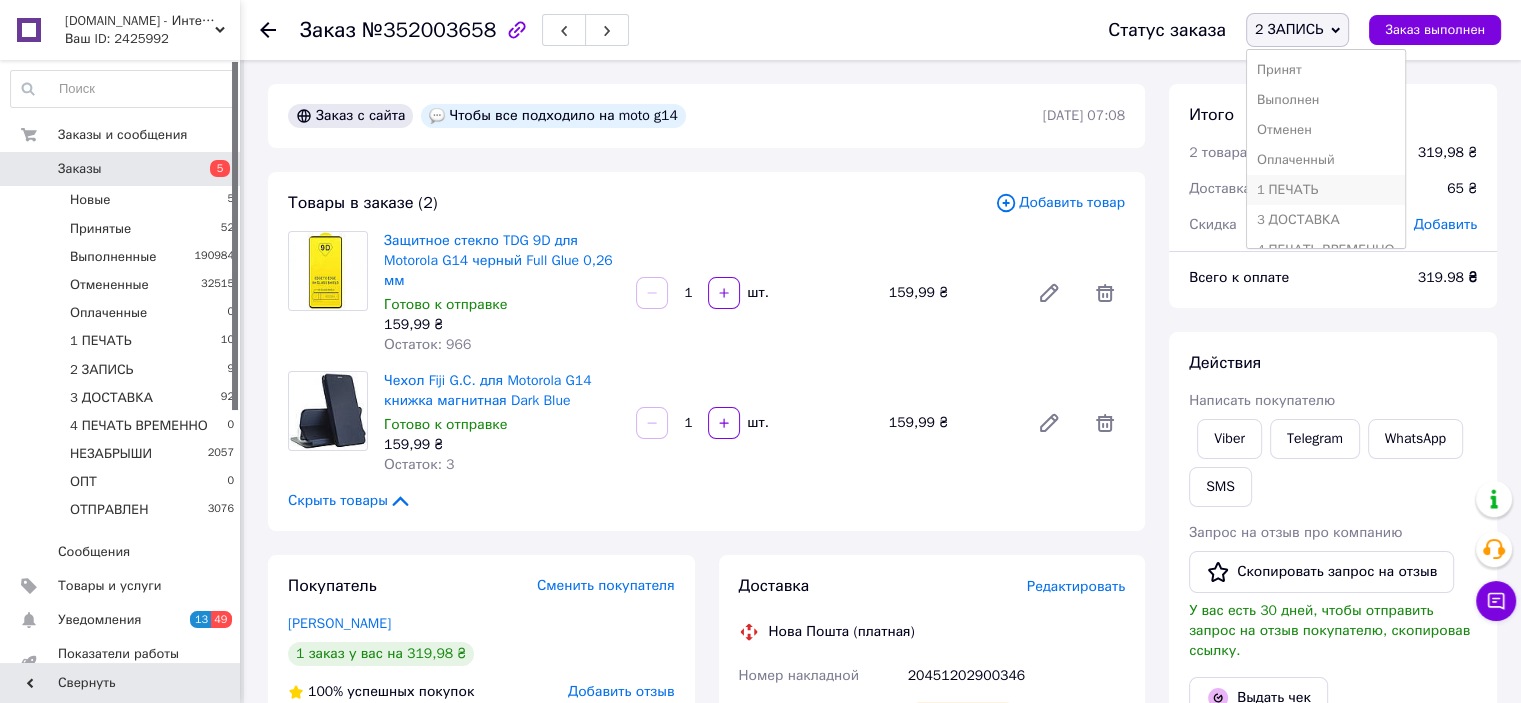 click on "1 ПЕЧАТЬ" at bounding box center (1326, 190) 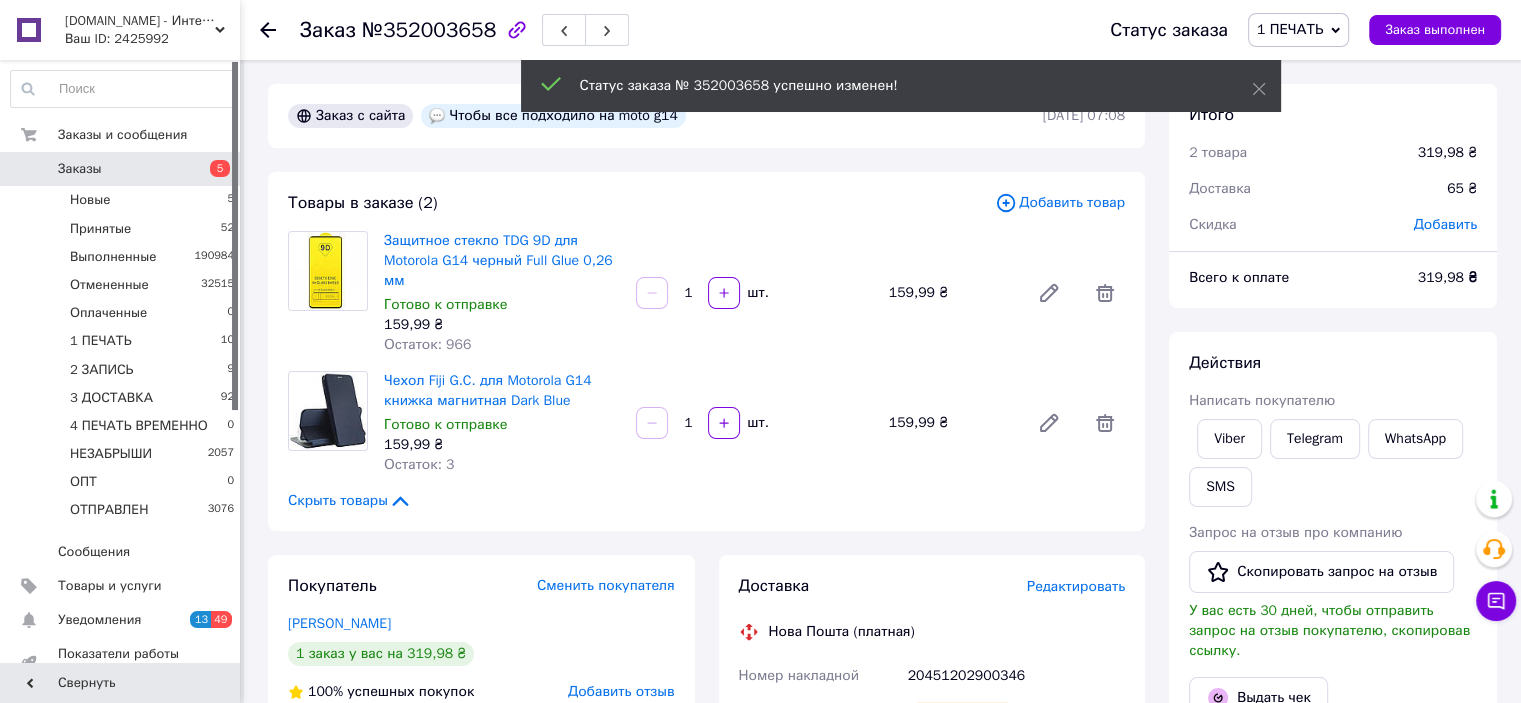 scroll, scrollTop: 112, scrollLeft: 0, axis: vertical 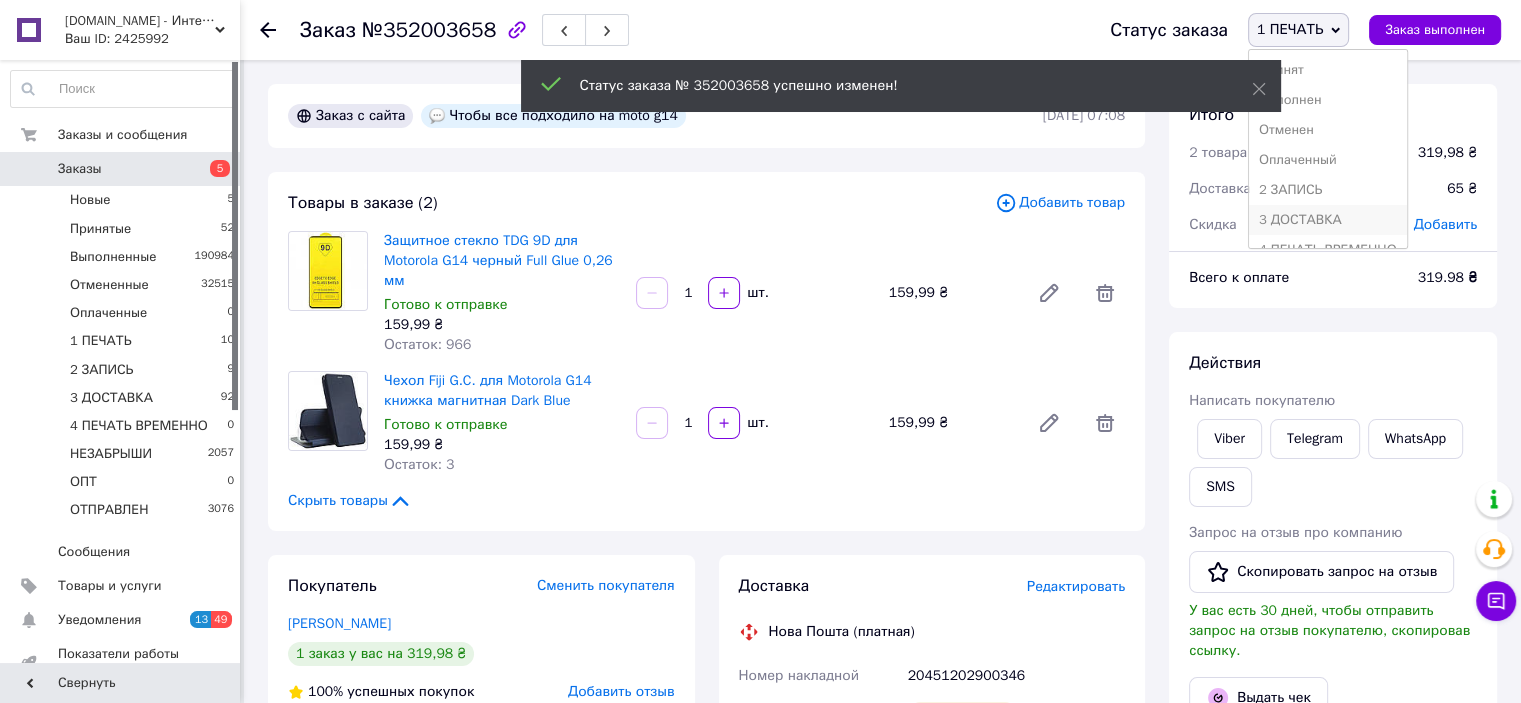 click on "3 ДОСТАВКА" at bounding box center [1328, 220] 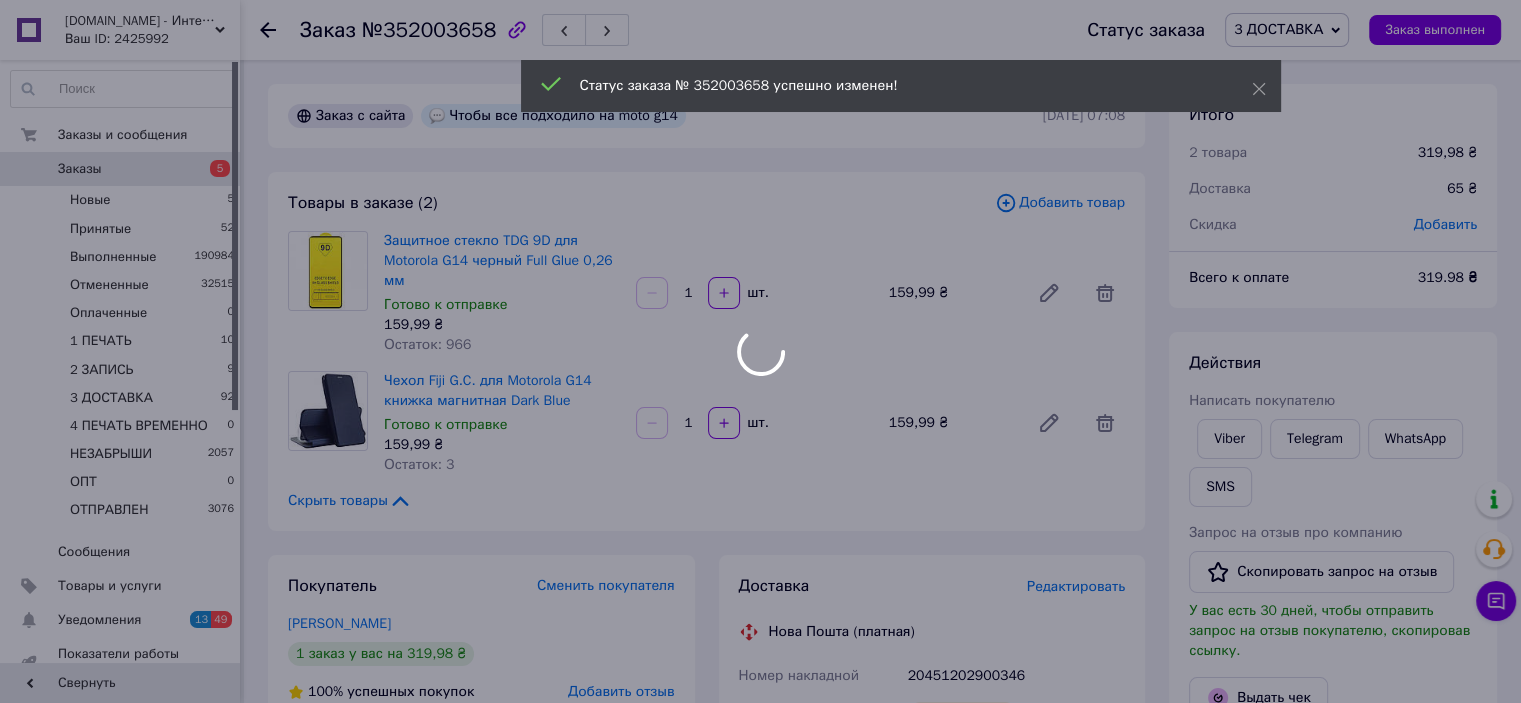 scroll, scrollTop: 160, scrollLeft: 0, axis: vertical 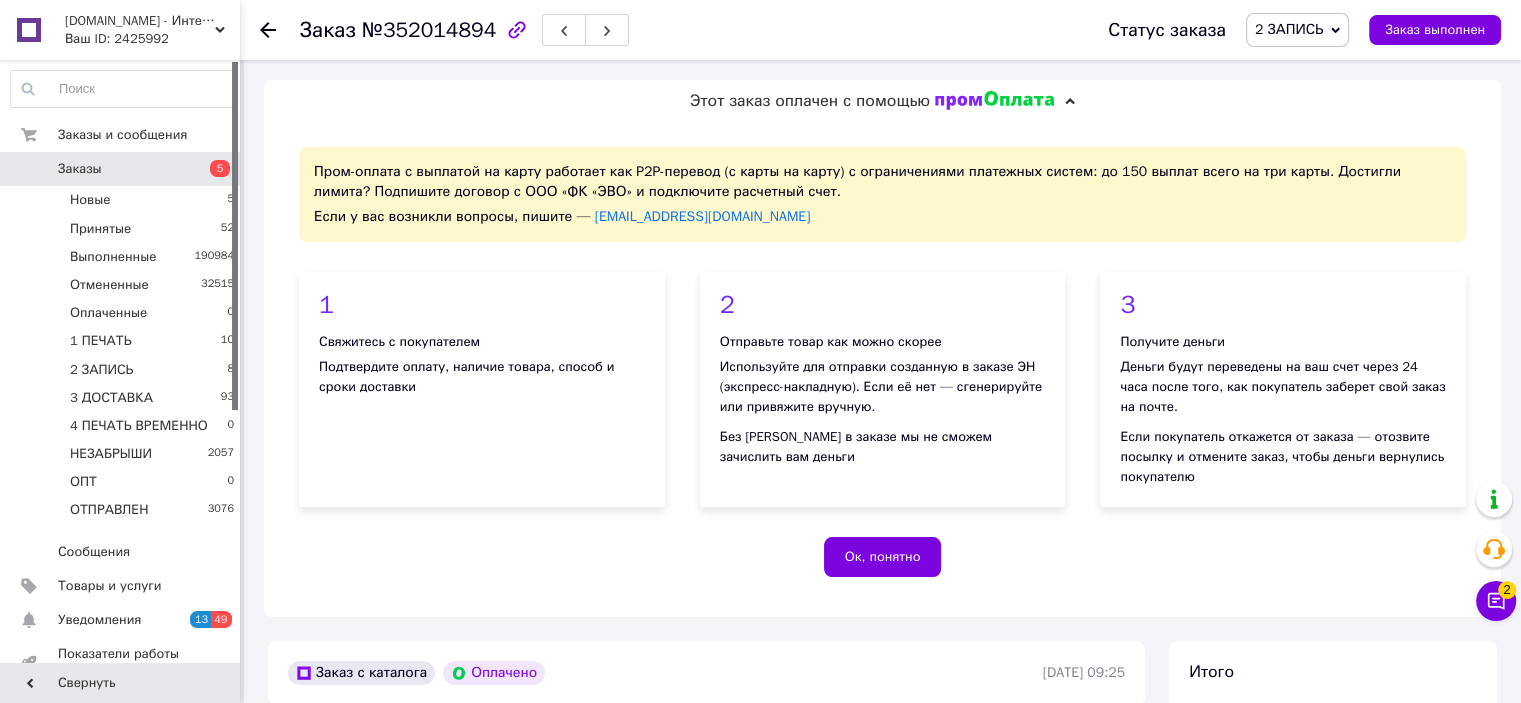 click 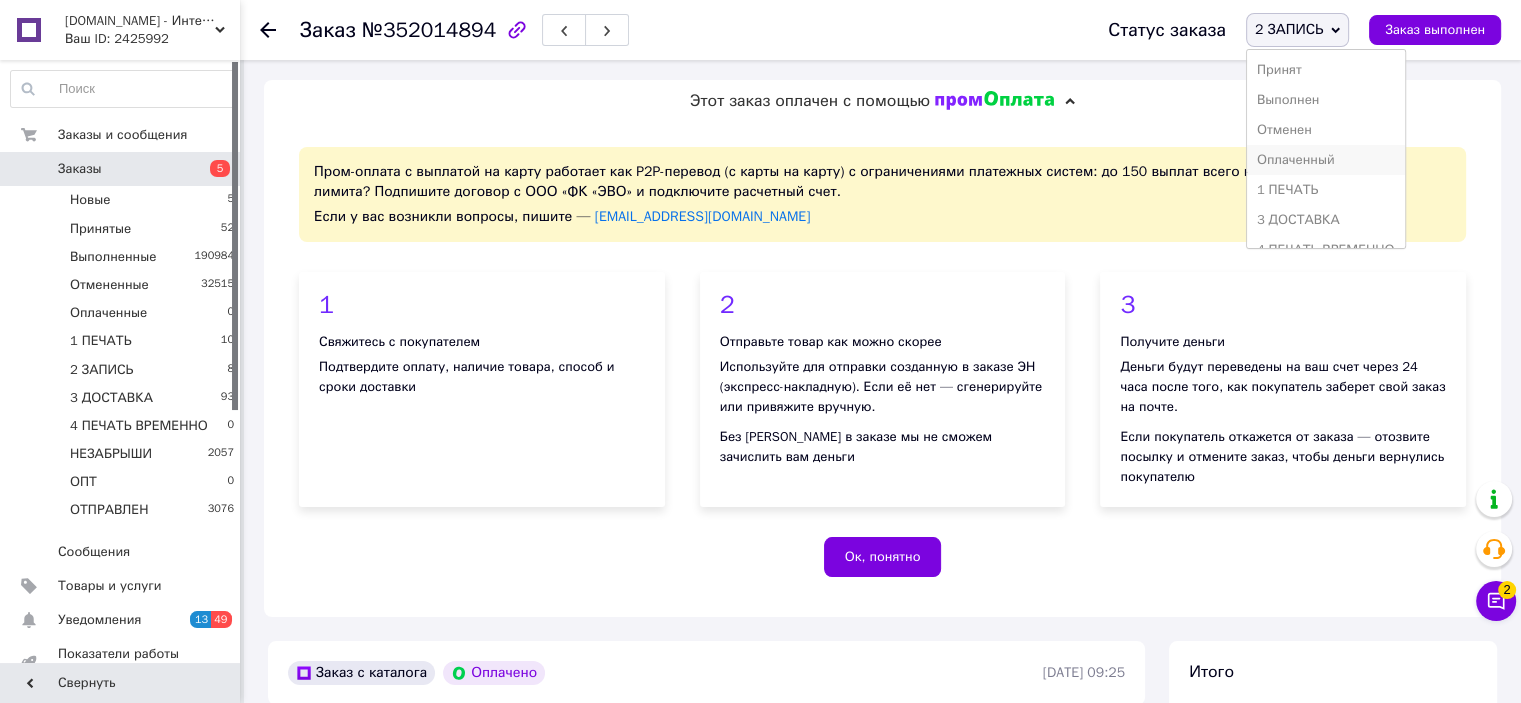 scroll, scrollTop: 53, scrollLeft: 0, axis: vertical 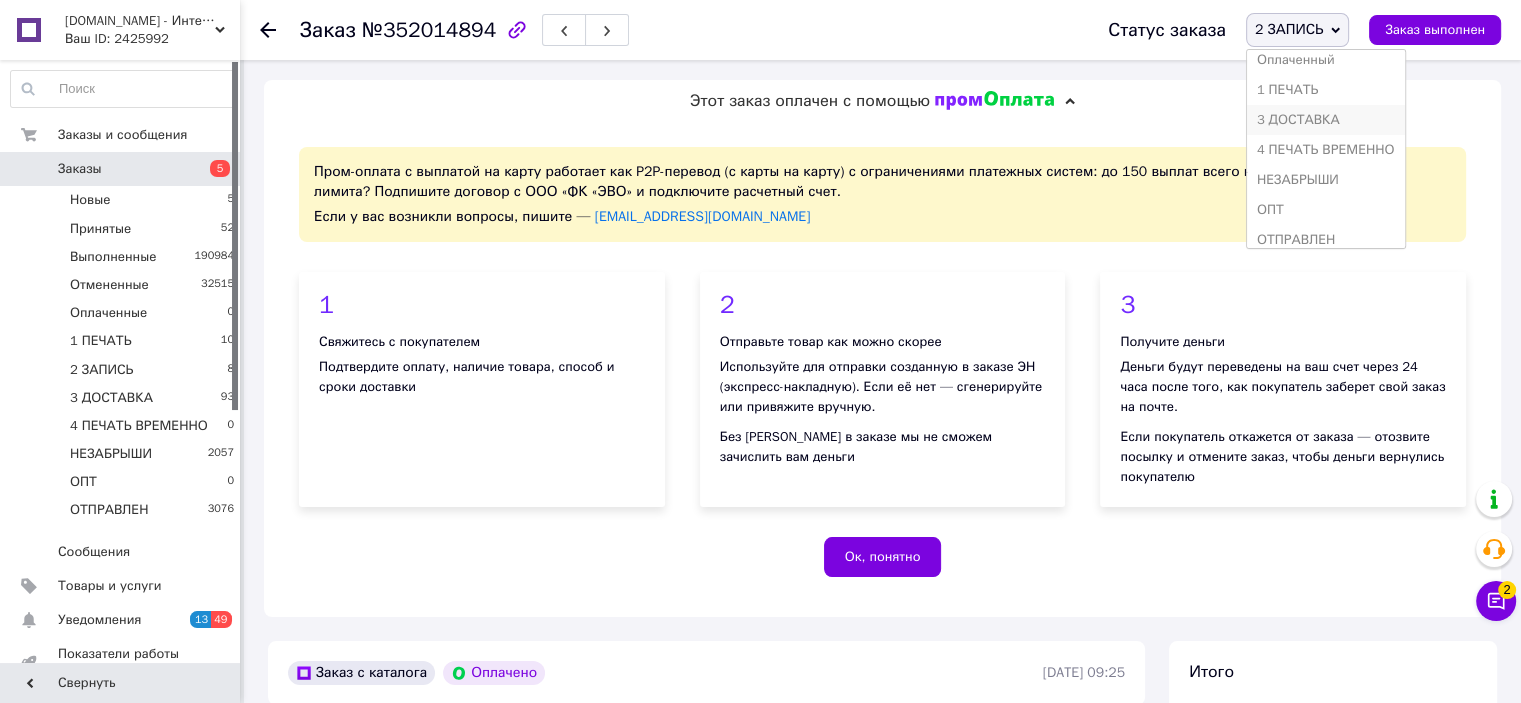 click on "3 ДОСТАВКА" at bounding box center (1326, 120) 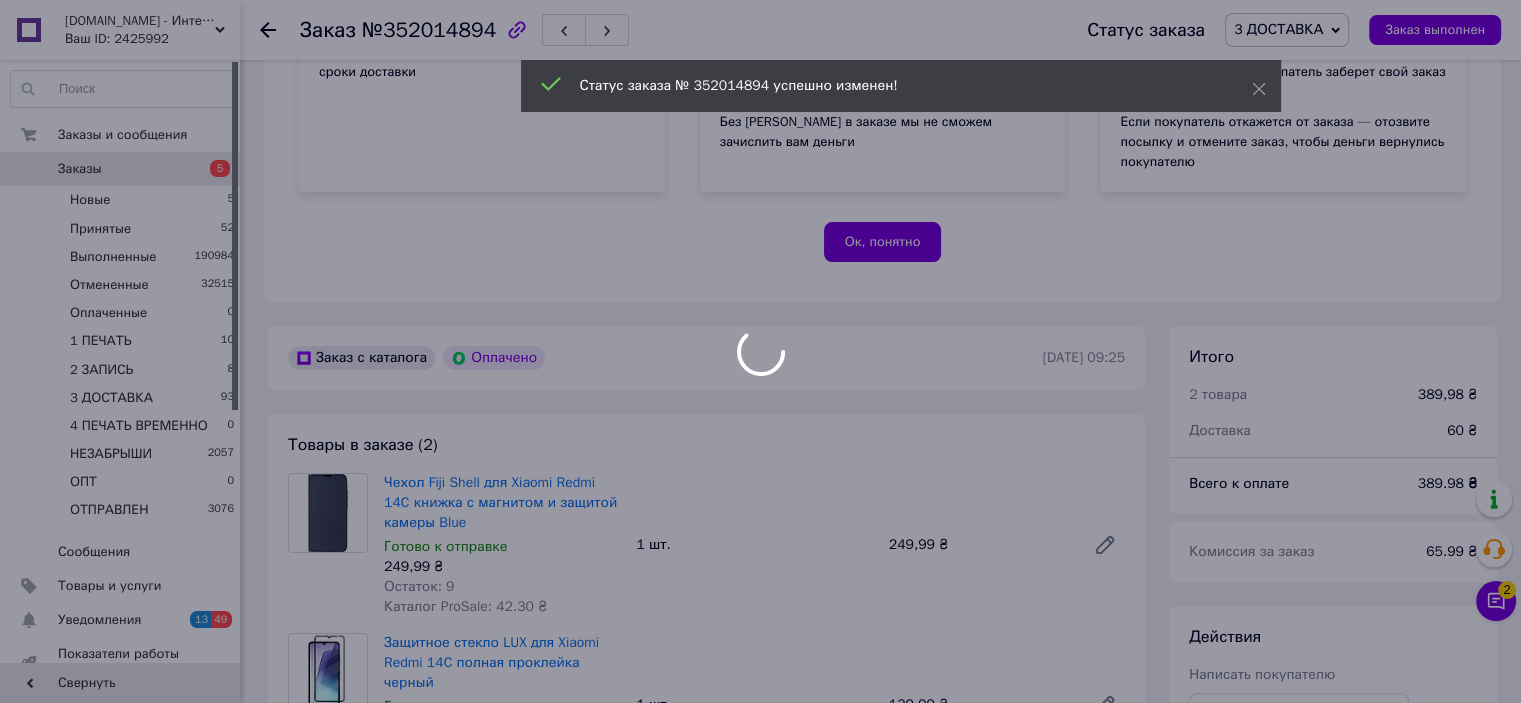 scroll, scrollTop: 400, scrollLeft: 0, axis: vertical 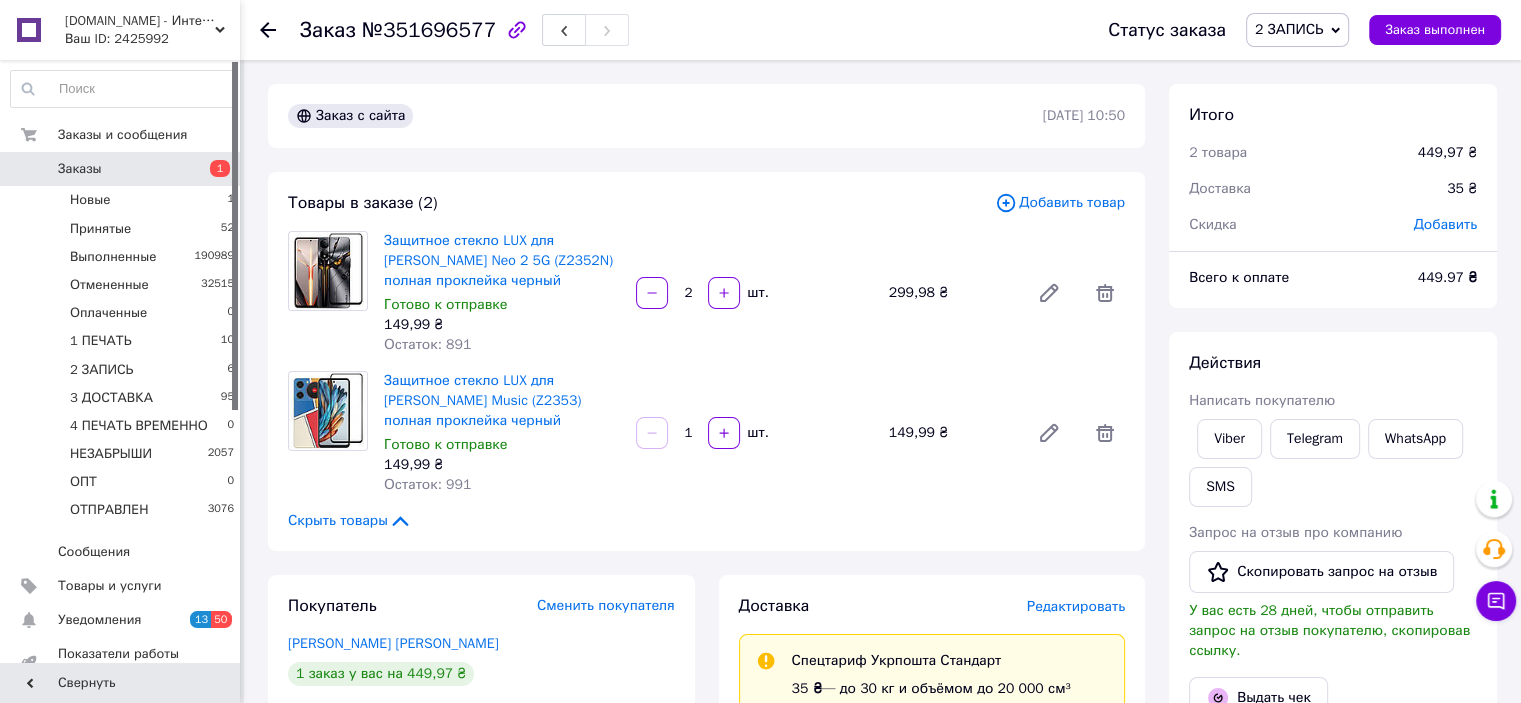 click on "2 ЗАПИСЬ" at bounding box center [1289, 29] 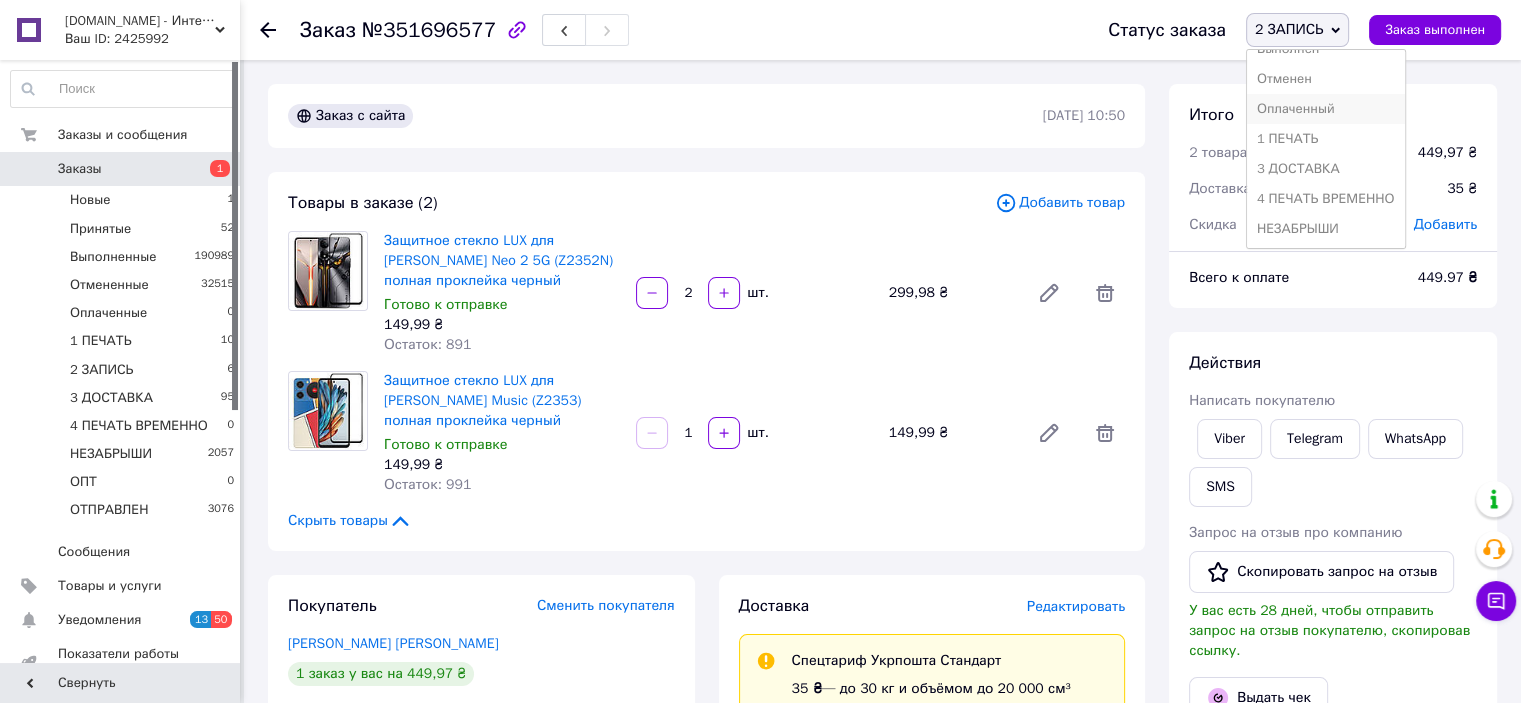 scroll, scrollTop: 100, scrollLeft: 0, axis: vertical 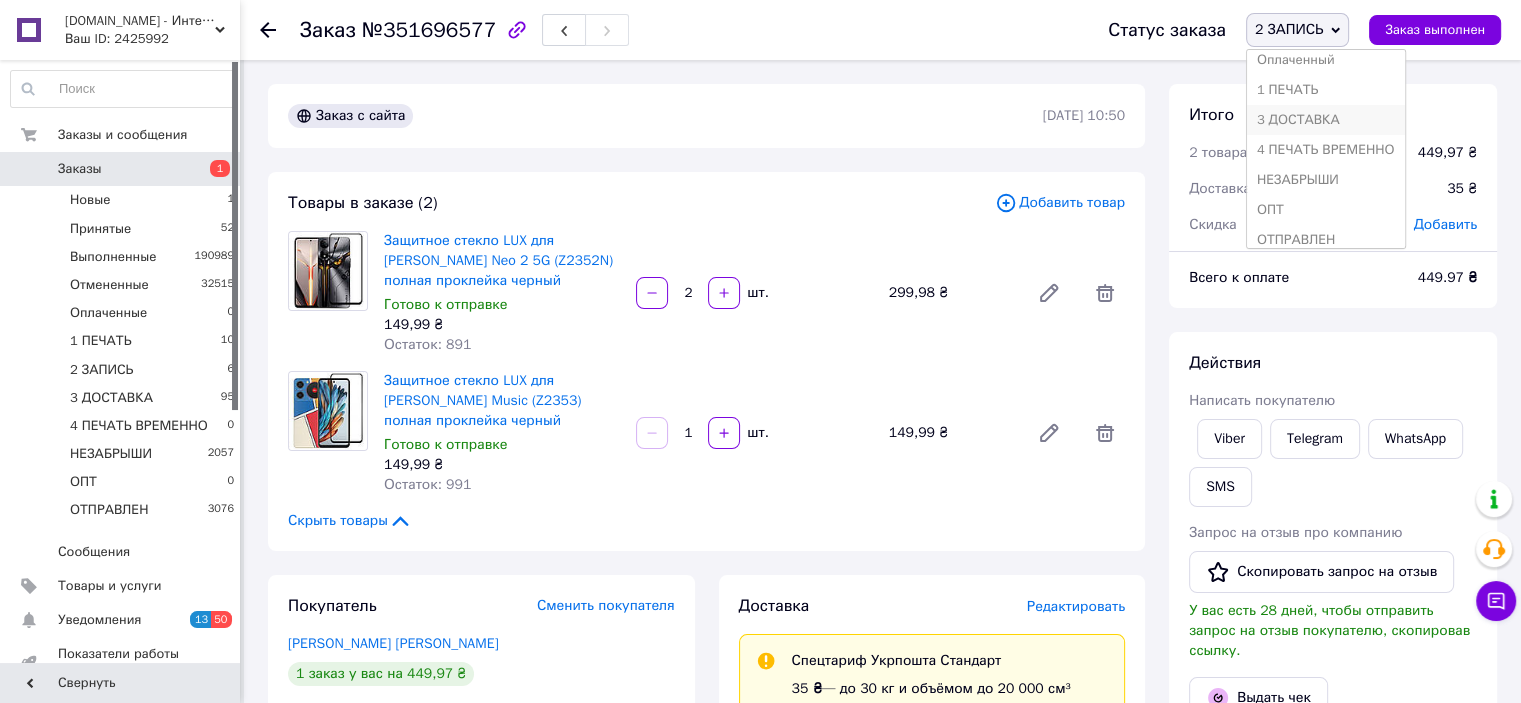 click on "3 ДОСТАВКА" at bounding box center (1326, 120) 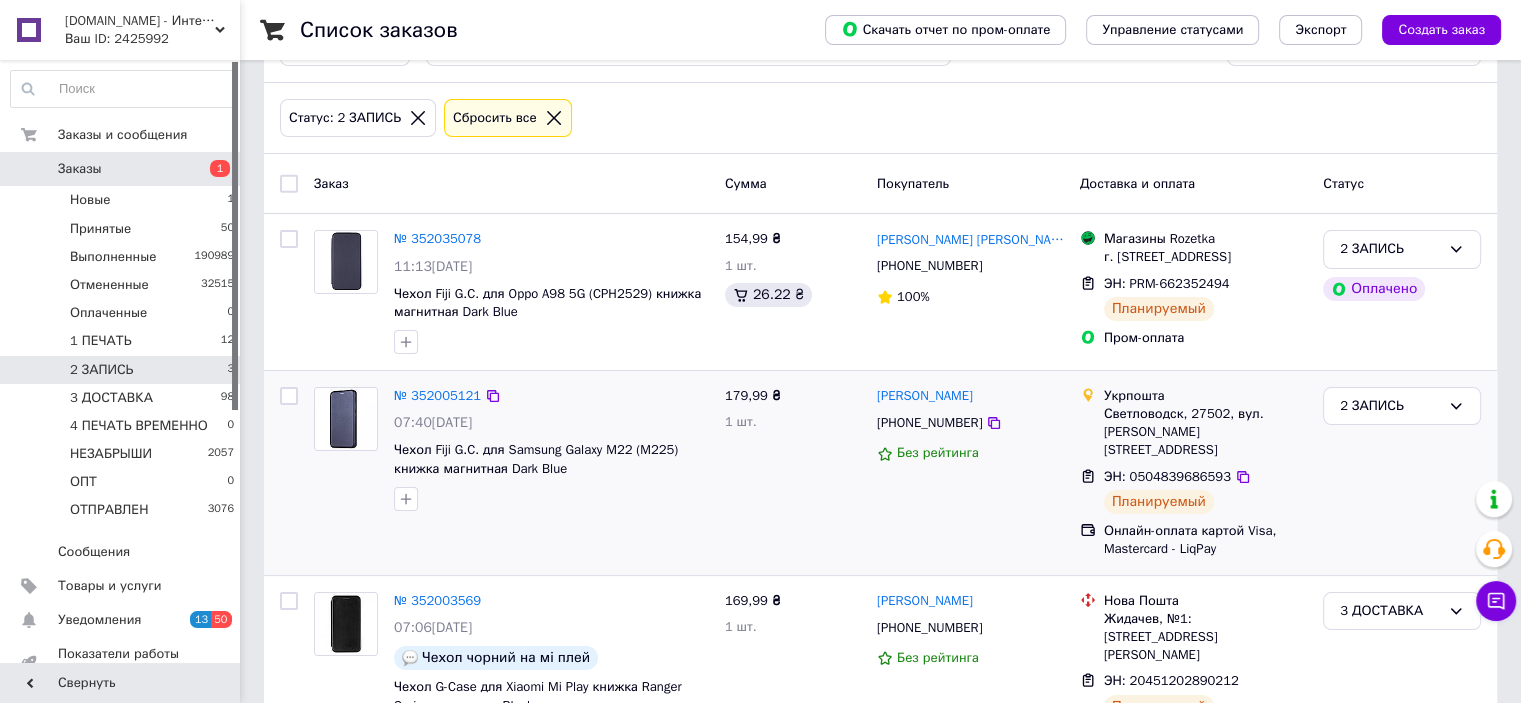 scroll, scrollTop: 148, scrollLeft: 0, axis: vertical 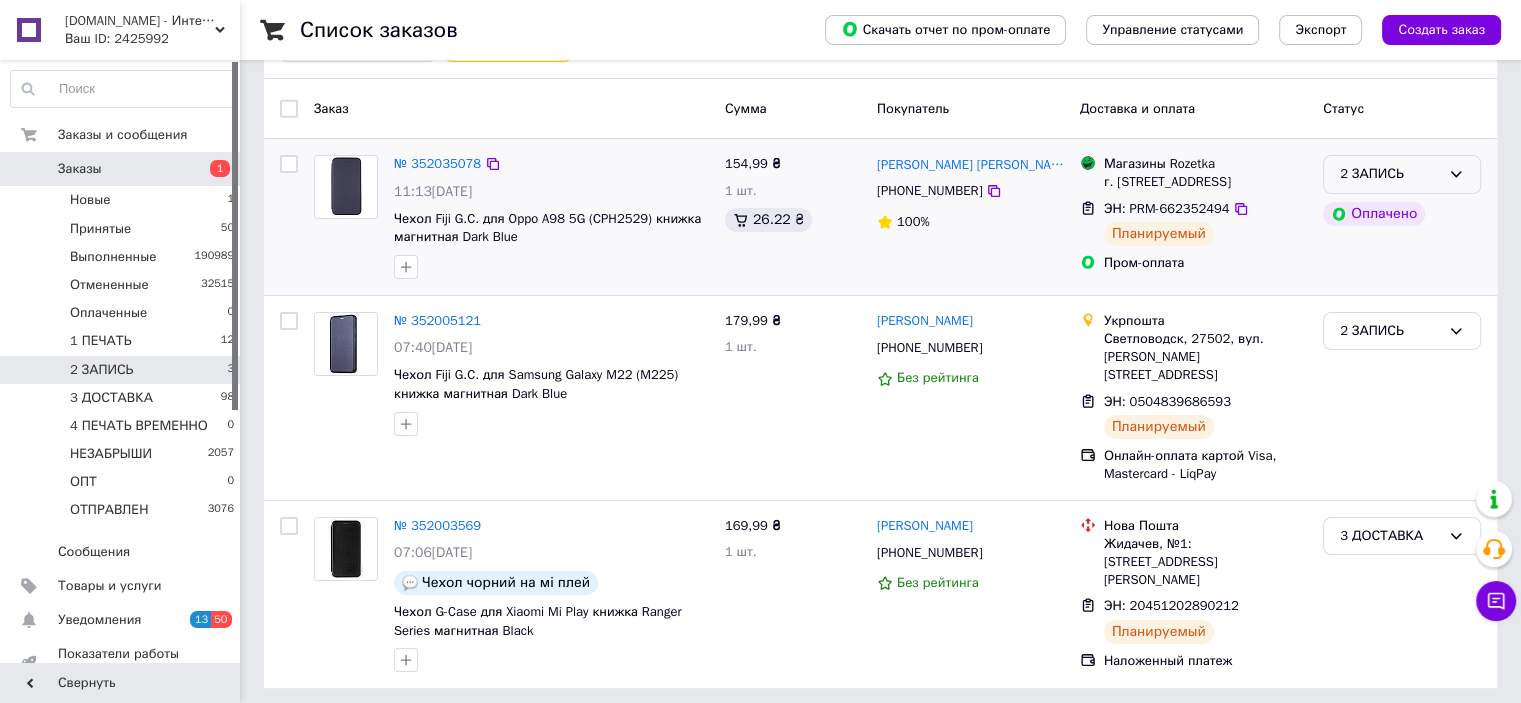 click on "2 ЗАПИСЬ" at bounding box center [1390, 174] 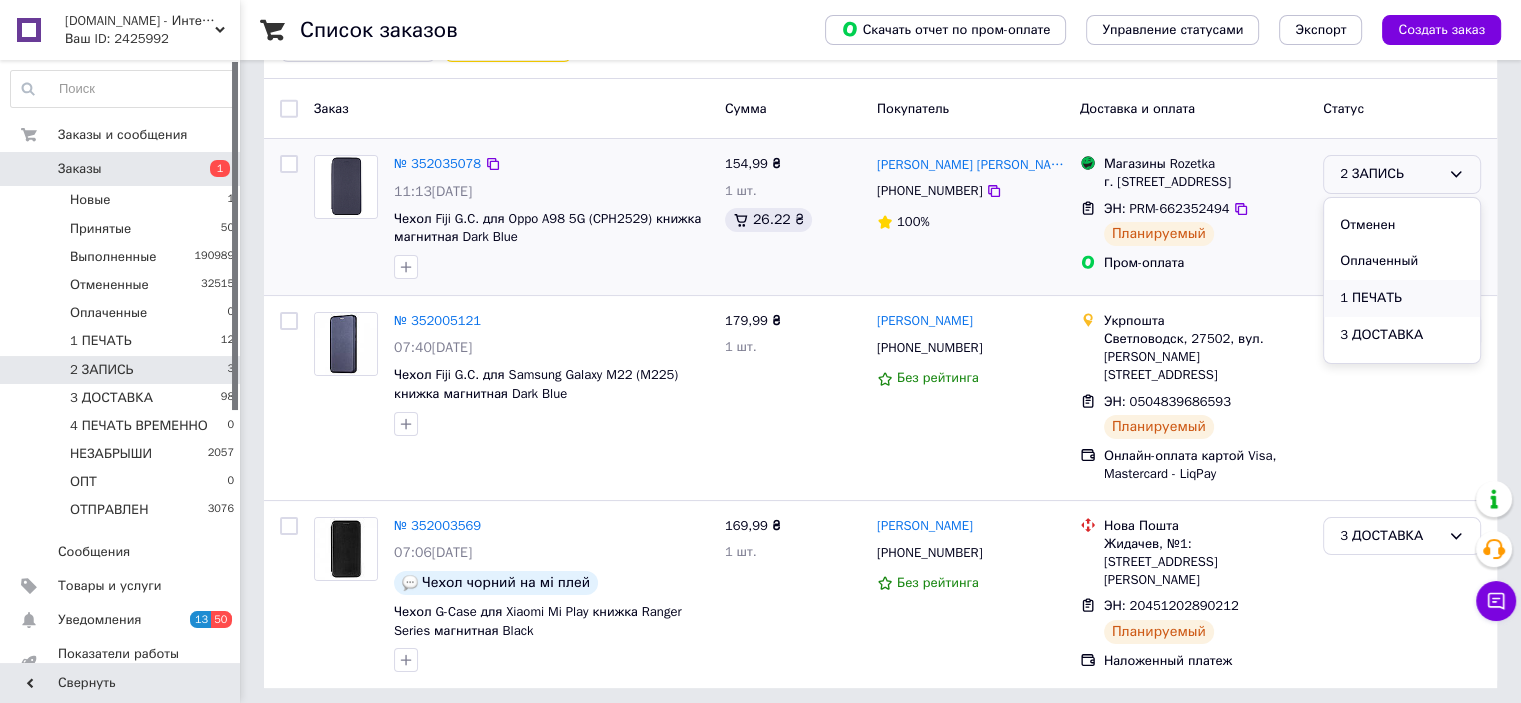 scroll, scrollTop: 100, scrollLeft: 0, axis: vertical 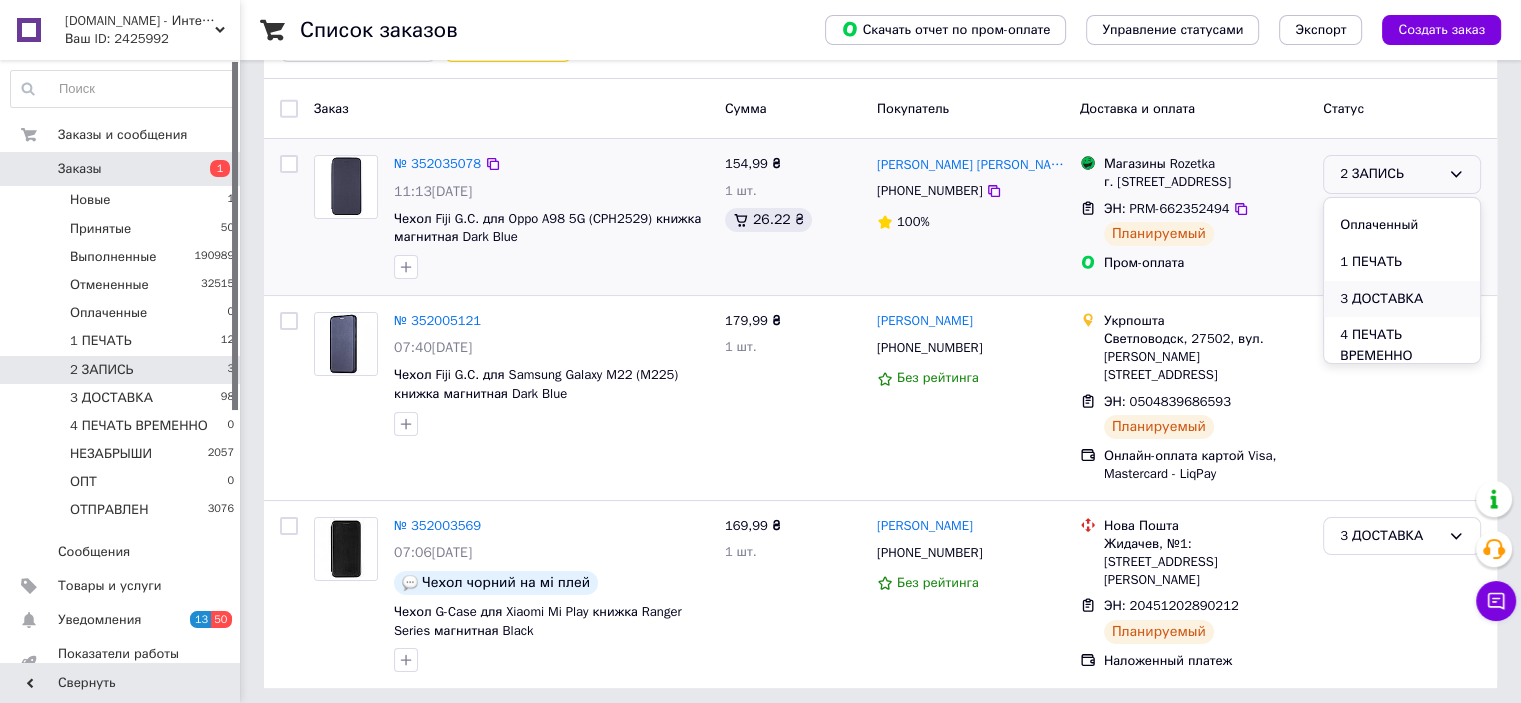 click on "3 ДОСТАВКА" at bounding box center (1402, 299) 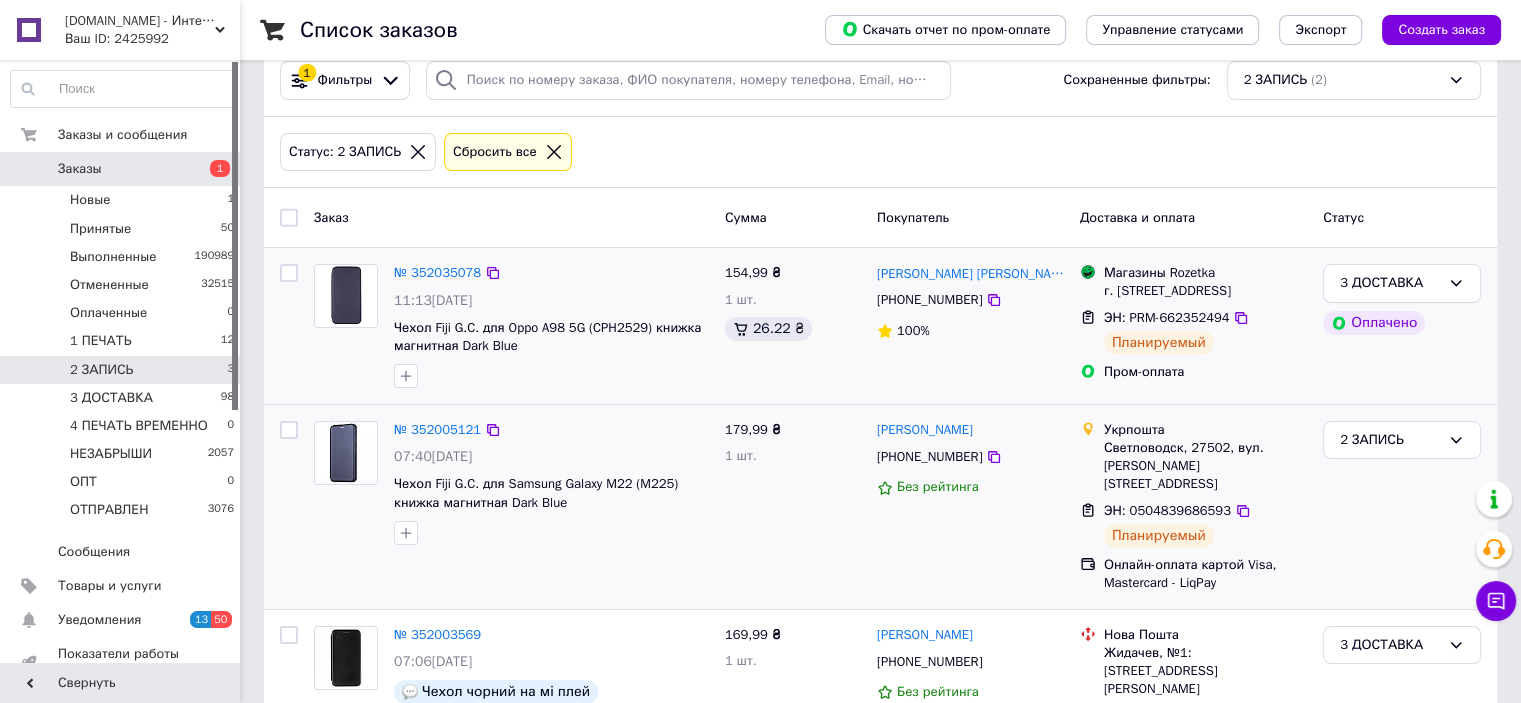 scroll, scrollTop: 0, scrollLeft: 0, axis: both 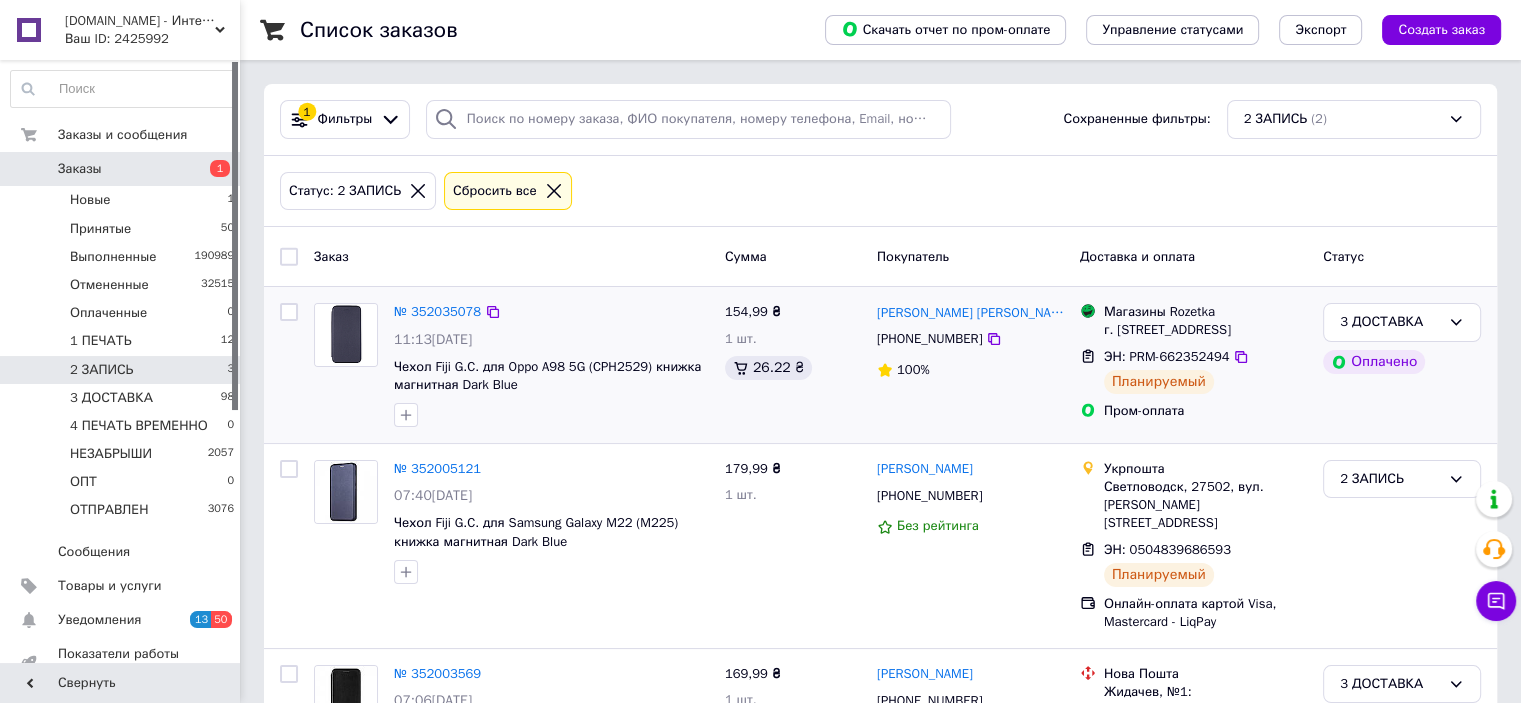 click 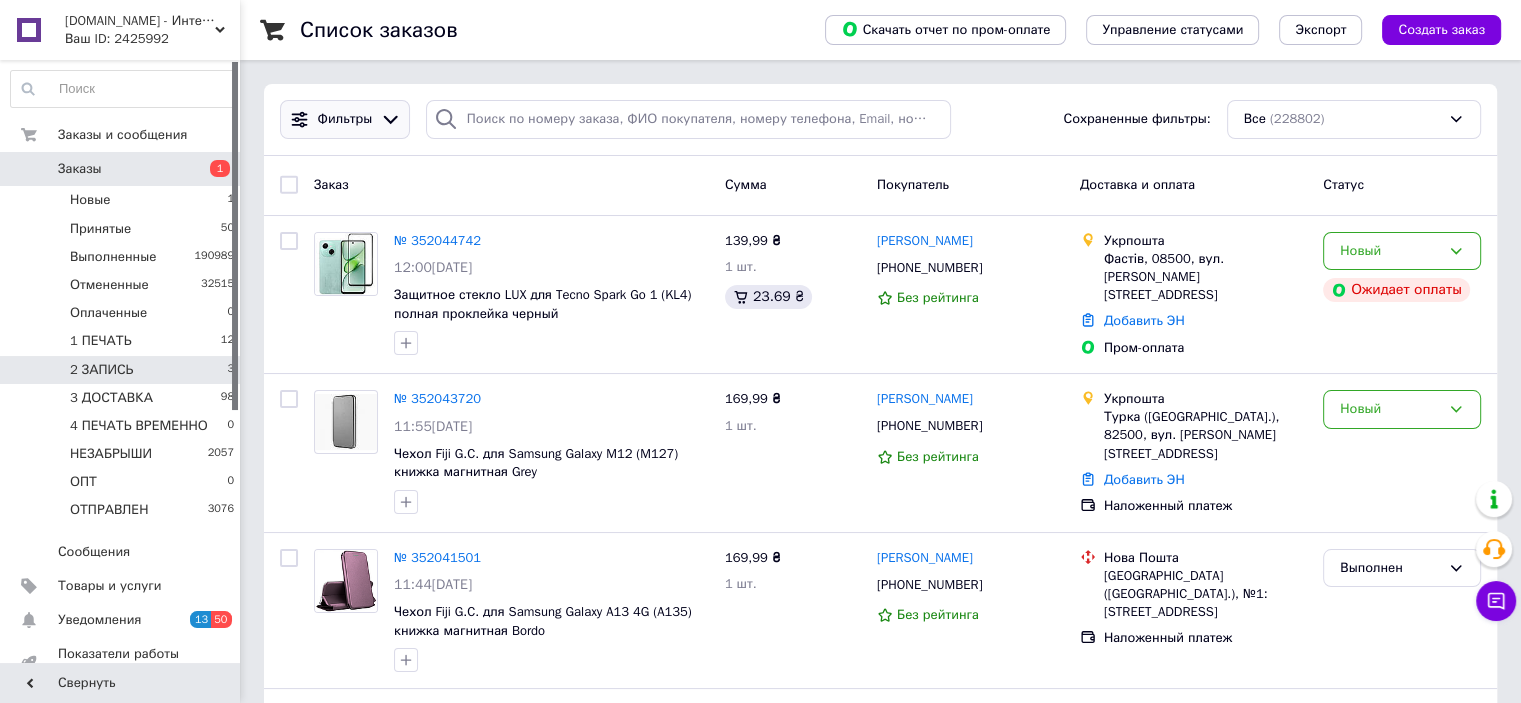 click 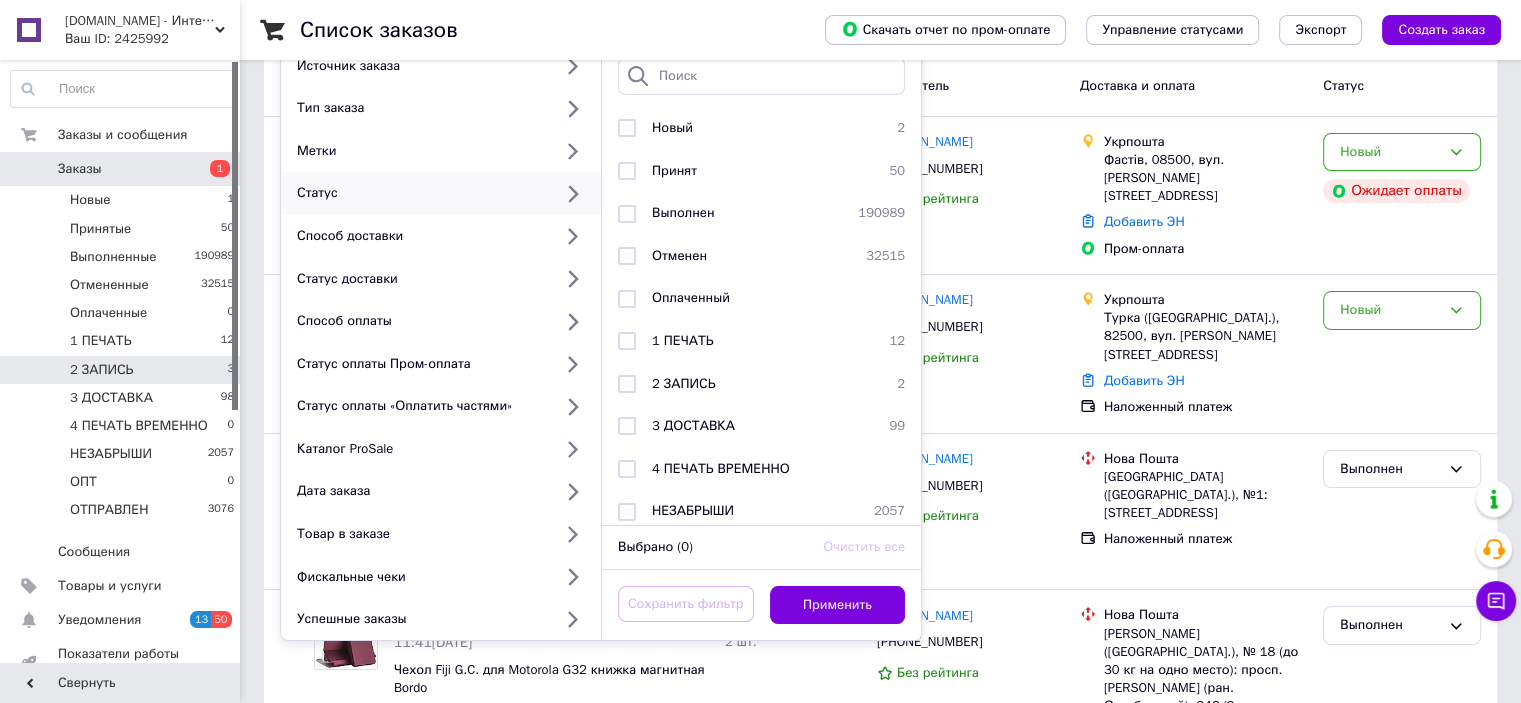 scroll, scrollTop: 100, scrollLeft: 0, axis: vertical 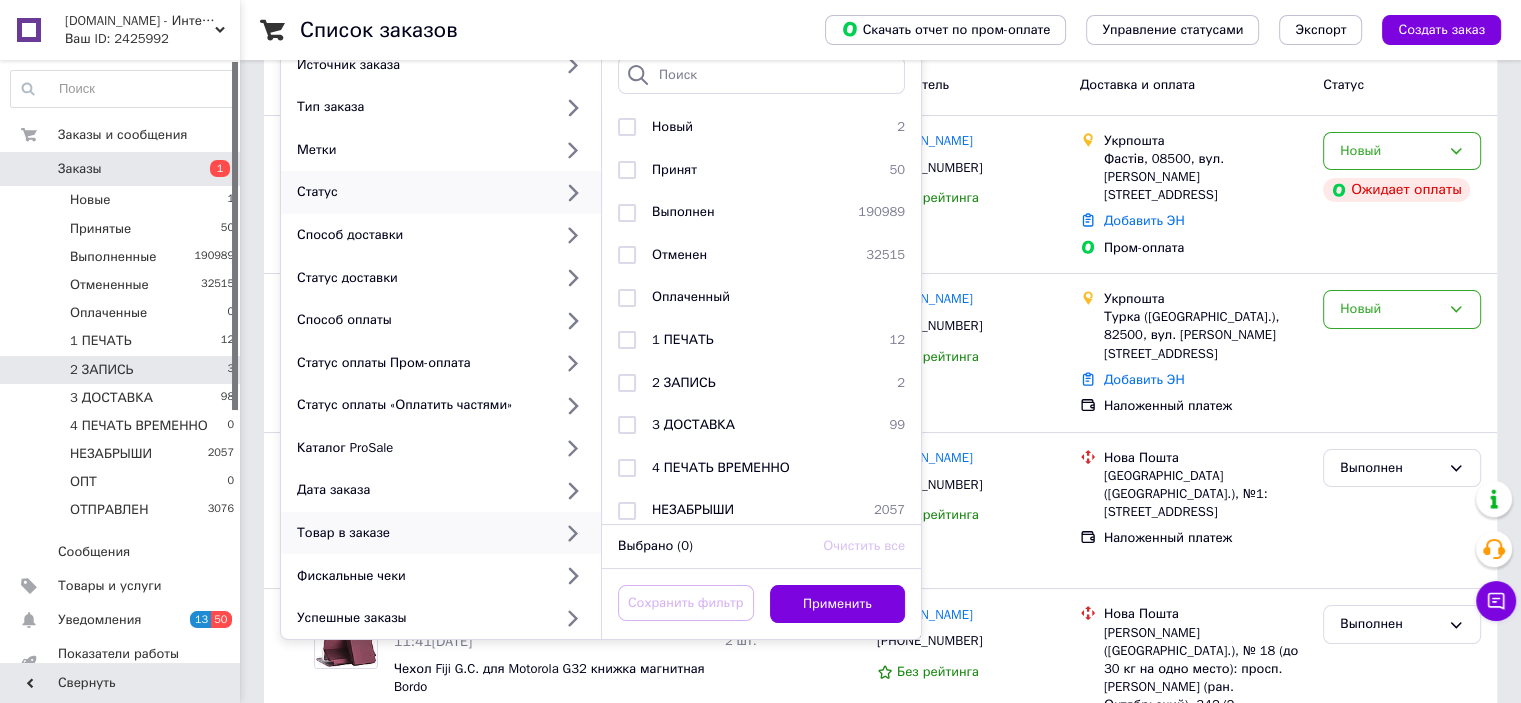click on "Товар в заказе" at bounding box center [420, 533] 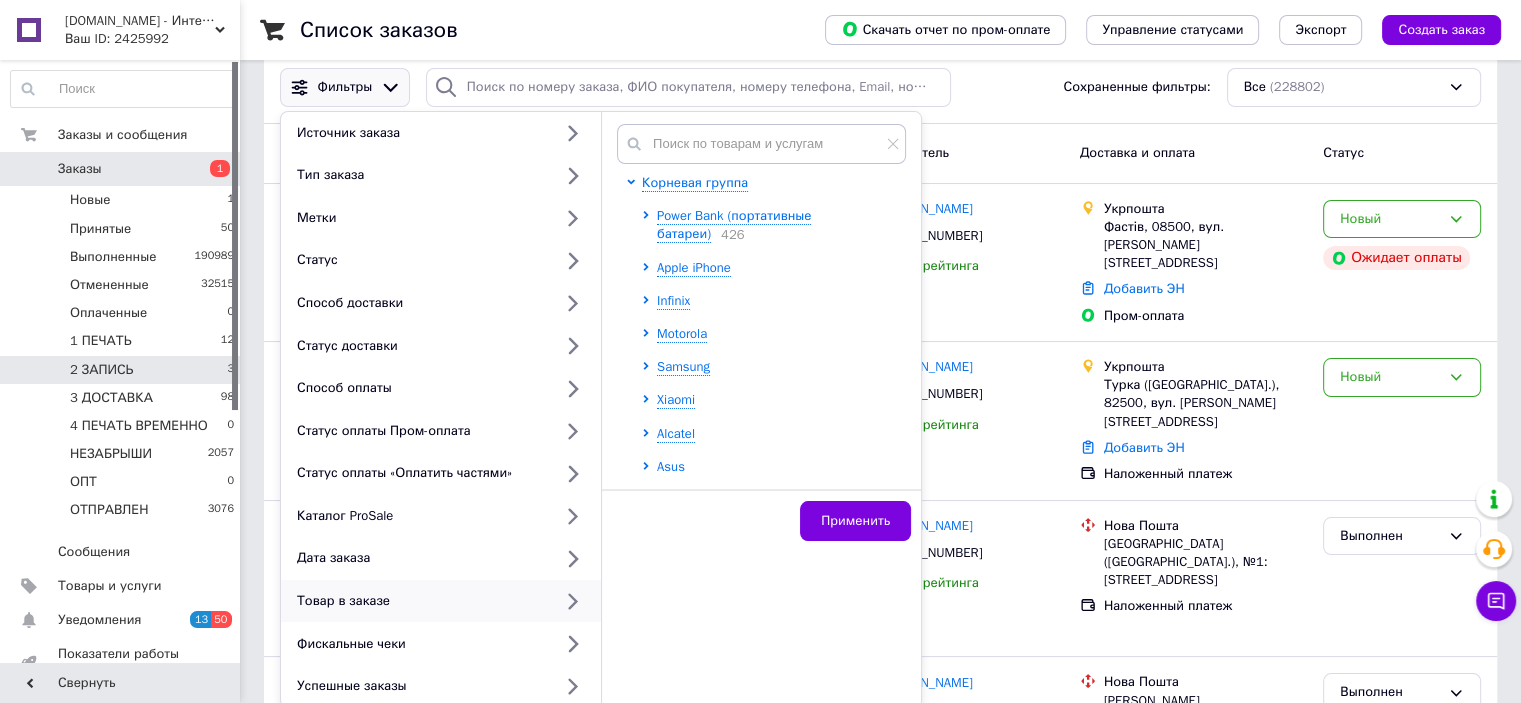 scroll, scrollTop: 0, scrollLeft: 0, axis: both 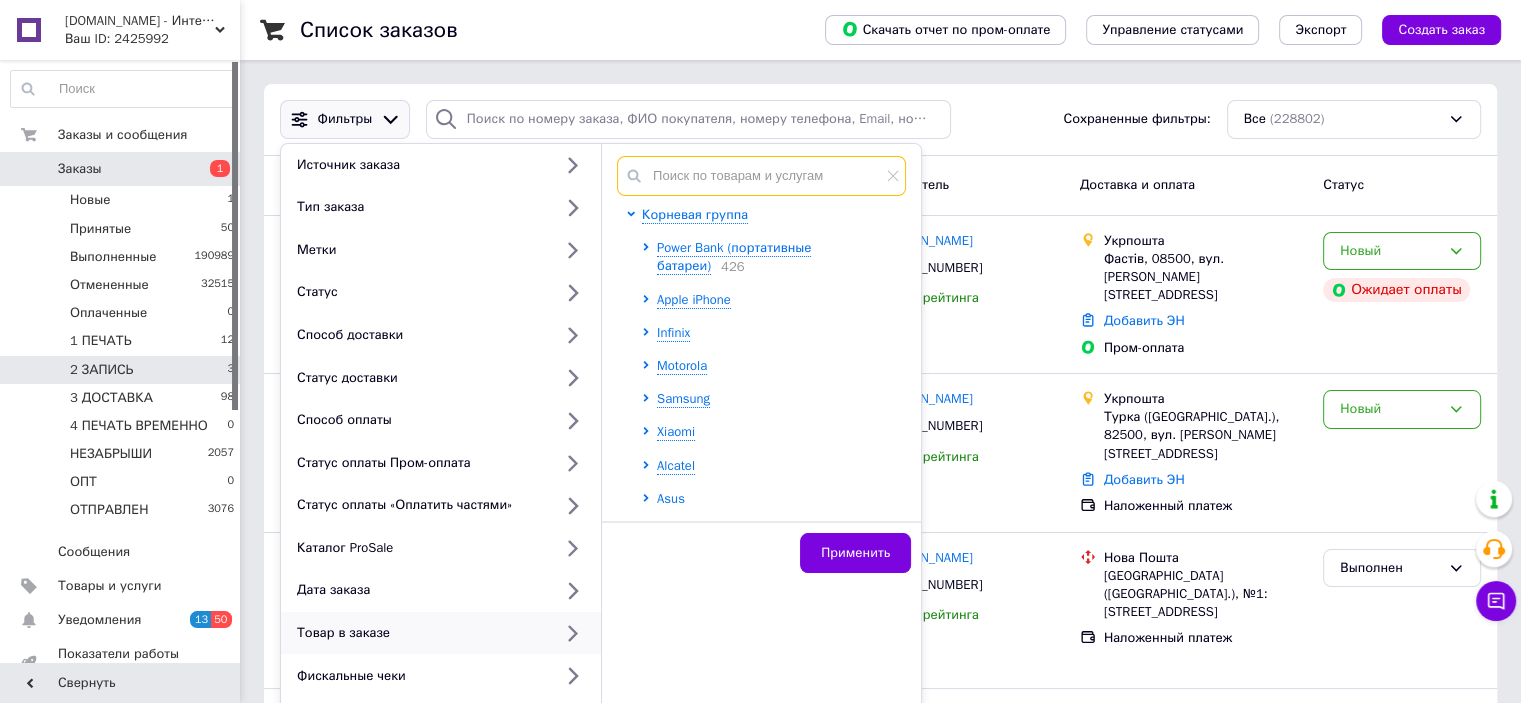 click at bounding box center (761, 176) 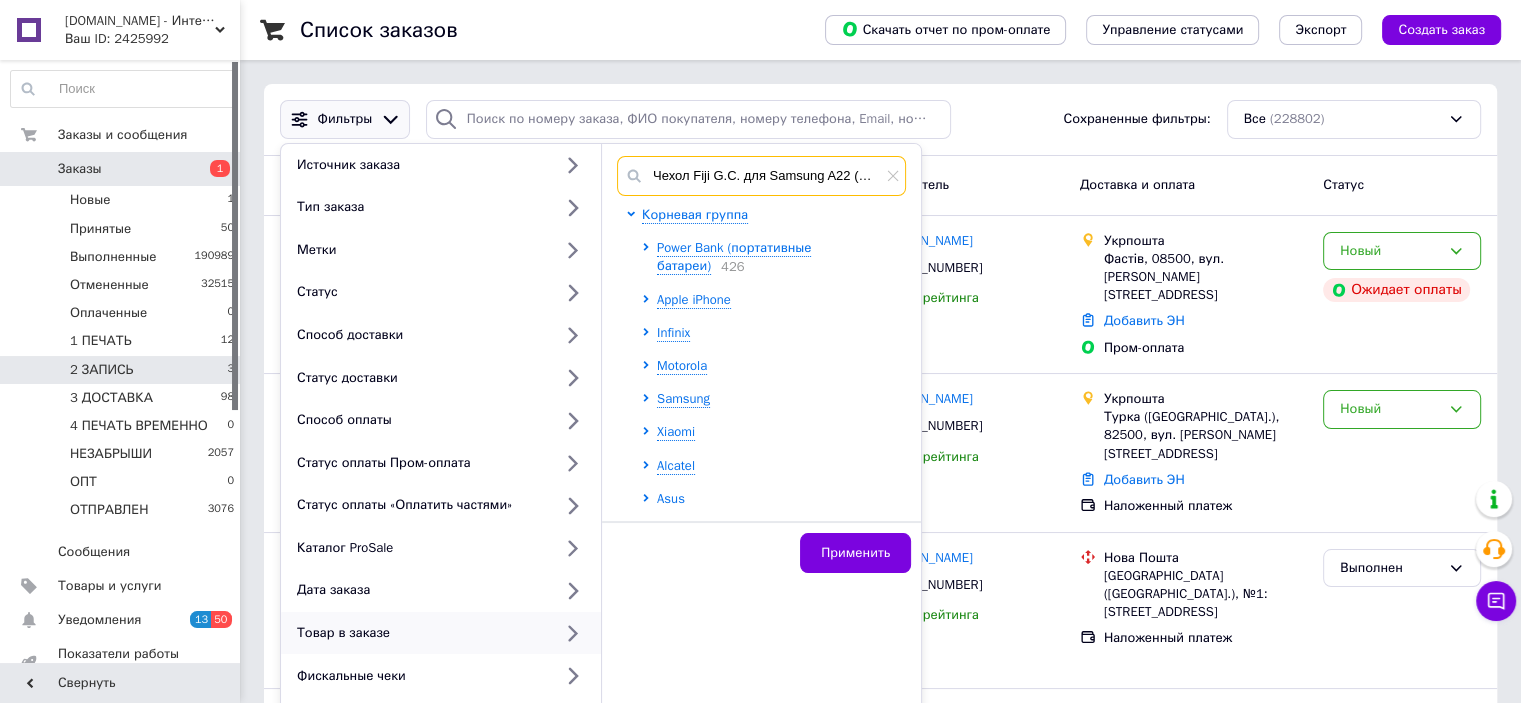 scroll, scrollTop: 0, scrollLeft: 184, axis: horizontal 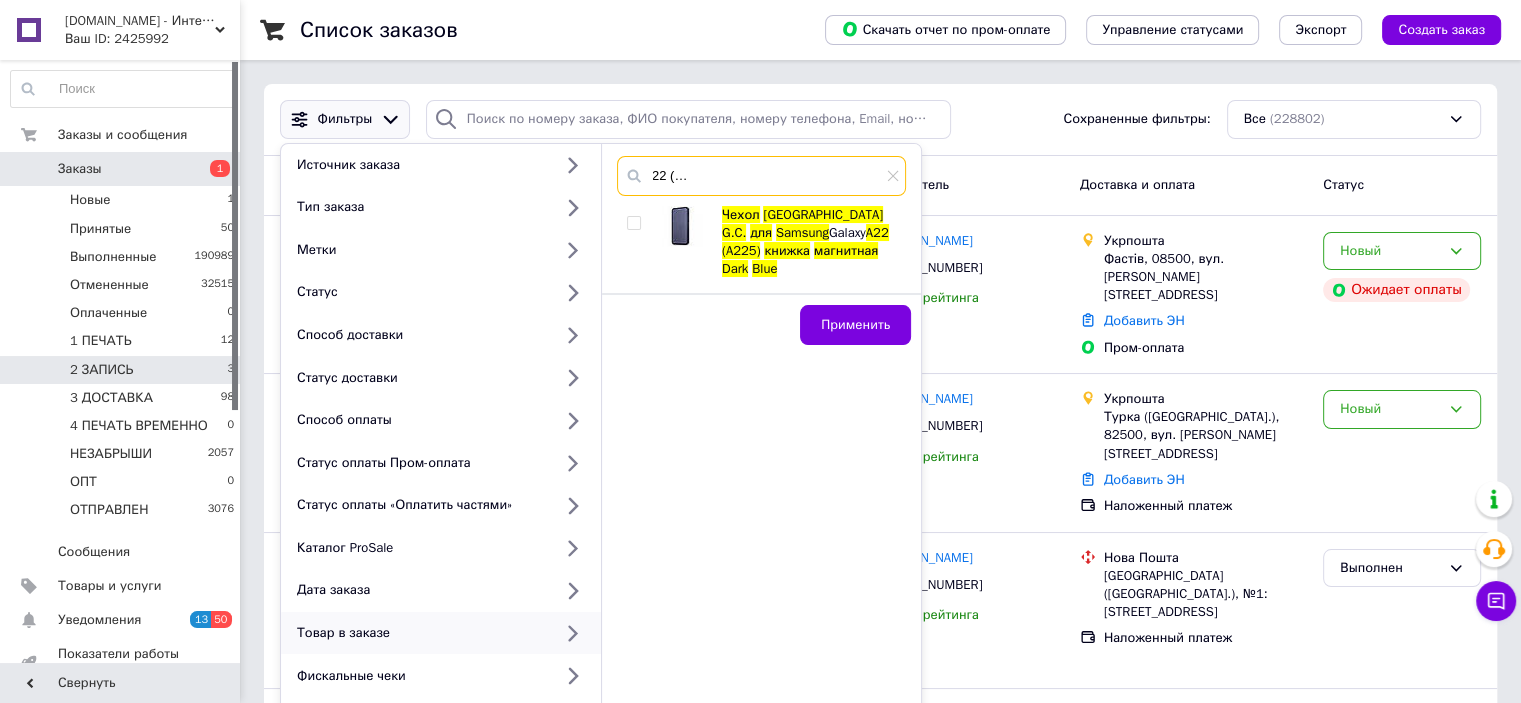 type on "Чехол Fiji G.C. для Samsung A22 (A225) книжка магнитная Dark Blue" 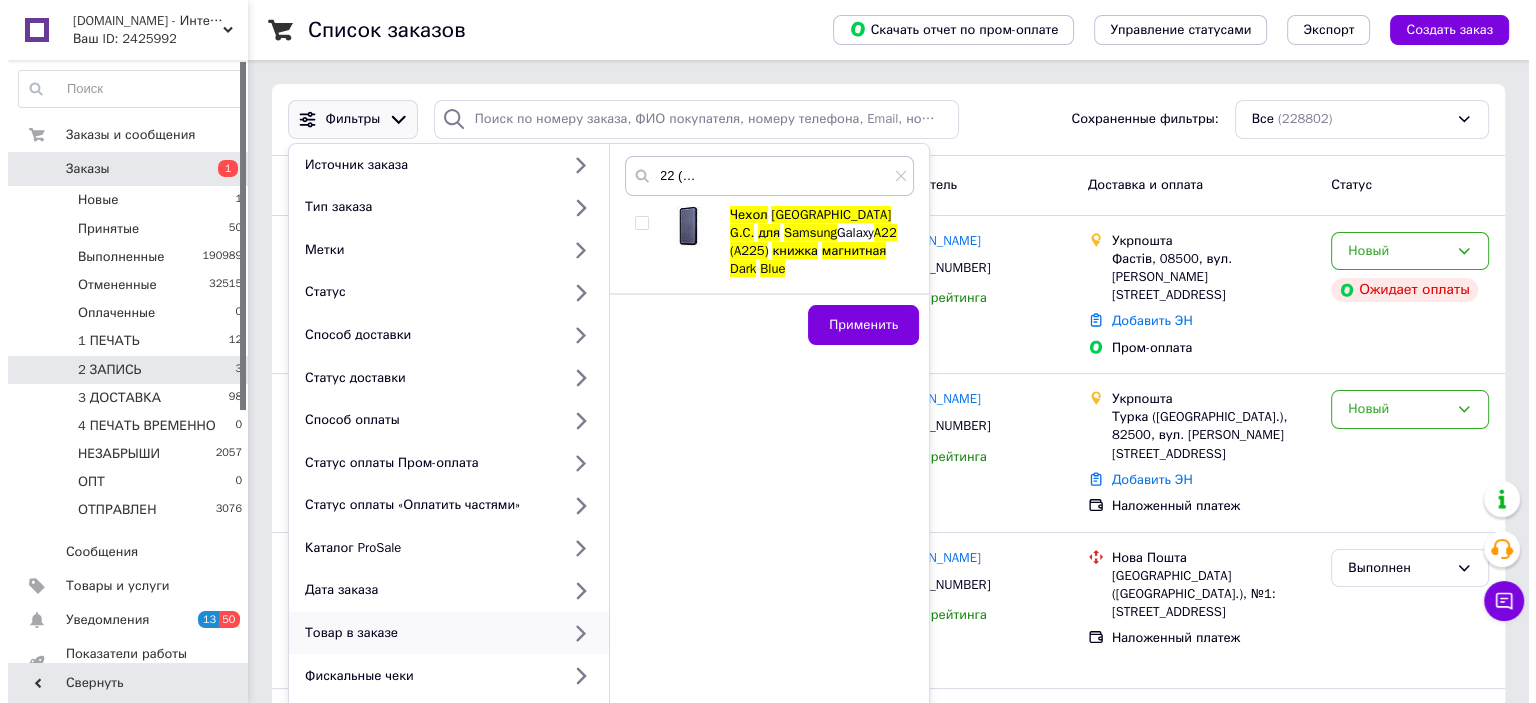 scroll, scrollTop: 0, scrollLeft: 0, axis: both 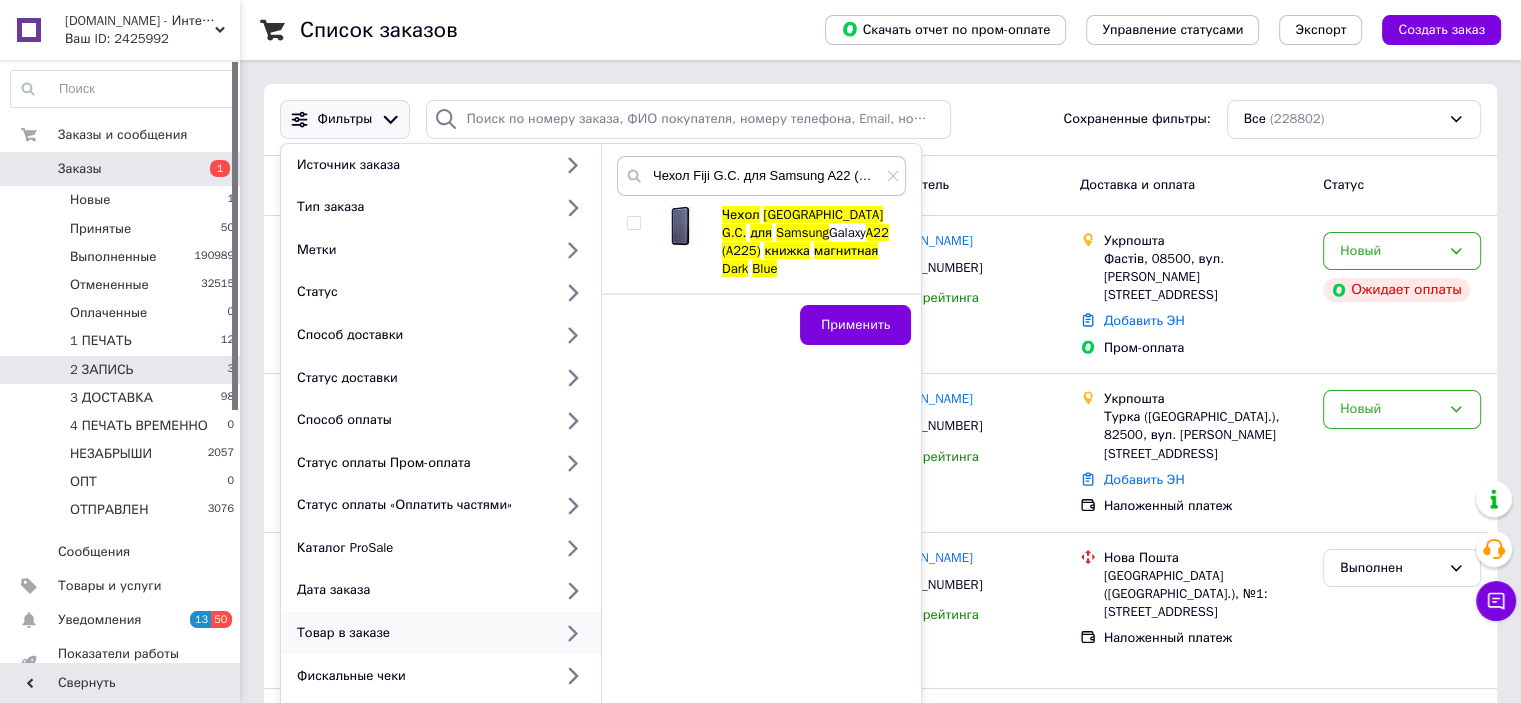 click at bounding box center [633, 223] 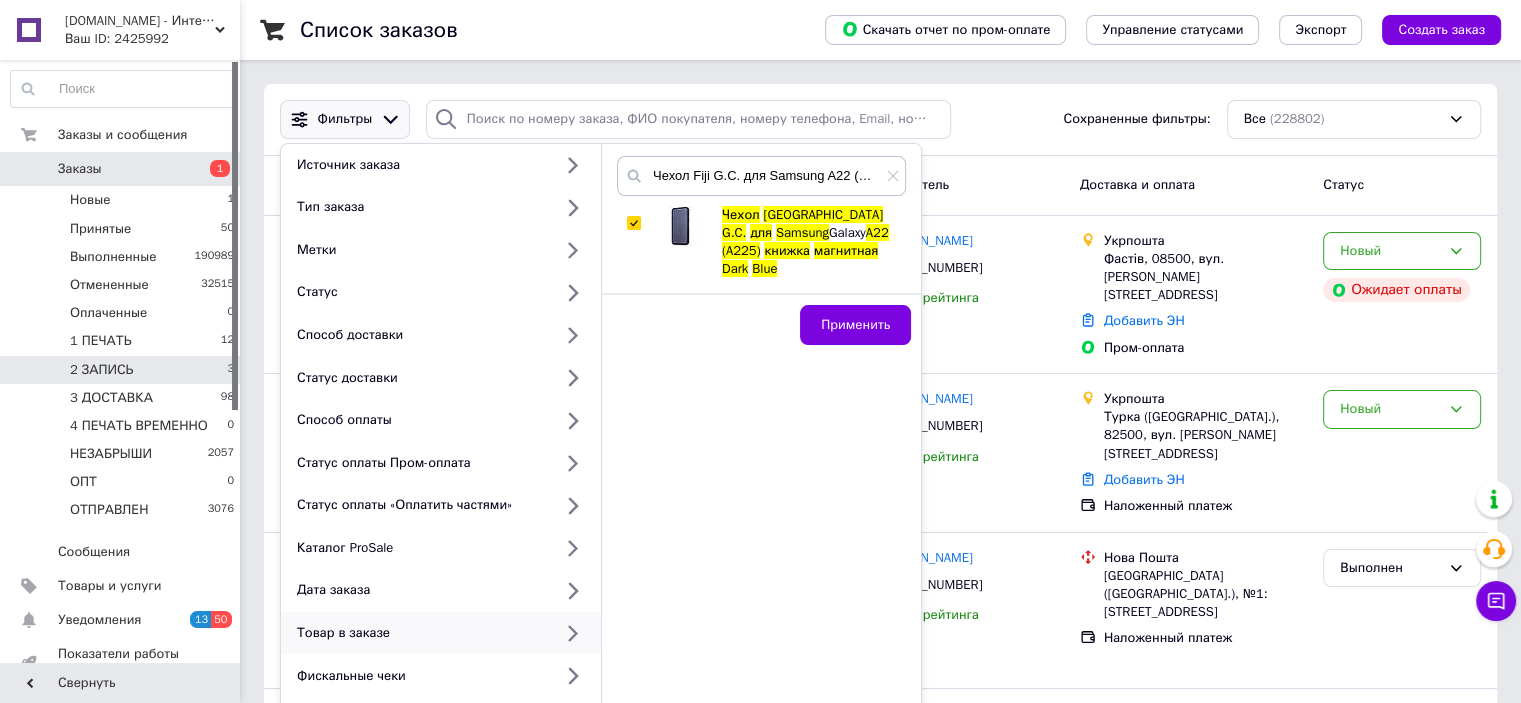 checkbox on "true" 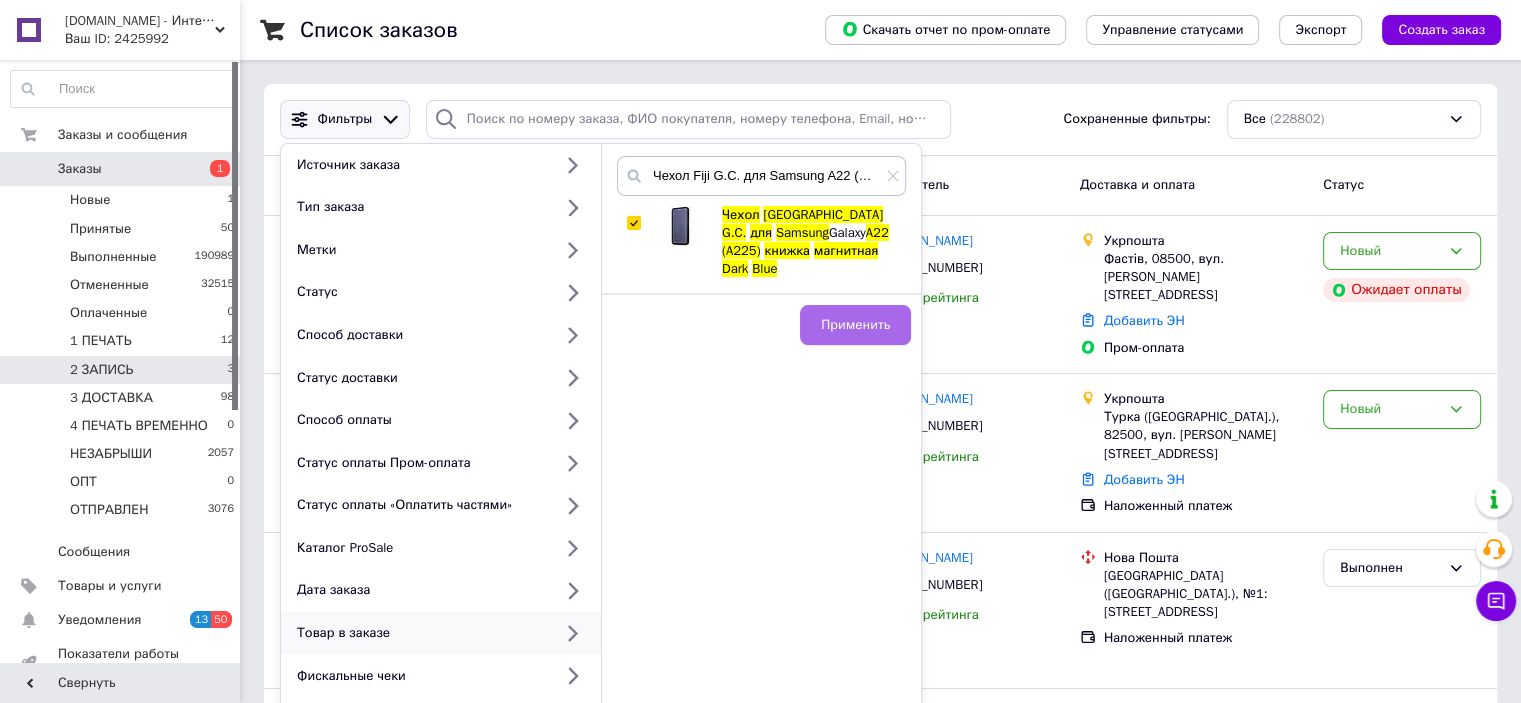 click on "Применить" at bounding box center [855, 325] 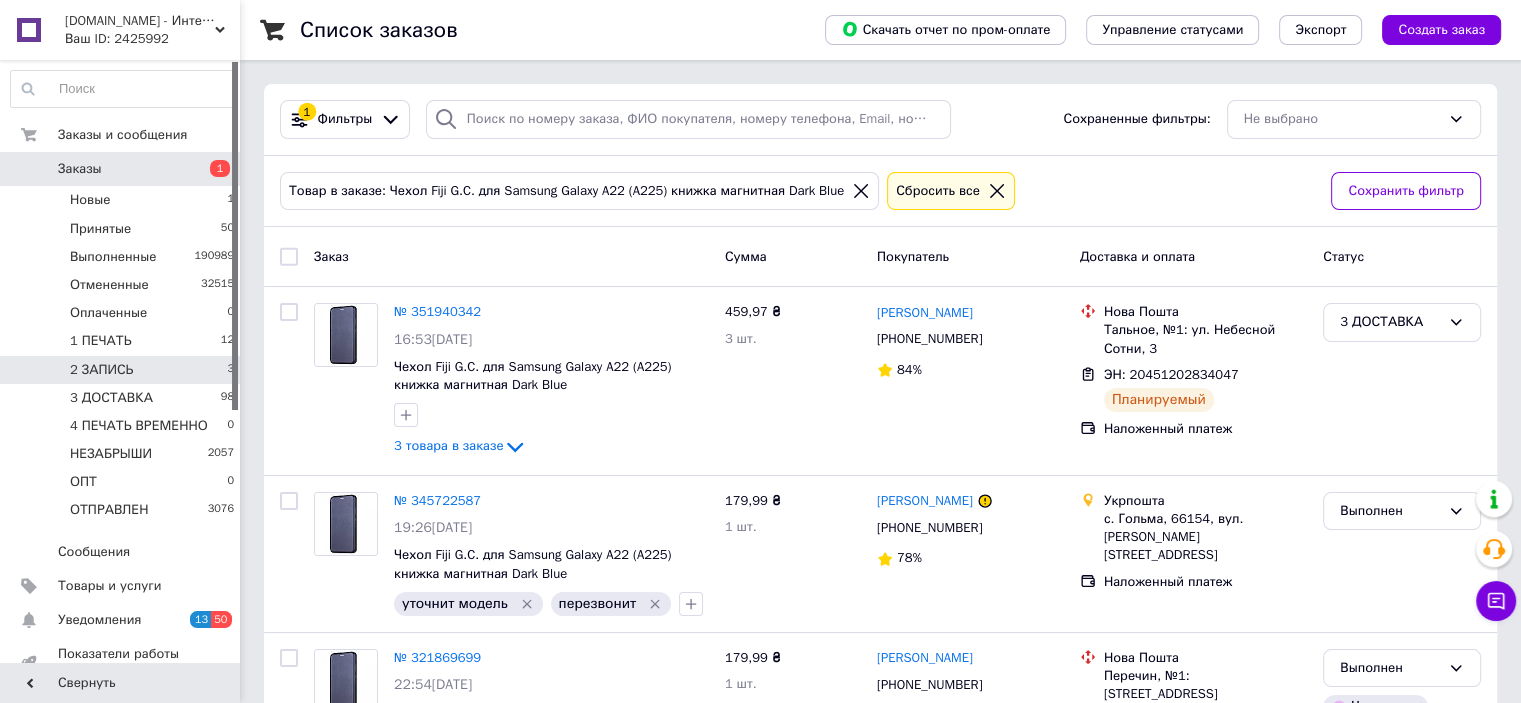 click on "2 ЗАПИСЬ 3" at bounding box center [123, 370] 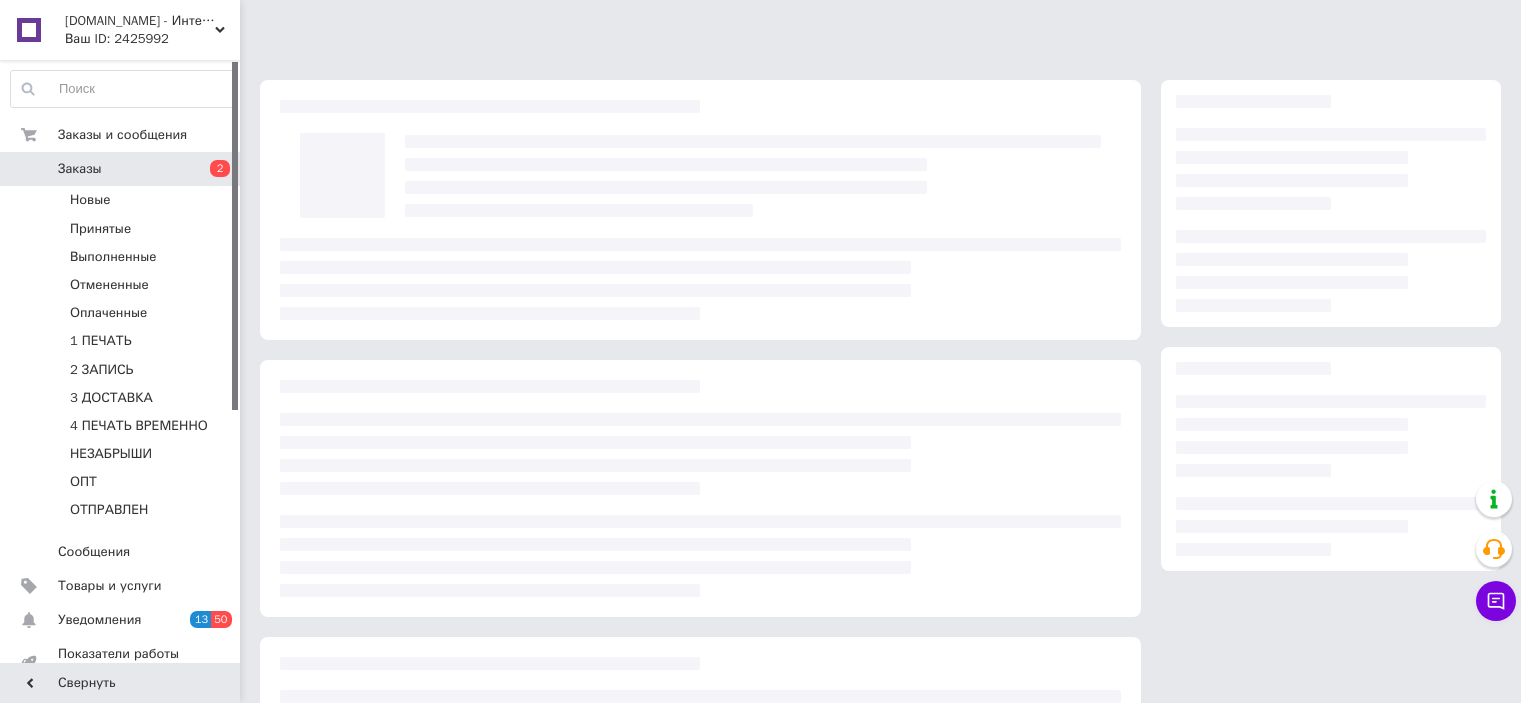scroll, scrollTop: 0, scrollLeft: 0, axis: both 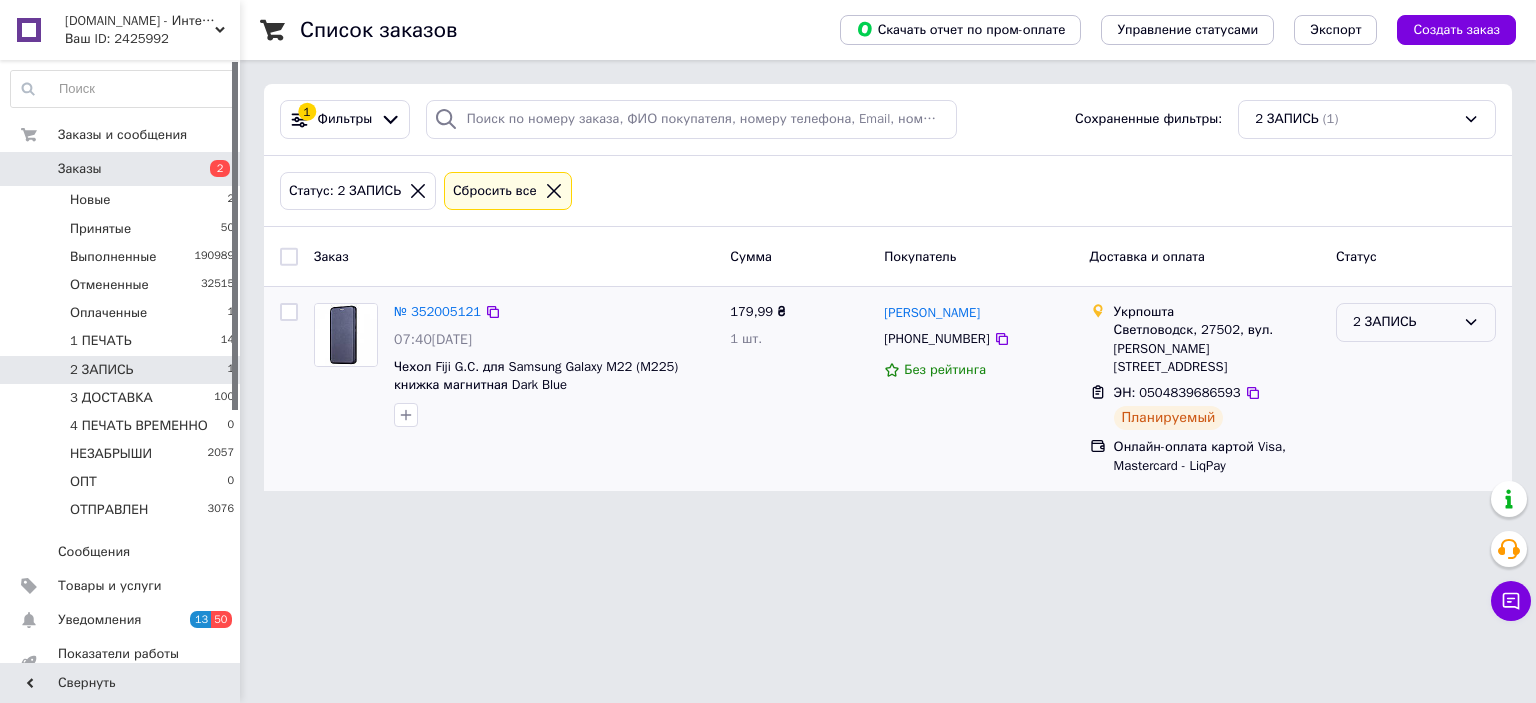 click on "2 ЗАПИСЬ" at bounding box center [1404, 322] 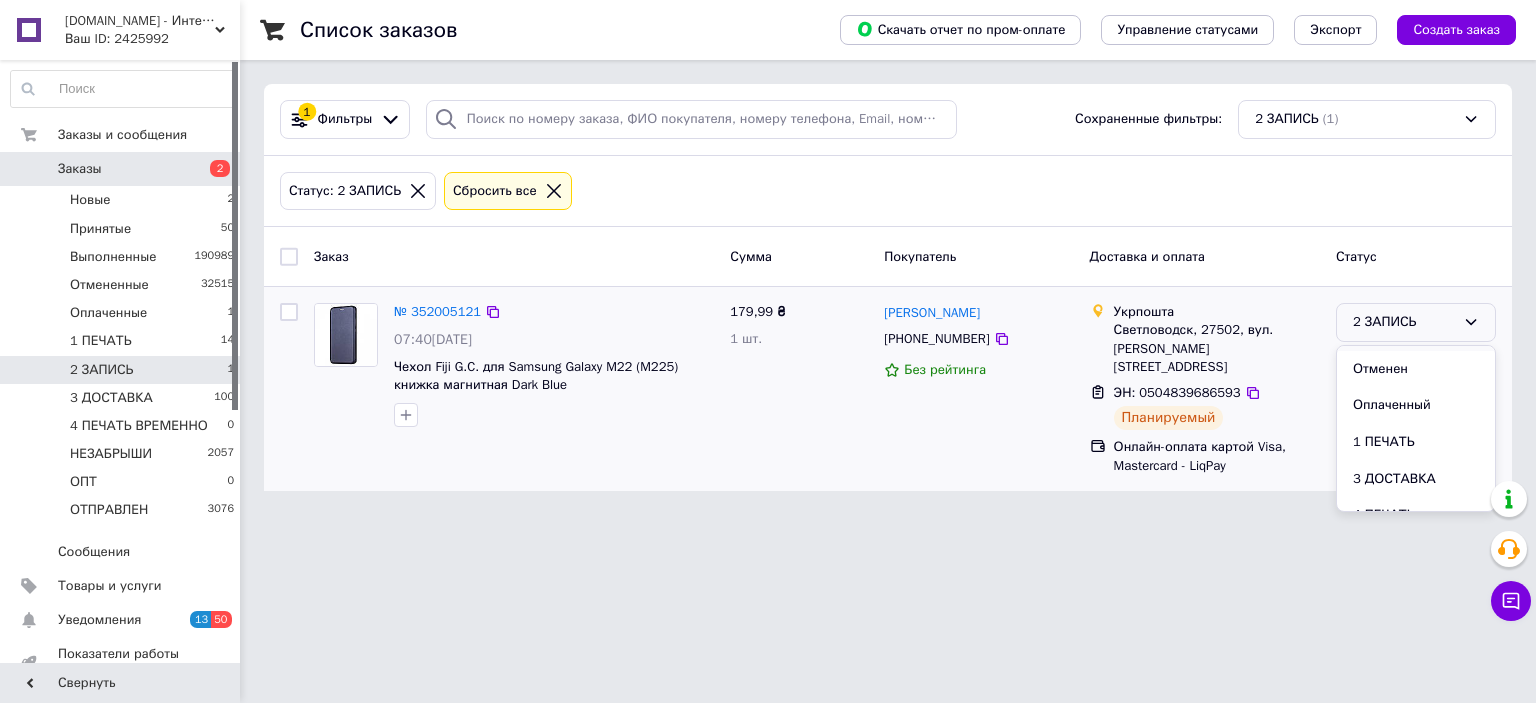 scroll, scrollTop: 100, scrollLeft: 0, axis: vertical 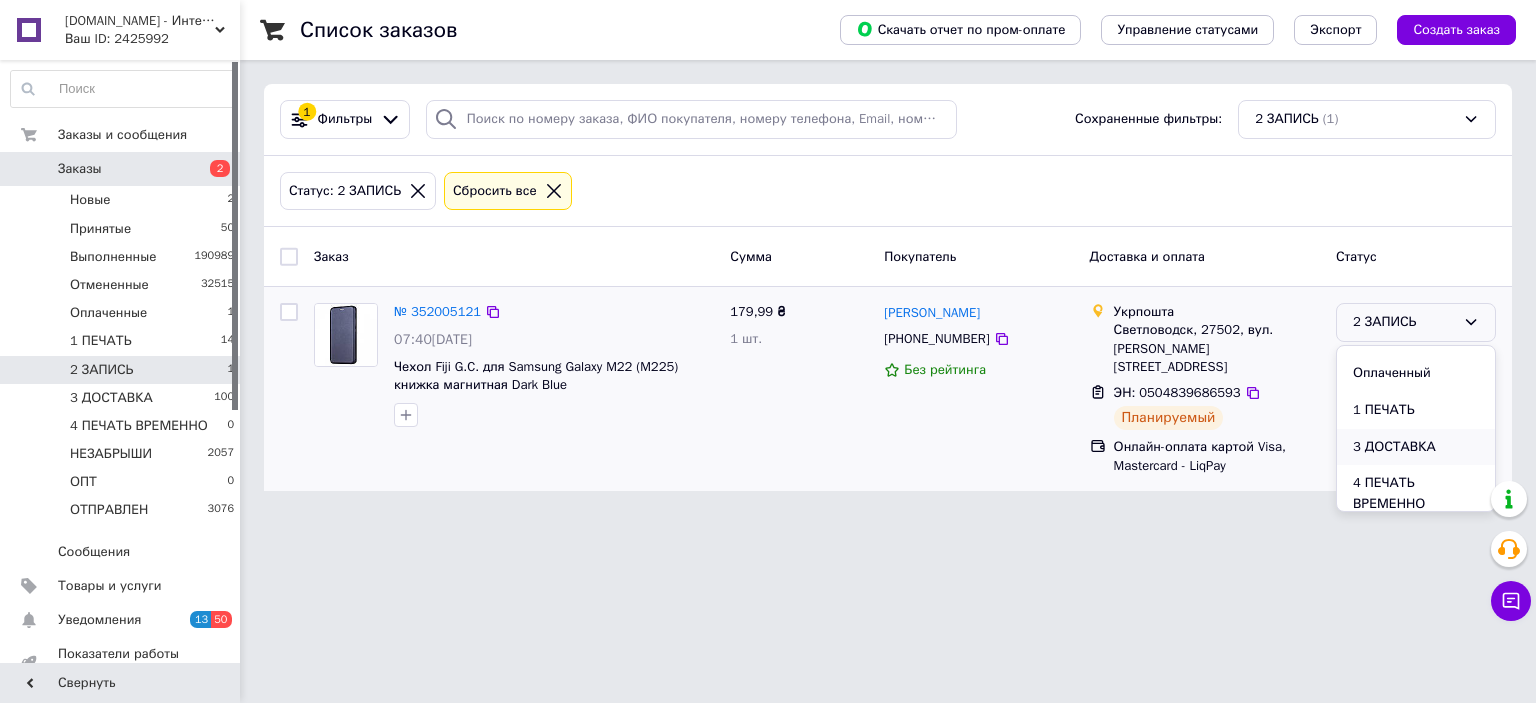 click on "3 ДОСТАВКА" at bounding box center [1416, 447] 